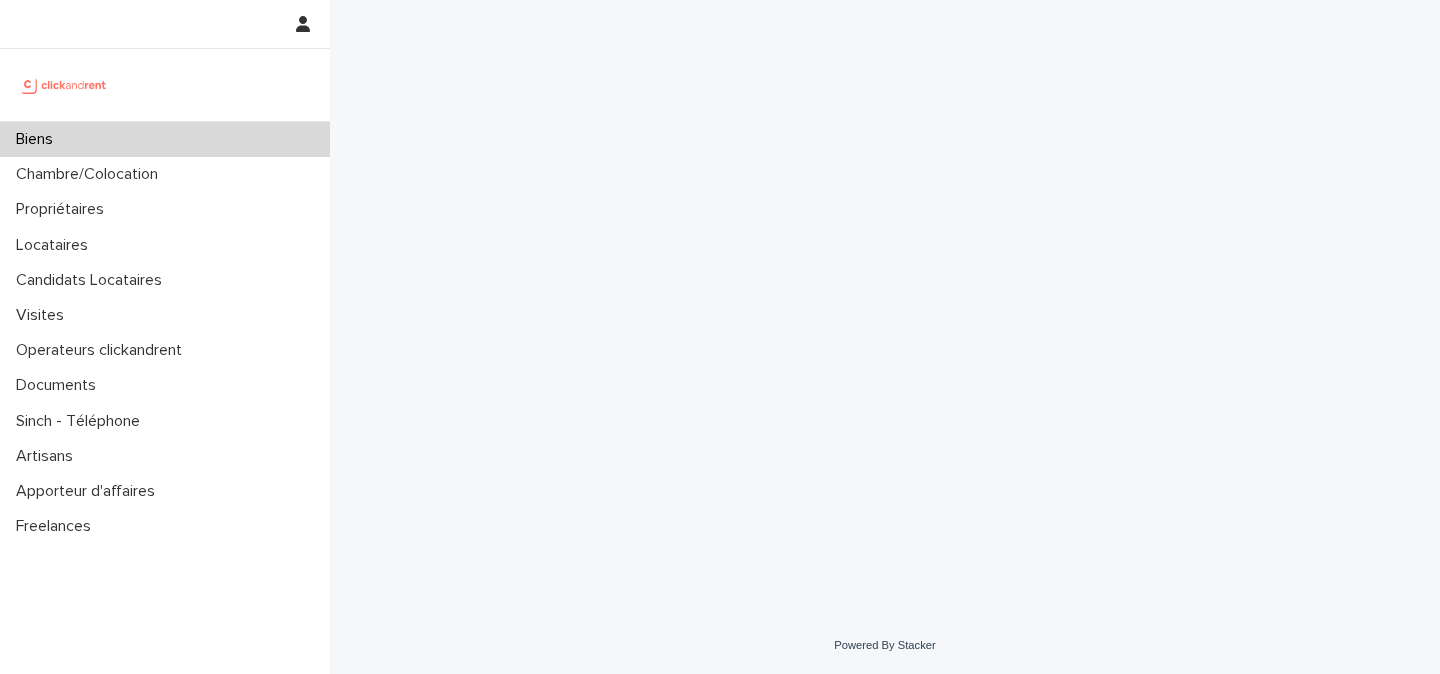 scroll, scrollTop: 0, scrollLeft: 0, axis: both 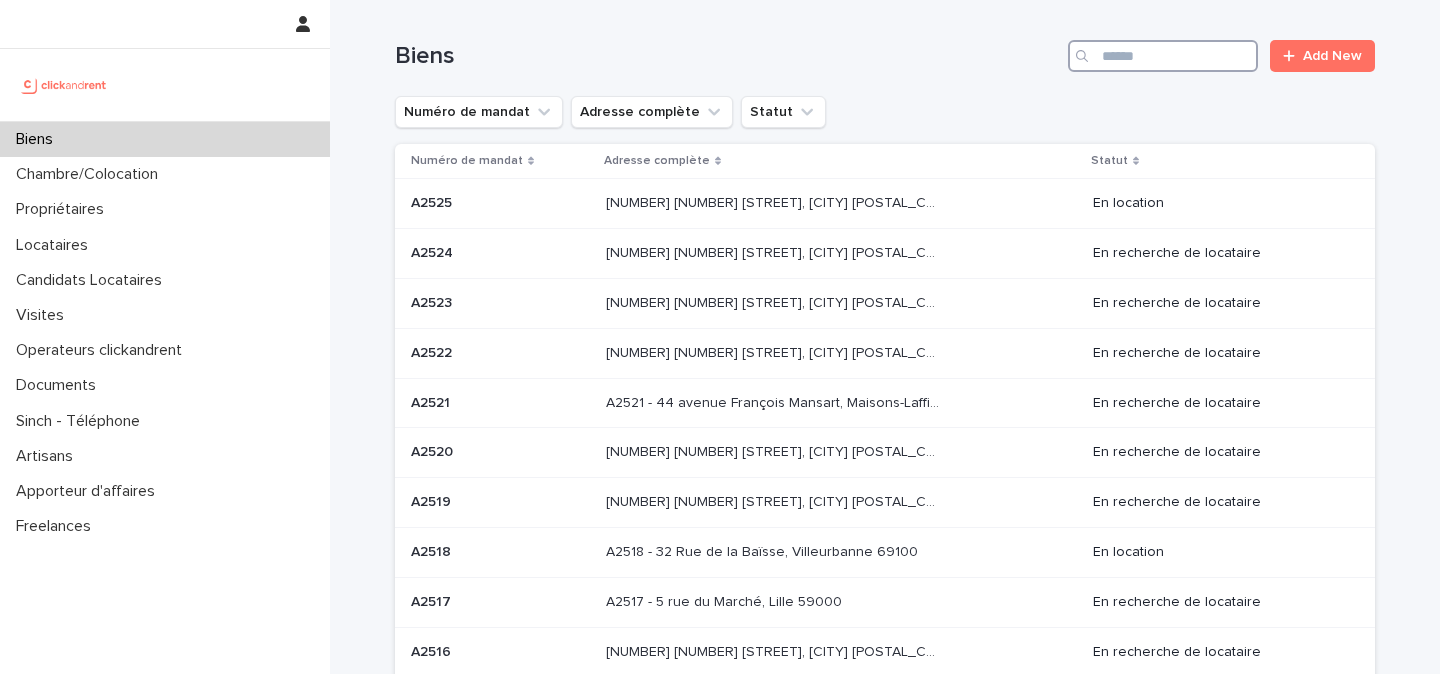 click at bounding box center [1163, 56] 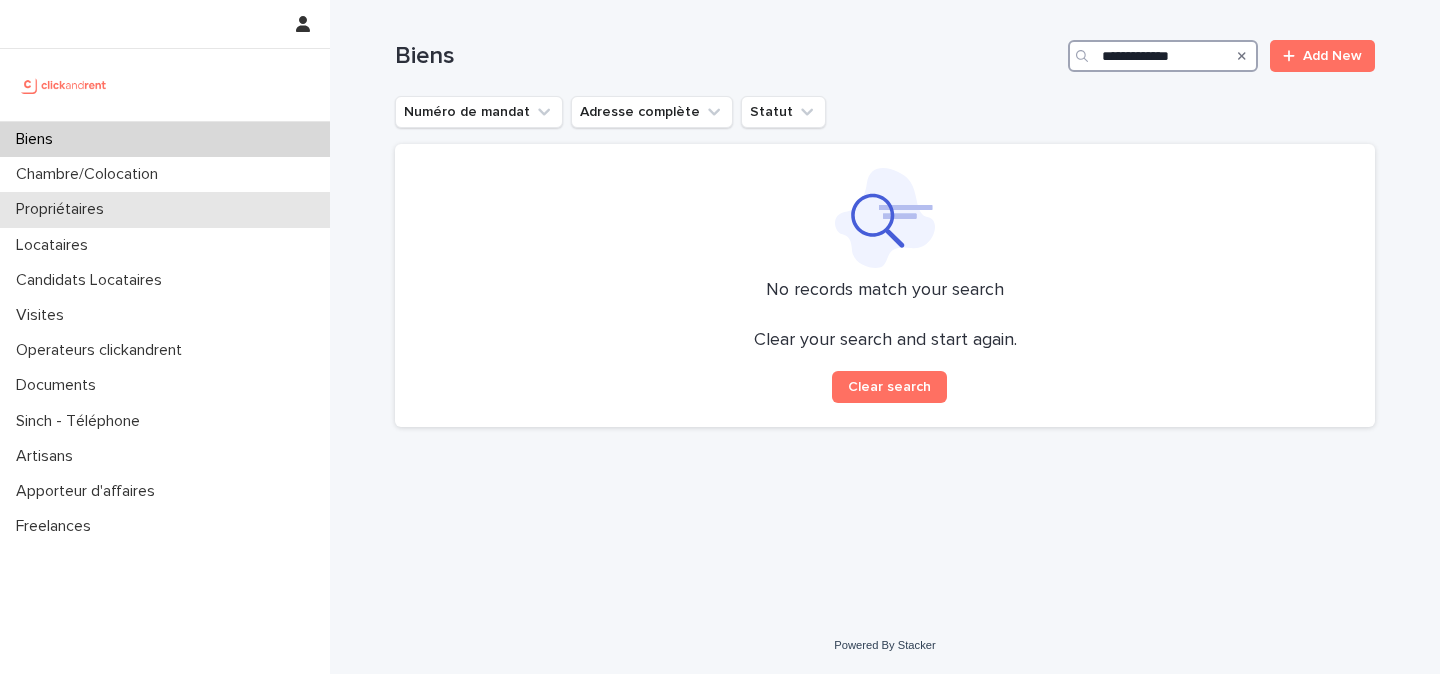 type on "**********" 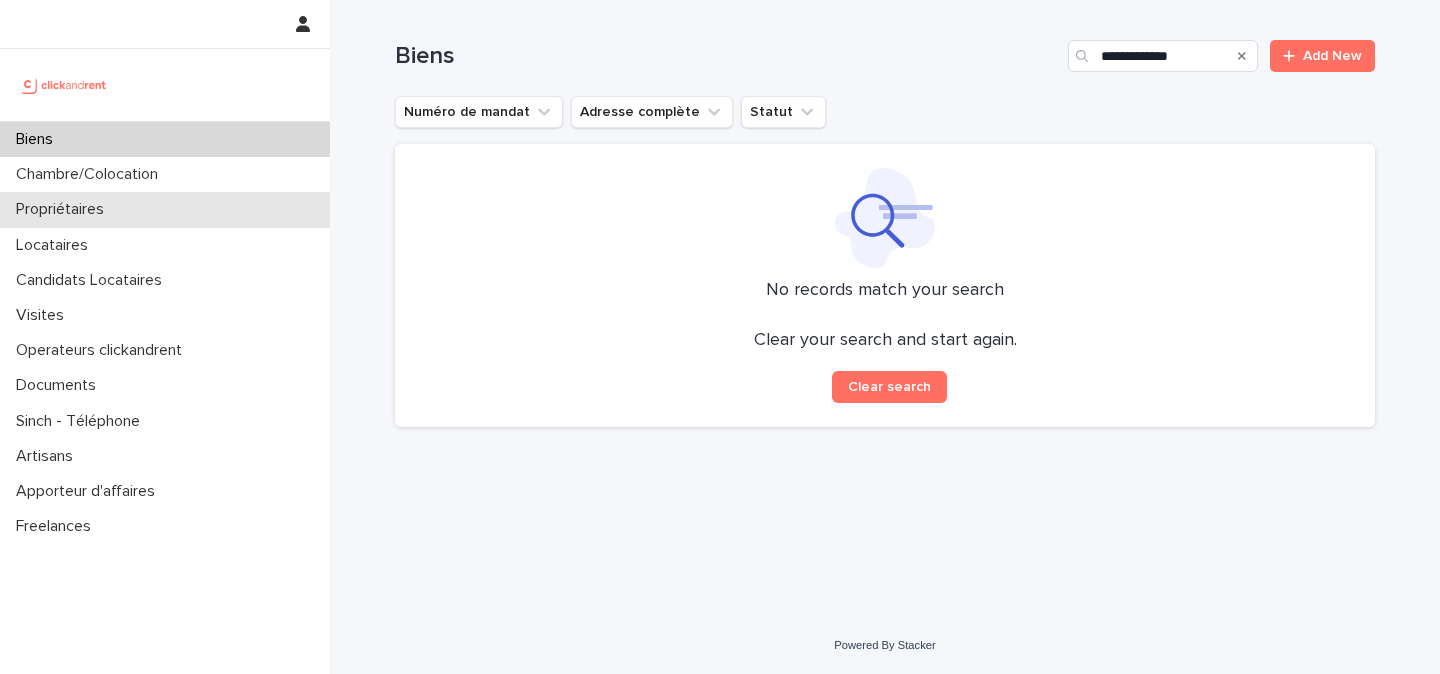 click on "Propriétaires" at bounding box center [165, 209] 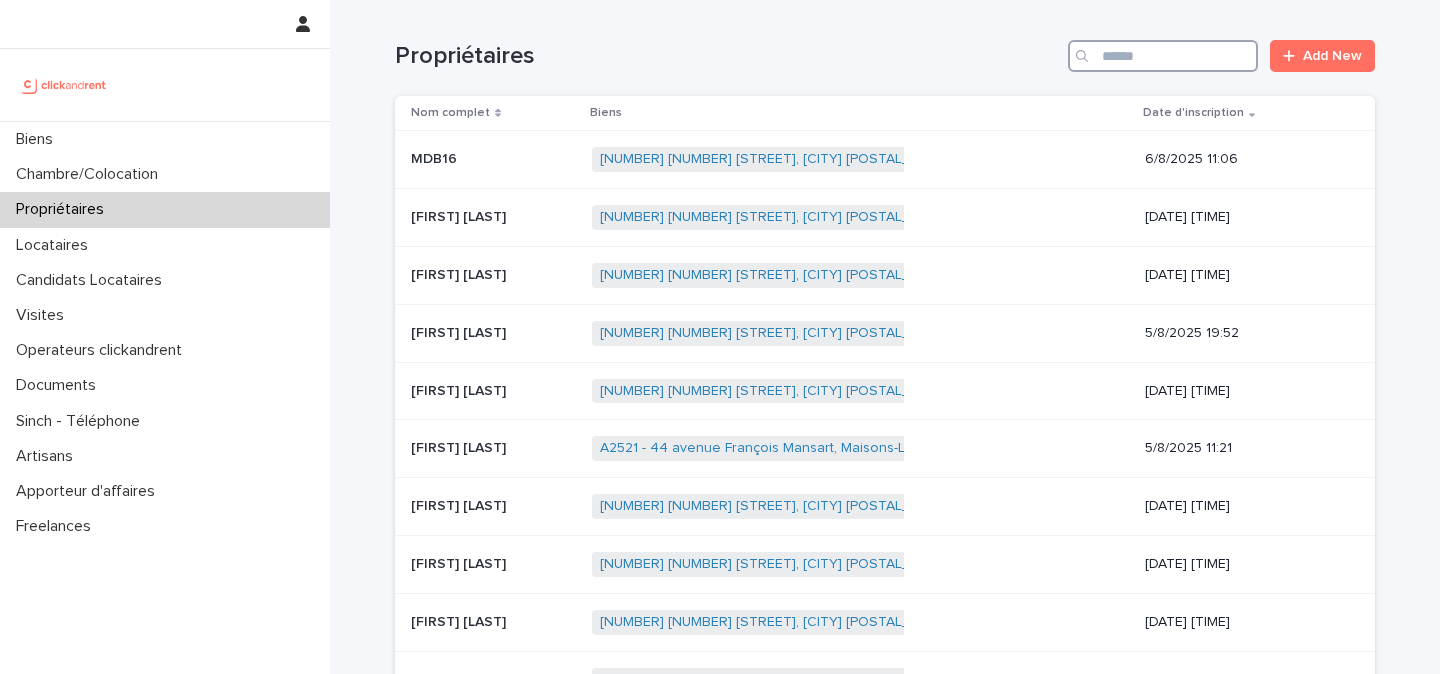 click at bounding box center [1163, 56] 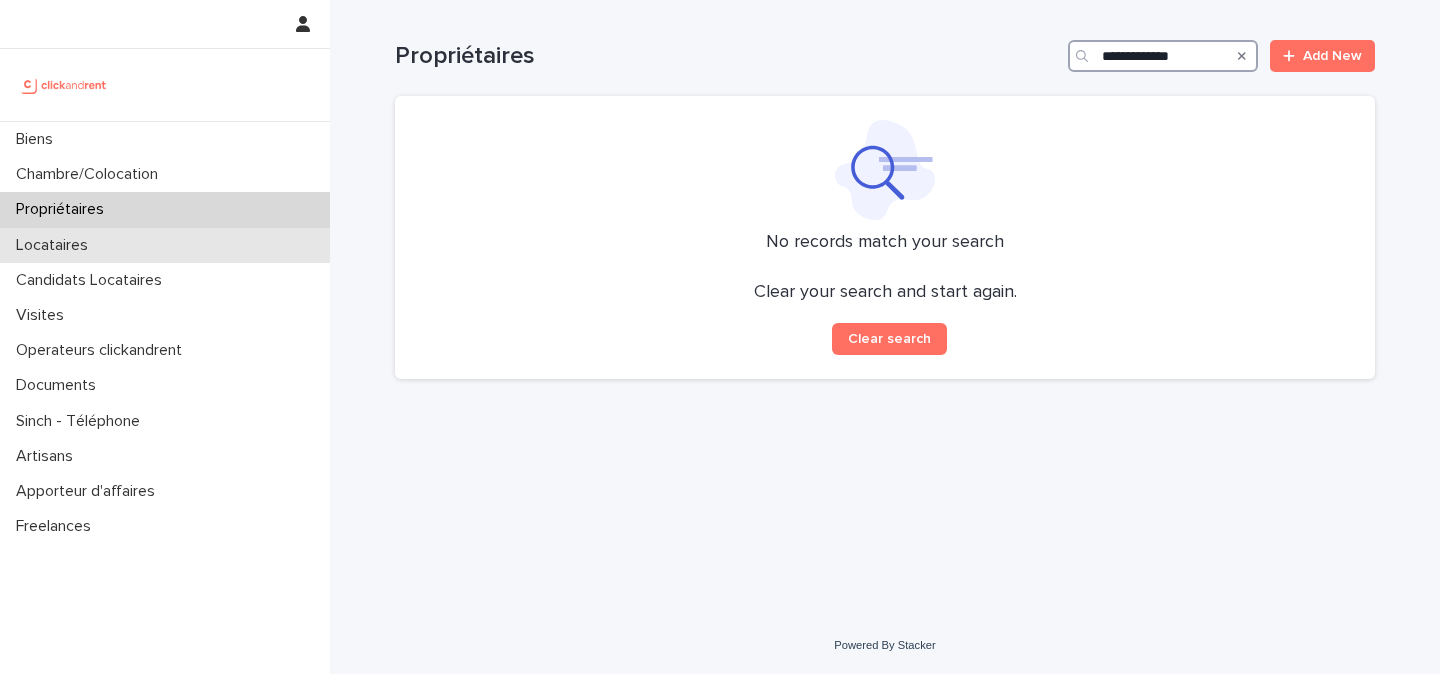 type on "**********" 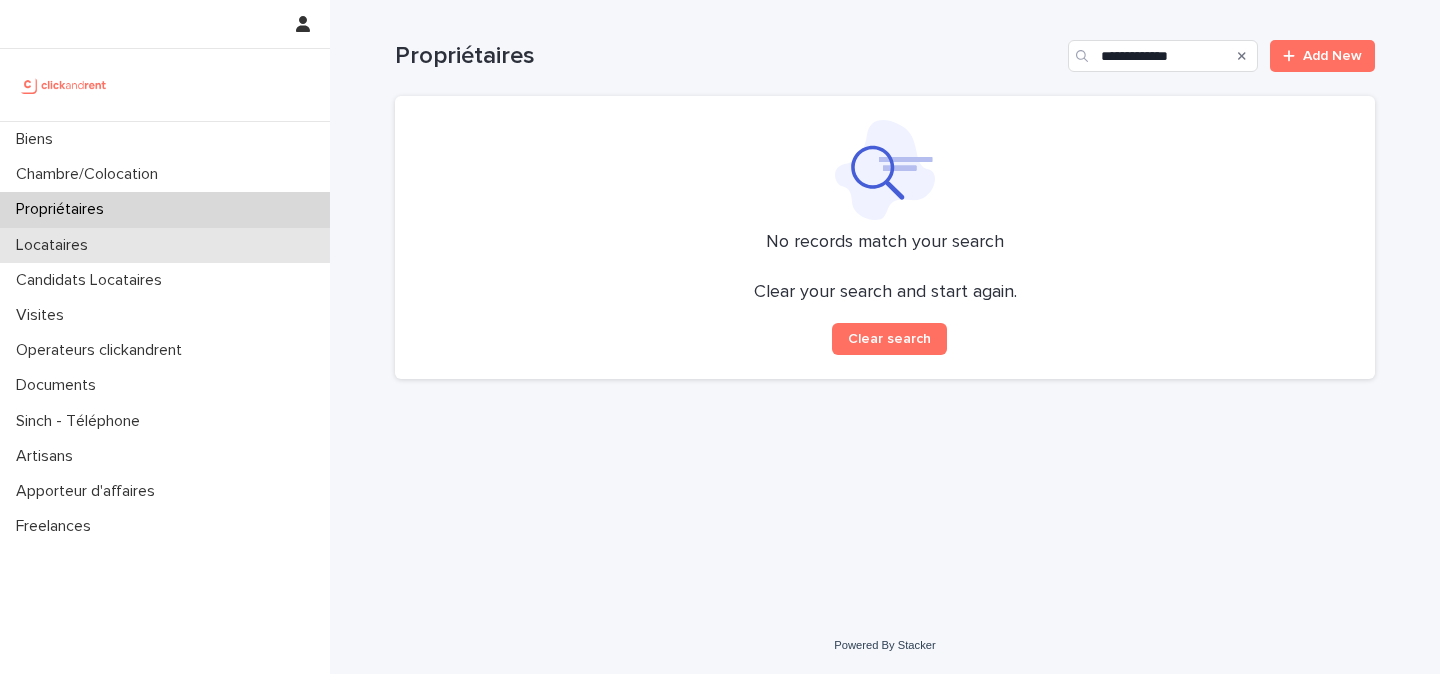 click on "Locataires" at bounding box center (165, 245) 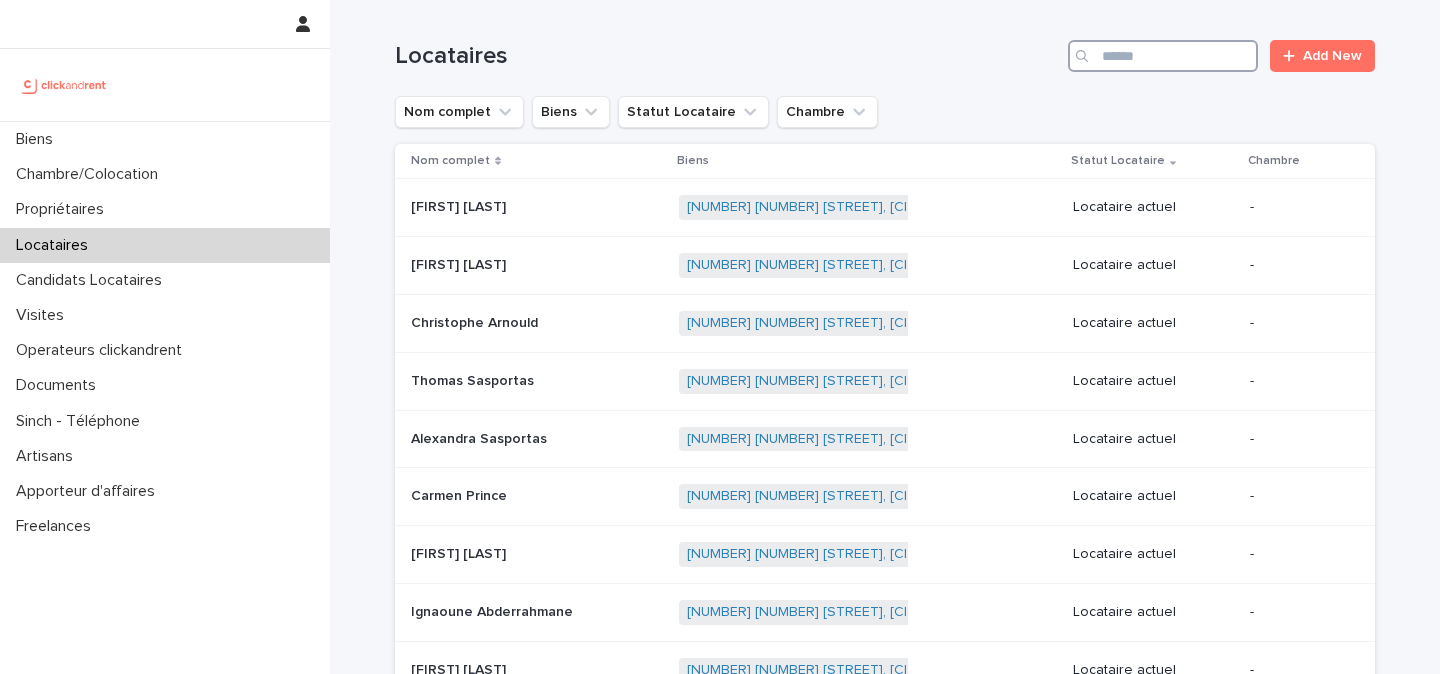 click at bounding box center [1163, 56] 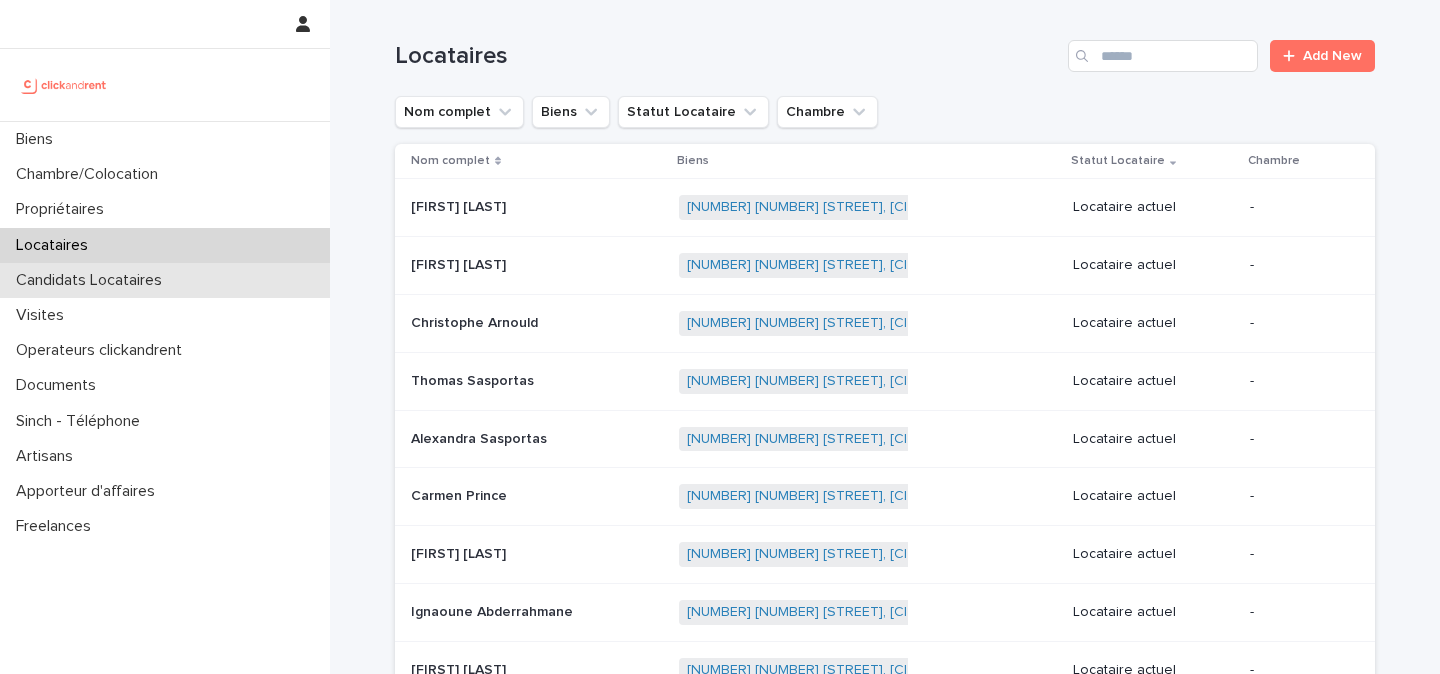 click on "Candidats Locataires" at bounding box center [165, 280] 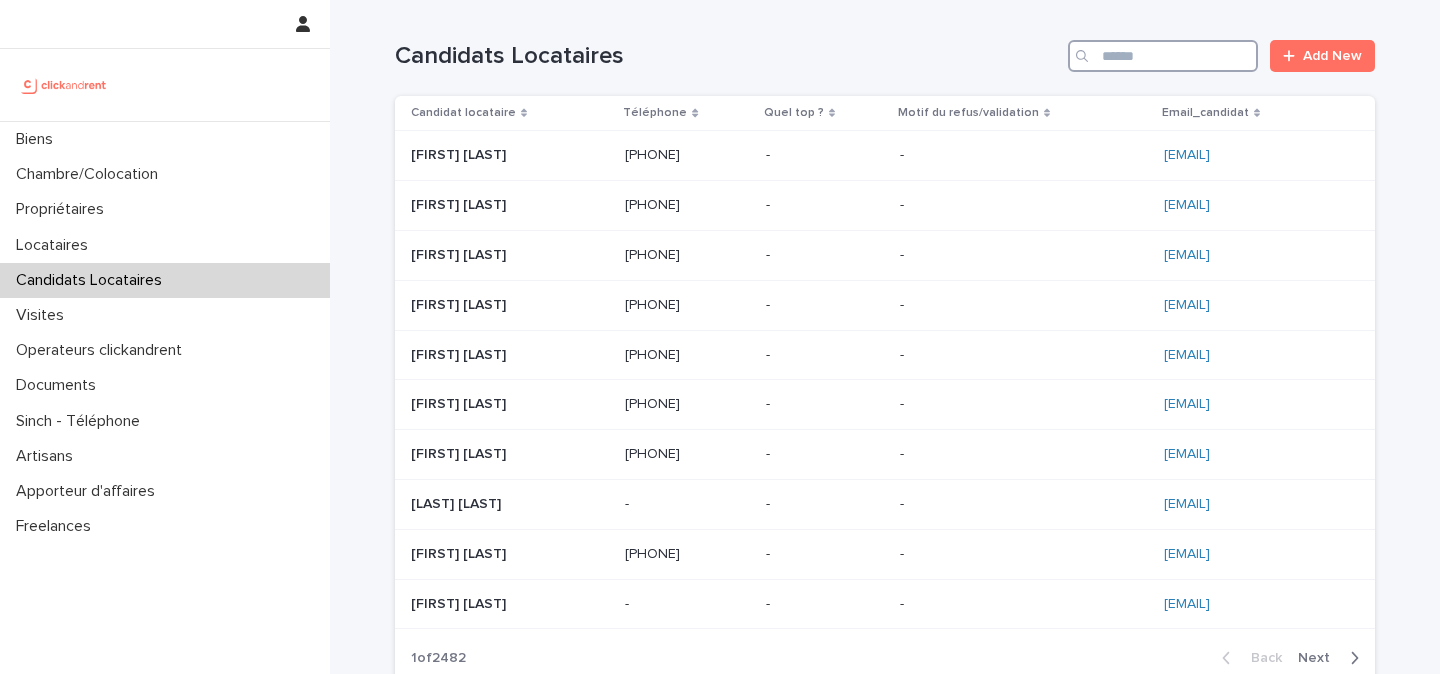 click at bounding box center [1163, 56] 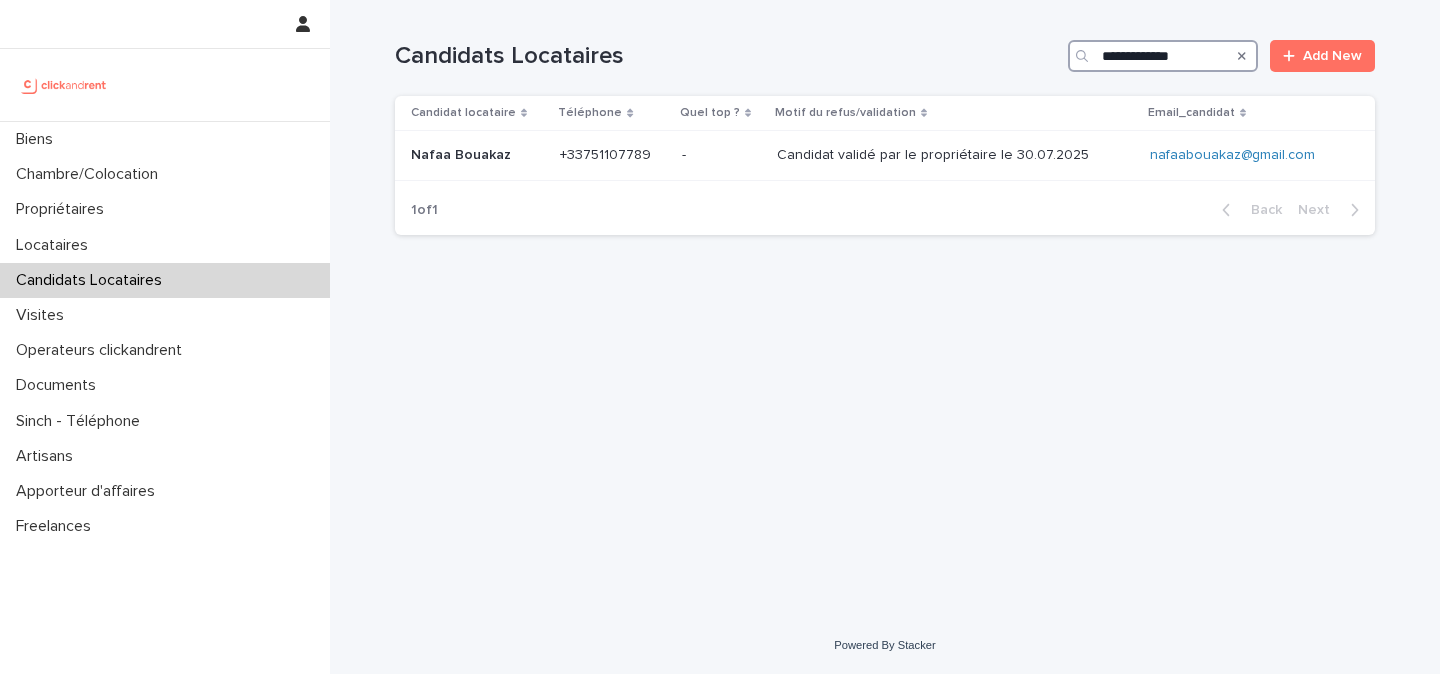 type on "**********" 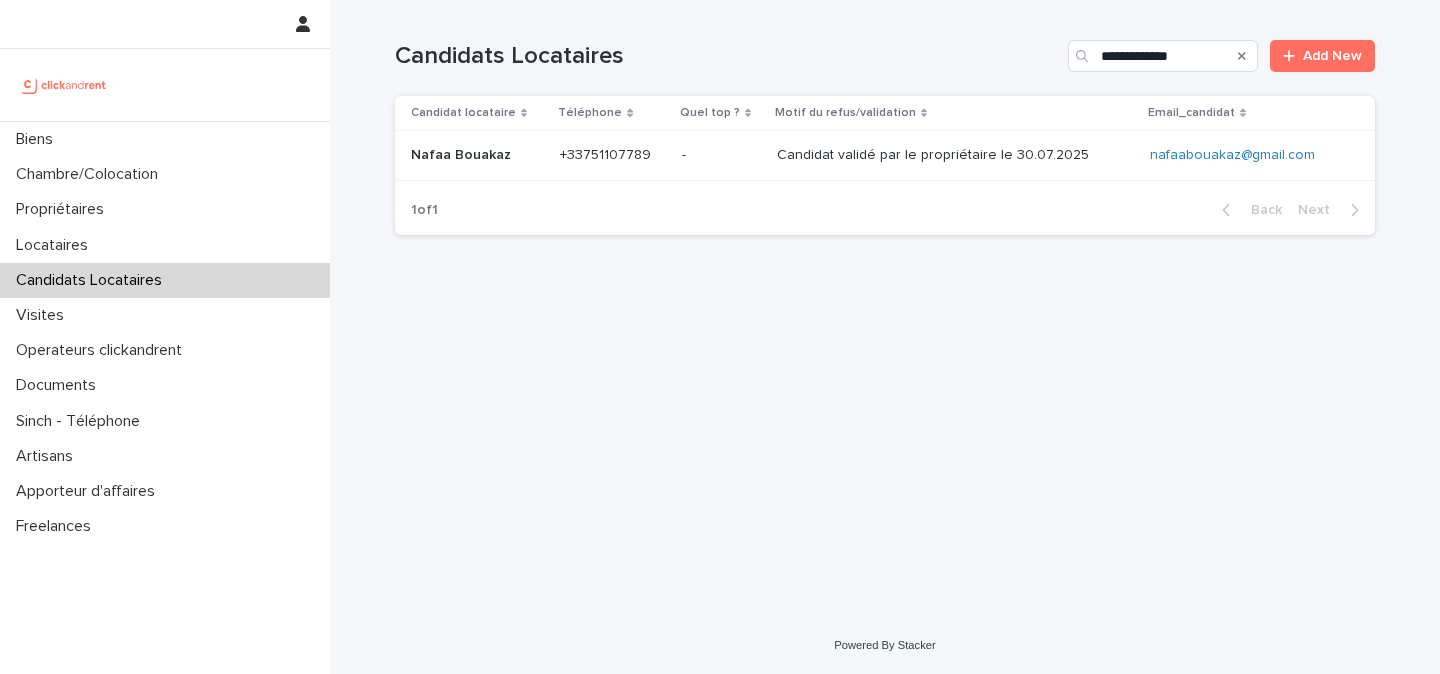 click on "Nafaa Bouakaz Nafaa Bouakaz" at bounding box center (477, 155) 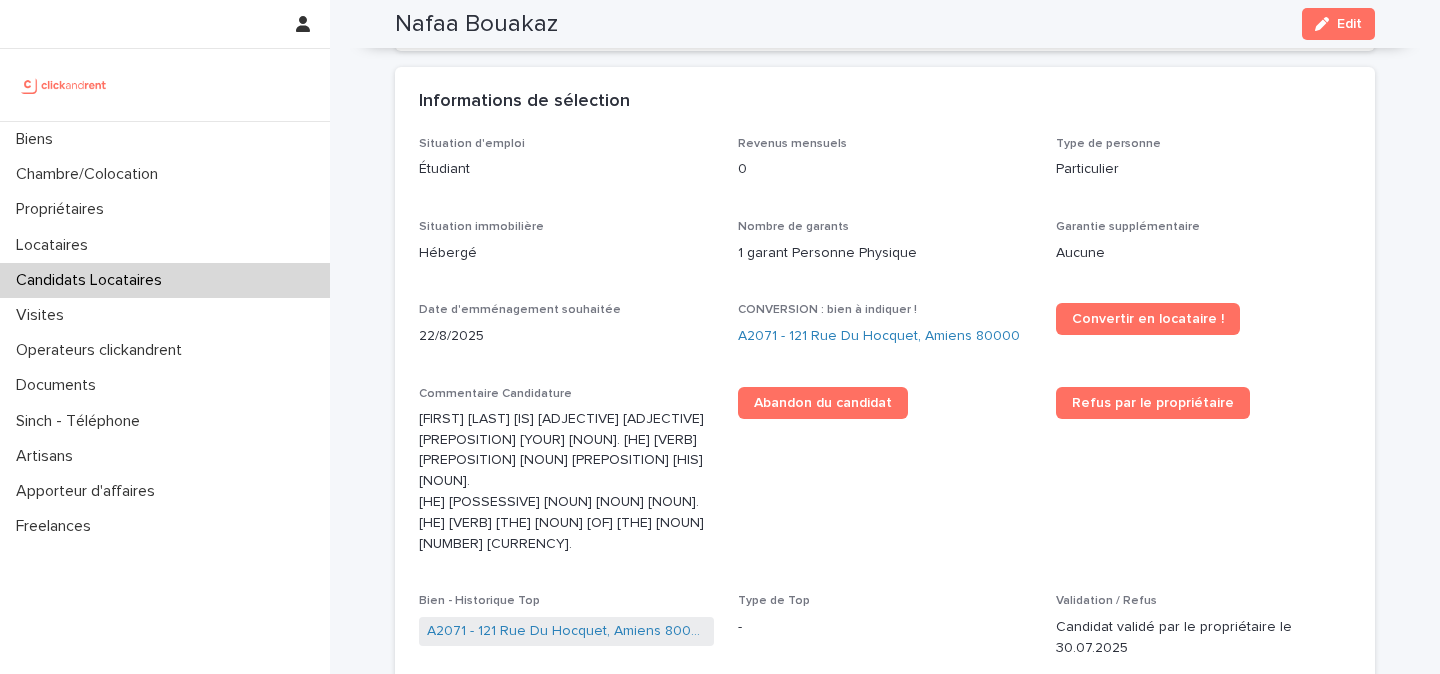 scroll, scrollTop: 498, scrollLeft: 0, axis: vertical 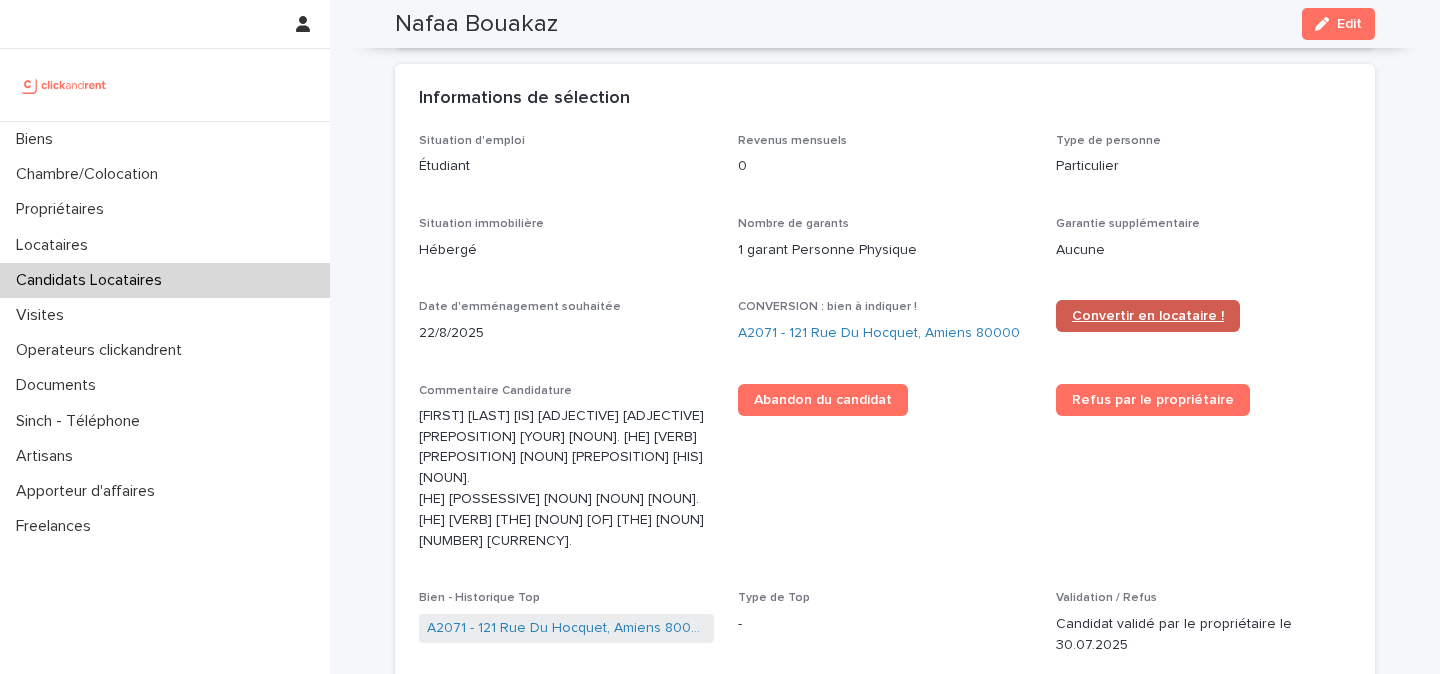 click on "Convertir en locataire !" at bounding box center [1148, 316] 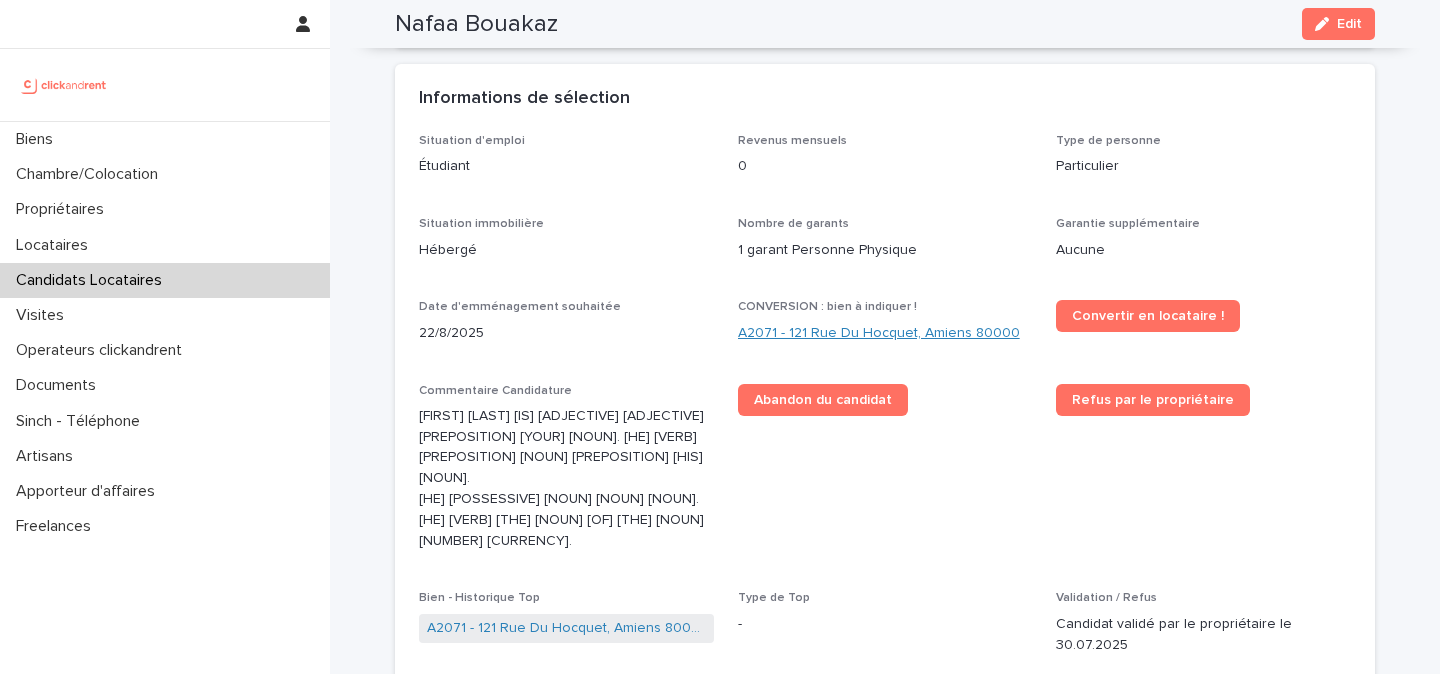 click on "A2071 - 121 Rue Du Hocquet,  Amiens 80000" at bounding box center [879, 333] 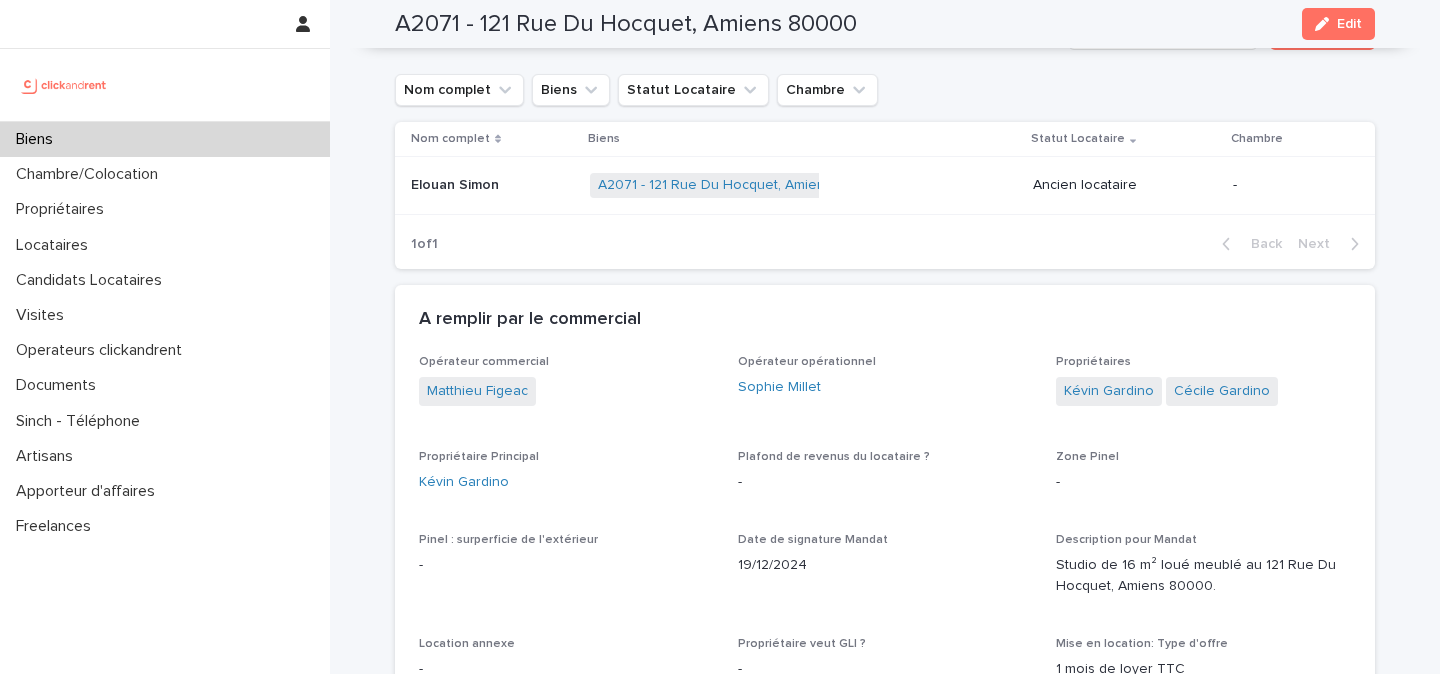 scroll, scrollTop: 733, scrollLeft: 0, axis: vertical 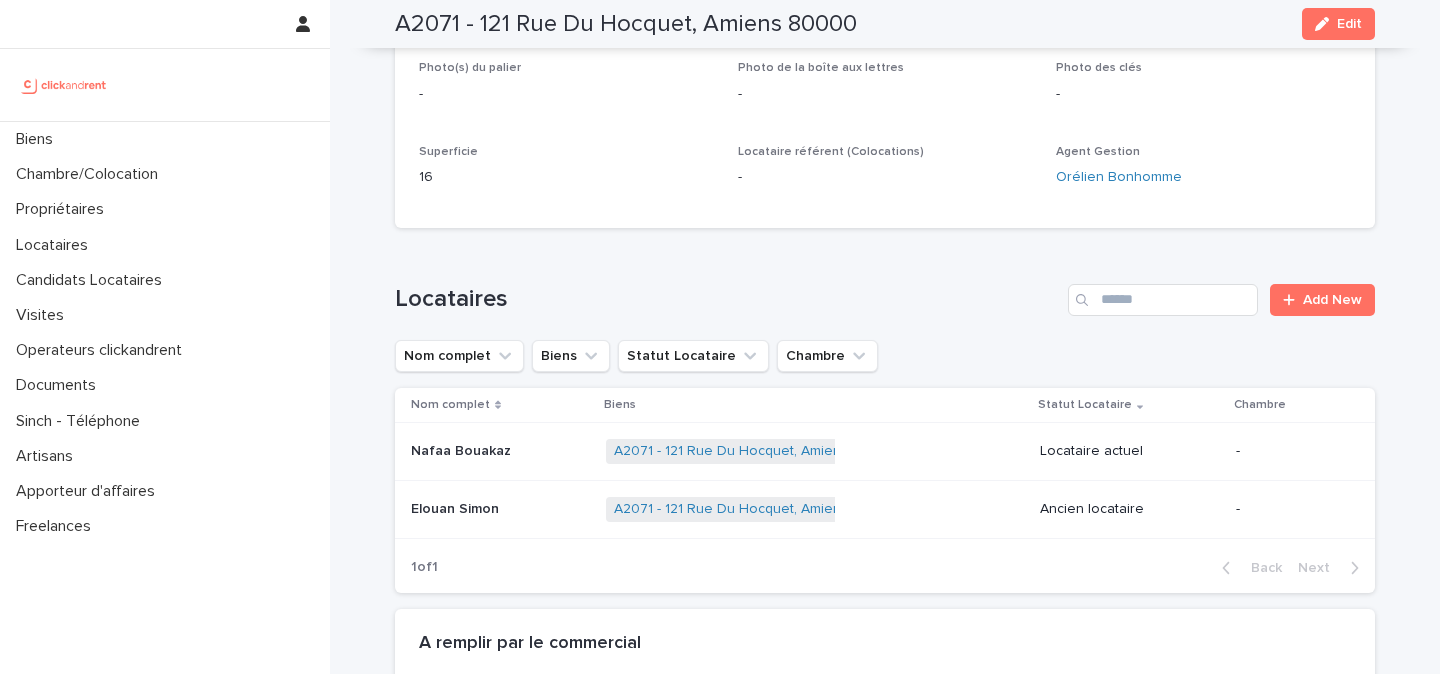 click on "A2071 - 121 Rue Du Hocquet,  Amiens 80000" at bounding box center (626, 24) 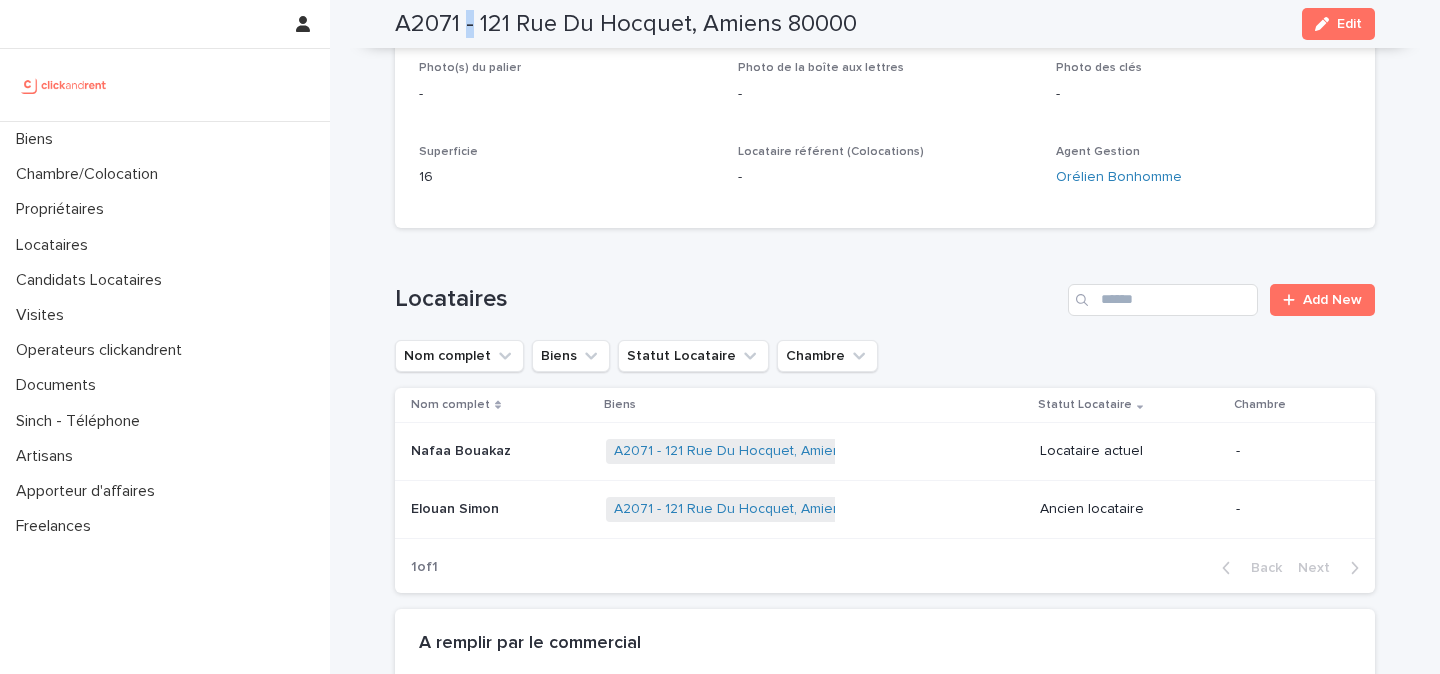 click on "A2071 - 121 Rue Du Hocquet,  Amiens 80000" at bounding box center [626, 24] 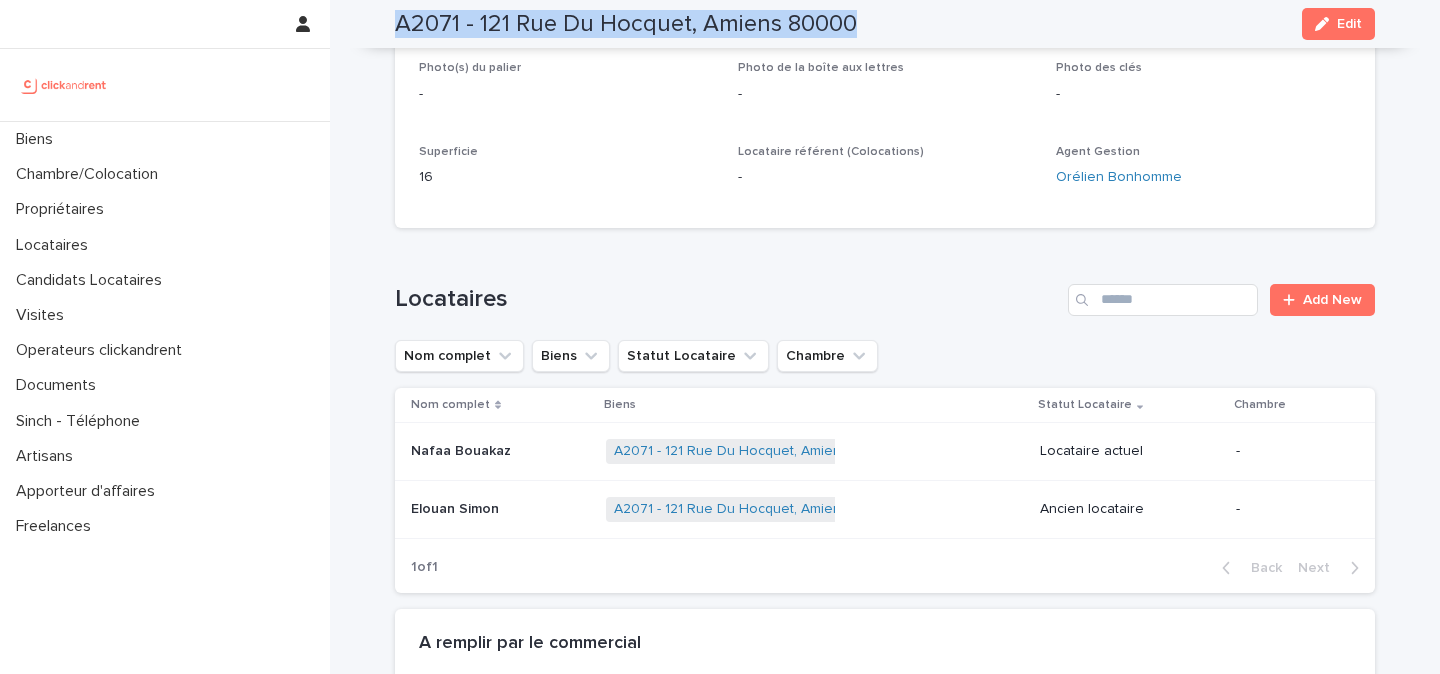 click on "A2071 - 121 Rue Du Hocquet,  Amiens 80000" at bounding box center (626, 24) 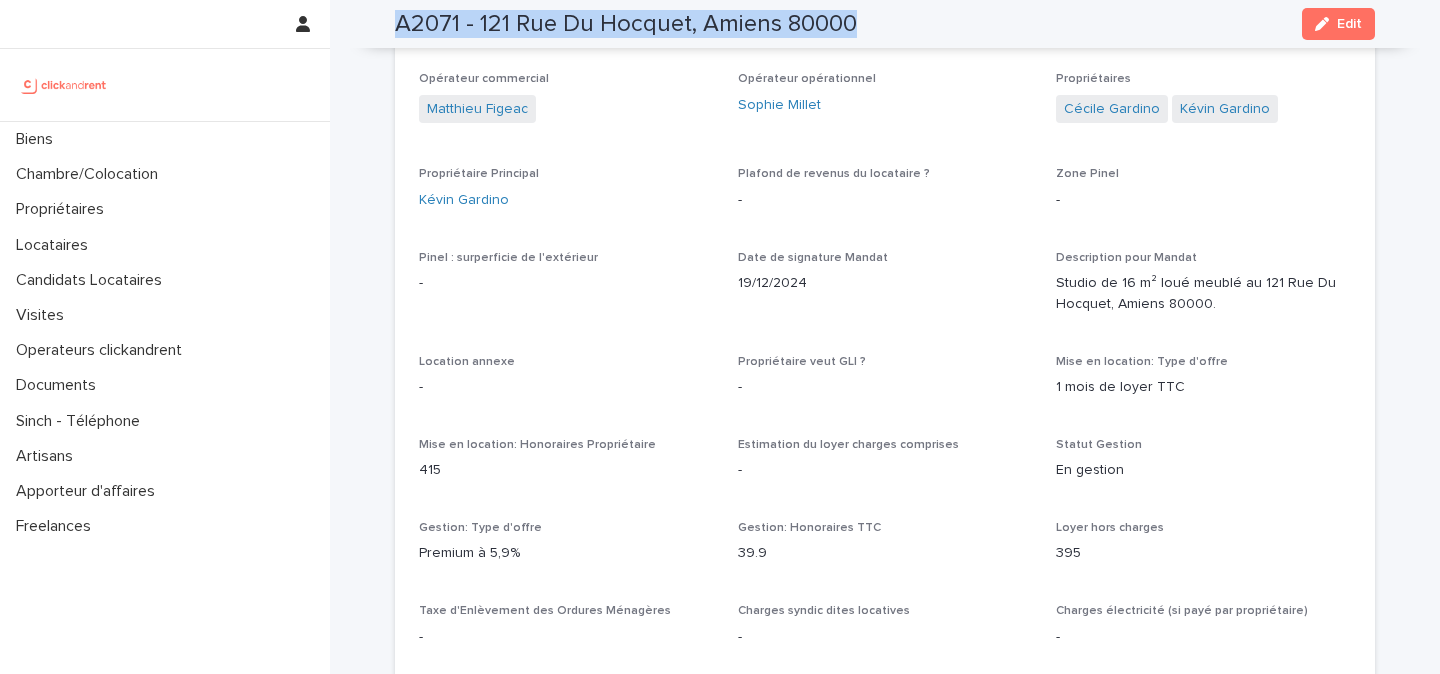 scroll, scrollTop: 1096, scrollLeft: 0, axis: vertical 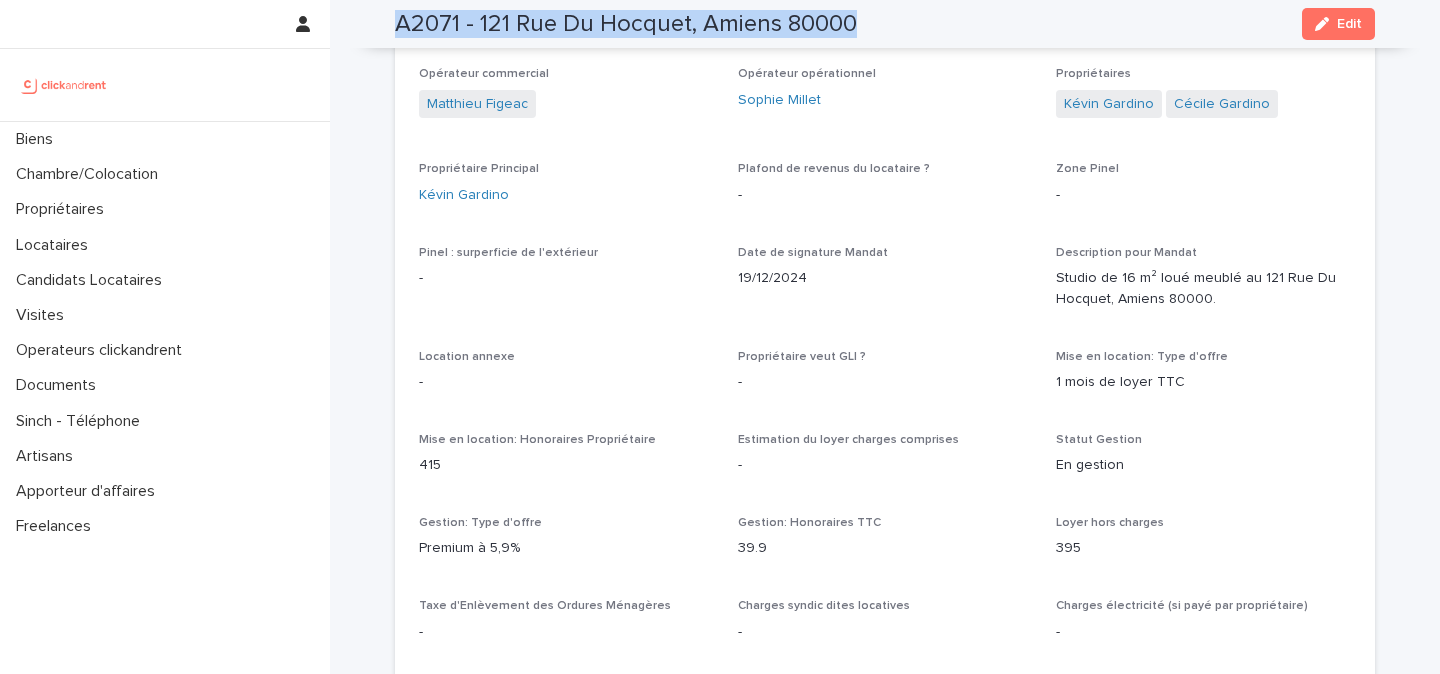 copy on "A2071 - 121 Rue Du Hocquet,  Amiens 80000 Edit" 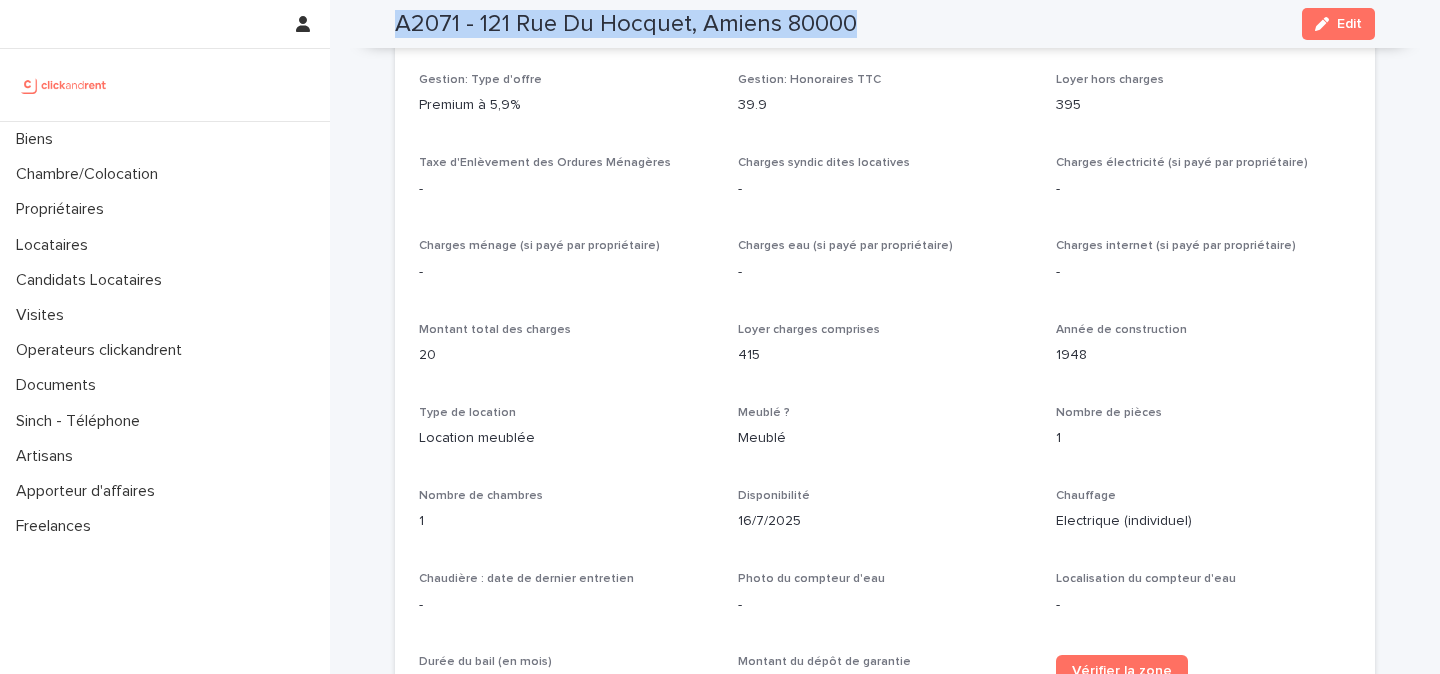 scroll, scrollTop: 1538, scrollLeft: 0, axis: vertical 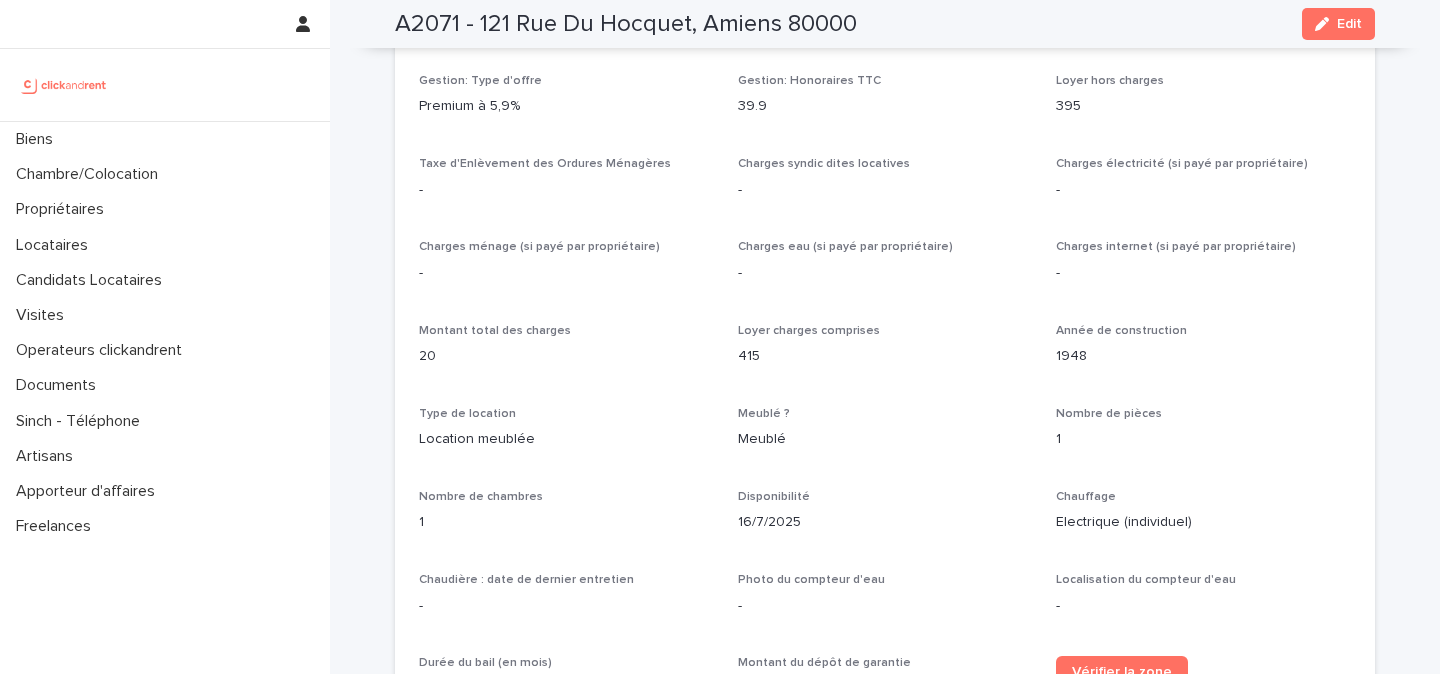 click on "395" at bounding box center [1203, 106] 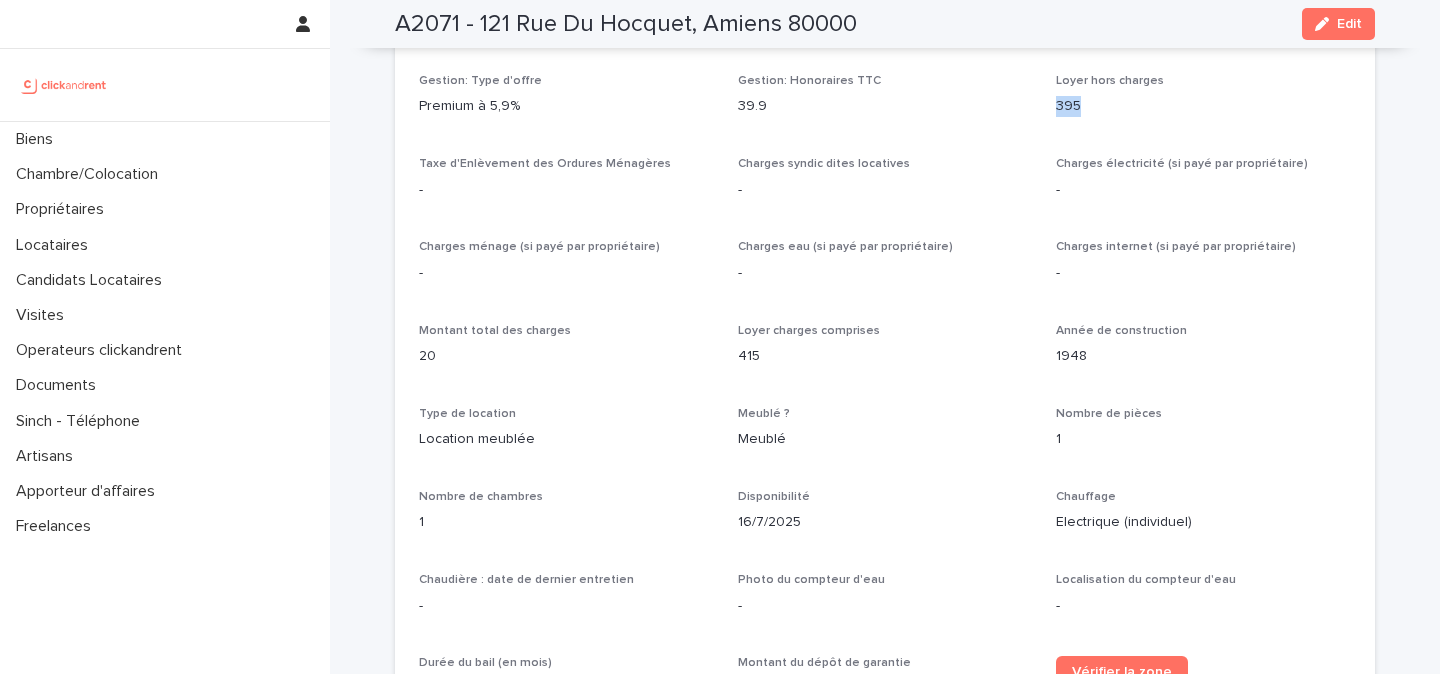 click on "395" at bounding box center [1203, 106] 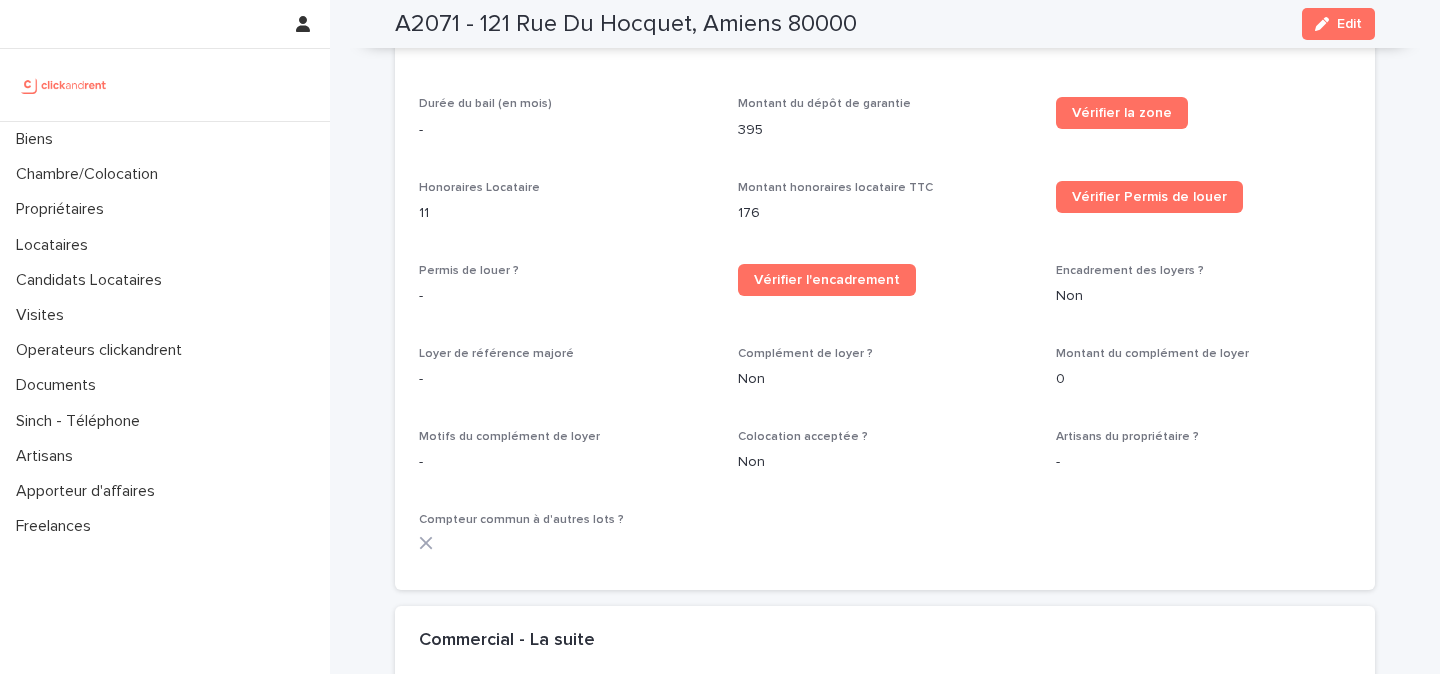 scroll, scrollTop: 1868, scrollLeft: 0, axis: vertical 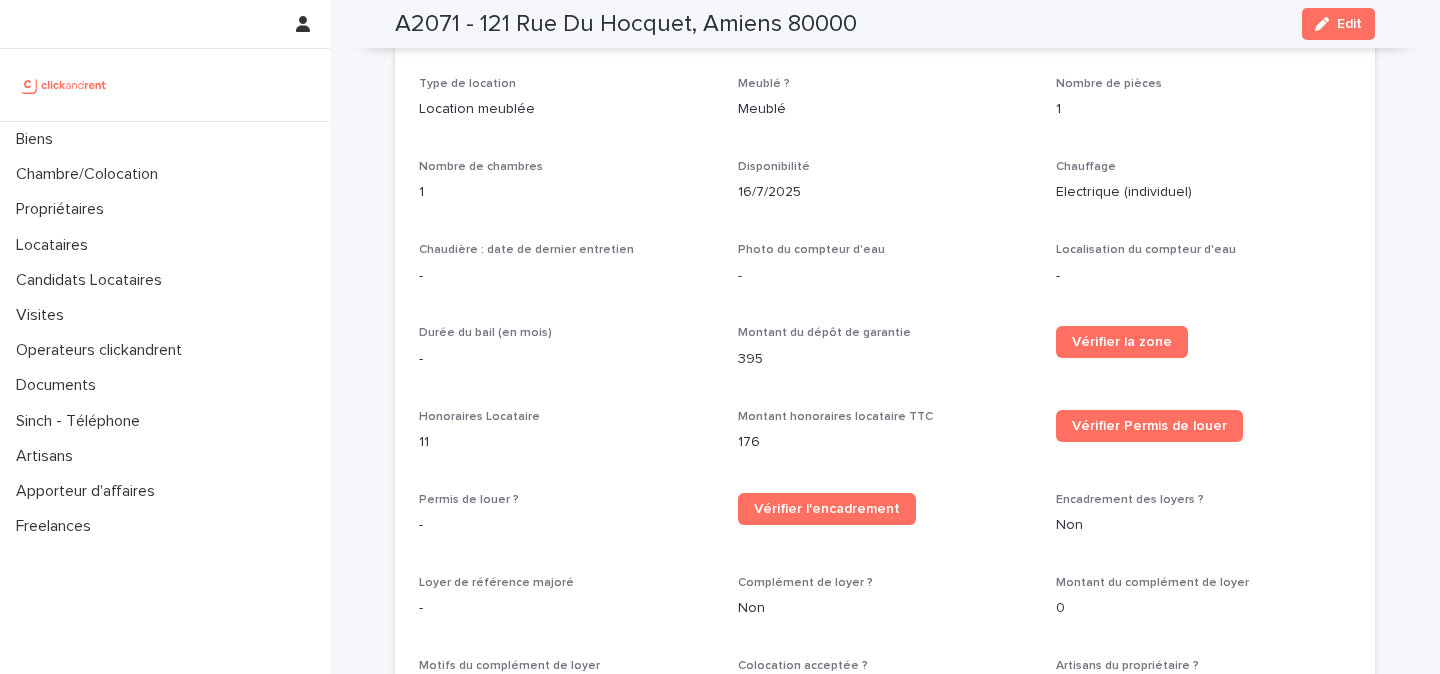 click on "Opérateur commercial Matthieu Figeac   Opérateur opérationnel Sophie Millet   Propriétaires Kévin Gardino   Cécile Gardino   Propriétaire Principal Kévin Gardino   Plafond de revenus du locataire ? - Zone Pinel - Pinel : surperficie de l'extérieur - Date de signature Mandat 19/12/2024 Description pour Mandat Studio de 16 m² loué meublé au 121 Rue Du Hocquet, Amiens 80000. Location annexe - Propriétaire veut GLI ? - Mise en location: Type d'offre 1 mois de loyer TTC Mise en location: Honoraires Propriétaire 415 Estimation du loyer charges comprises - Statut Gestion En gestion Gestion: Type d'offre Premium à 5,9% Gestion: Honoraires TTC 39.9 Loyer hors charges 395 Taxe d'Enlèvement des Ordures Ménagères - Charges syndic dites locatives - Charges électricité (si payé par propriétaire) - Charges ménage (si payé par propriétaire) - Charges eau (si payé par propriétaire) - Charges internet (si payé par propriétaire) - Montant total des charges 20 Loyer charges comprises 415 1948 Meublé" at bounding box center [885, 44] 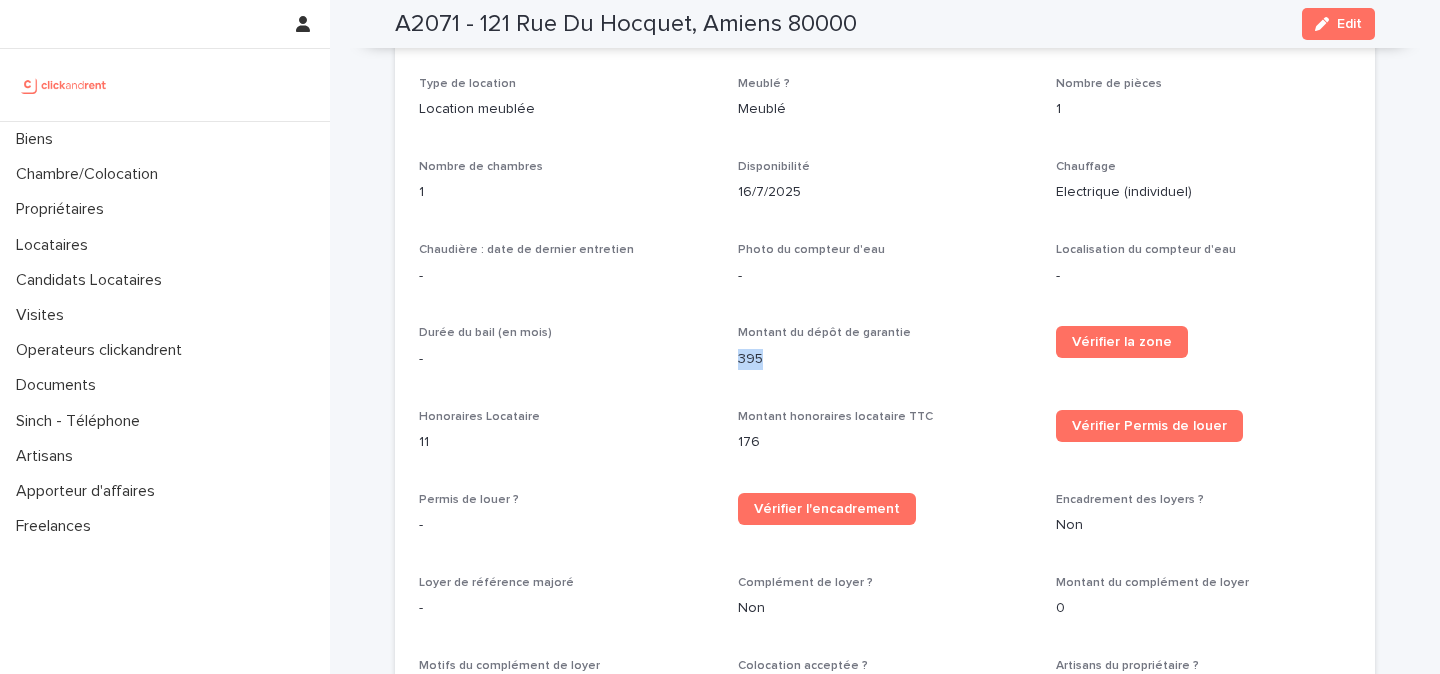 click on "Opérateur commercial Matthieu Figeac   Opérateur opérationnel Sophie Millet   Propriétaires Kévin Gardino   Cécile Gardino   Propriétaire Principal Kévin Gardino   Plafond de revenus du locataire ? - Zone Pinel - Pinel : surperficie de l'extérieur - Date de signature Mandat 19/12/2024 Description pour Mandat Studio de 16 m² loué meublé au 121 Rue Du Hocquet, Amiens 80000. Location annexe - Propriétaire veut GLI ? - Mise en location: Type d'offre 1 mois de loyer TTC Mise en location: Honoraires Propriétaire 415 Estimation du loyer charges comprises - Statut Gestion En gestion Gestion: Type d'offre Premium à 5,9% Gestion: Honoraires TTC 39.9 Loyer hors charges 395 Taxe d'Enlèvement des Ordures Ménagères - Charges syndic dites locatives - Charges électricité (si payé par propriétaire) - Charges ménage (si payé par propriétaire) - Charges eau (si payé par propriétaire) - Charges internet (si payé par propriétaire) - Montant total des charges 20 Loyer charges comprises 415 1948 Meublé" at bounding box center [885, 44] 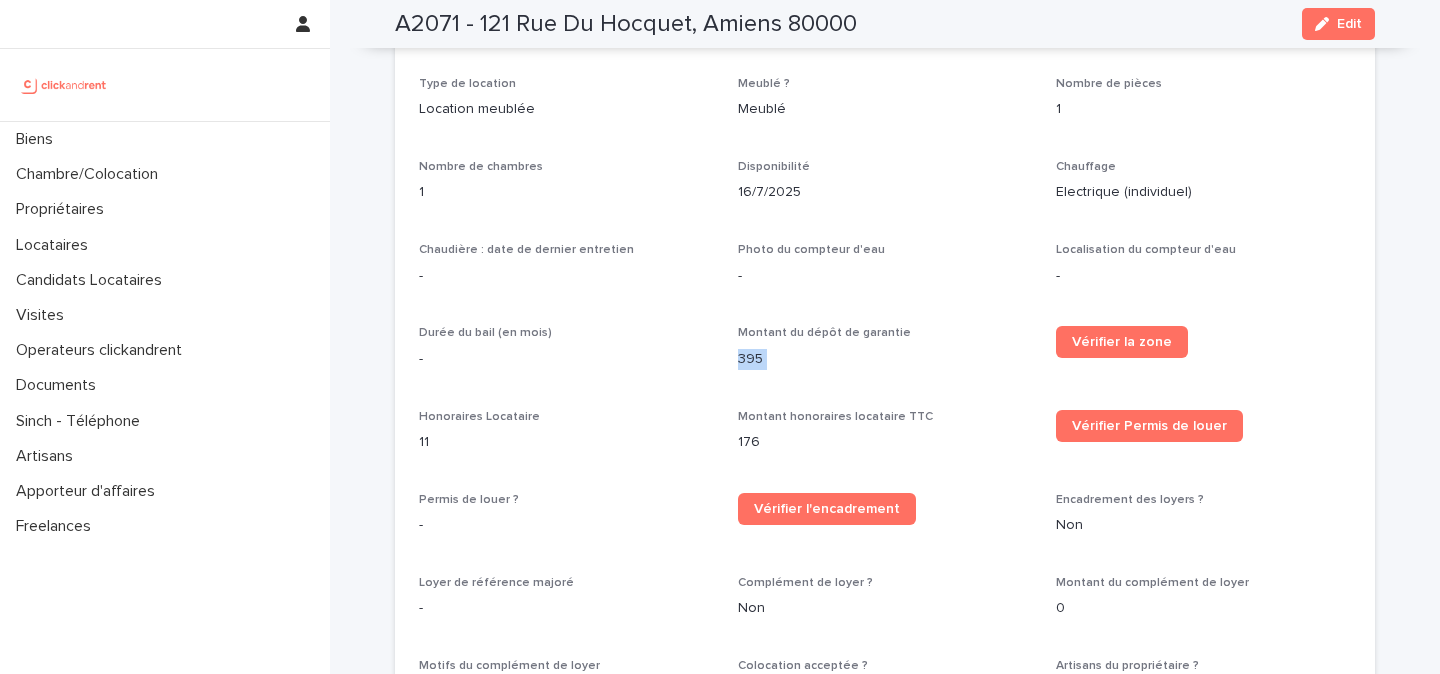 click on "Opérateur commercial Matthieu Figeac   Opérateur opérationnel Sophie Millet   Propriétaires Kévin Gardino   Cécile Gardino   Propriétaire Principal Kévin Gardino   Plafond de revenus du locataire ? - Zone Pinel - Pinel : surperficie de l'extérieur - Date de signature Mandat 19/12/2024 Description pour Mandat Studio de 16 m² loué meublé au 121 Rue Du Hocquet, Amiens 80000. Location annexe - Propriétaire veut GLI ? - Mise en location: Type d'offre 1 mois de loyer TTC Mise en location: Honoraires Propriétaire 415 Estimation du loyer charges comprises - Statut Gestion En gestion Gestion: Type d'offre Premium à 5,9% Gestion: Honoraires TTC 39.9 Loyer hors charges 395 Taxe d'Enlèvement des Ordures Ménagères - Charges syndic dites locatives - Charges électricité (si payé par propriétaire) - Charges ménage (si payé par propriétaire) - Charges eau (si payé par propriétaire) - Charges internet (si payé par propriétaire) - Montant total des charges 20 Loyer charges comprises 415 1948 Meublé" at bounding box center (885, 44) 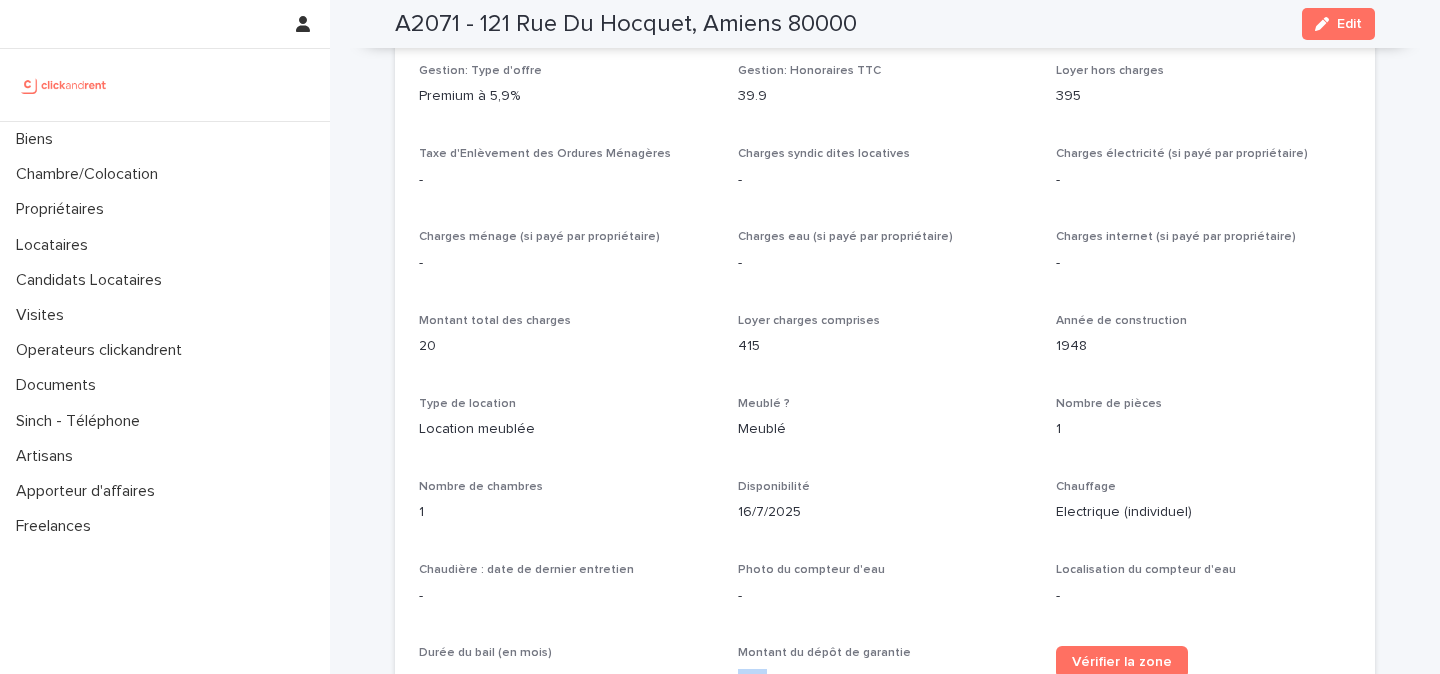 scroll, scrollTop: 1540, scrollLeft: 0, axis: vertical 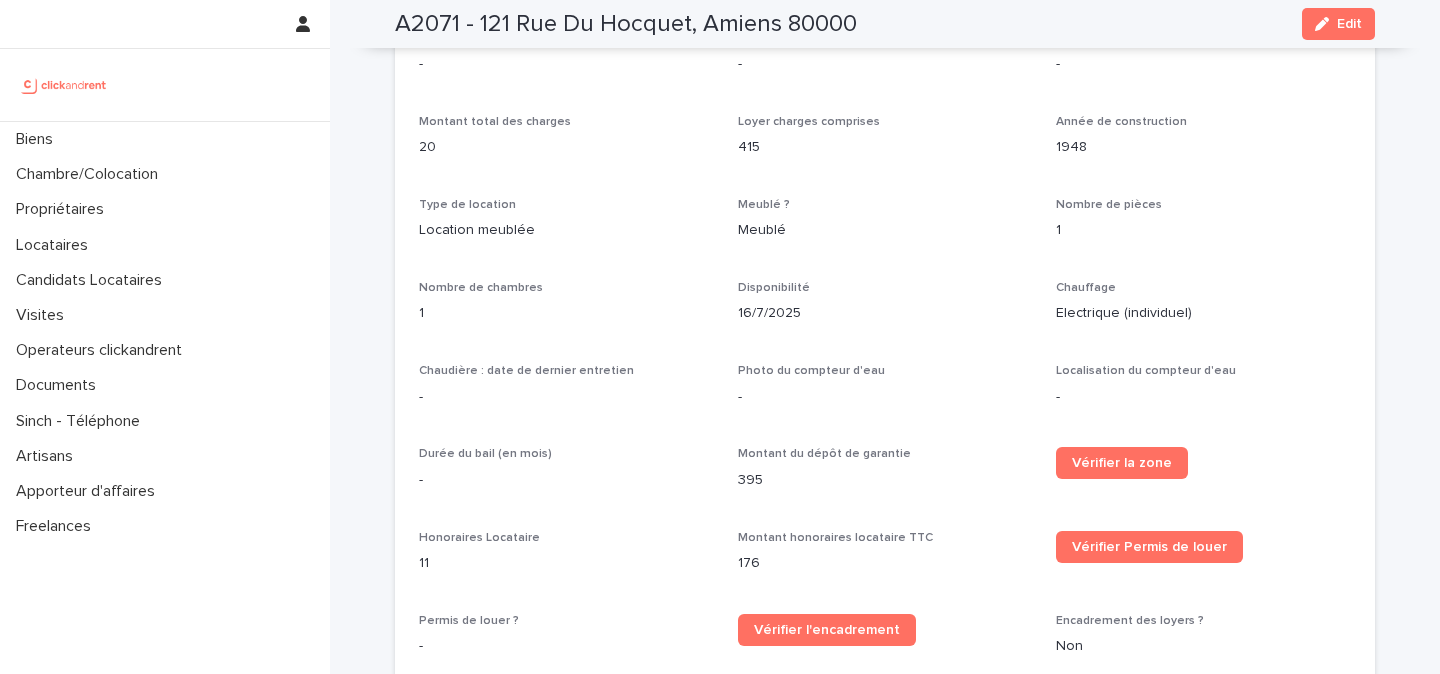 click on "395" at bounding box center (885, 480) 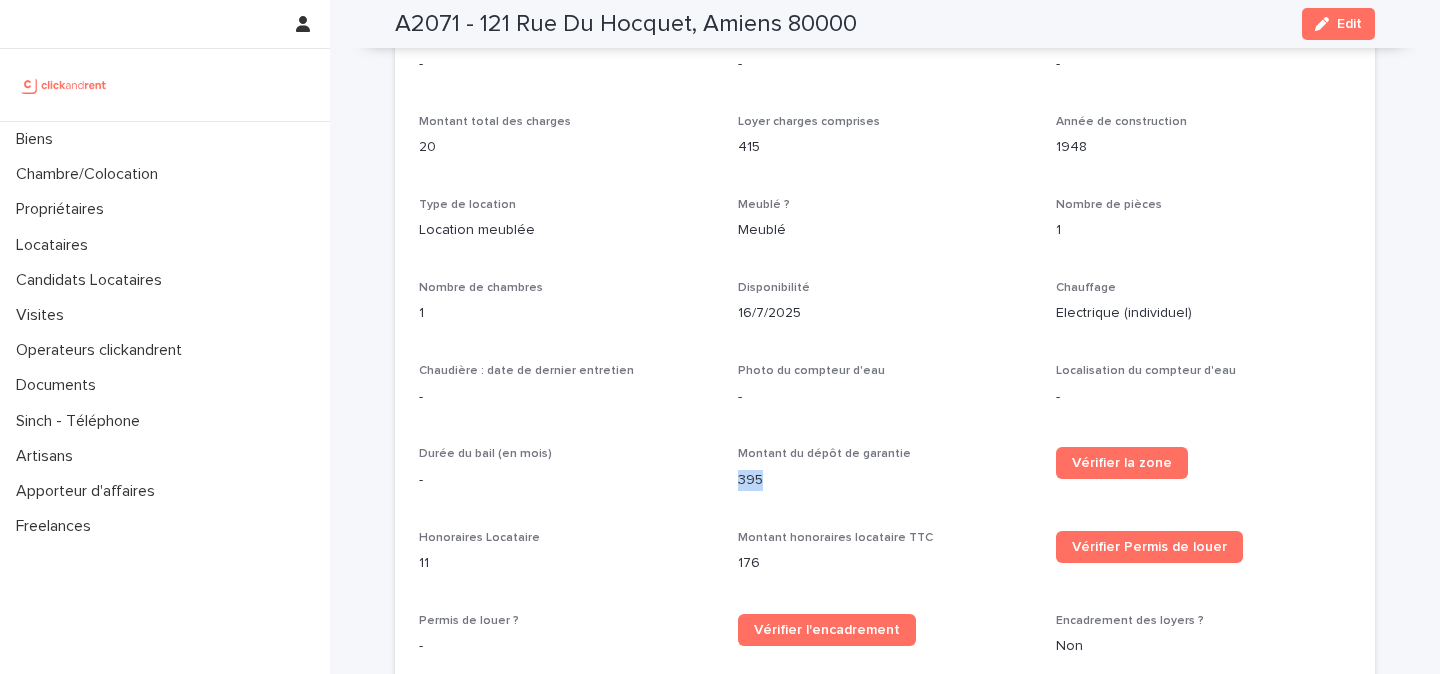 click on "395" at bounding box center [885, 480] 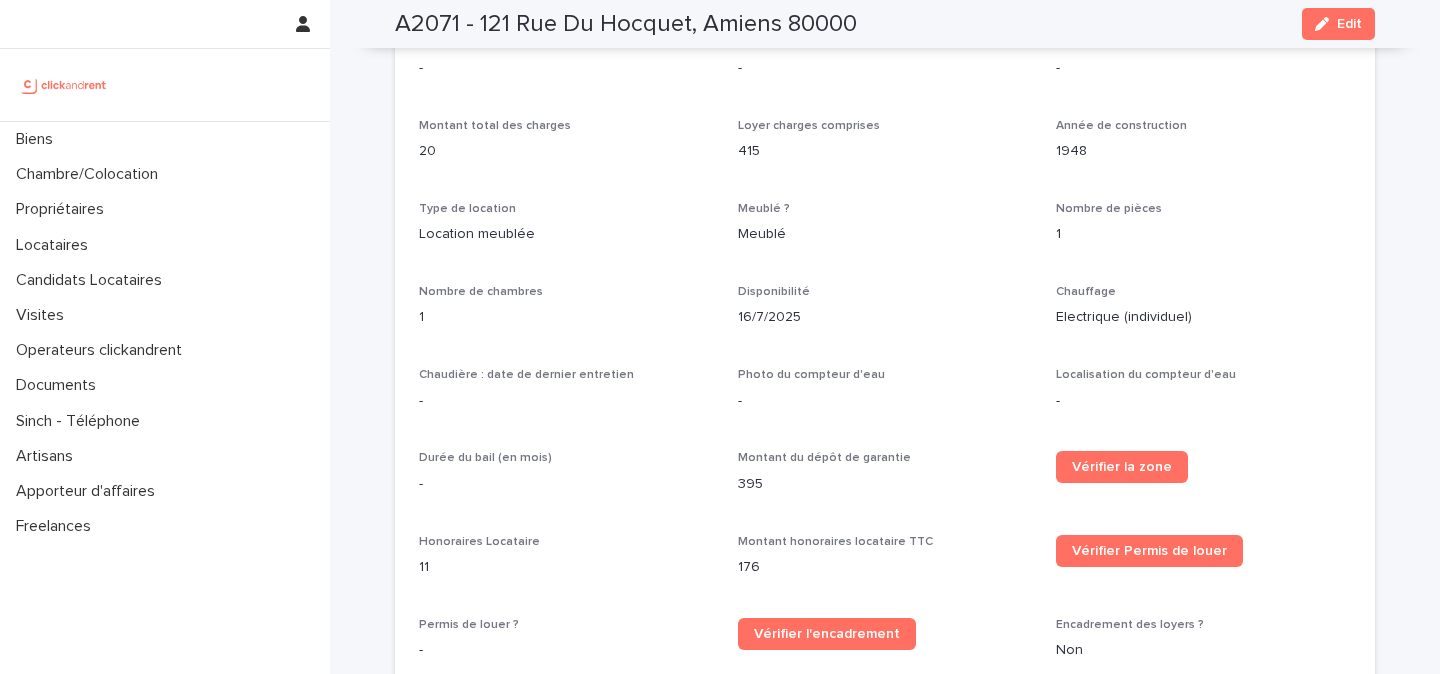 click on "415" at bounding box center (885, 151) 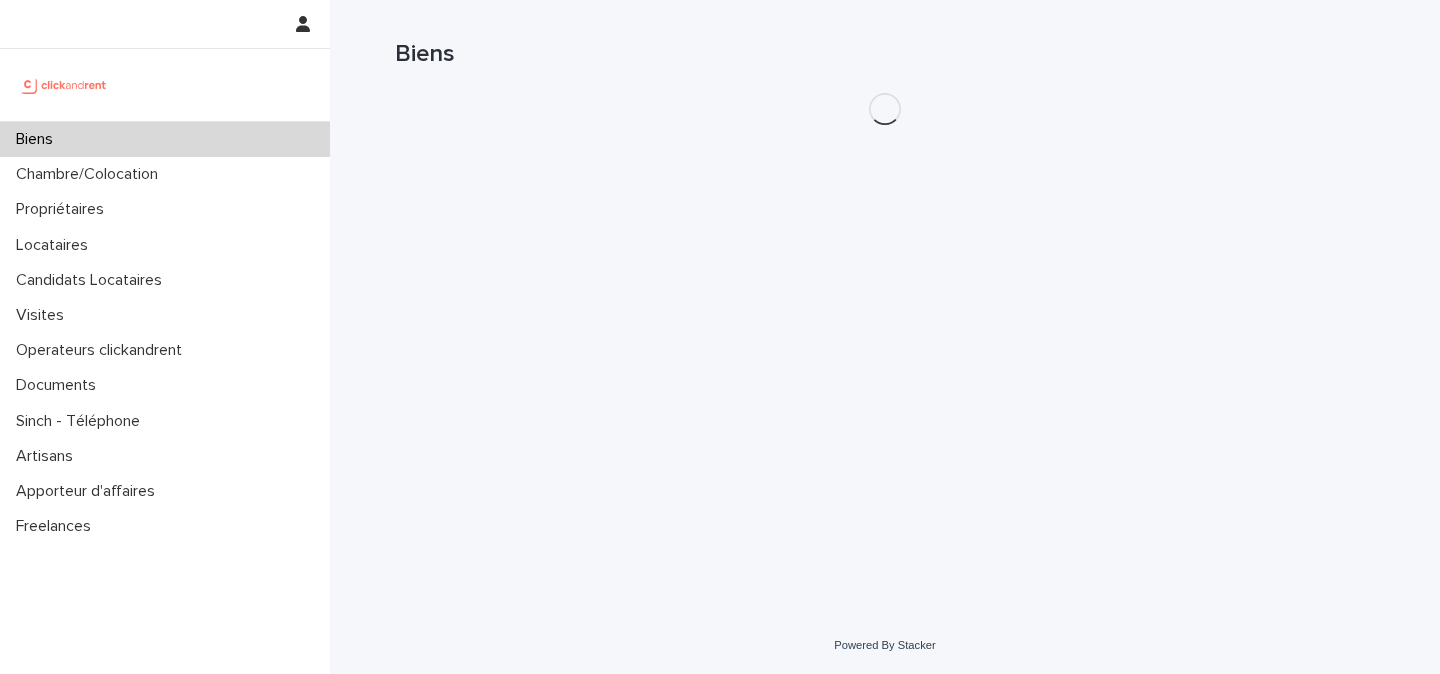 scroll, scrollTop: 0, scrollLeft: 0, axis: both 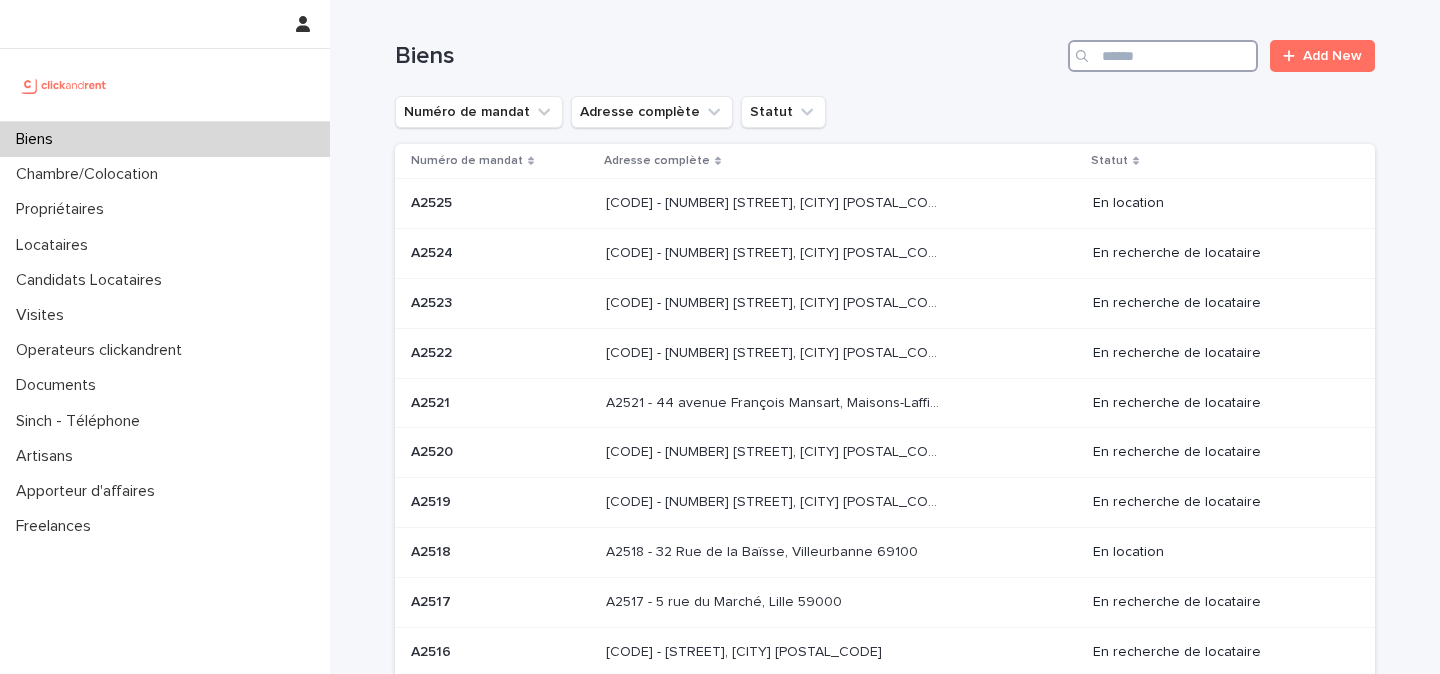 click at bounding box center (1163, 56) 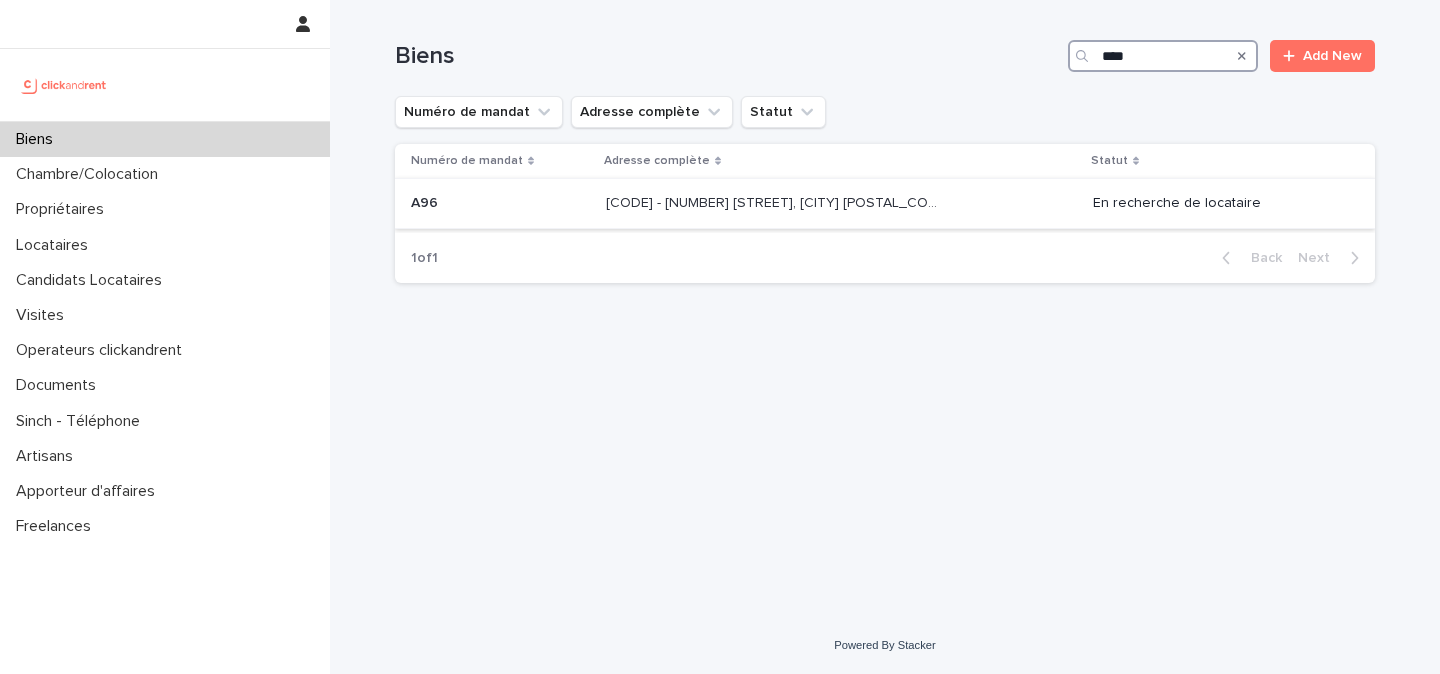 type on "***" 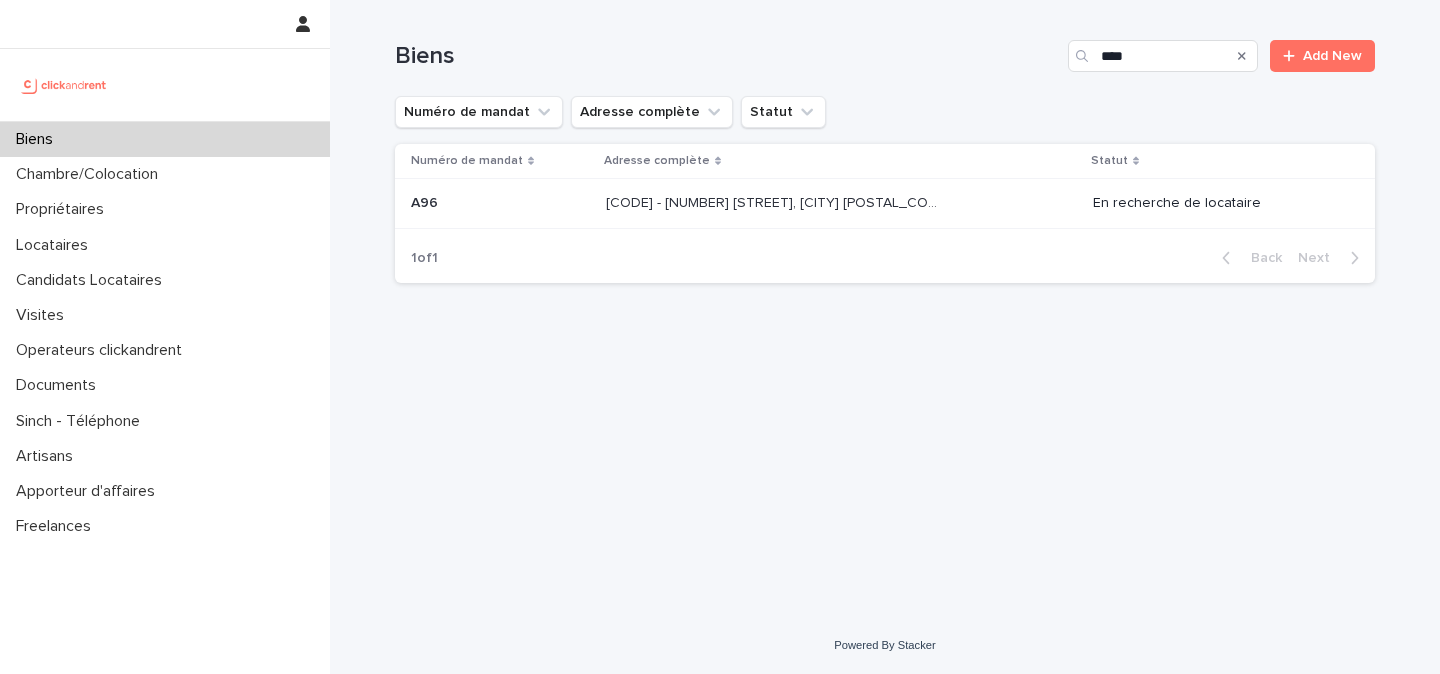 click on "A96 - 11 rue de Châteaufort,  Orsay 91400 A96 - 11 rue de Châteaufort,  Orsay 91400" at bounding box center [841, 203] 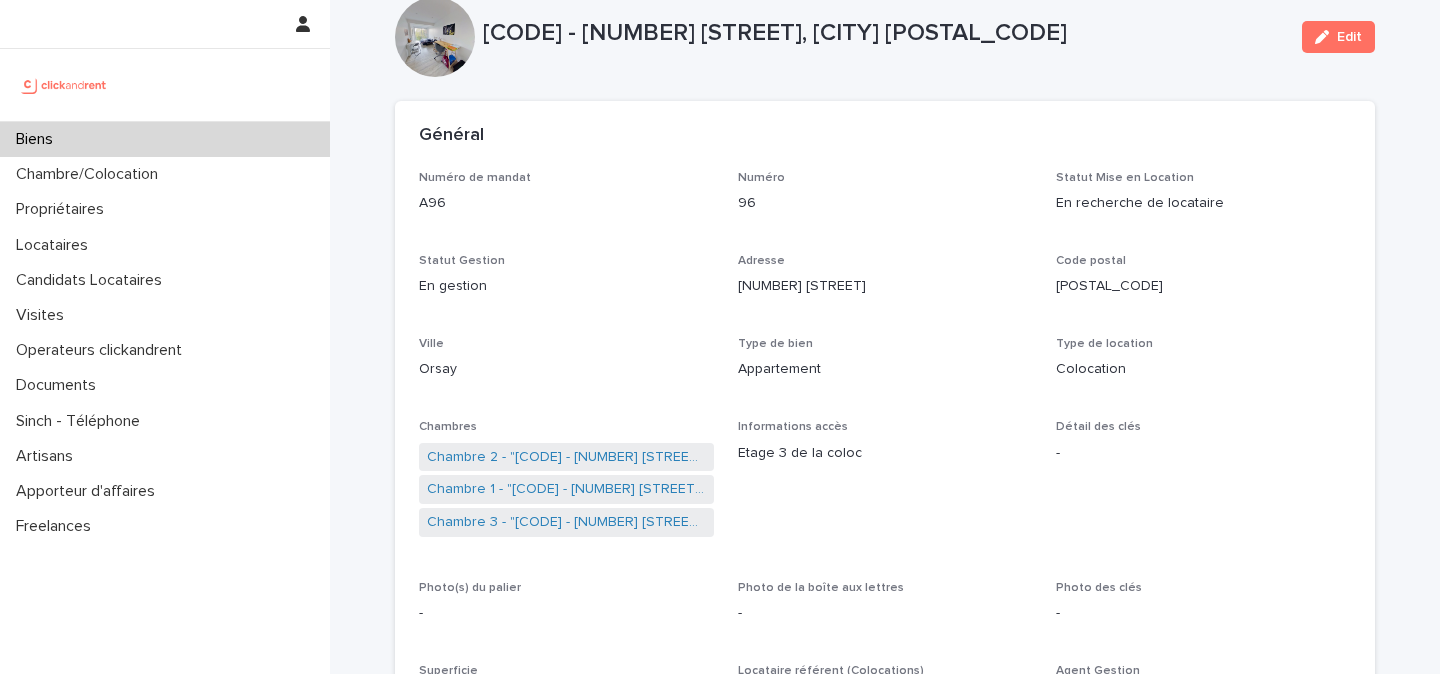 scroll, scrollTop: 103, scrollLeft: 0, axis: vertical 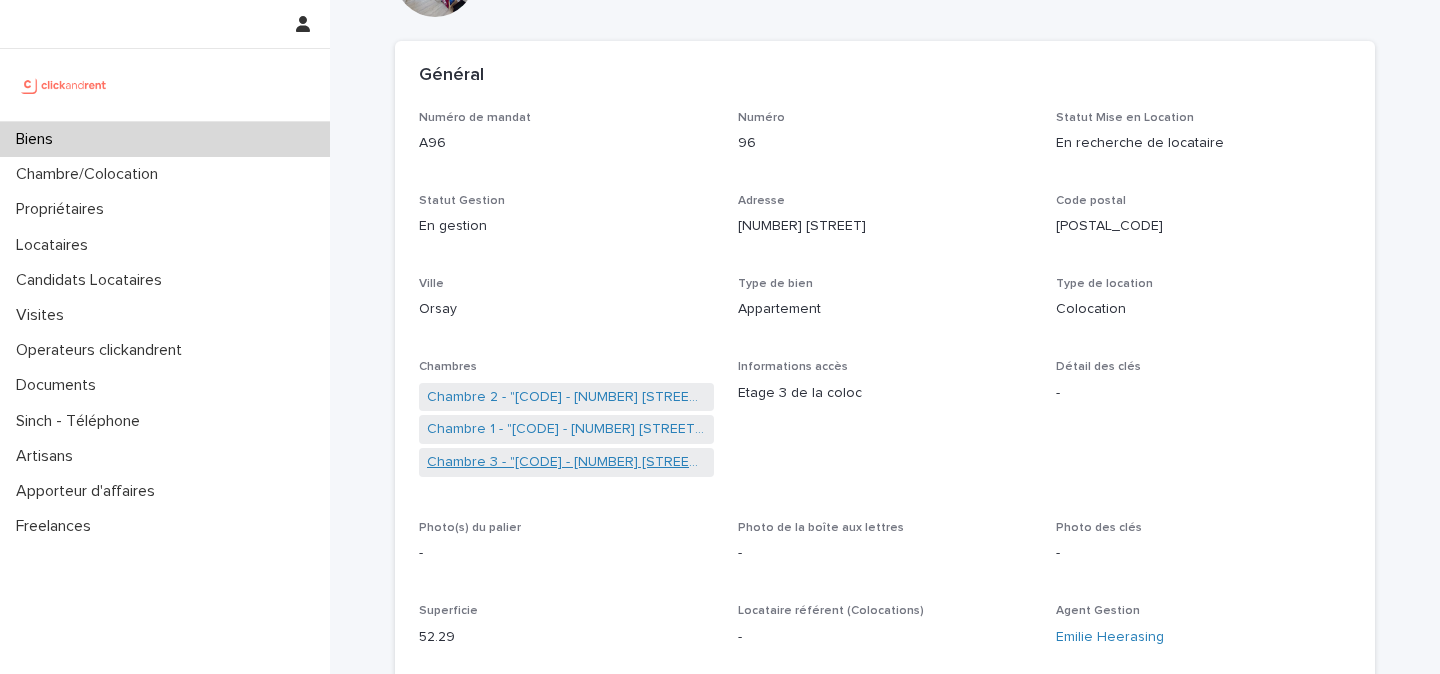 click on "Chambre [NUMBER] - "[NUMBER] [STREET], [CITY]"" at bounding box center (566, 462) 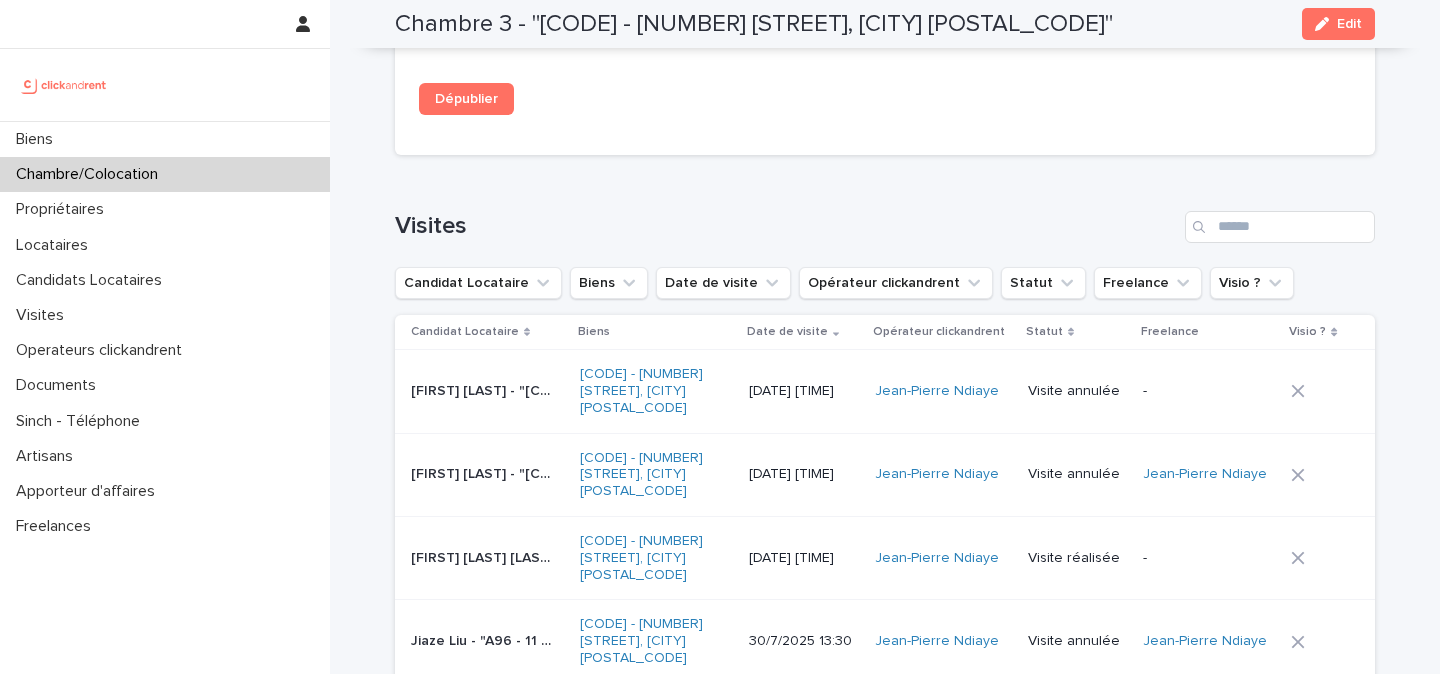 scroll, scrollTop: 1717, scrollLeft: 0, axis: vertical 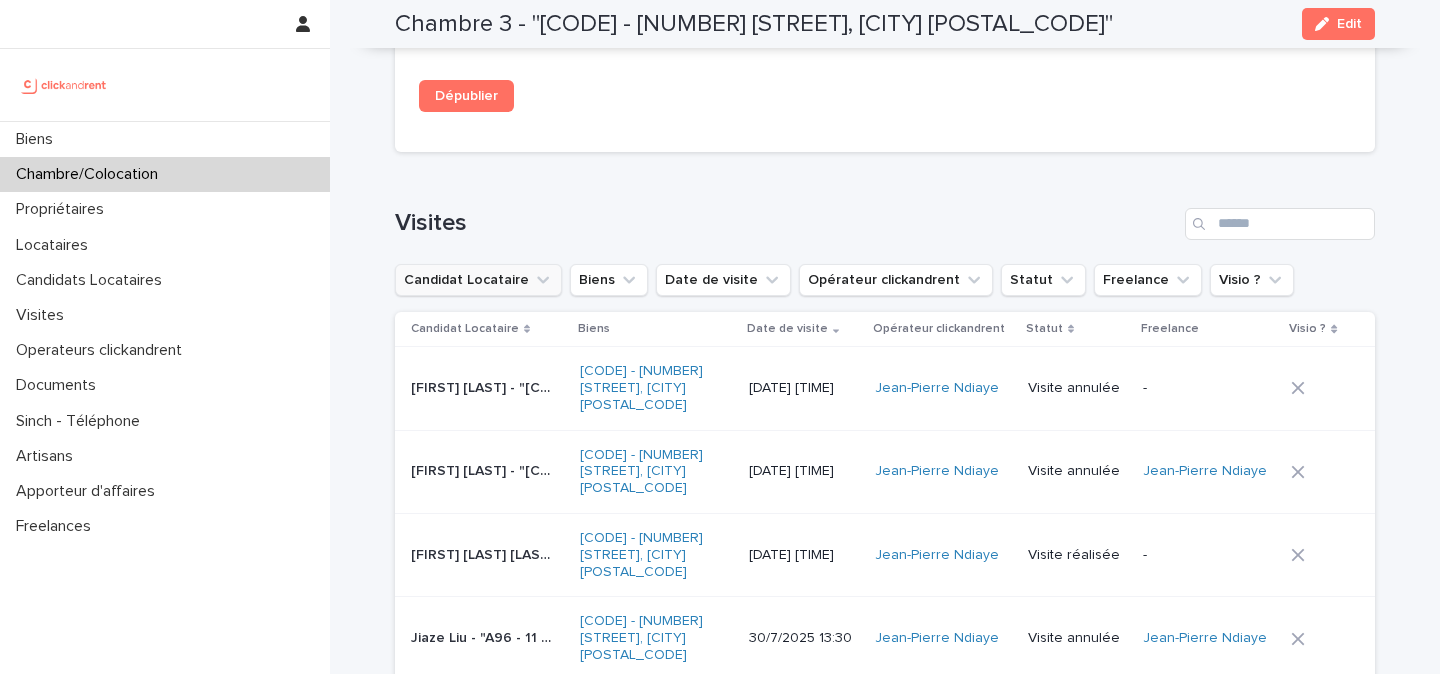 click 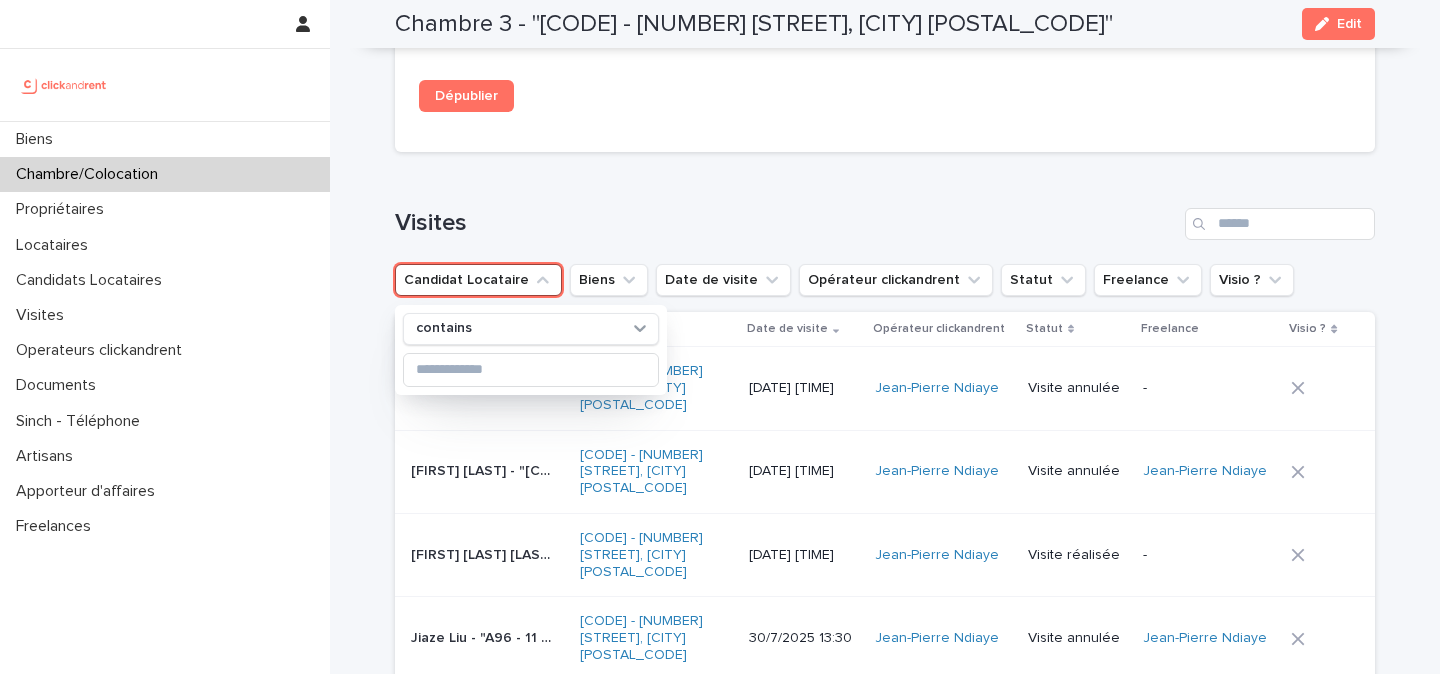 click 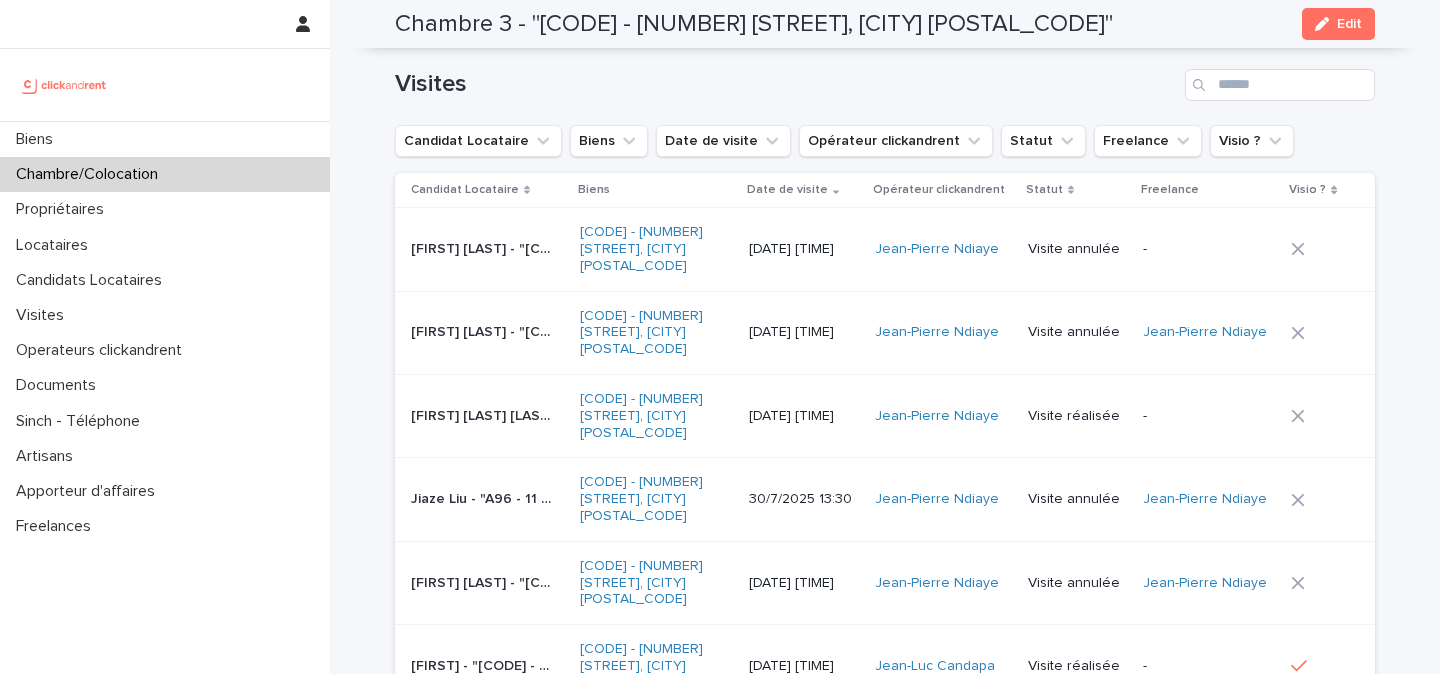 scroll, scrollTop: 1706, scrollLeft: 0, axis: vertical 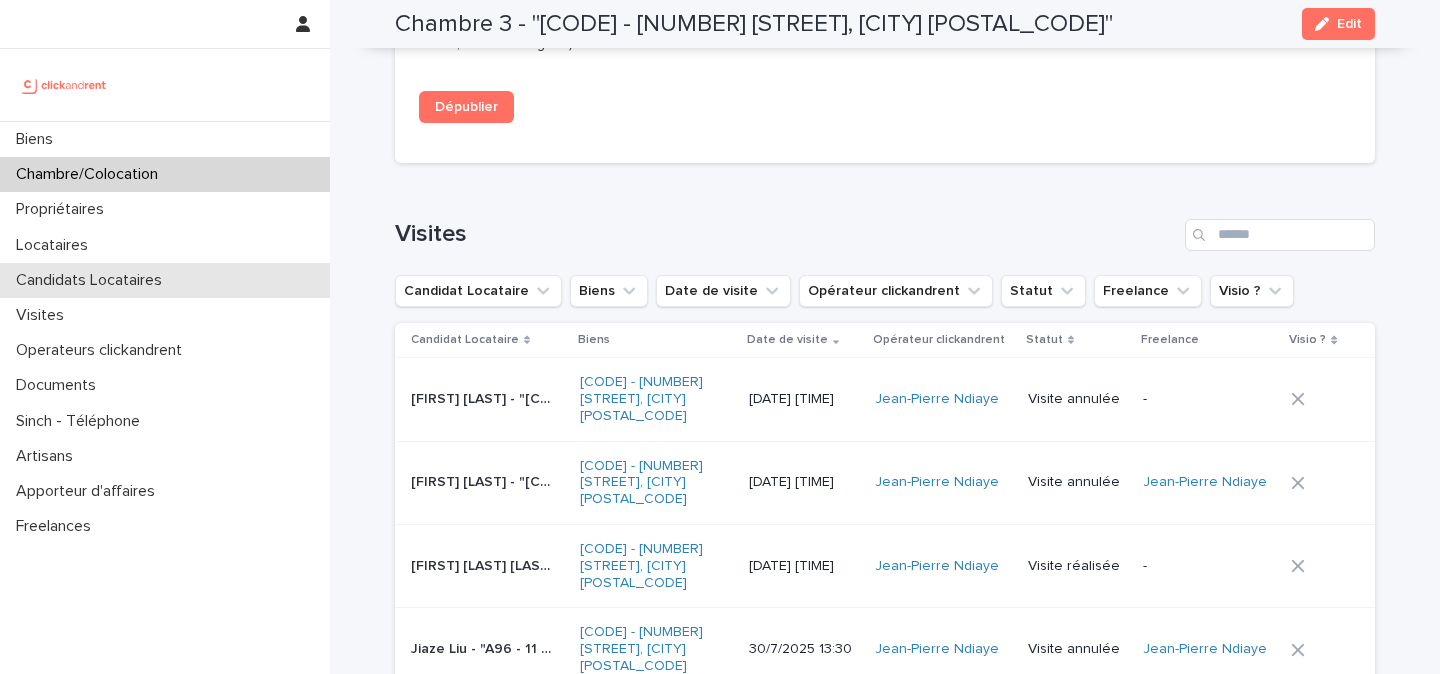 click on "Candidats Locataires" at bounding box center [93, 280] 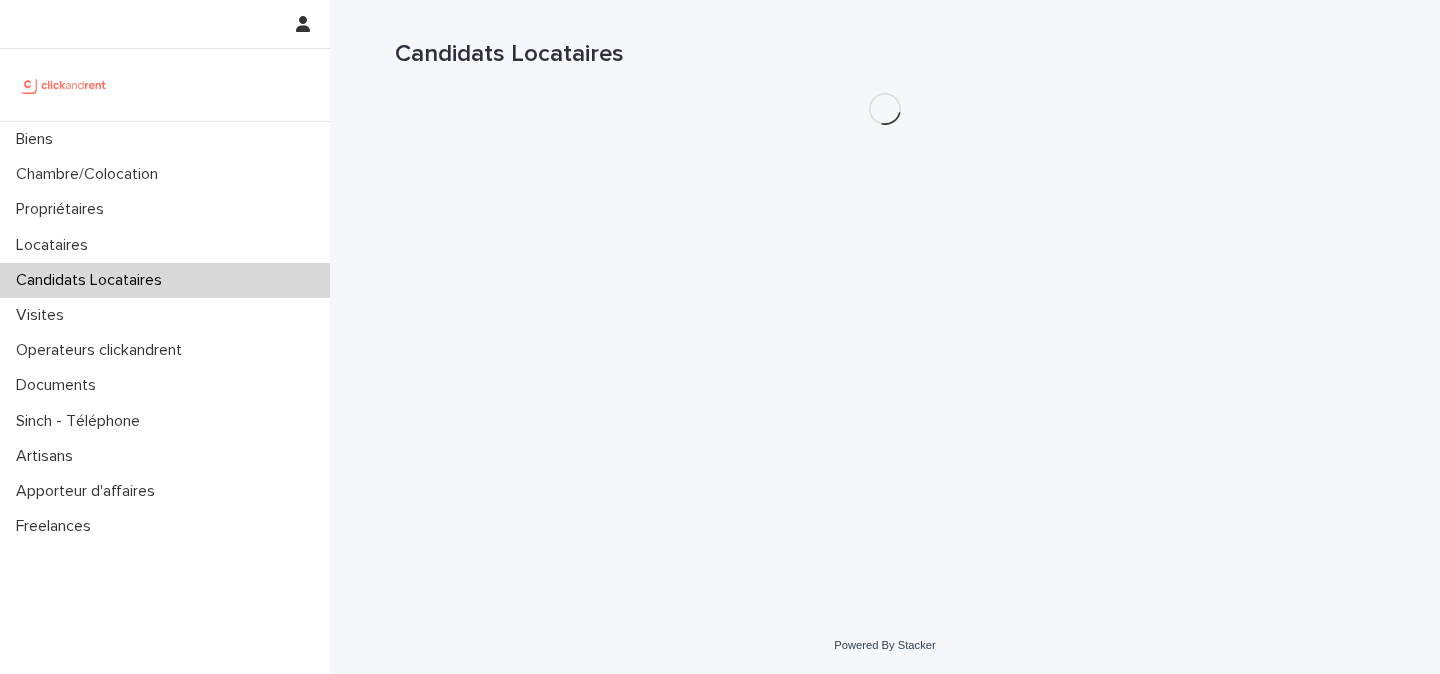 scroll, scrollTop: 0, scrollLeft: 0, axis: both 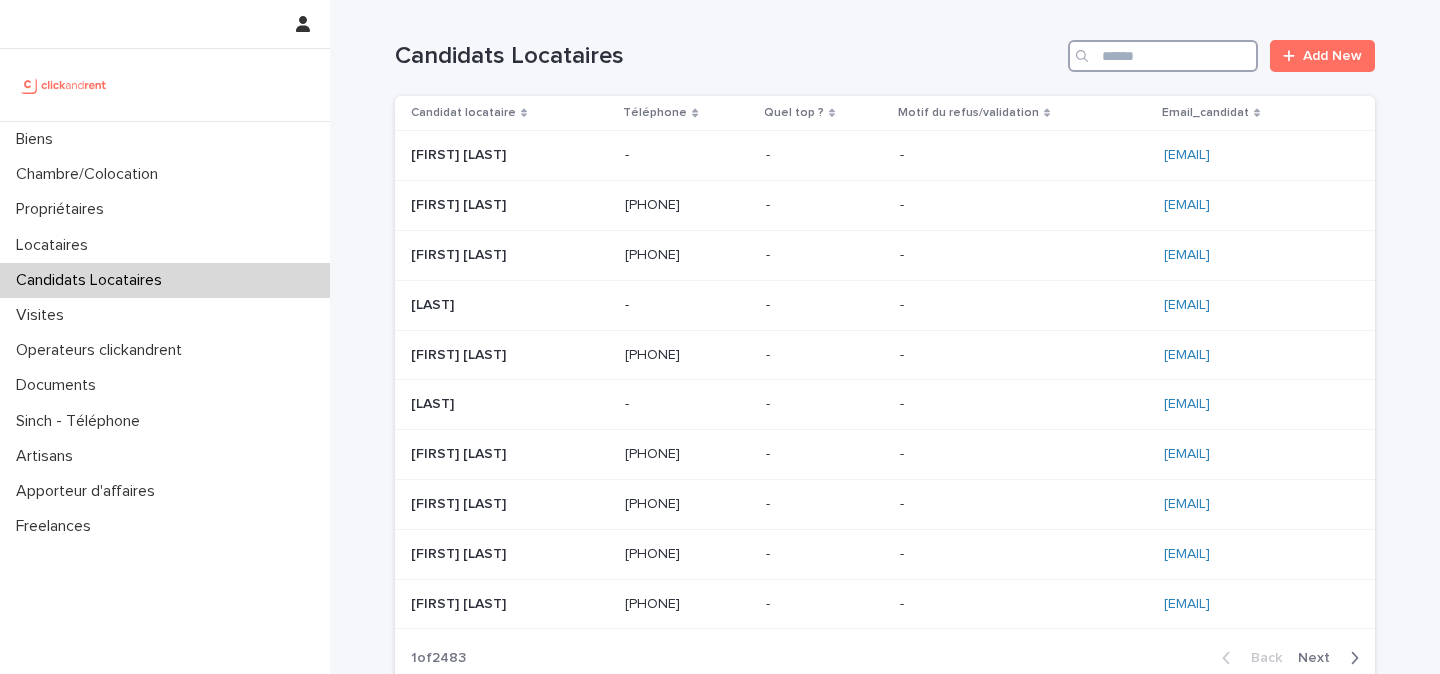 click at bounding box center [1163, 56] 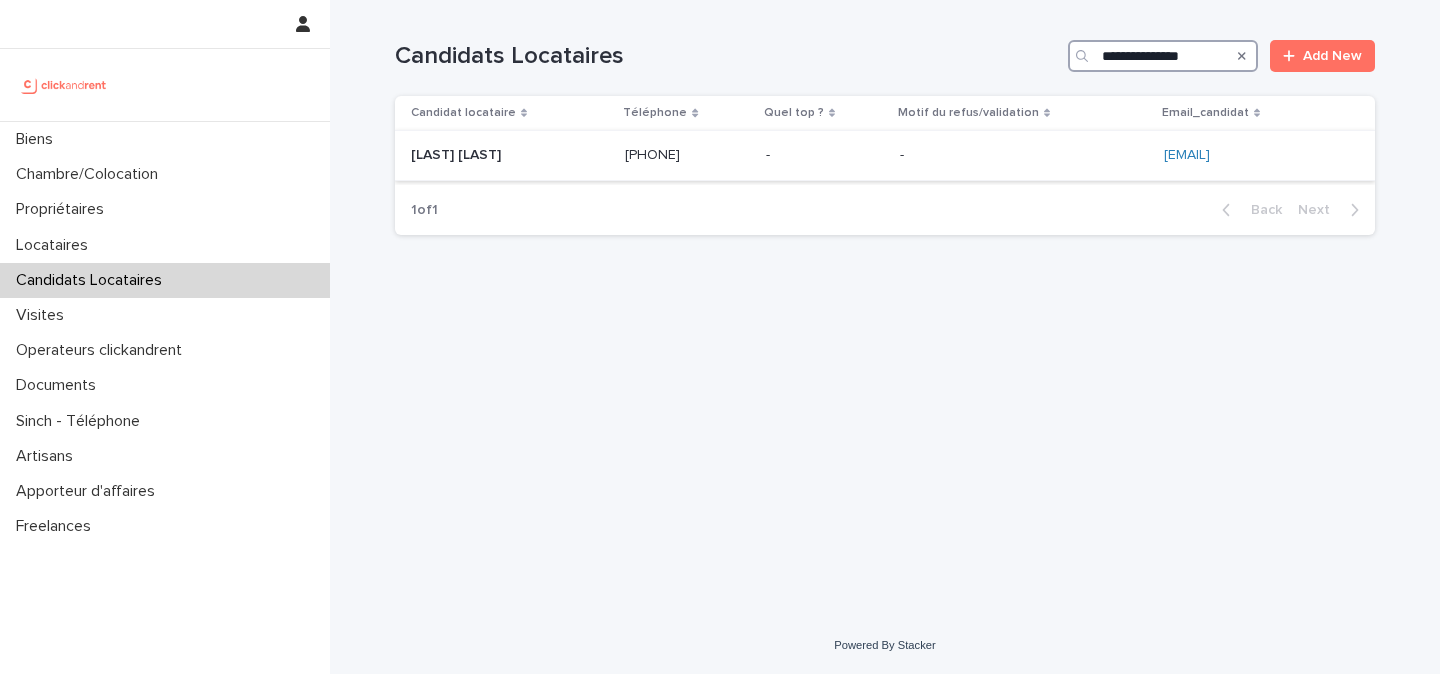 type on "**********" 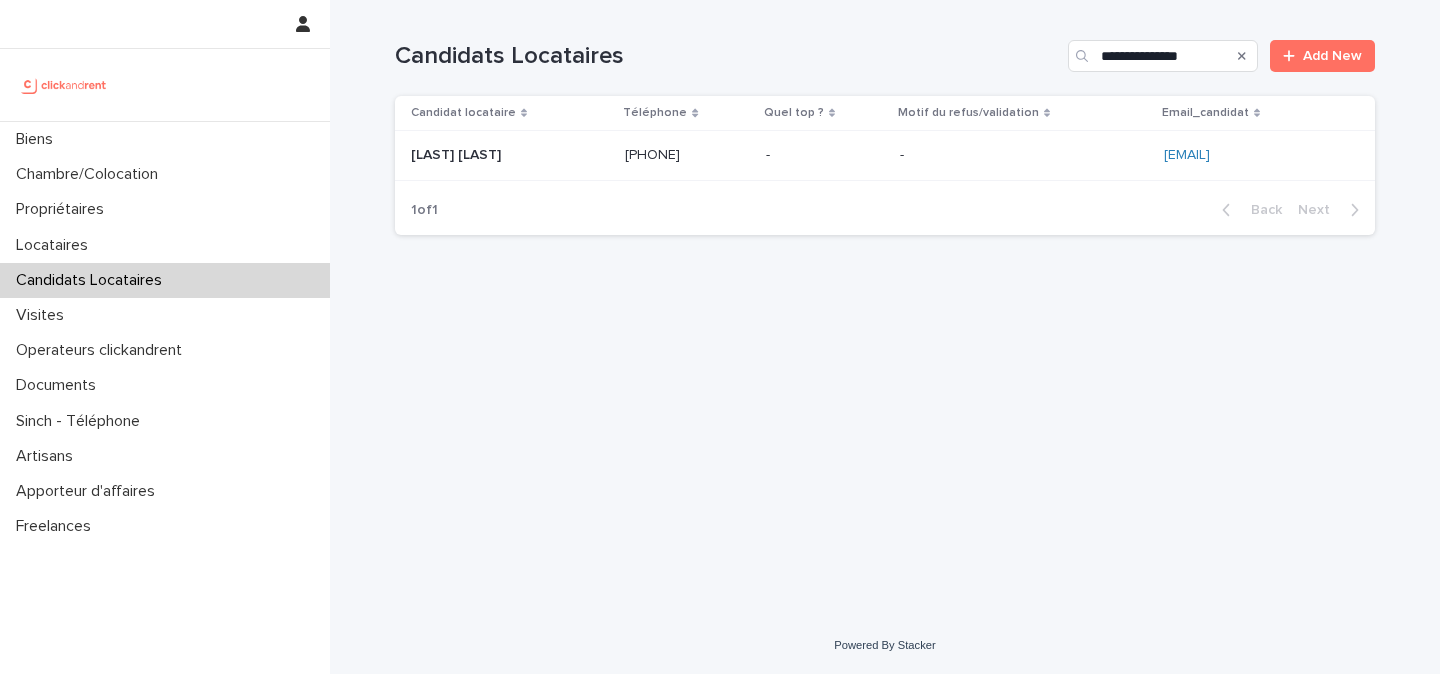 click on "Levani Metreveli Levani Metreveli" at bounding box center [510, 155] 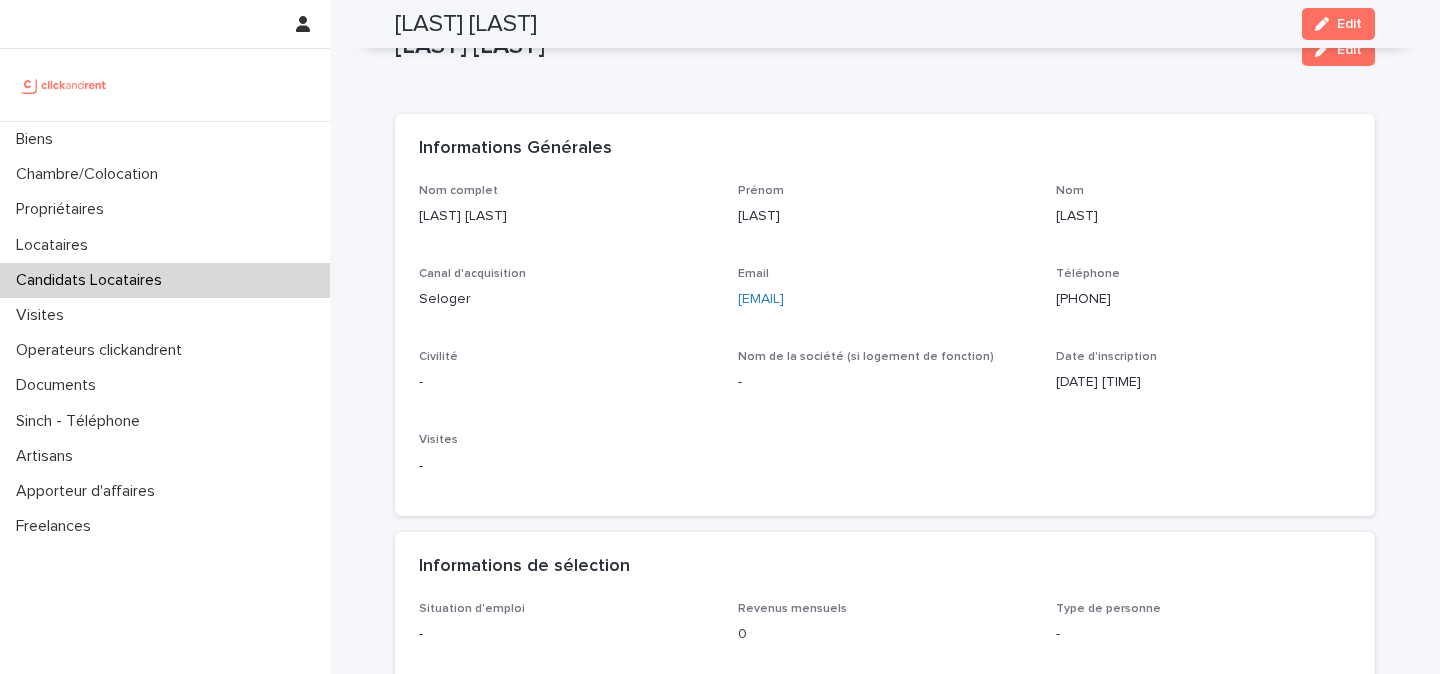 scroll, scrollTop: 0, scrollLeft: 0, axis: both 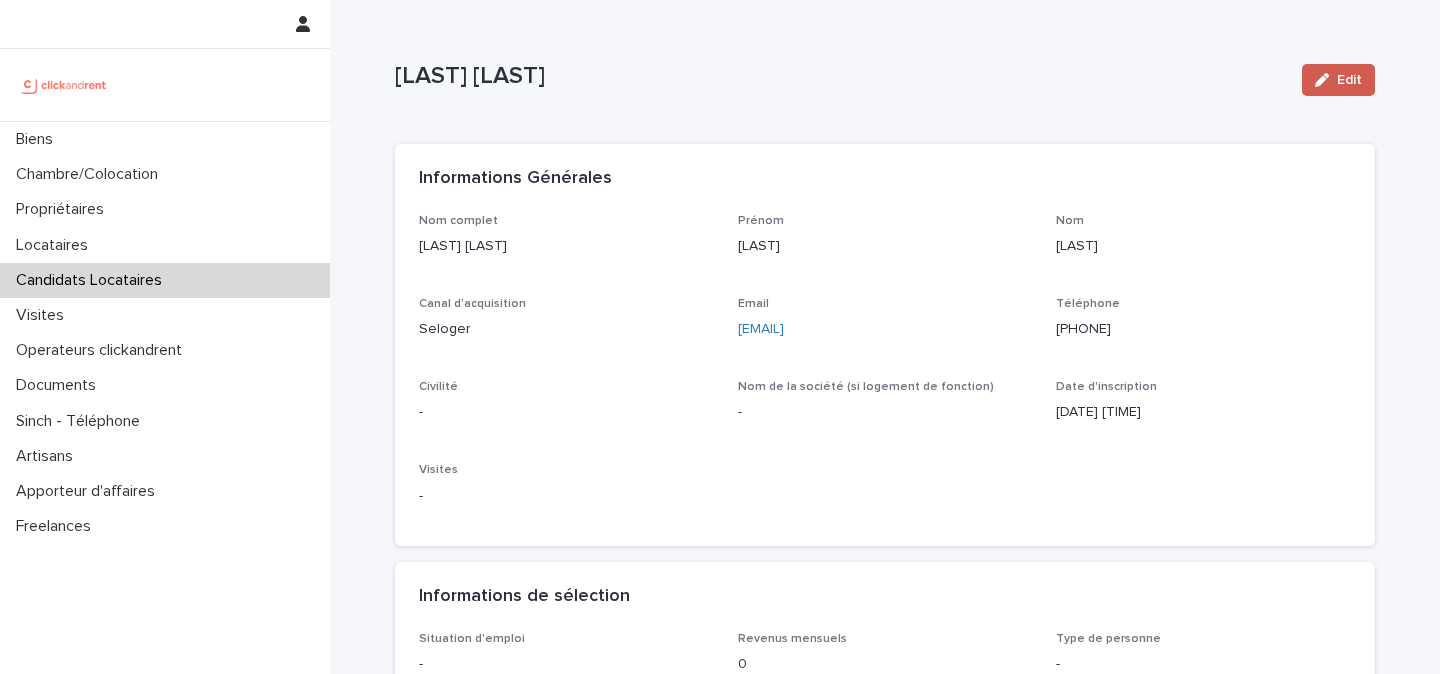 click on "Edit" at bounding box center [1338, 80] 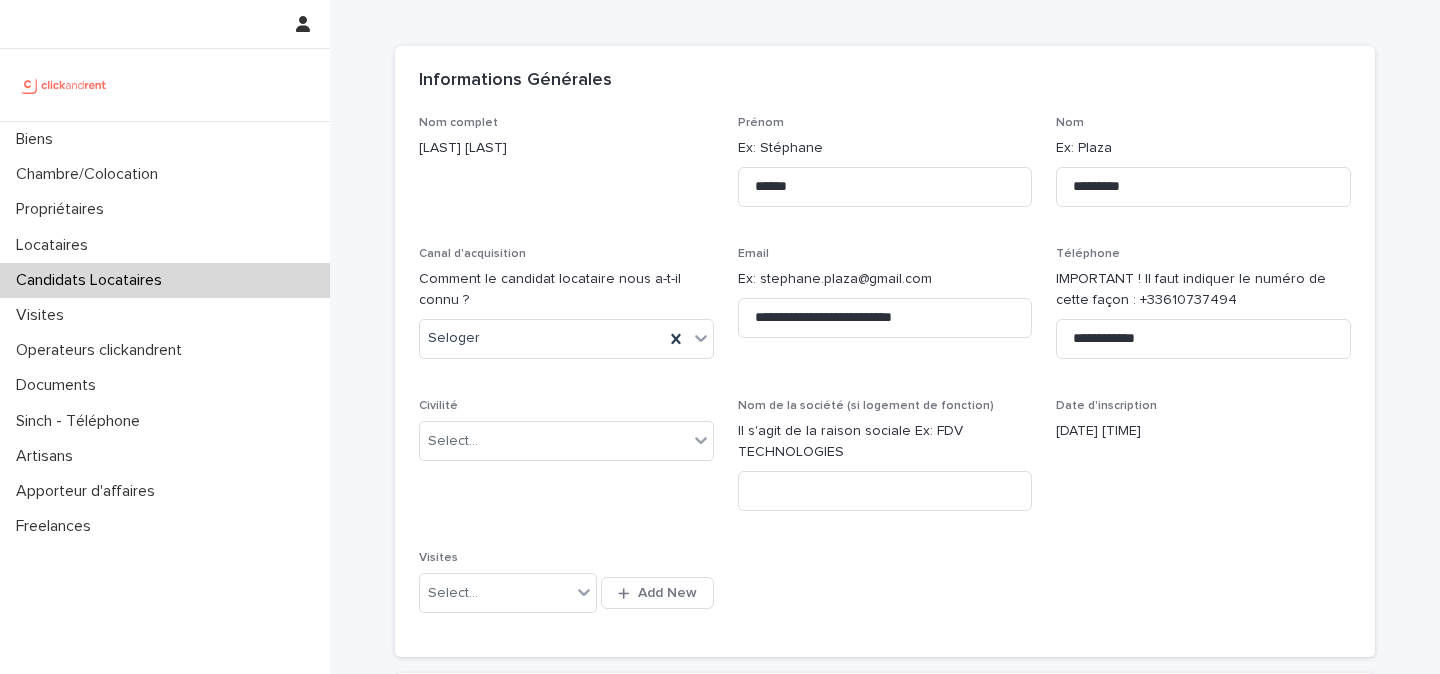 scroll, scrollTop: 99, scrollLeft: 0, axis: vertical 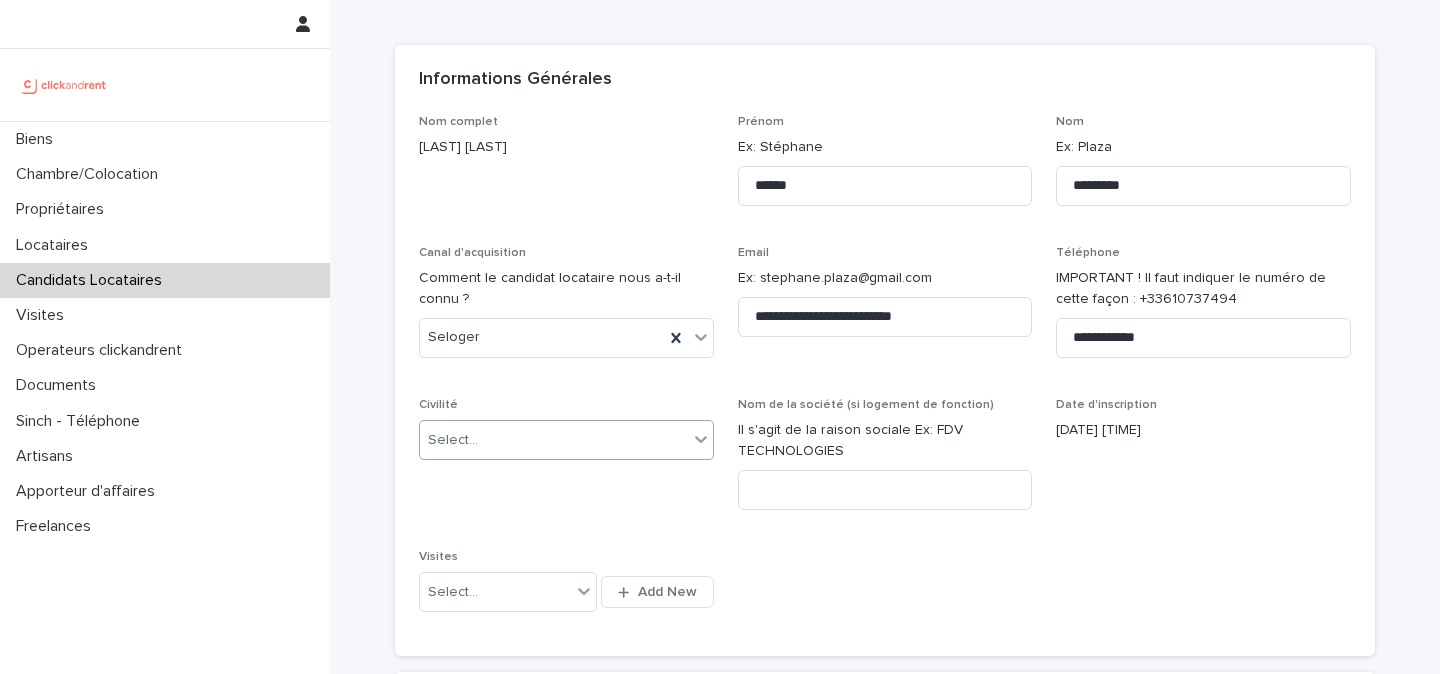 click at bounding box center (701, 439) 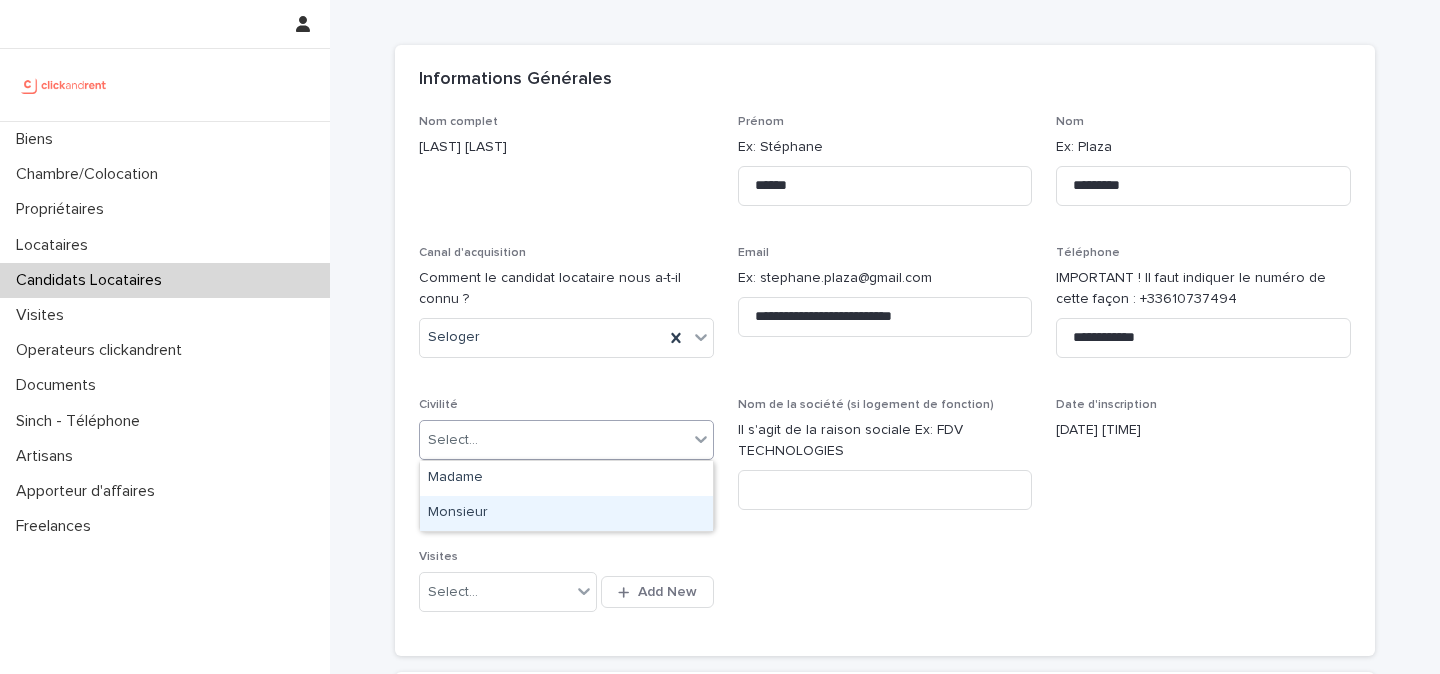 click on "Monsieur" at bounding box center [566, 513] 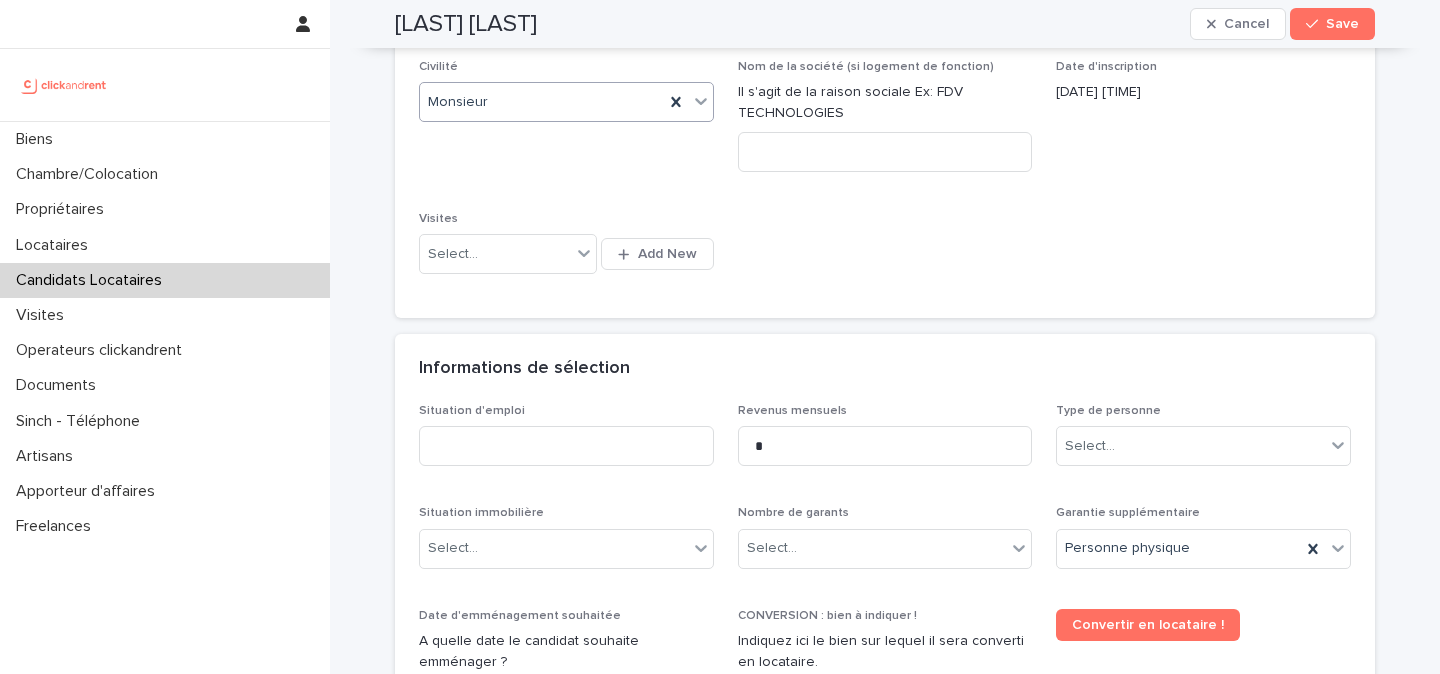 scroll, scrollTop: 473, scrollLeft: 0, axis: vertical 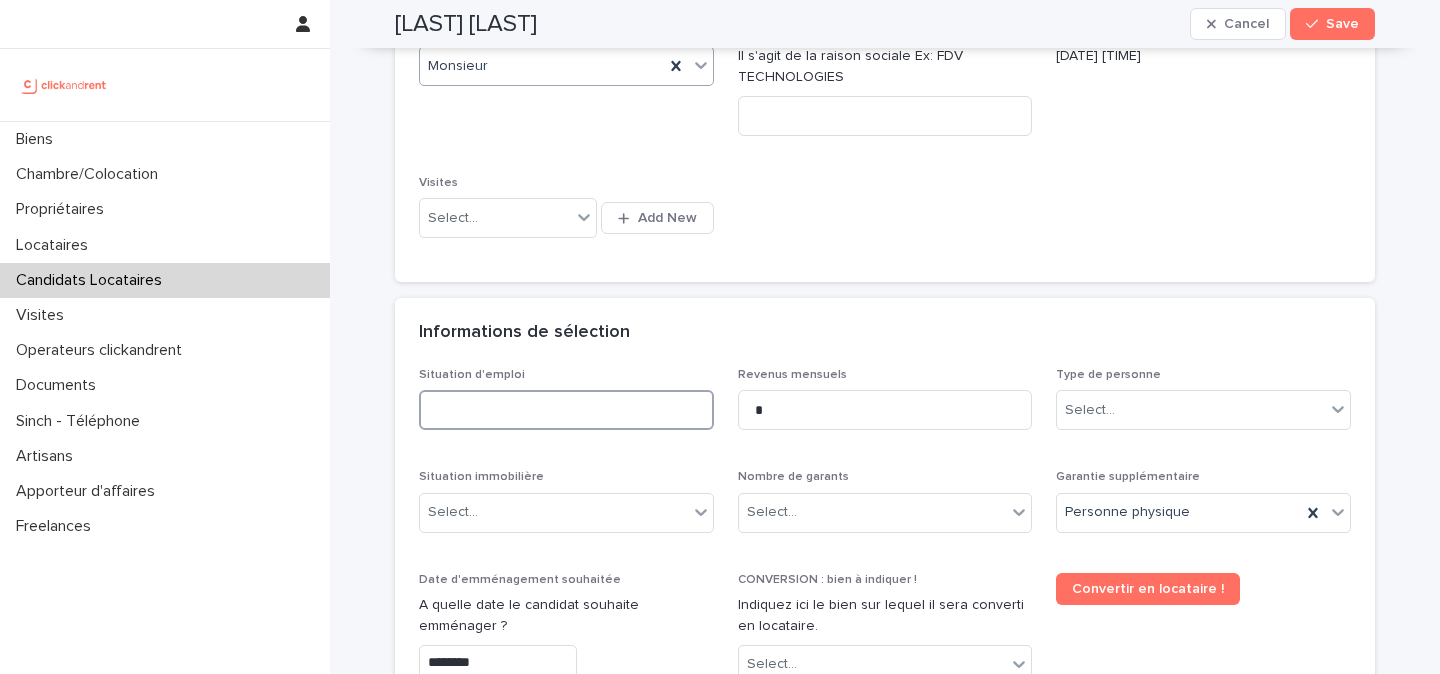 click at bounding box center (566, 410) 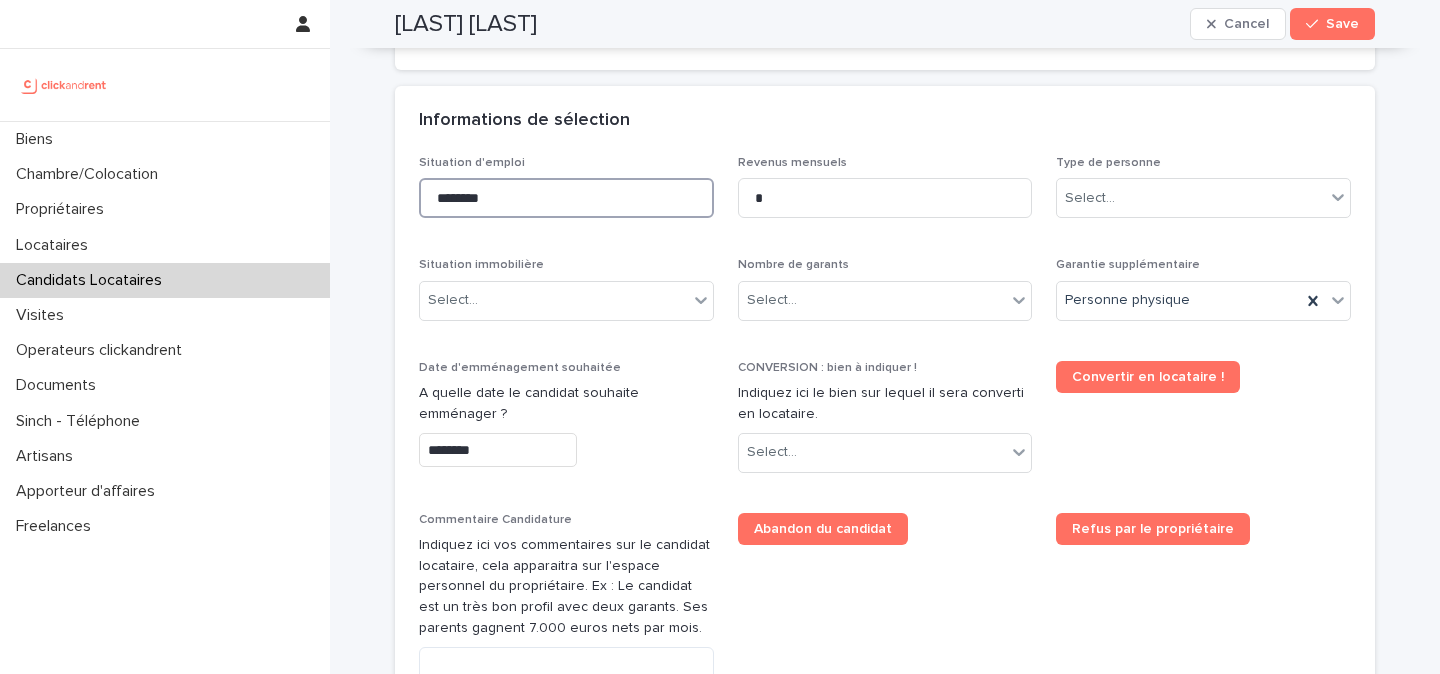 scroll, scrollTop: 692, scrollLeft: 0, axis: vertical 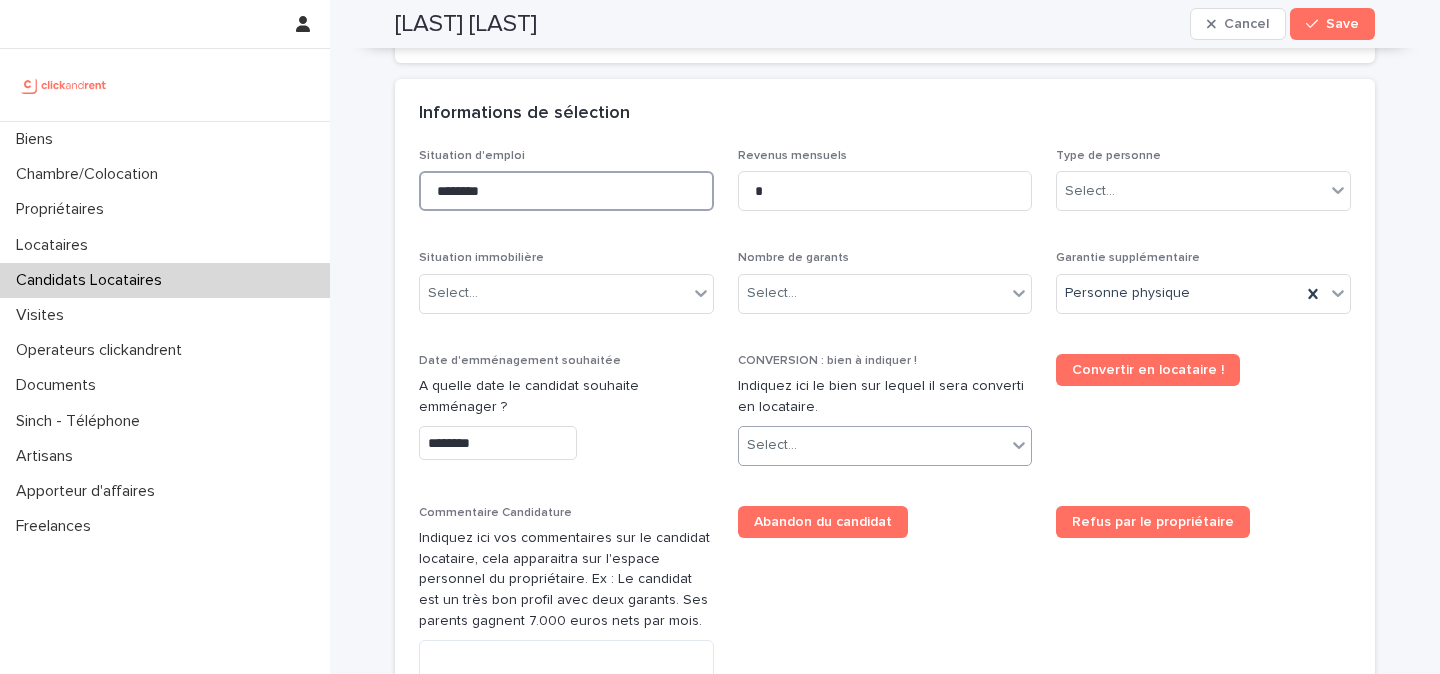 type on "********" 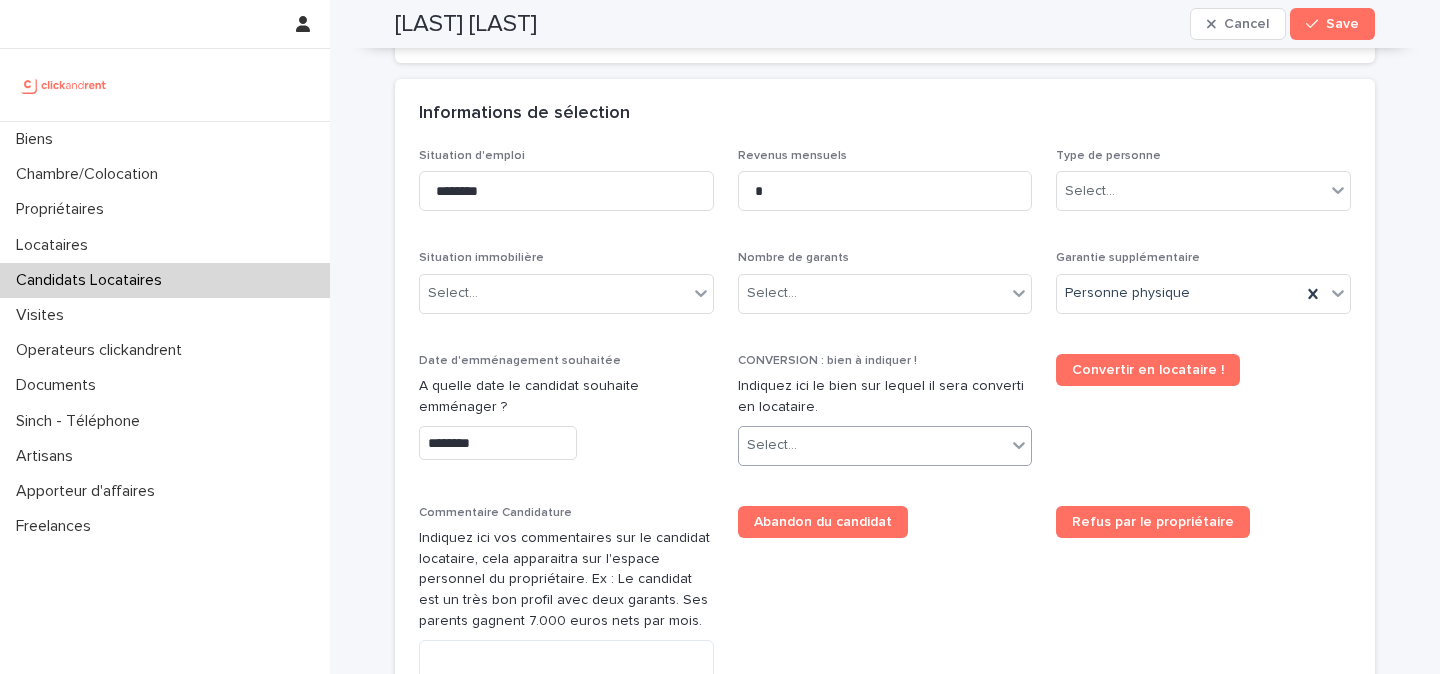 click on "Select..." at bounding box center (772, 445) 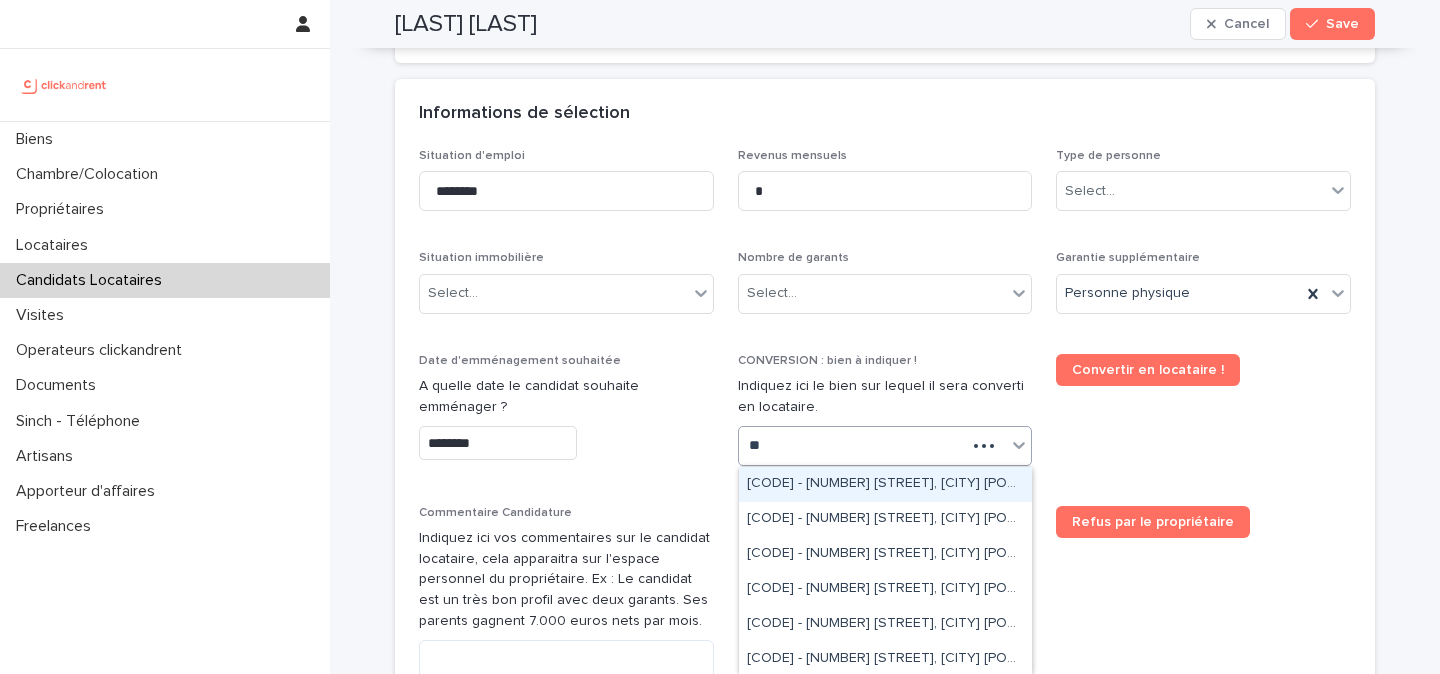 type on "***" 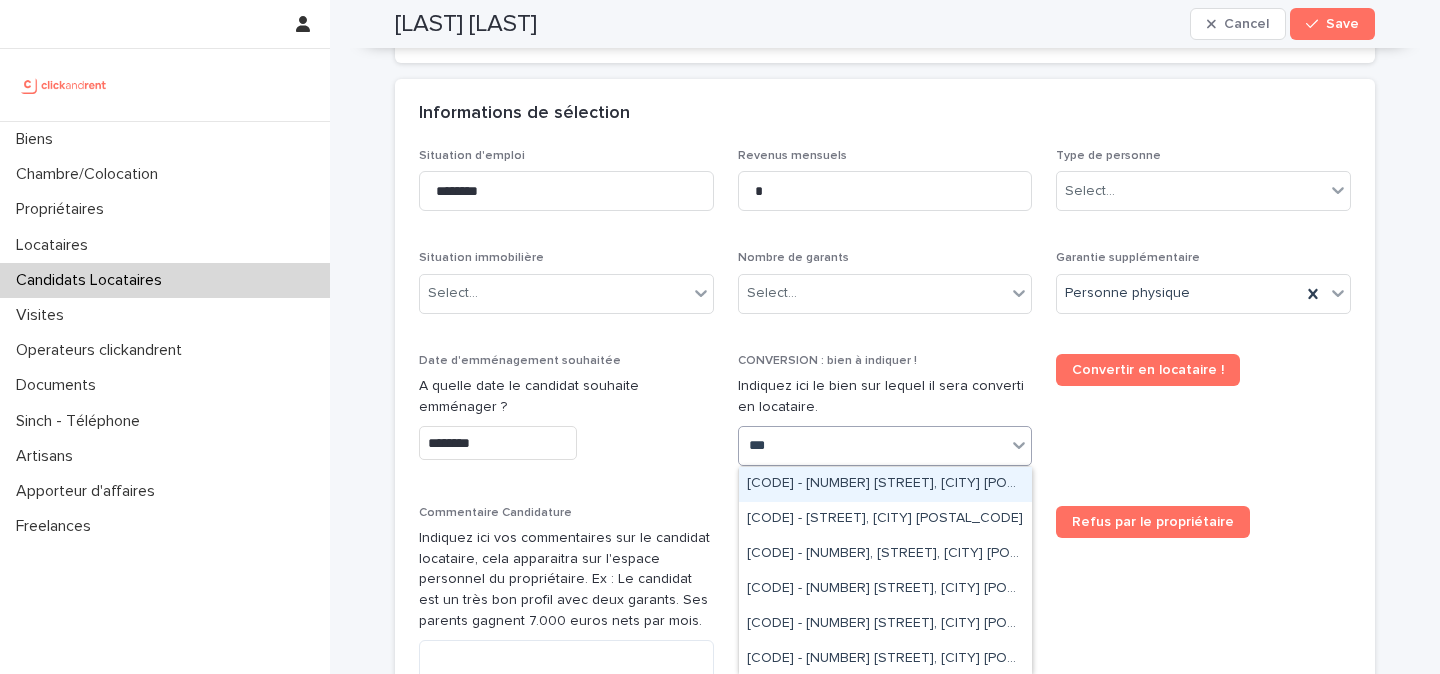 click on "A90 - 3 passage du Chemin de Fer,  Orsay 91400" at bounding box center (885, 484) 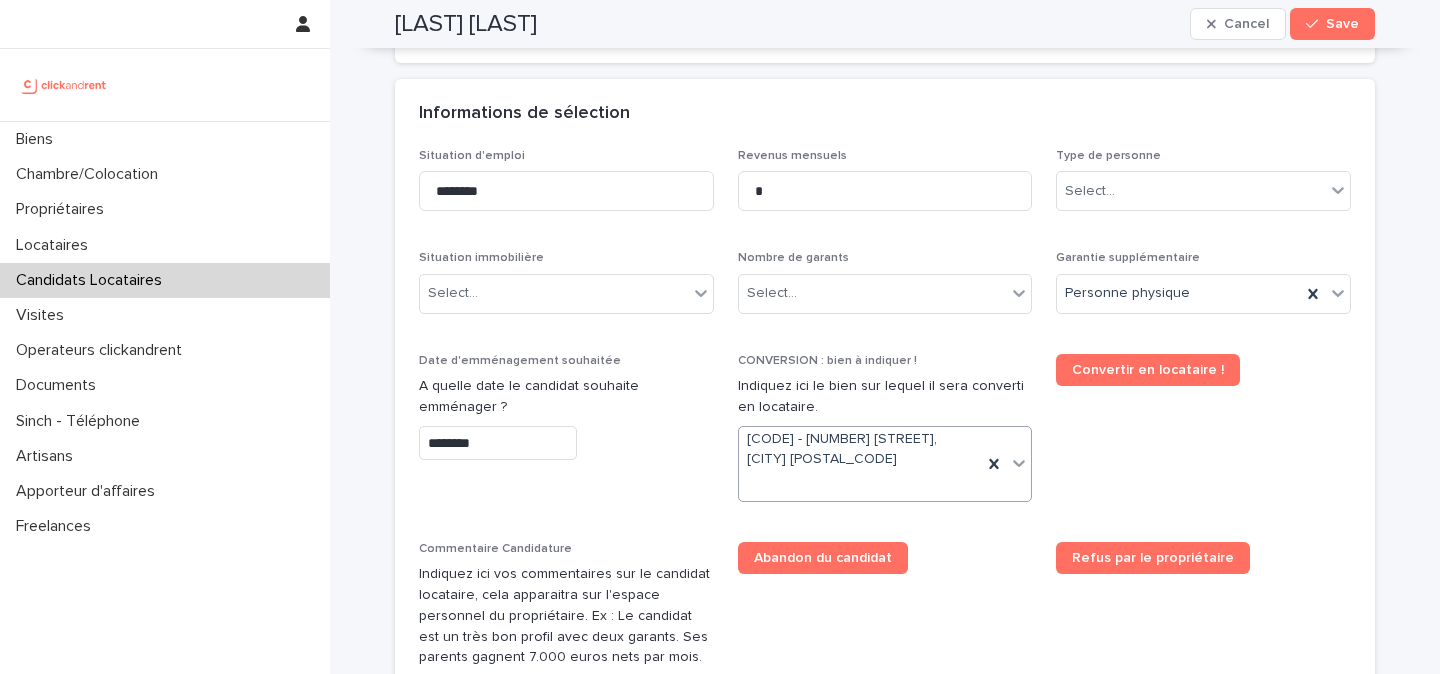 scroll, scrollTop: 710, scrollLeft: 0, axis: vertical 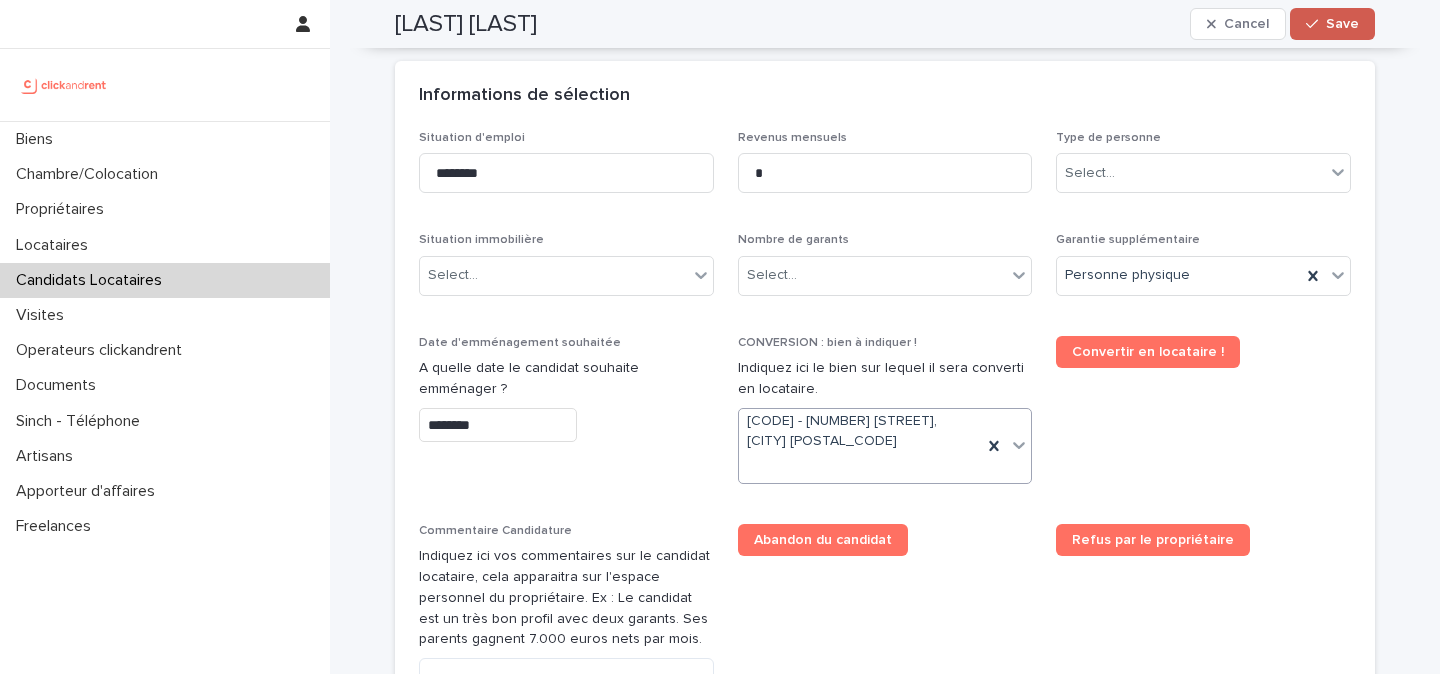 click on "Save" at bounding box center (1342, 24) 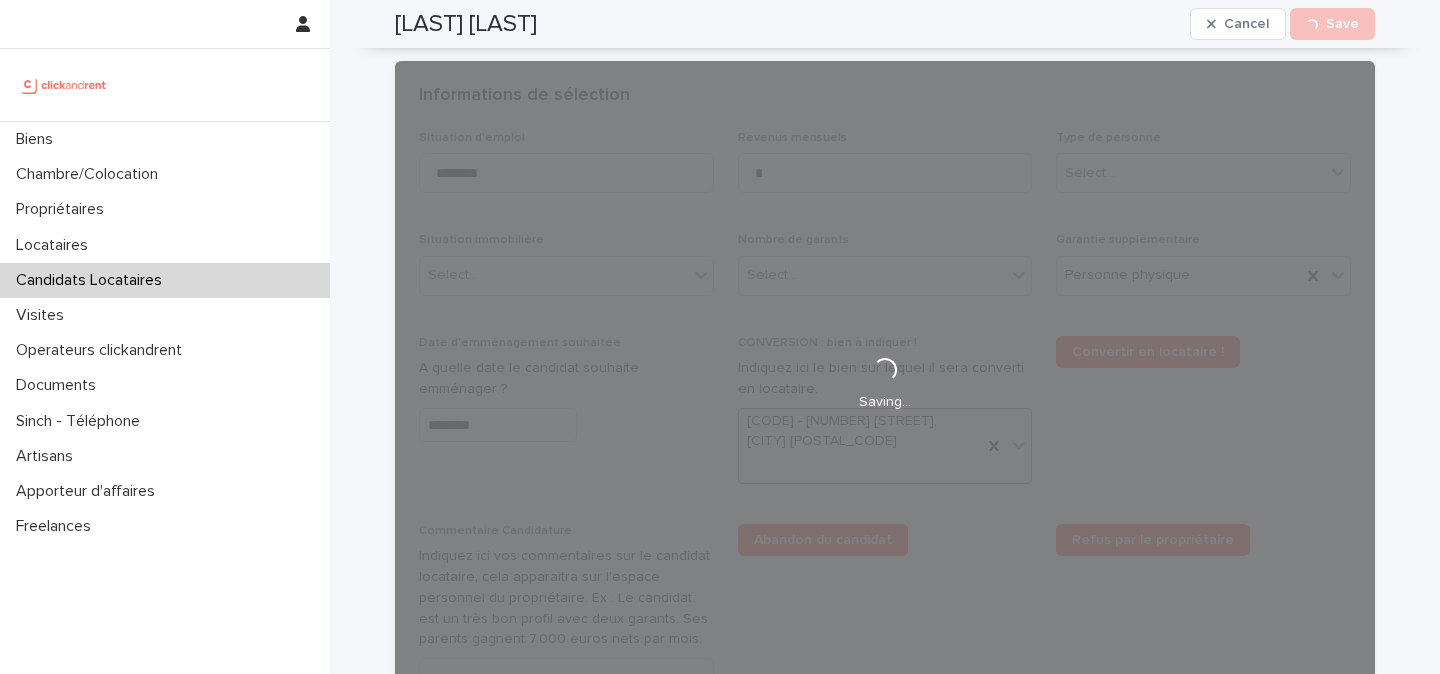 scroll, scrollTop: 398, scrollLeft: 0, axis: vertical 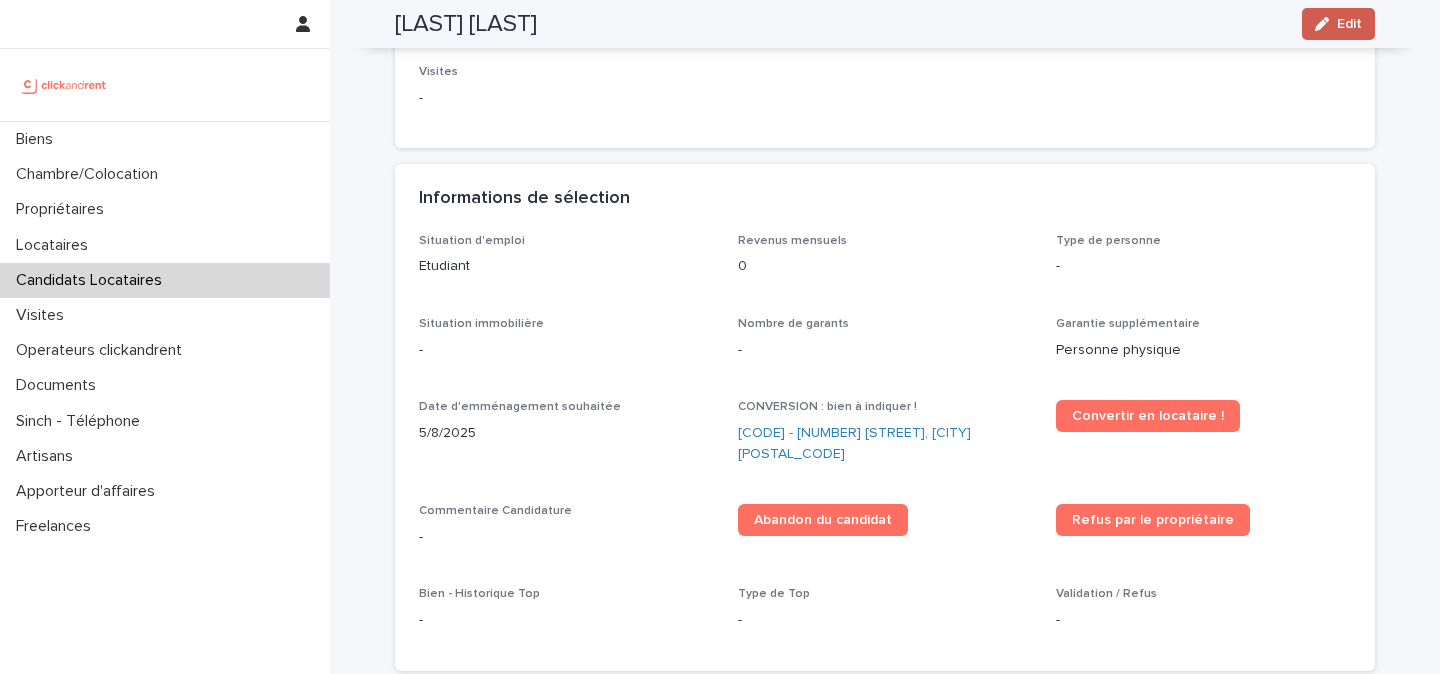 click at bounding box center (1326, 24) 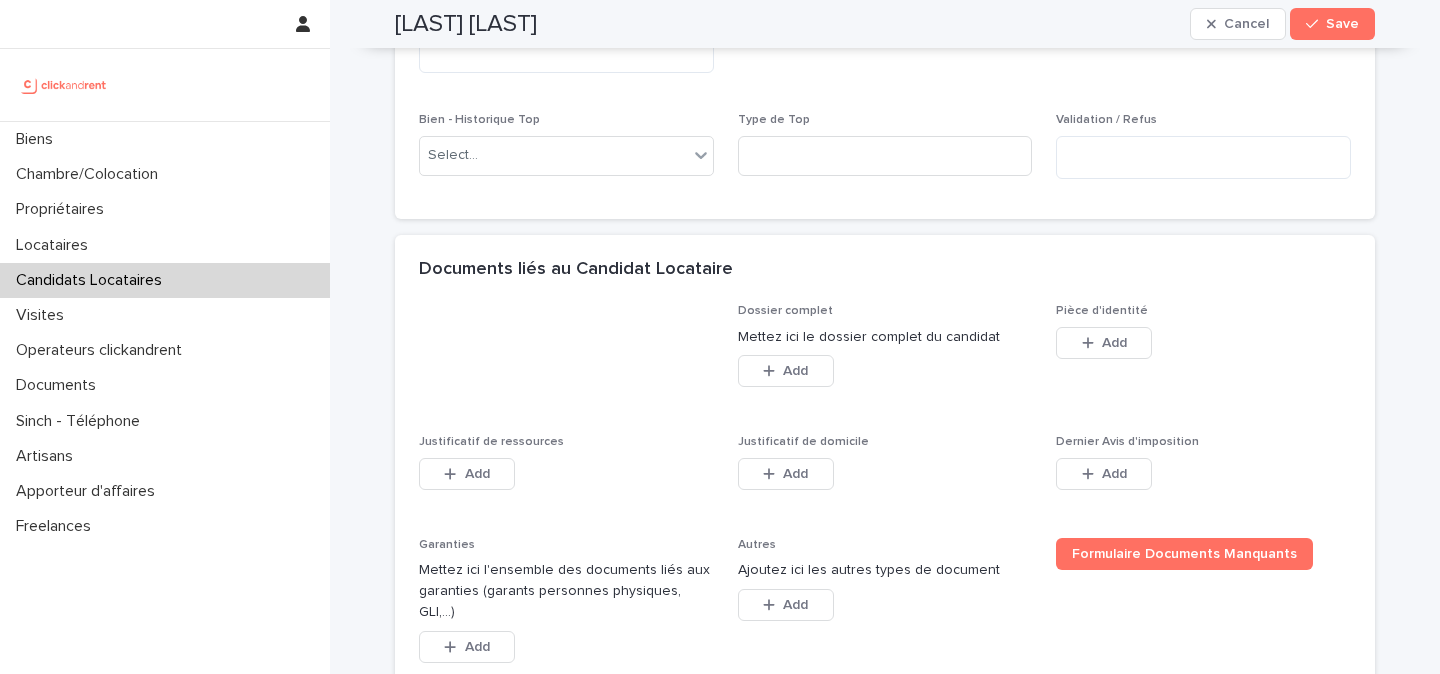 scroll, scrollTop: 1464, scrollLeft: 0, axis: vertical 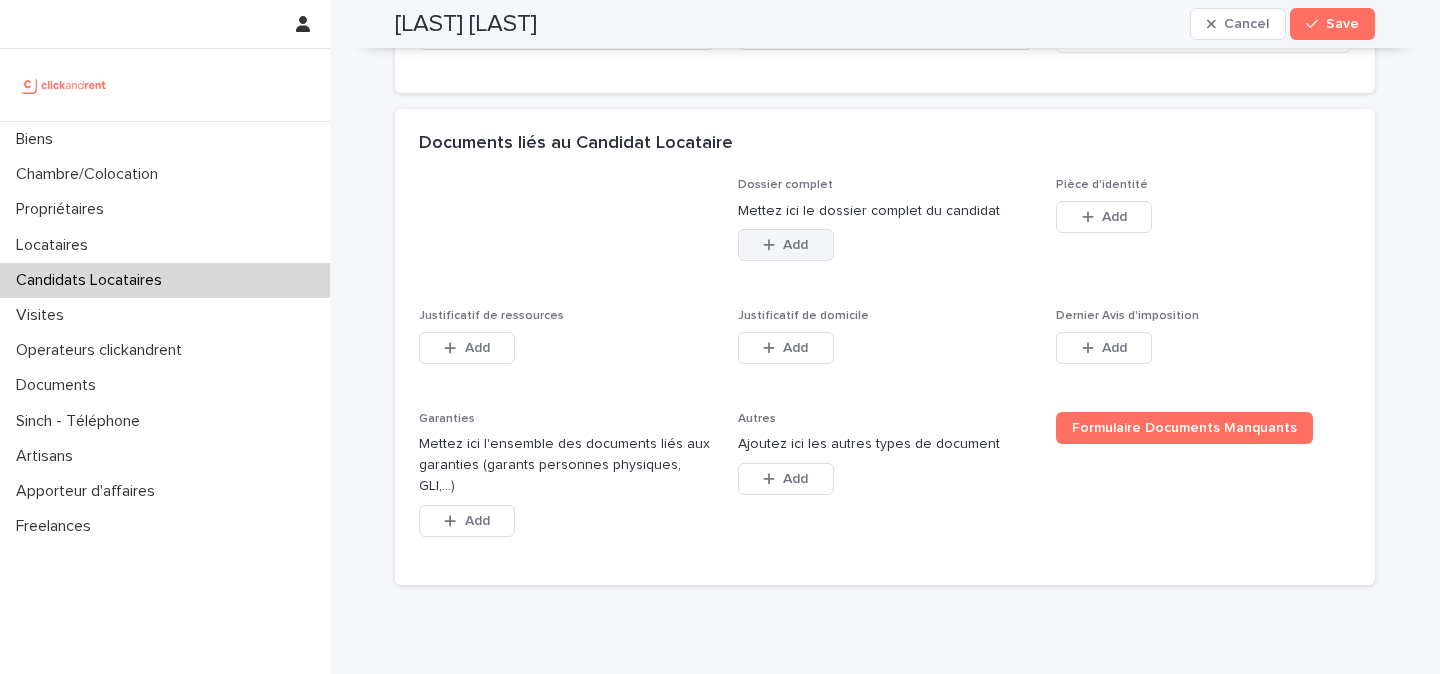 click on "Add" at bounding box center [795, 245] 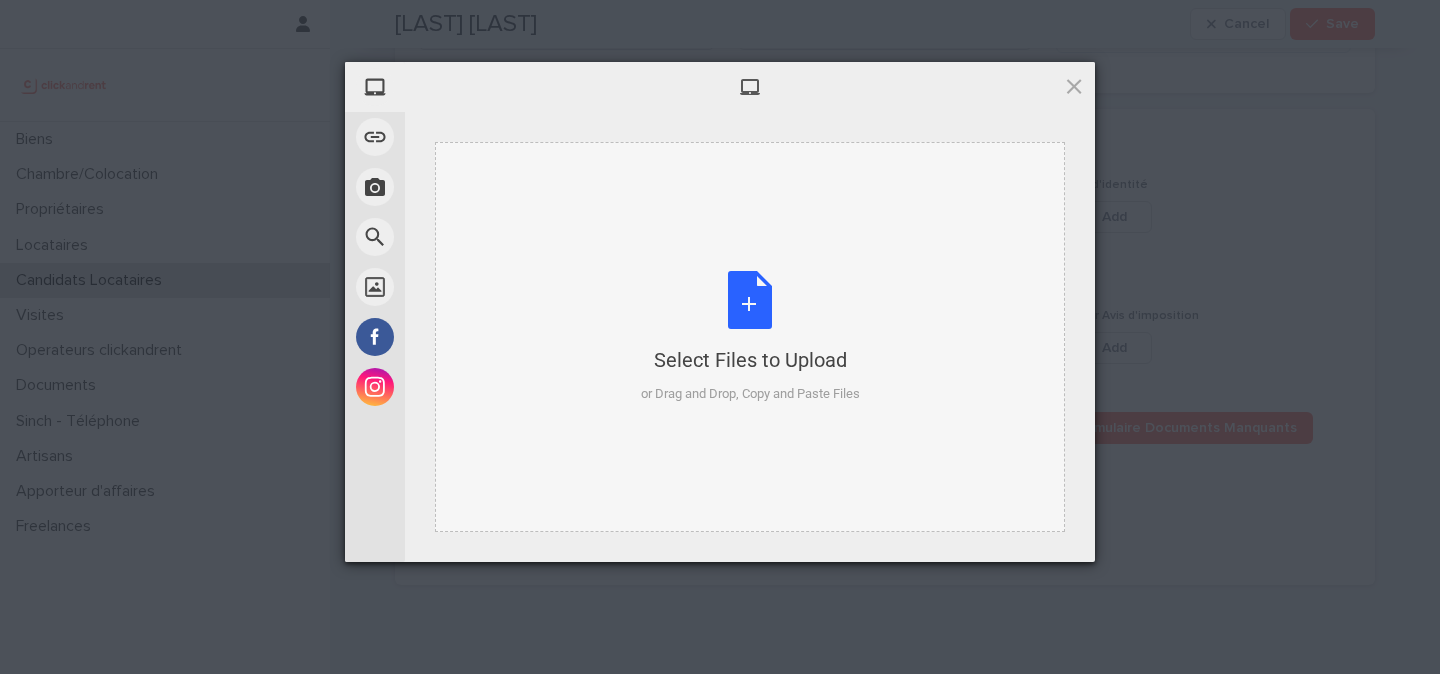 click on "Select Files to Upload
or Drag and Drop, Copy and Paste Files" at bounding box center [750, 337] 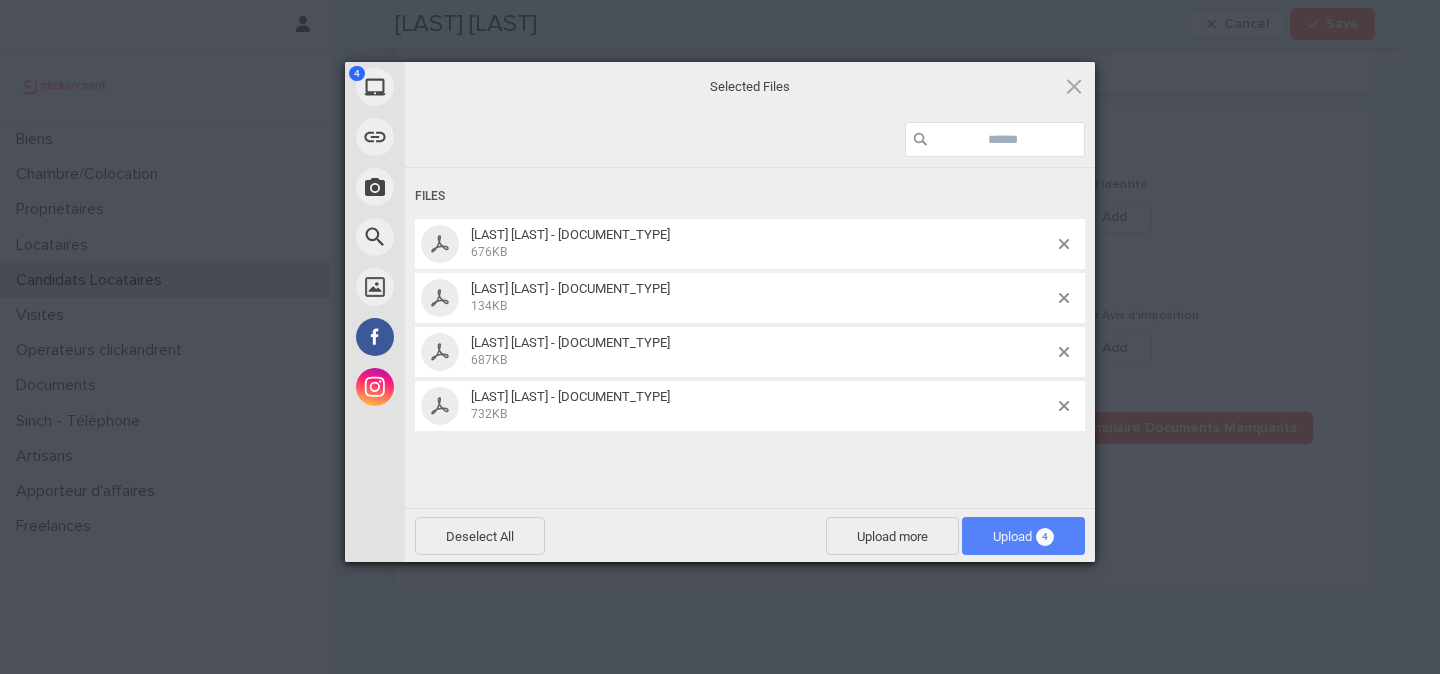 click on "Upload
4" at bounding box center [1023, 536] 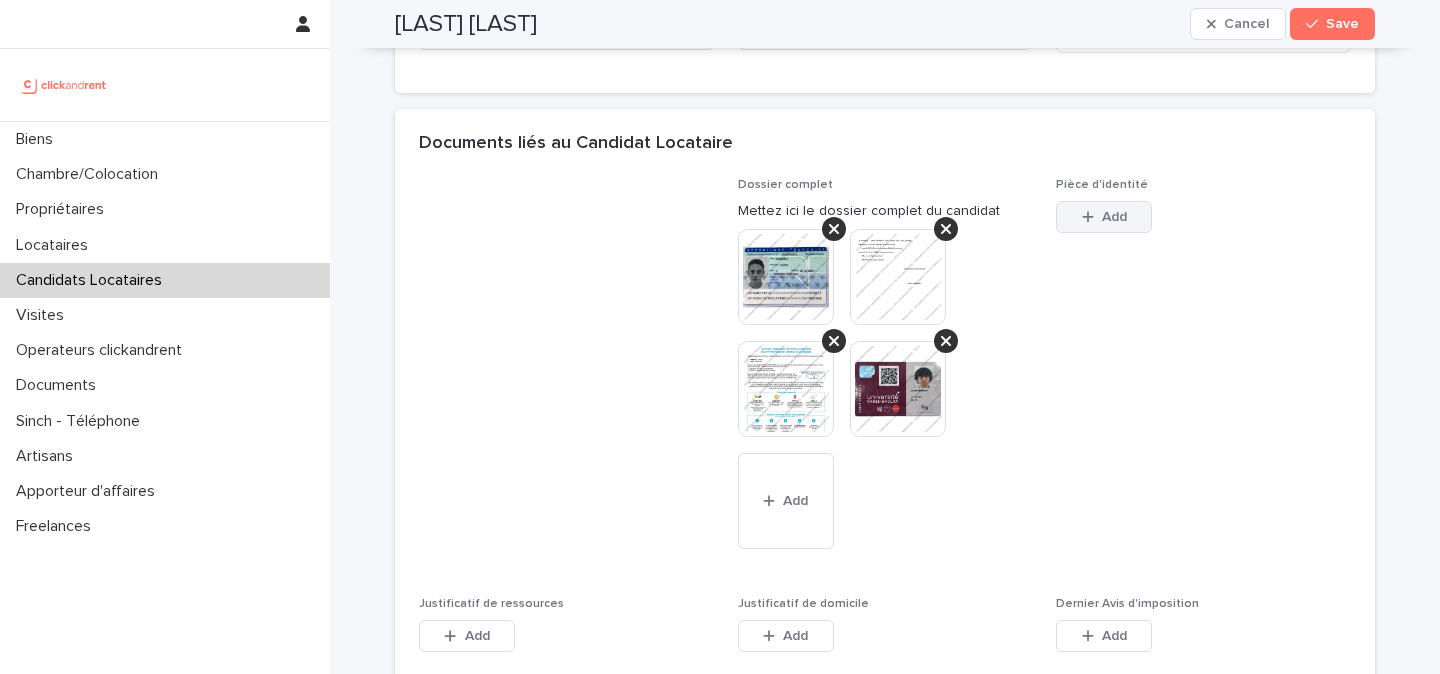 click on "Add" at bounding box center [1114, 217] 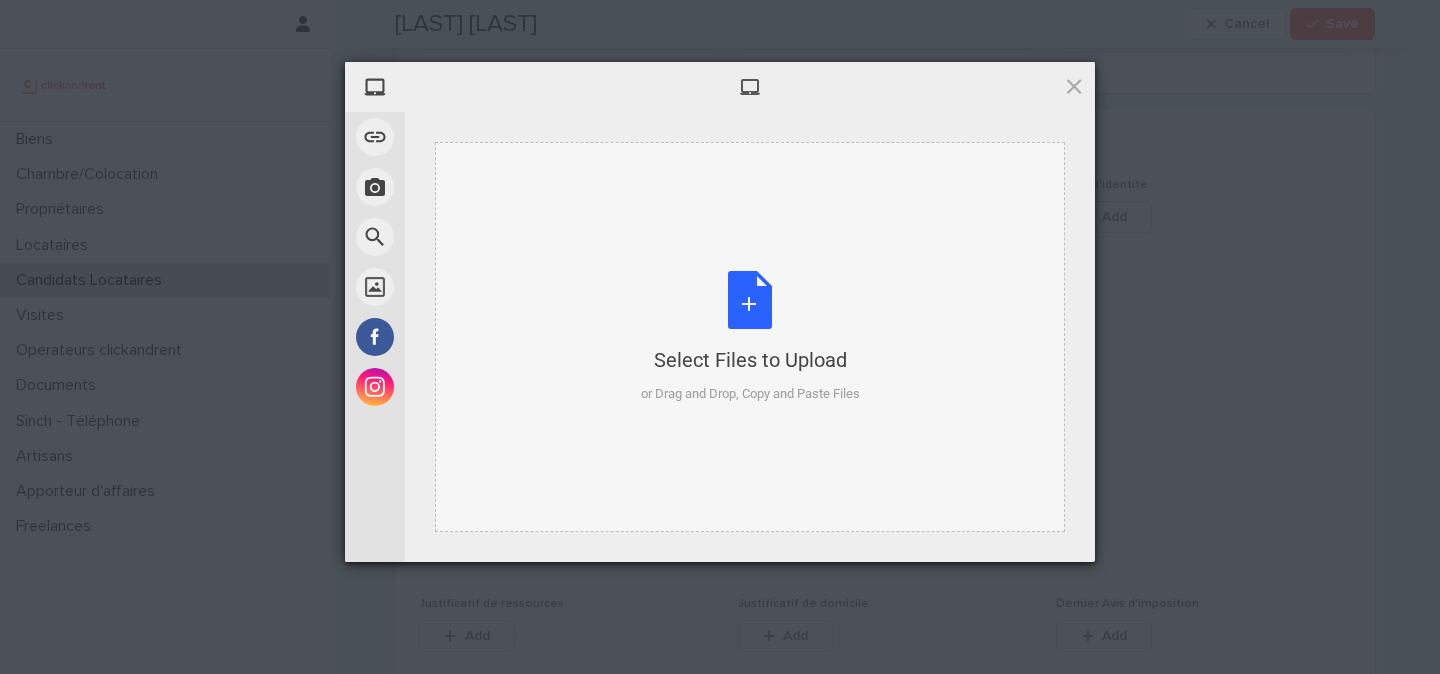 click on "Select Files to Upload
or Drag and Drop, Copy and Paste Files" at bounding box center [750, 337] 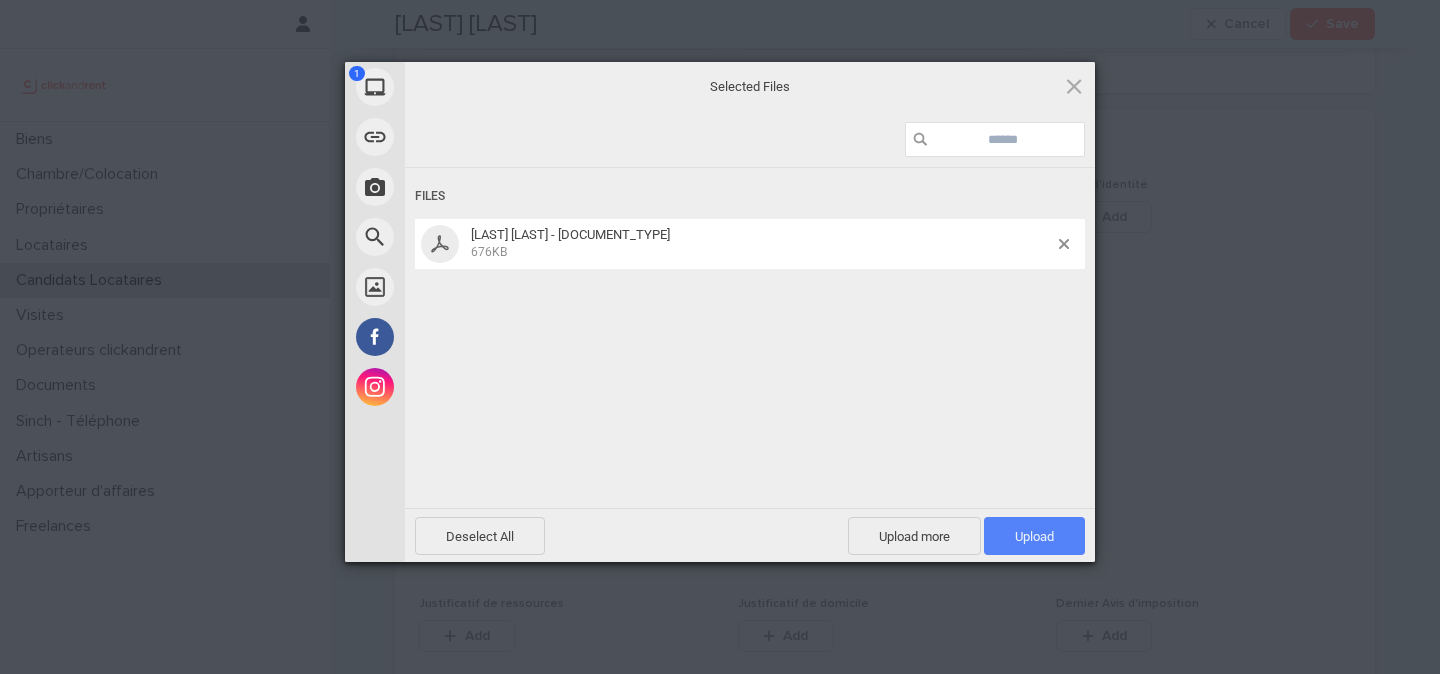click on "Upload
1" at bounding box center (1034, 536) 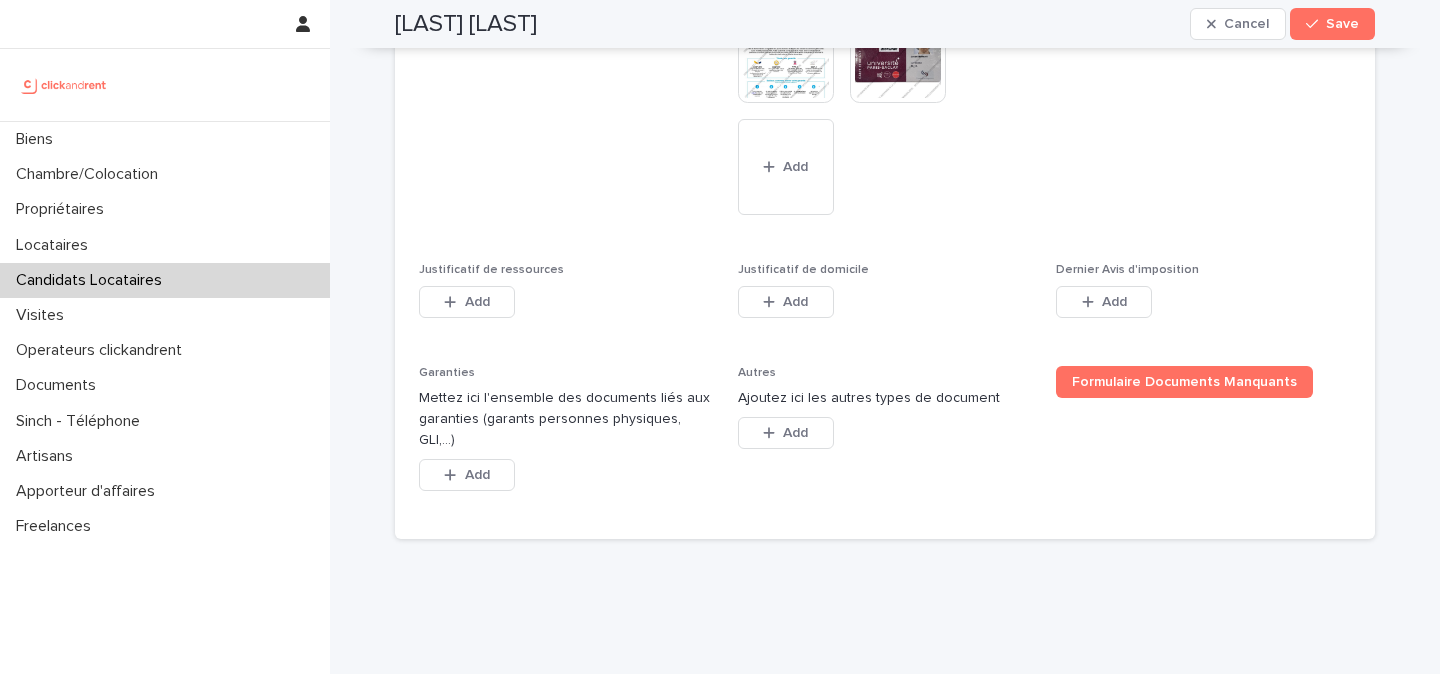 scroll, scrollTop: 1809, scrollLeft: 0, axis: vertical 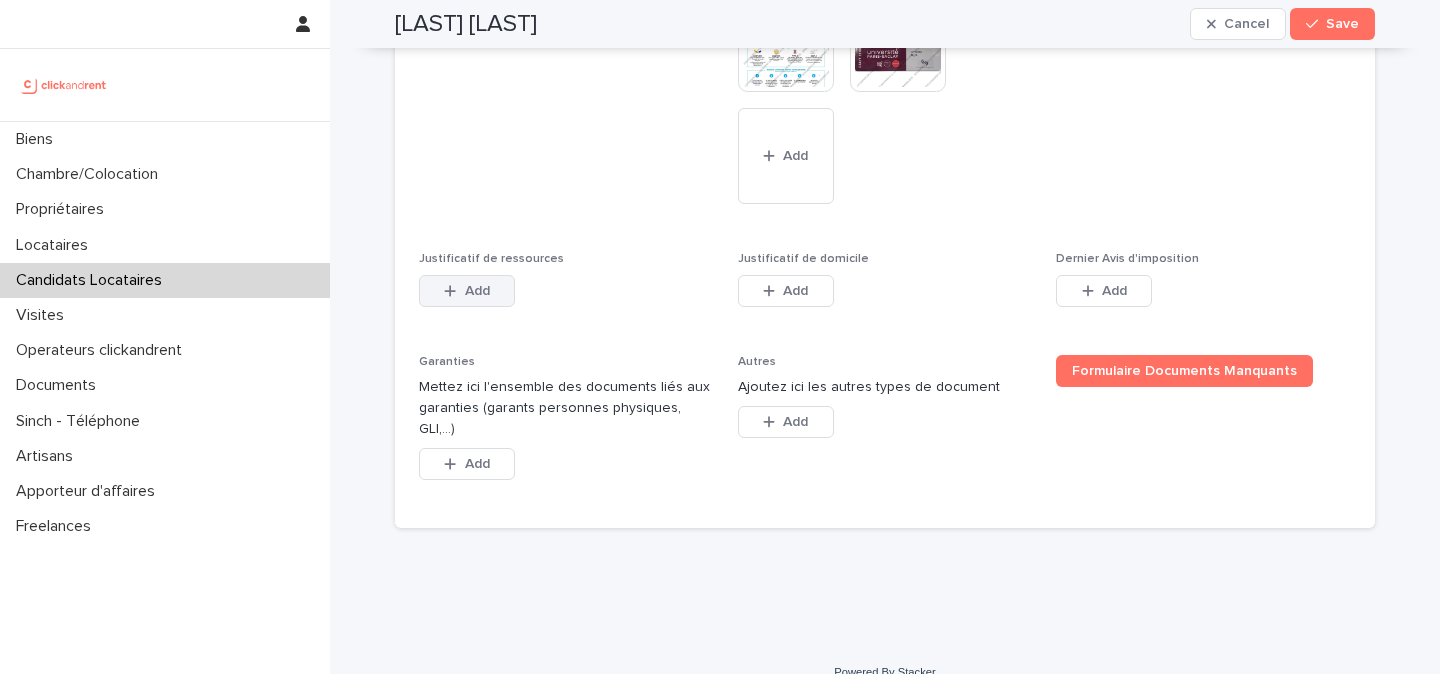 click on "Add" at bounding box center (467, 291) 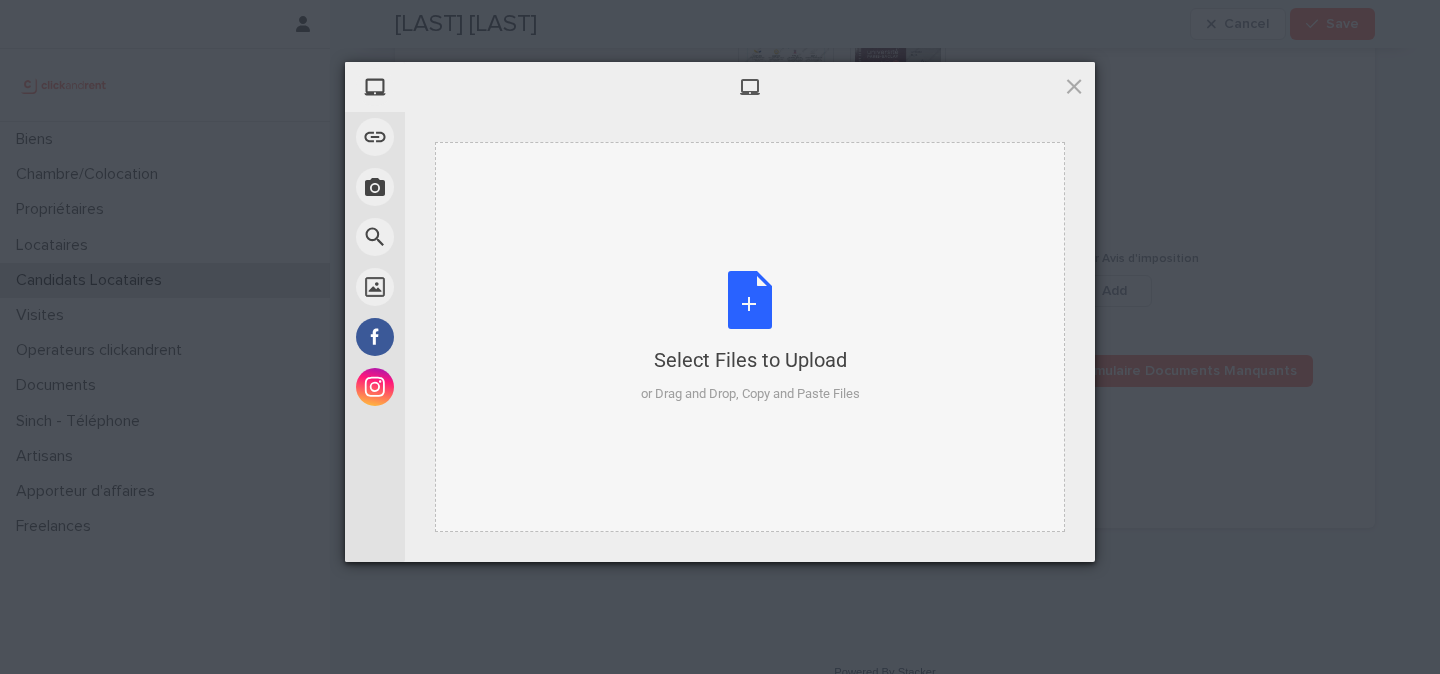 click on "Select Files to Upload
or Drag and Drop, Copy and Paste Files" at bounding box center (750, 337) 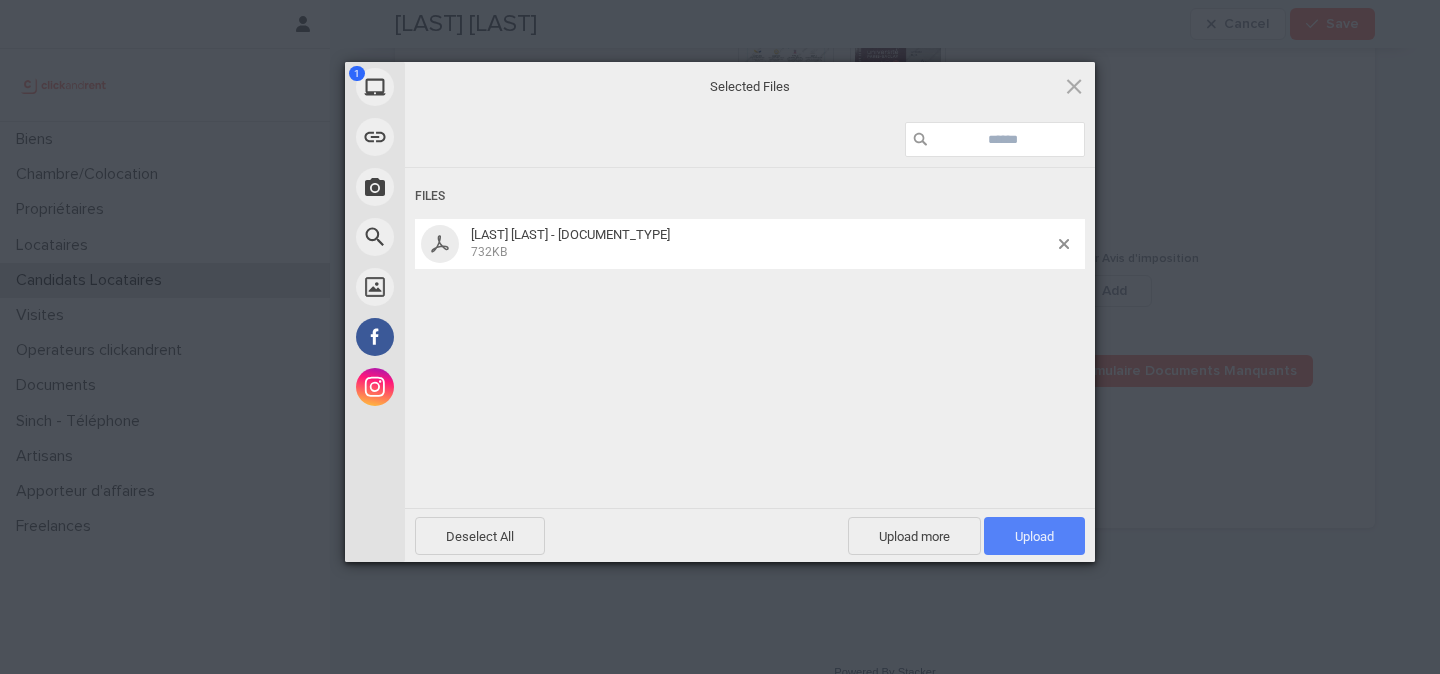 click on "Upload
1" at bounding box center (1034, 536) 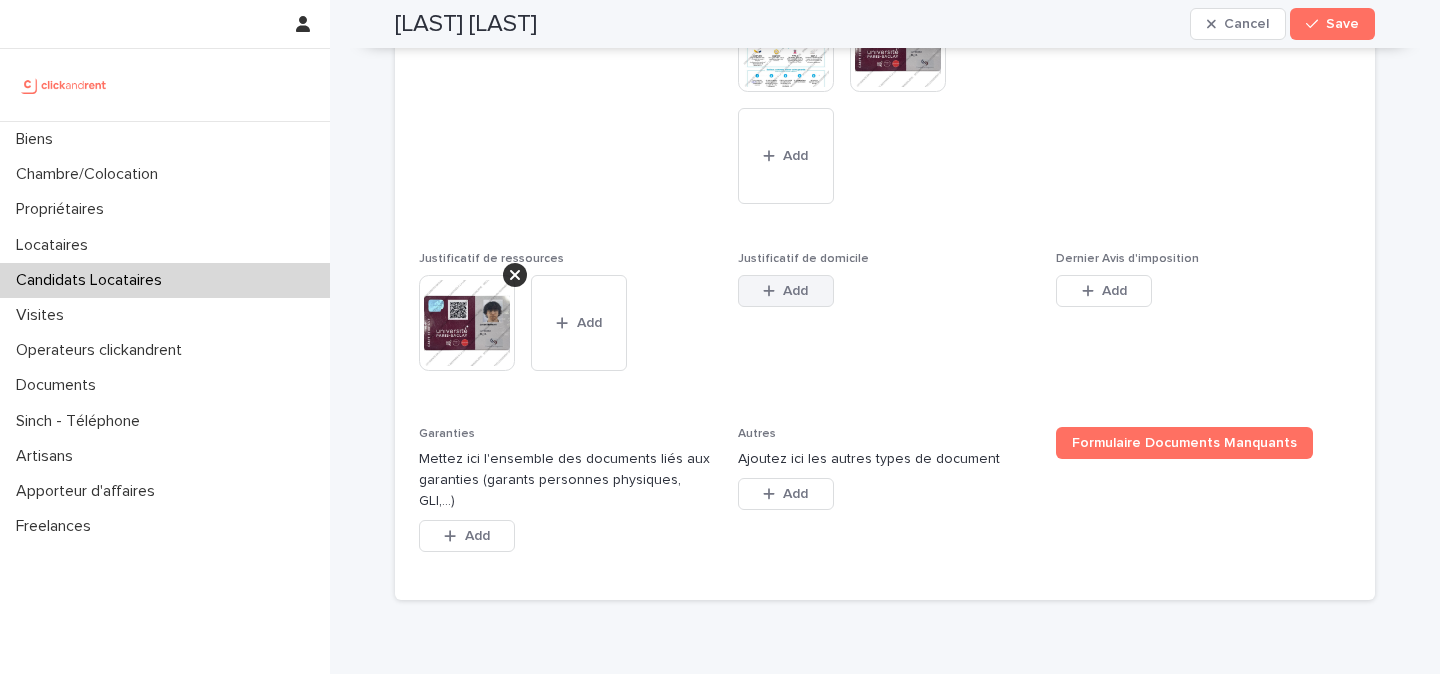 click on "Add" at bounding box center [786, 291] 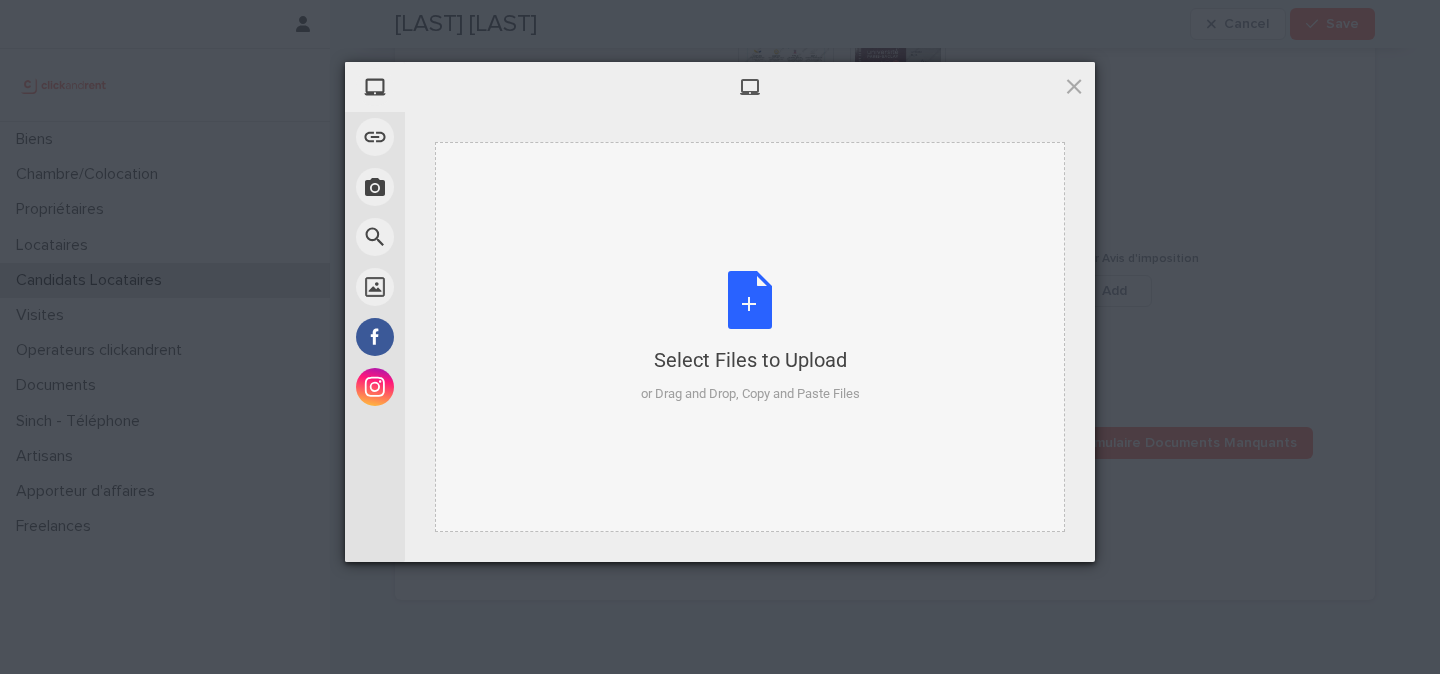 click on "Select Files to Upload
or Drag and Drop, Copy and Paste Files" at bounding box center [750, 337] 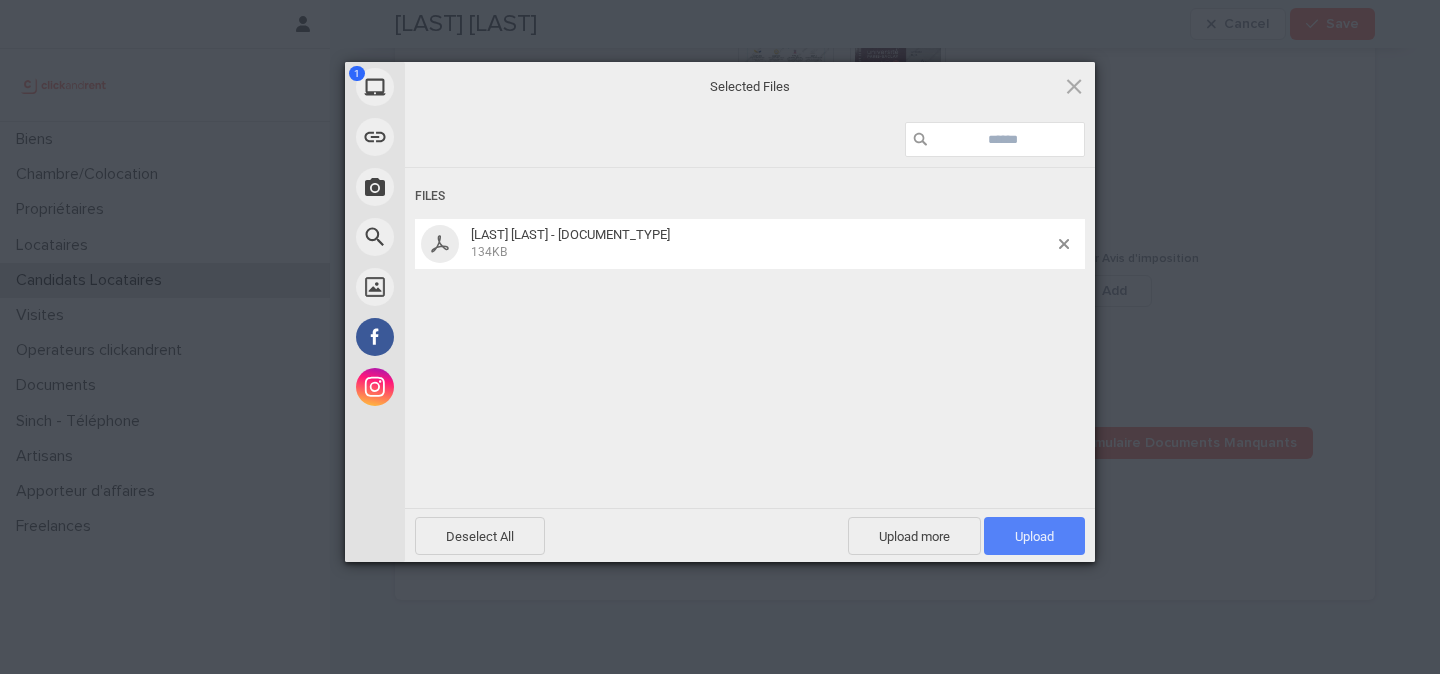 click on "Upload
1" at bounding box center (1034, 536) 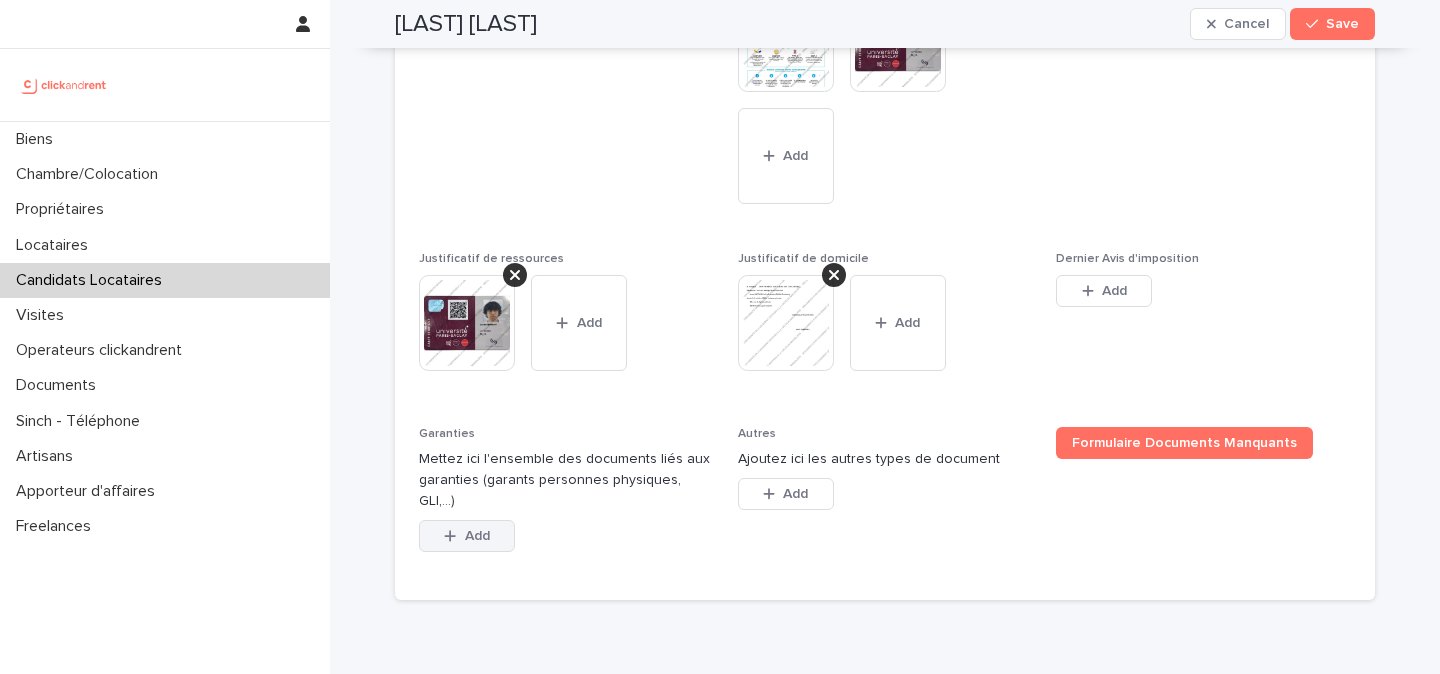 click on "Add" at bounding box center [477, 536] 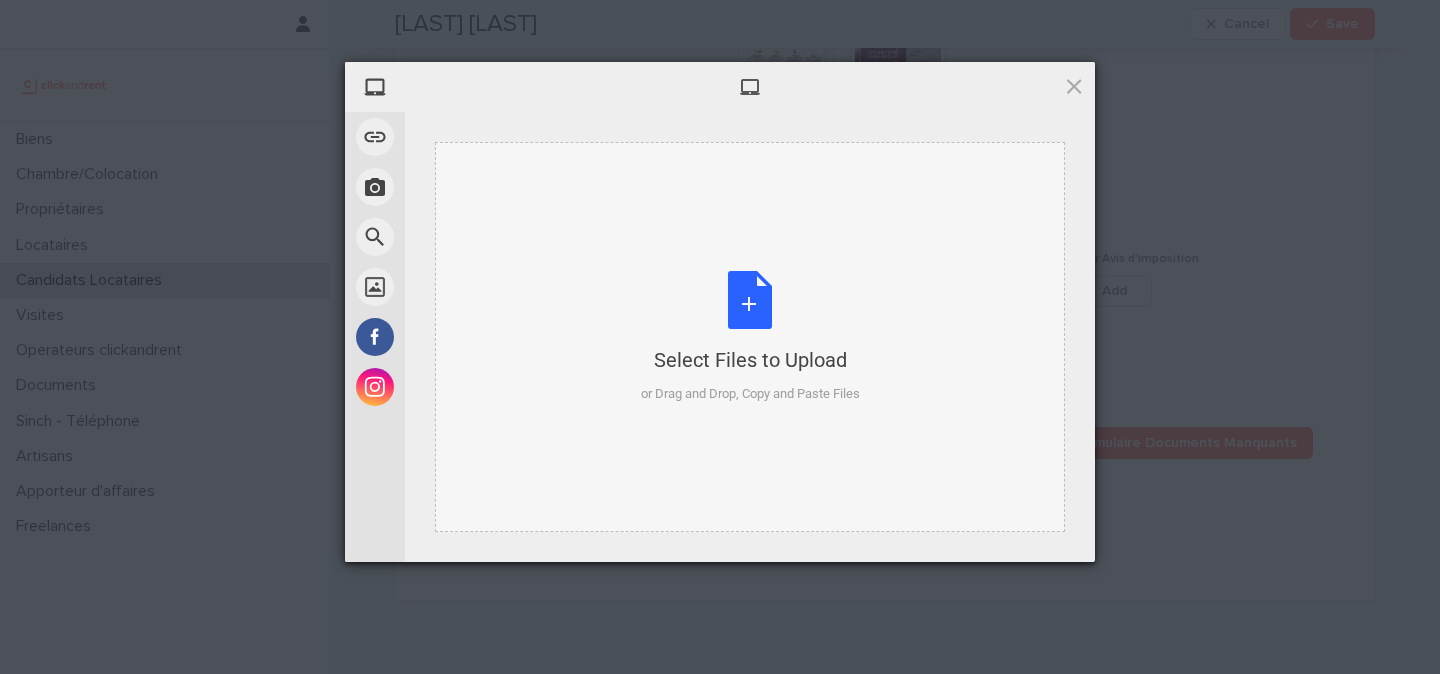 click on "Select Files to Upload
or Drag and Drop, Copy and Paste Files" at bounding box center [750, 337] 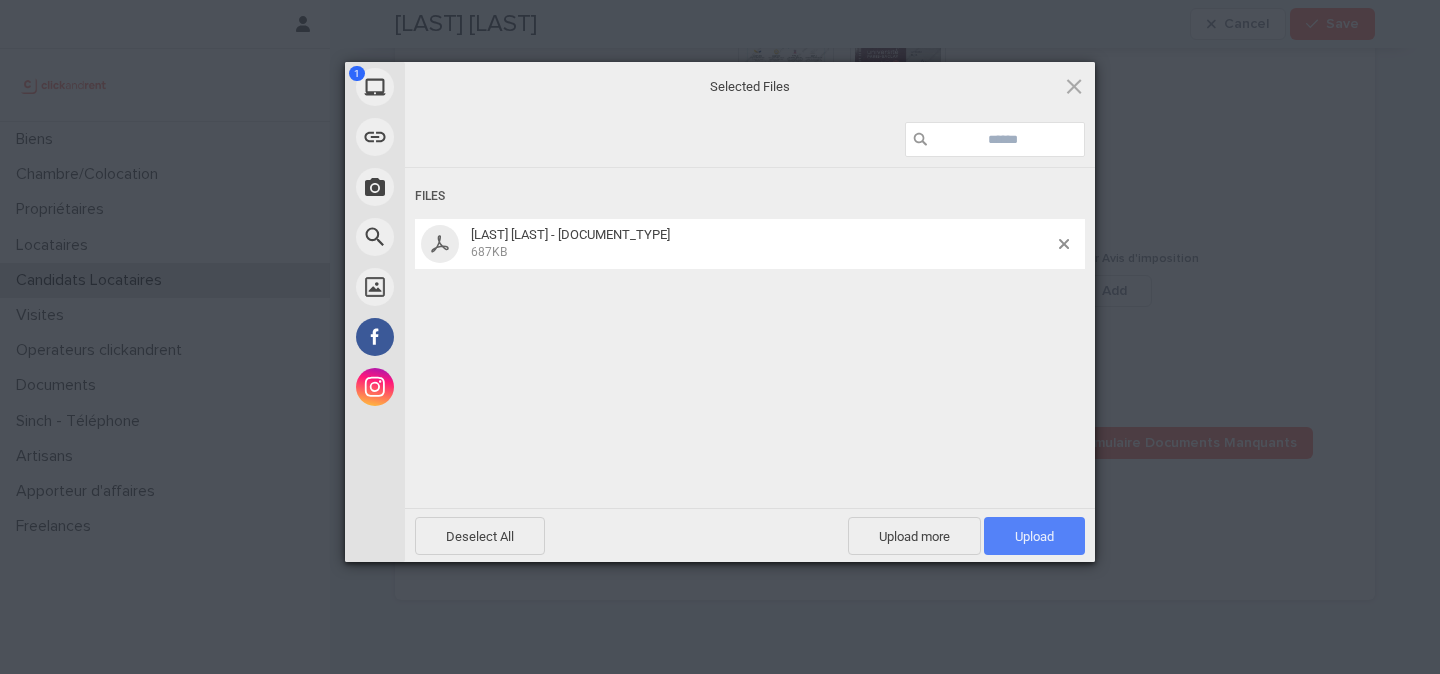 click on "Upload
1" at bounding box center [1034, 536] 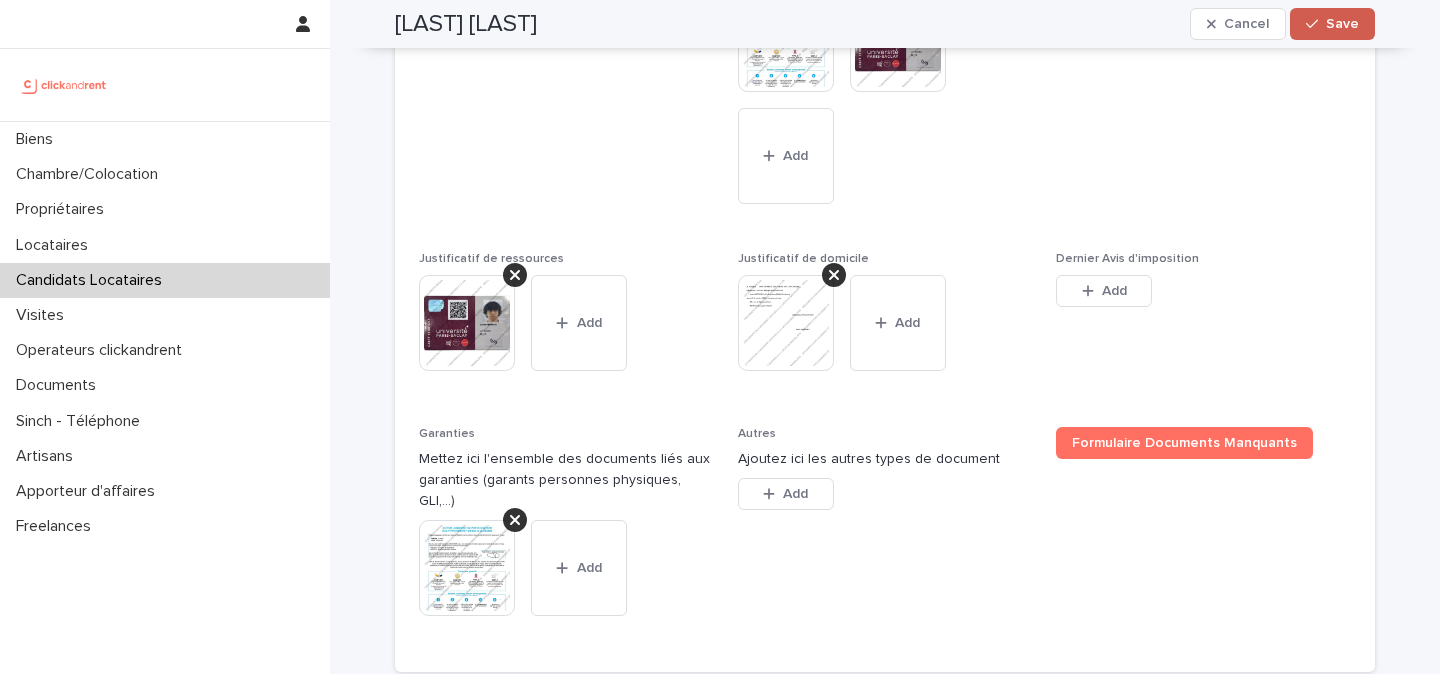 click on "Save" at bounding box center [1332, 24] 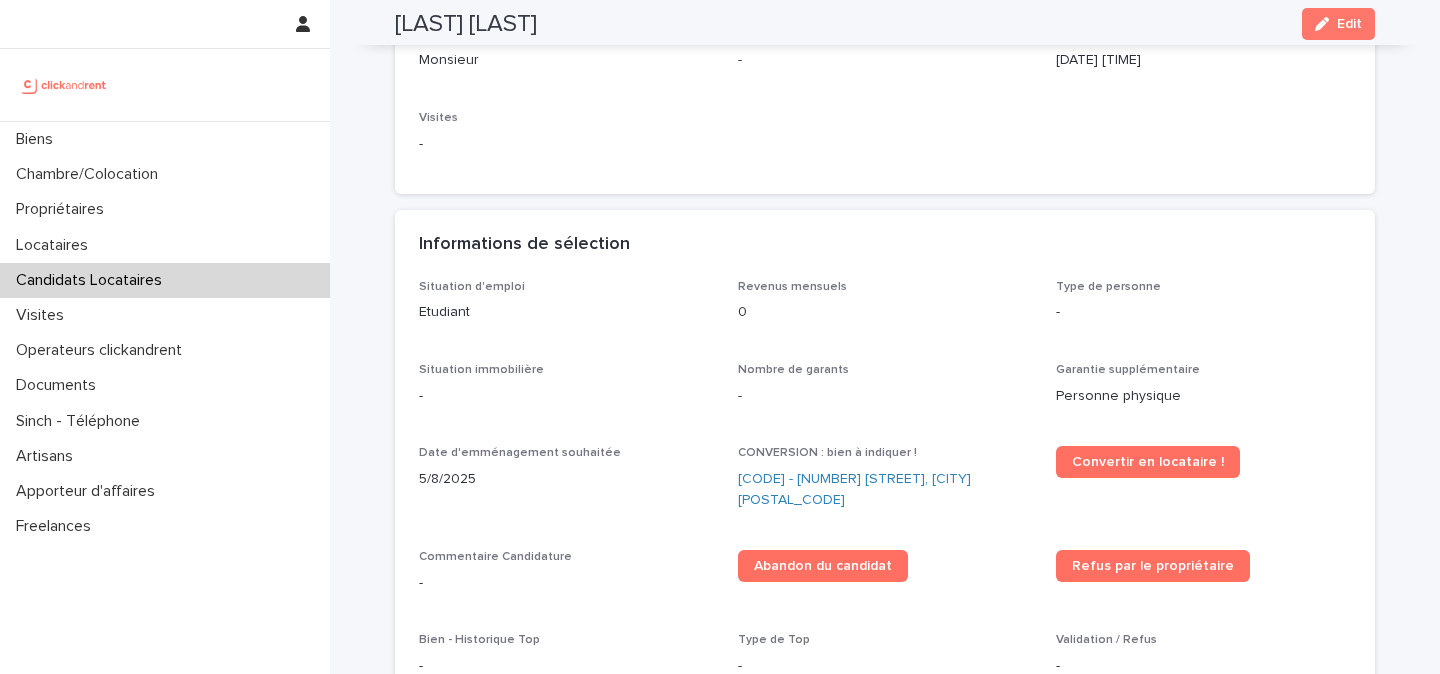 scroll, scrollTop: 368, scrollLeft: 0, axis: vertical 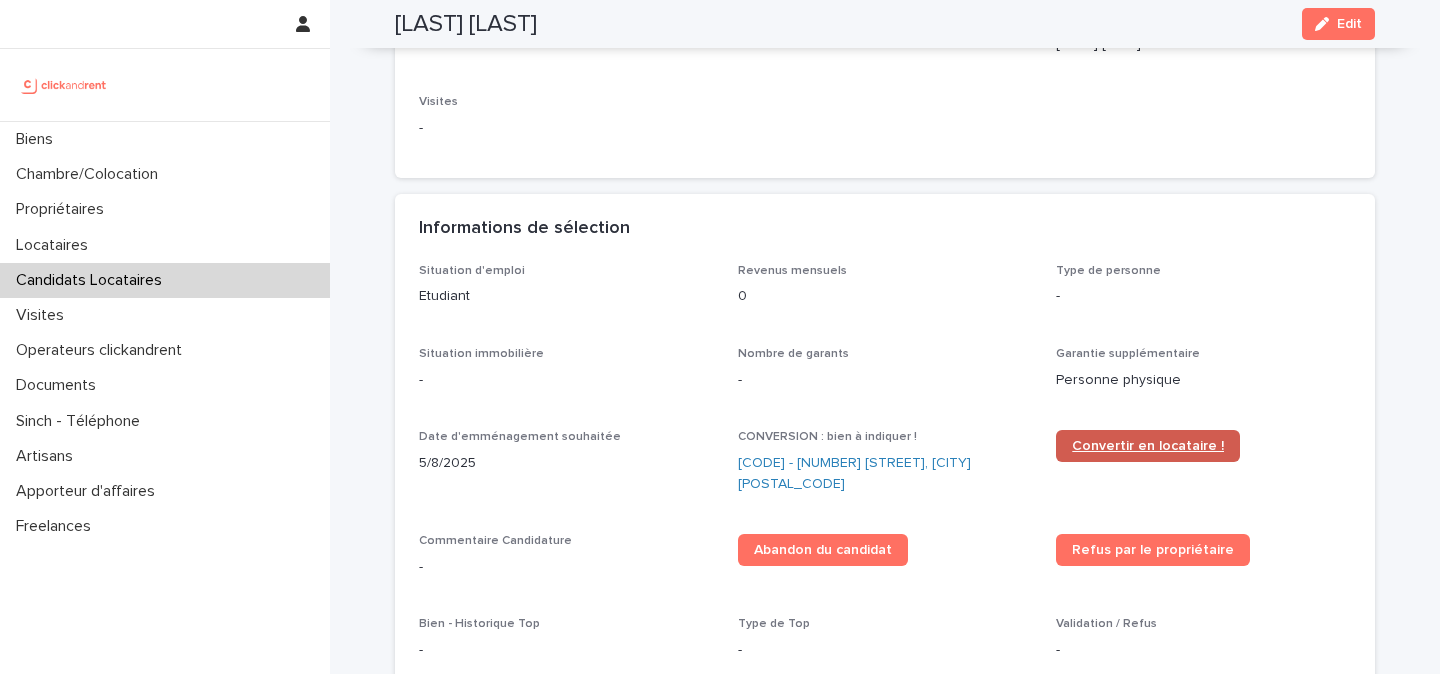 click on "Convertir en locataire !" at bounding box center (1148, 446) 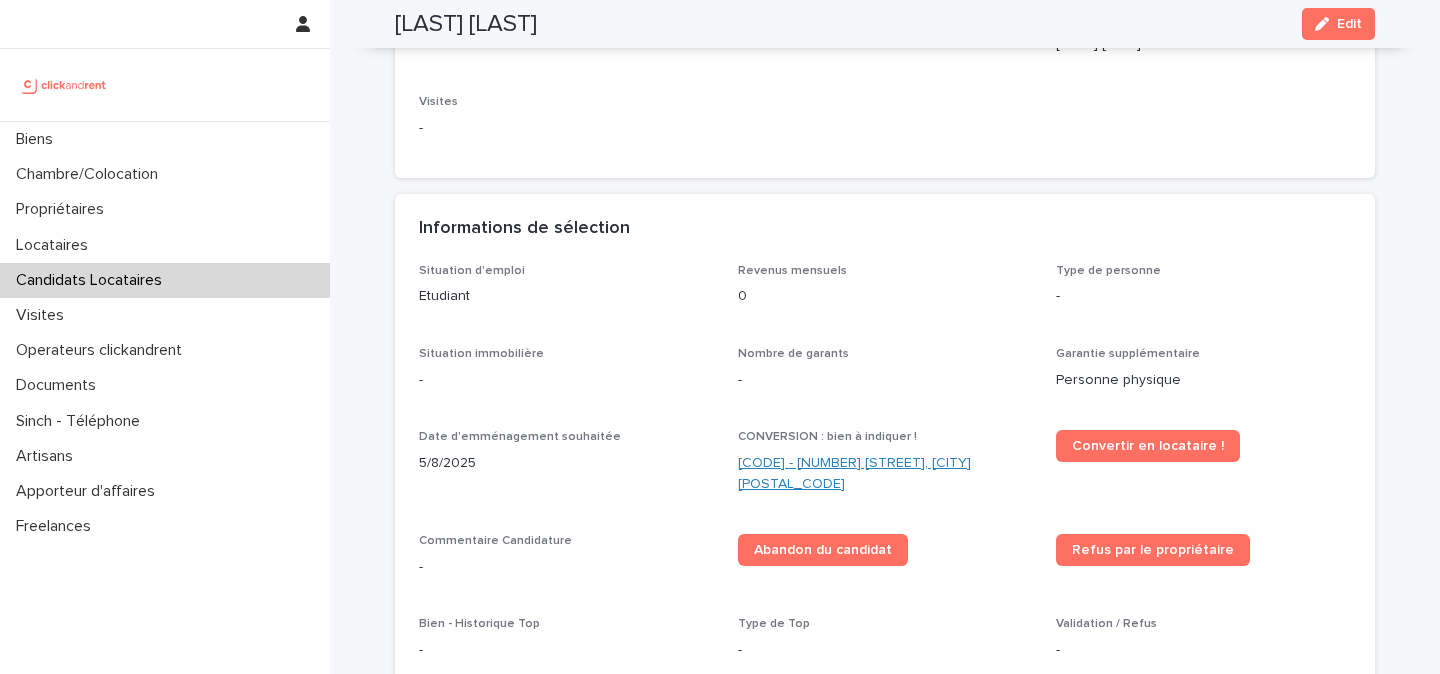 click on "A90 - 3 passage du Chemin de Fer,  Orsay 91400" at bounding box center [885, 474] 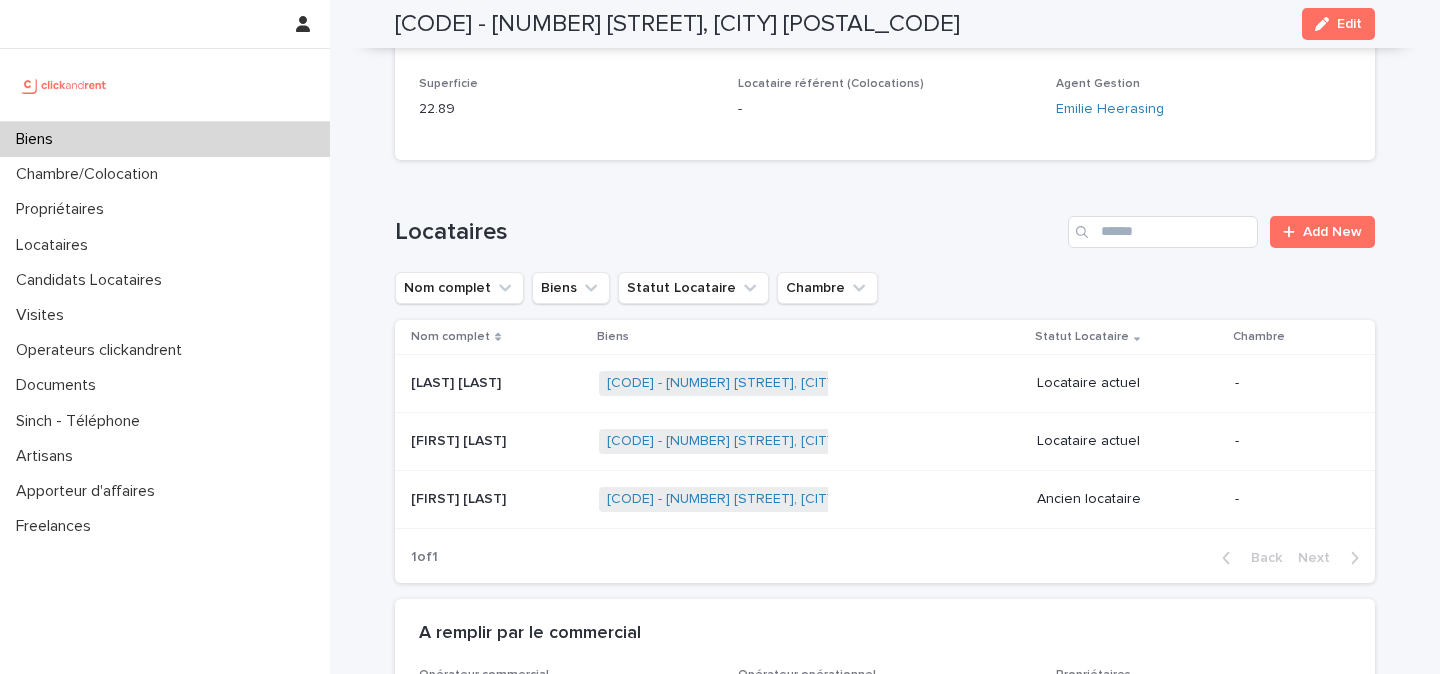 scroll, scrollTop: 737, scrollLeft: 0, axis: vertical 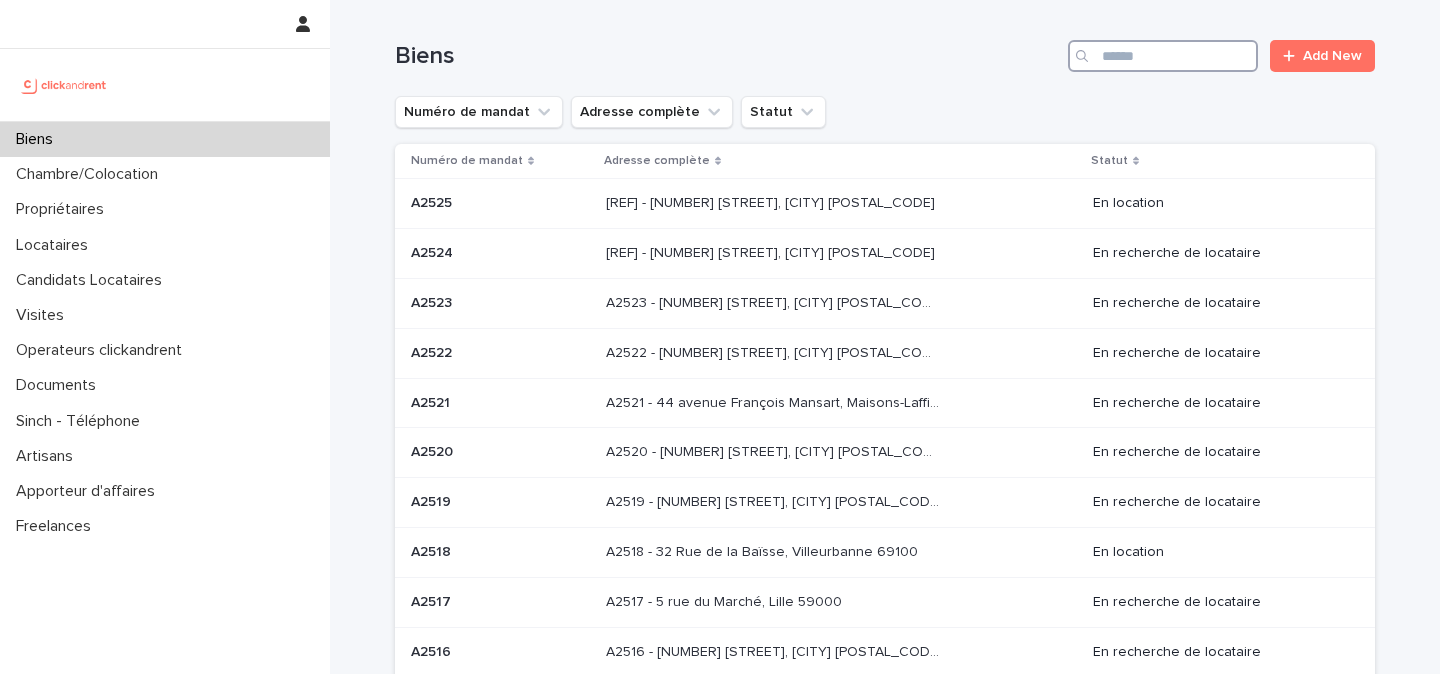 click at bounding box center (1163, 56) 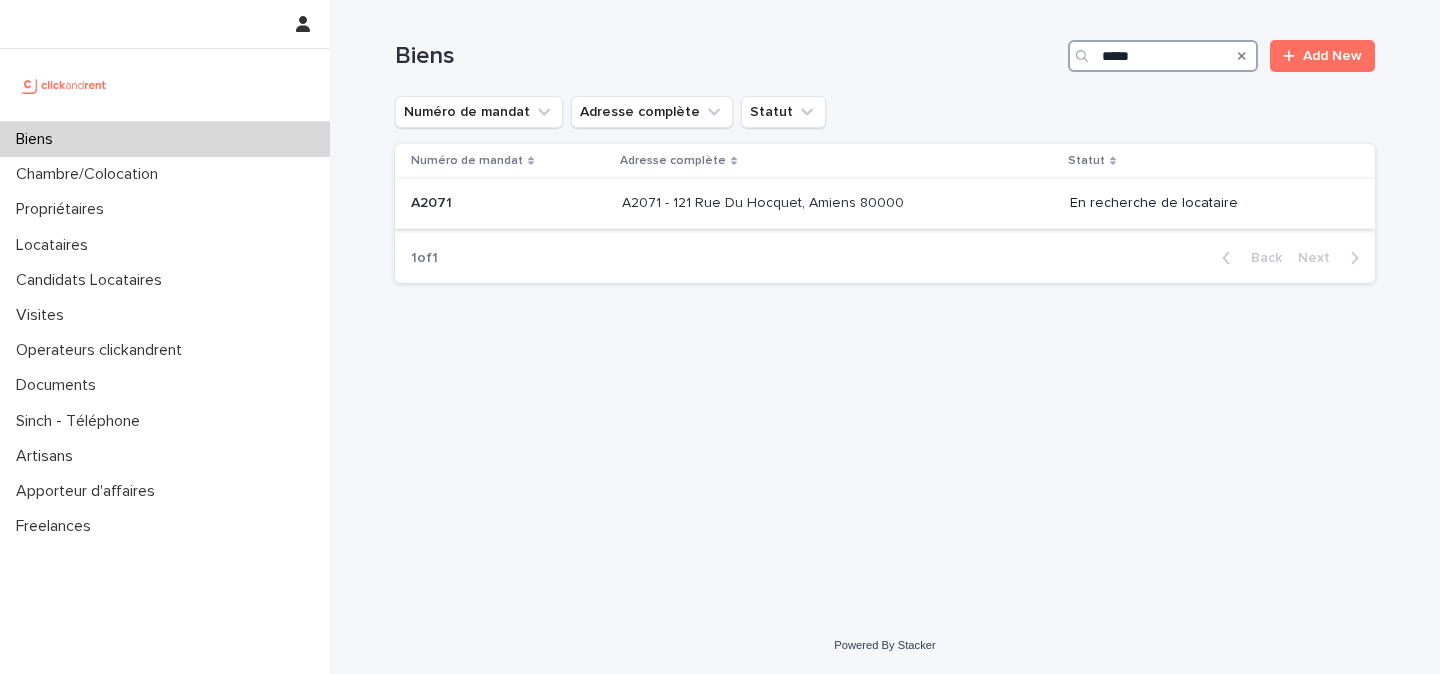 type on "*****" 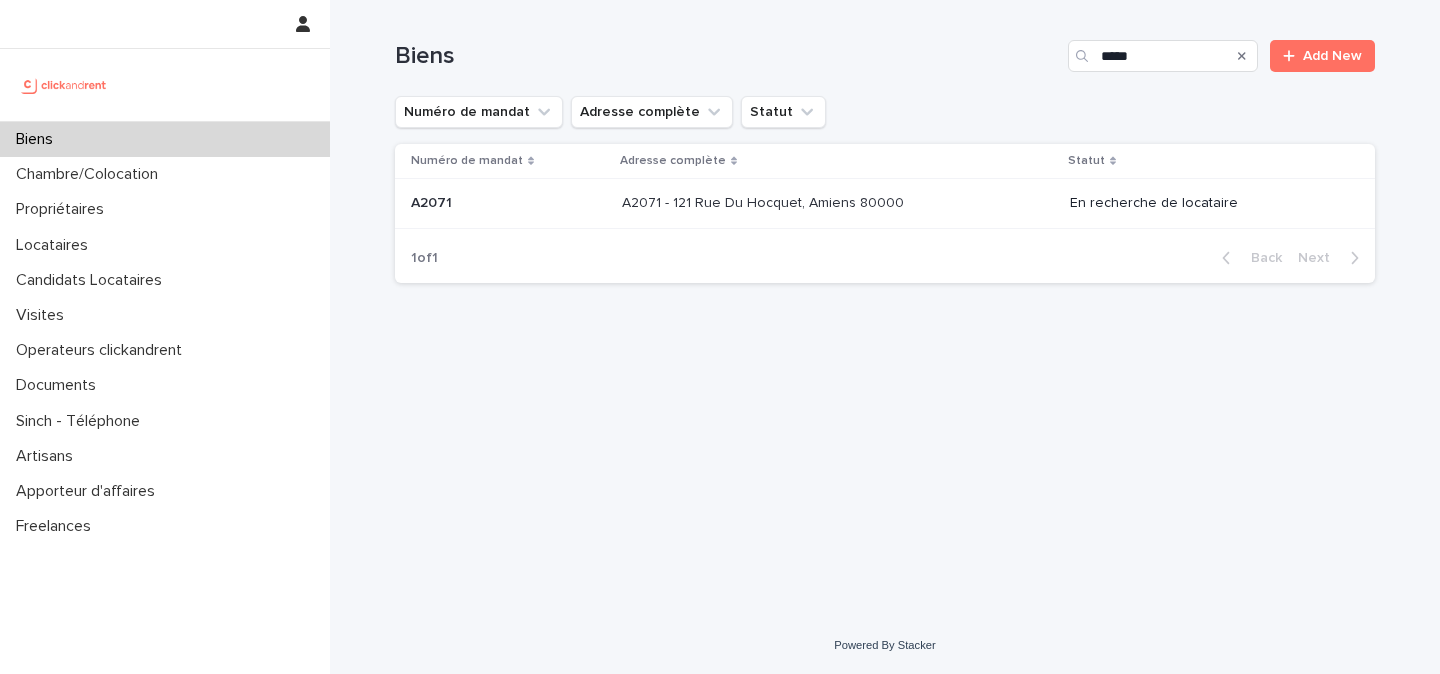 click on "A2071 - 121 Rue Du Hocquet,  Amiens 80000" at bounding box center (765, 201) 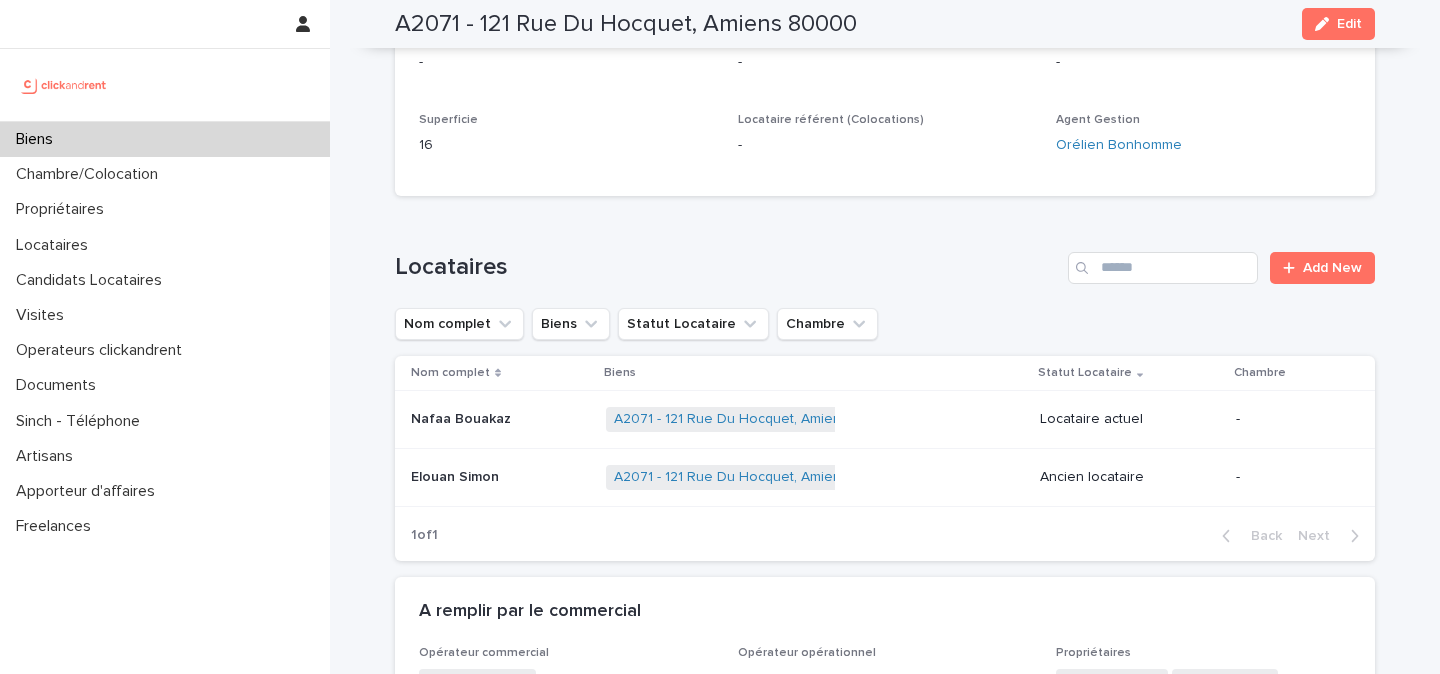 scroll, scrollTop: 518, scrollLeft: 0, axis: vertical 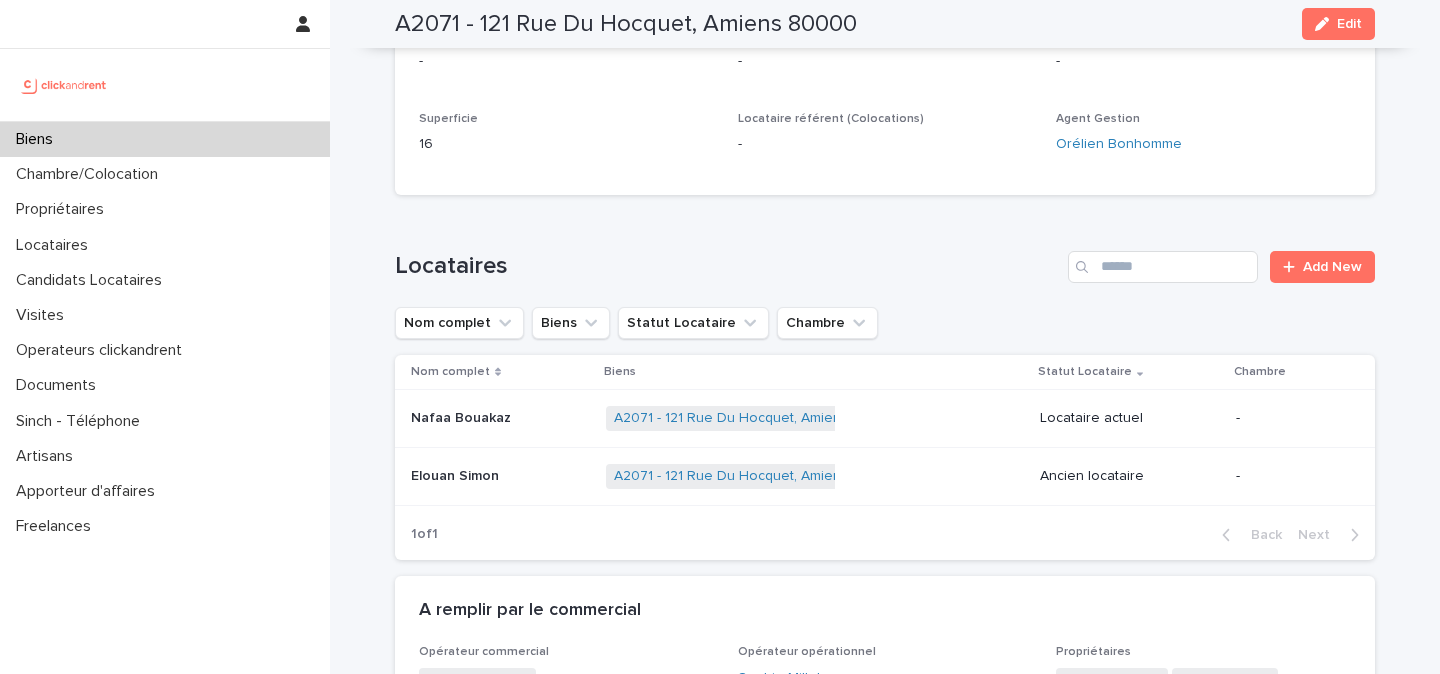 click on "Elouan Simon Elouan Simon" at bounding box center (496, 476) 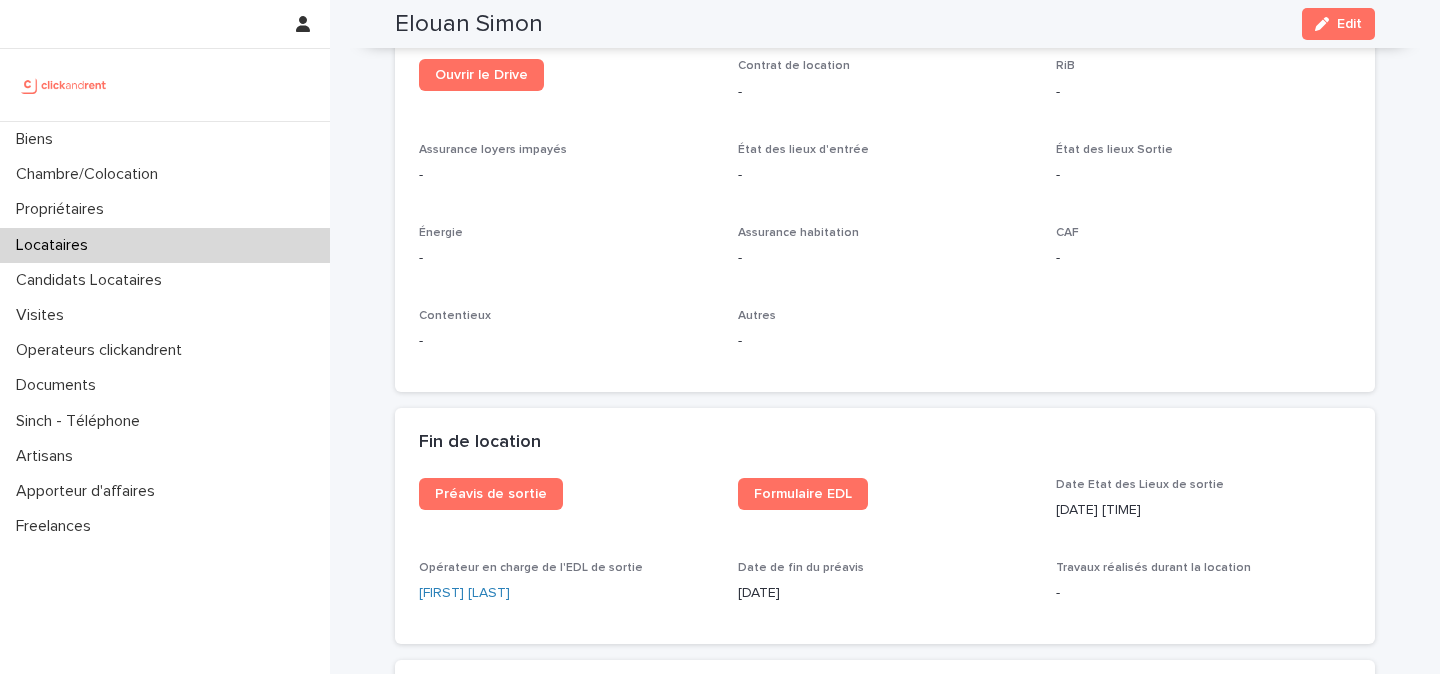 scroll, scrollTop: 2262, scrollLeft: 0, axis: vertical 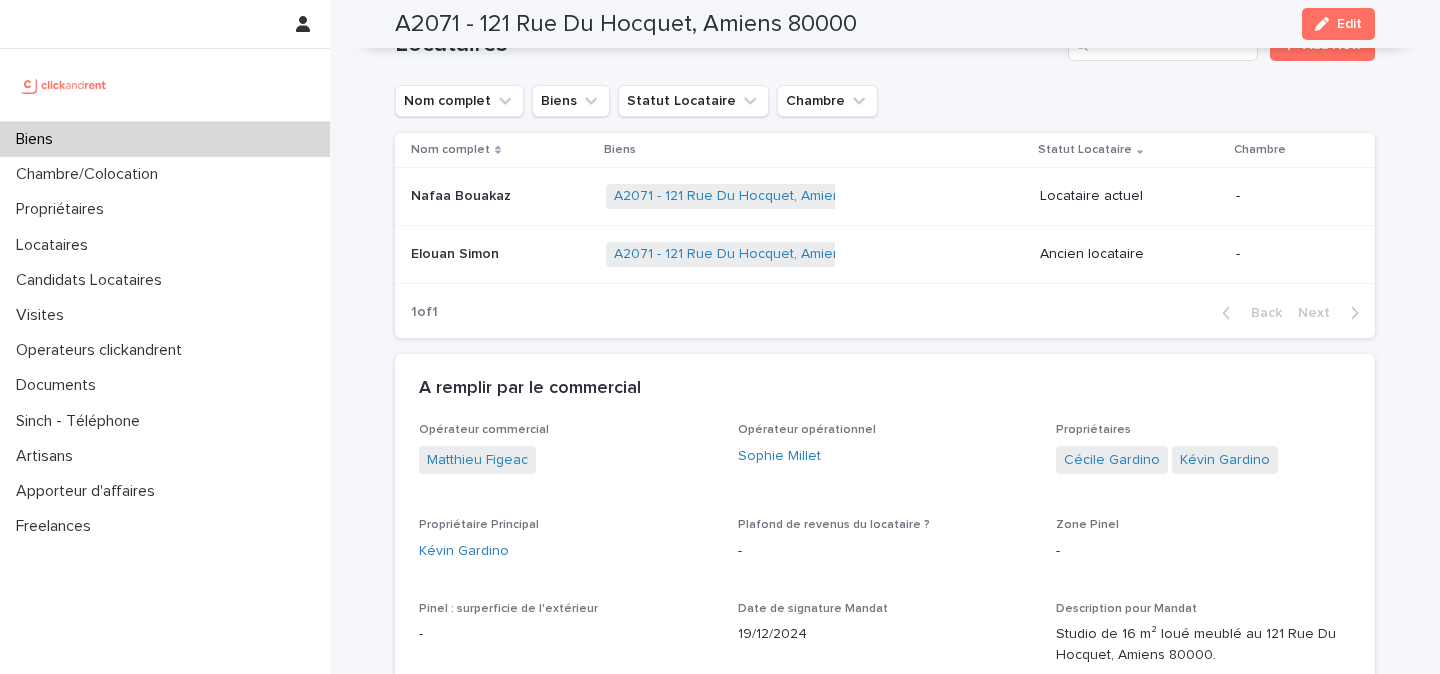 click at bounding box center (500, 254) 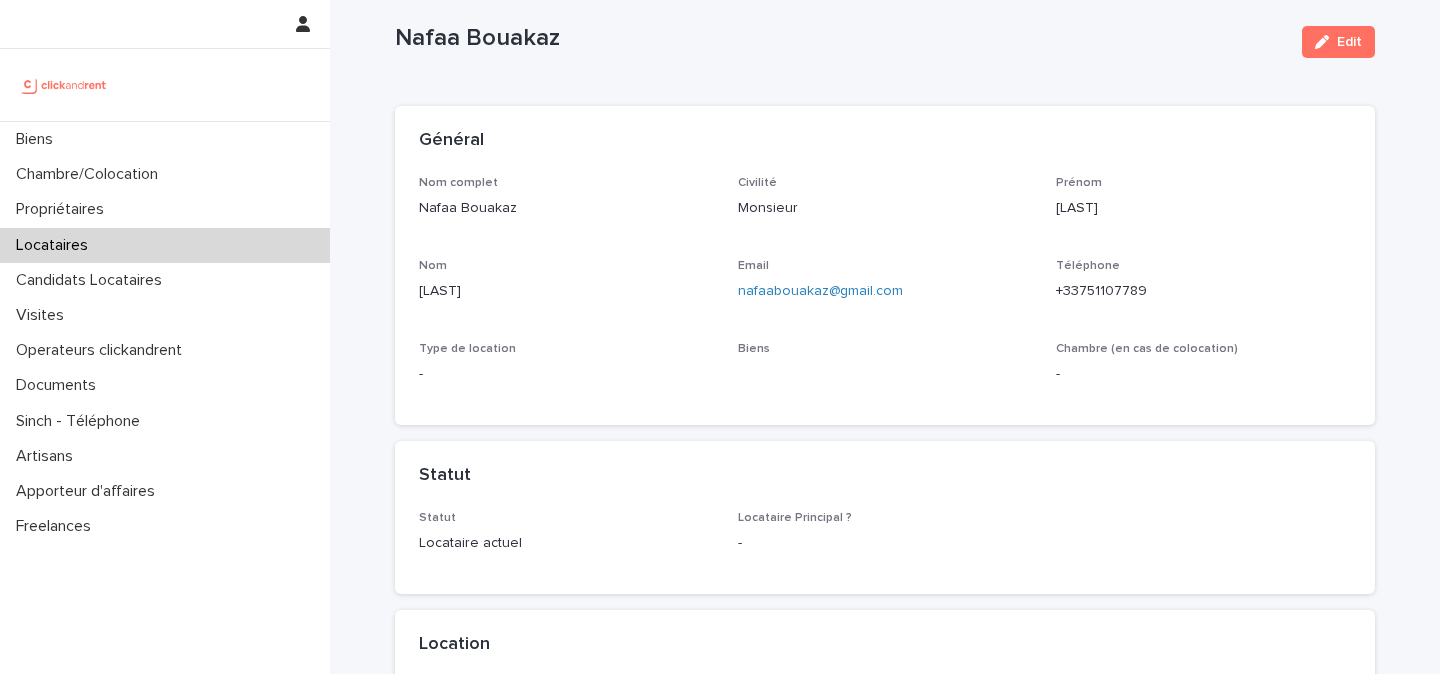 scroll, scrollTop: 75, scrollLeft: 0, axis: vertical 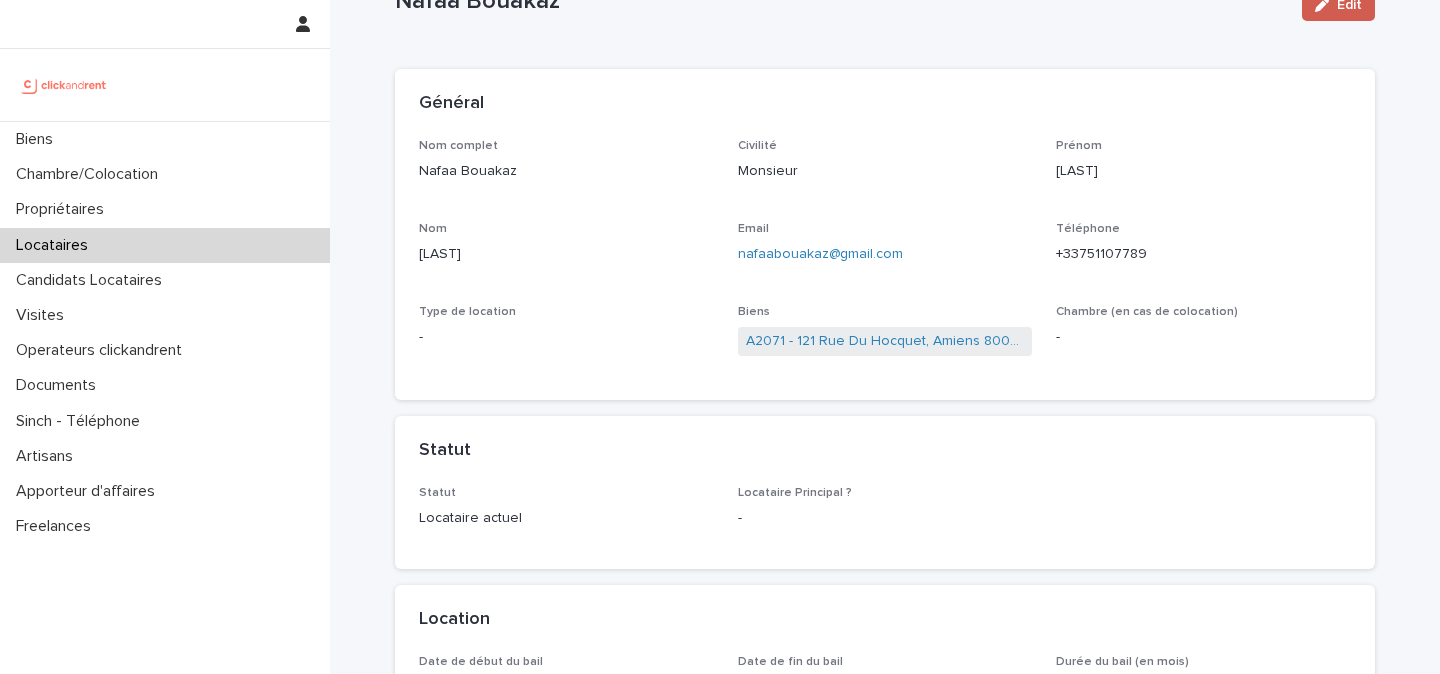 click on "Edit" at bounding box center [1349, 5] 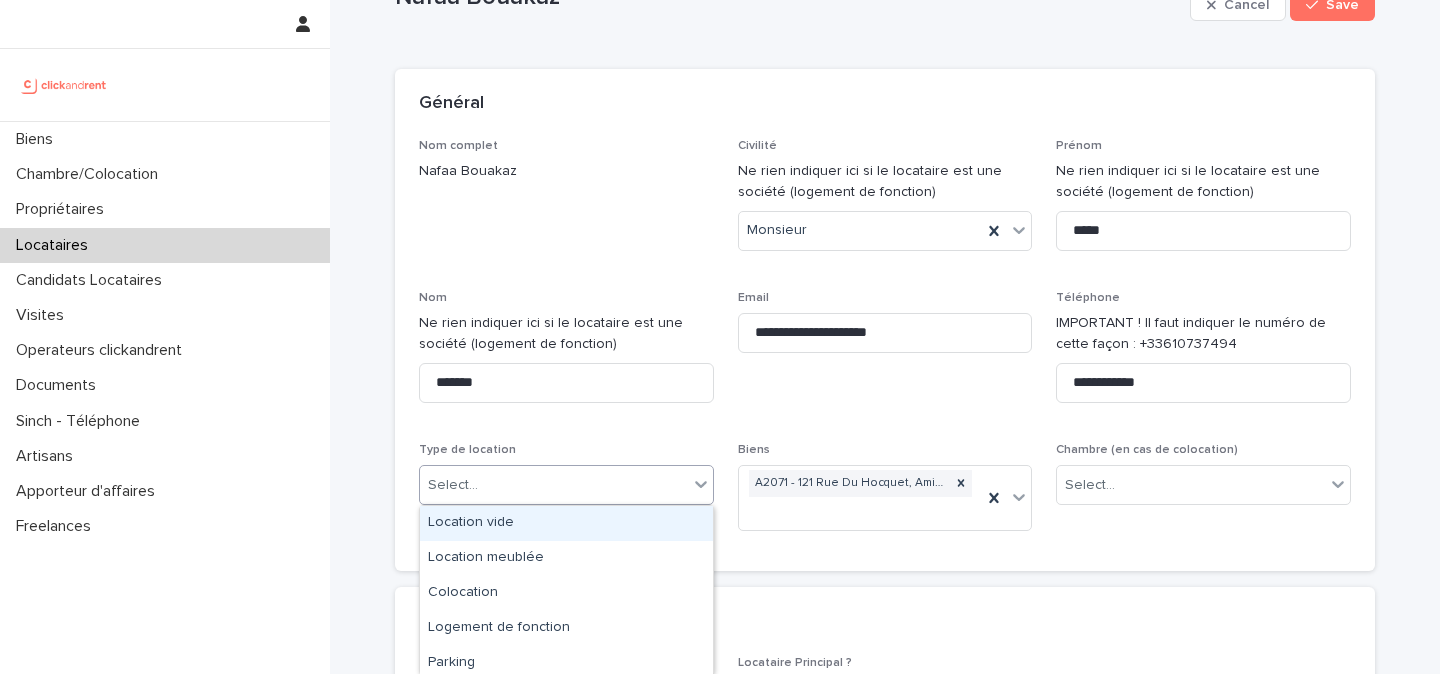 click on "Select..." at bounding box center (554, 485) 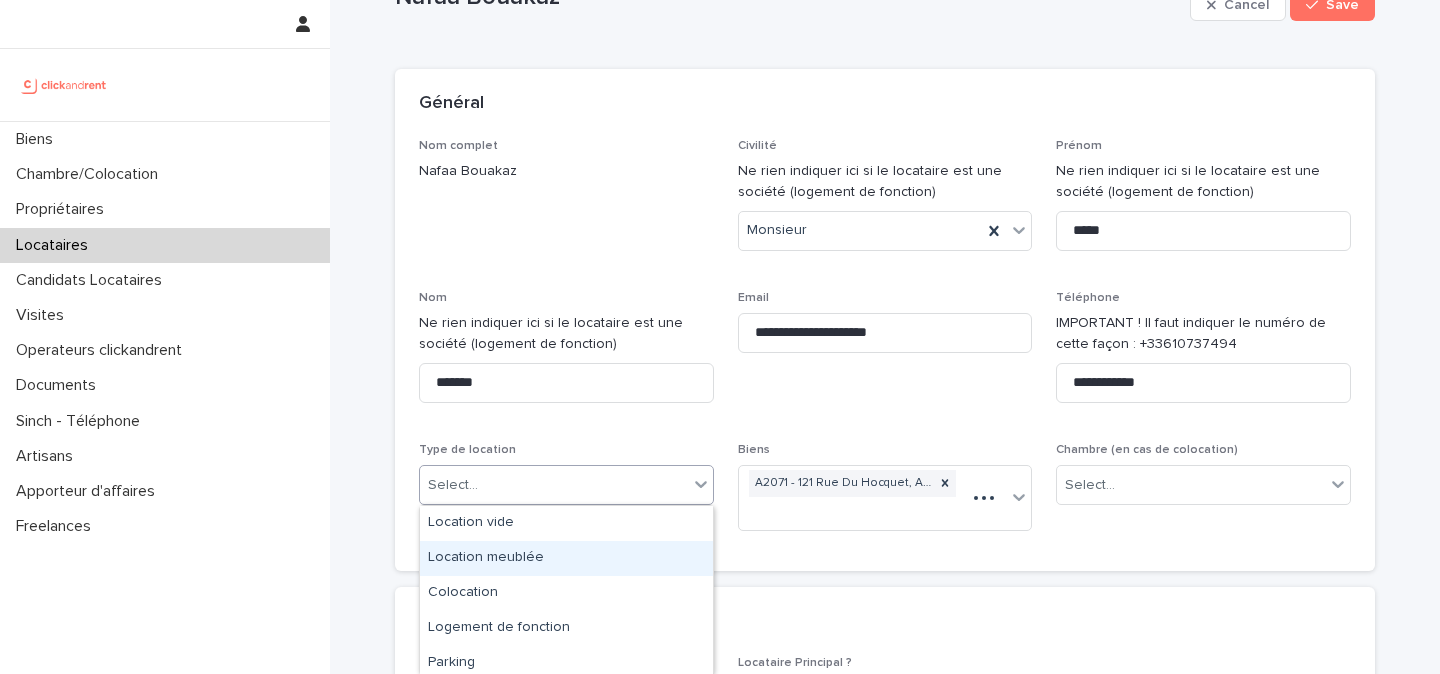 drag, startPoint x: 599, startPoint y: 539, endPoint x: 598, endPoint y: 553, distance: 14.035668 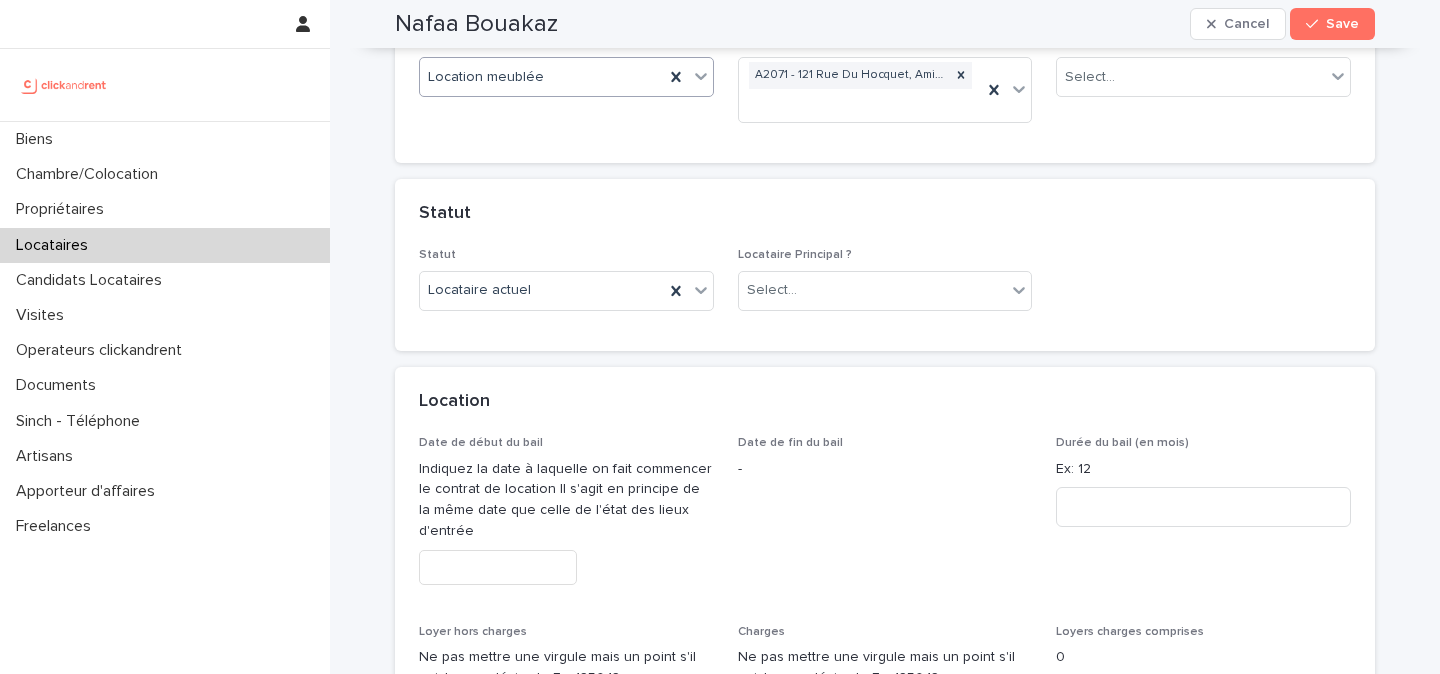 scroll, scrollTop: 513, scrollLeft: 0, axis: vertical 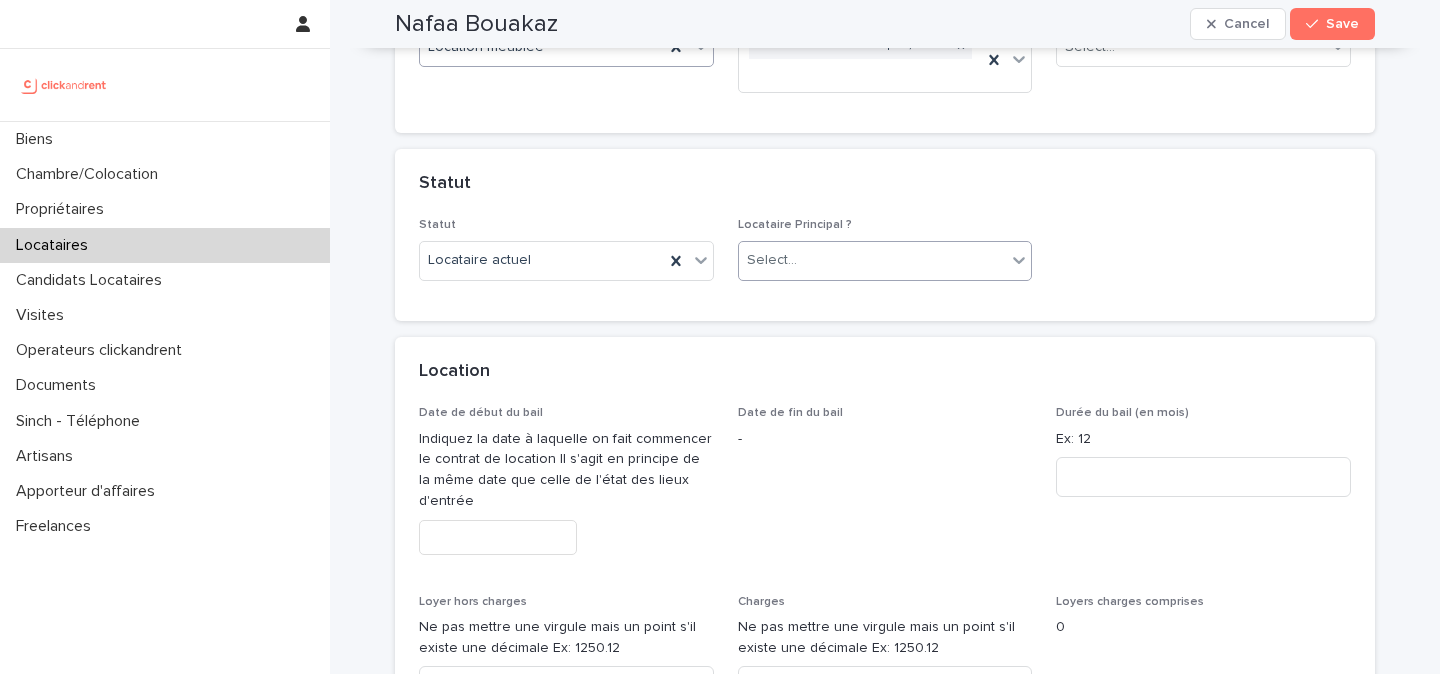 click on "Select..." at bounding box center [873, 260] 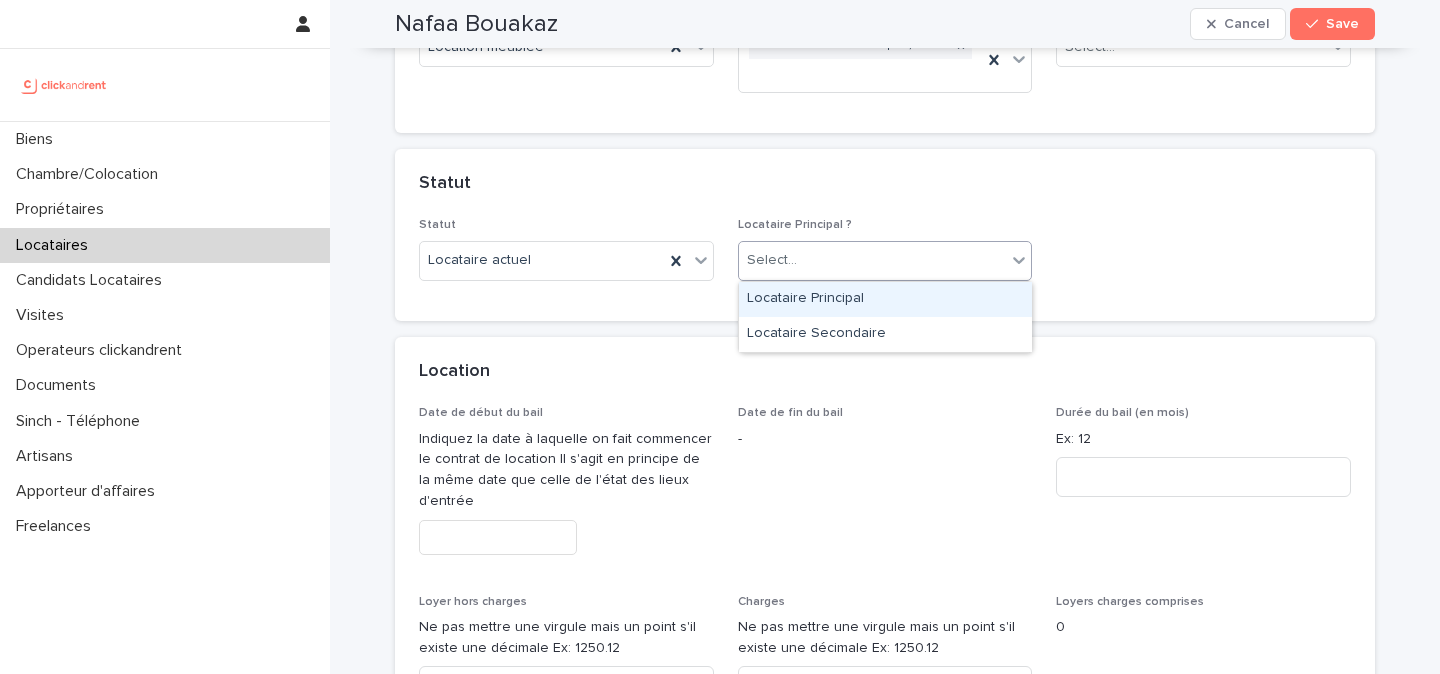 click on "Locataire Principal" at bounding box center (885, 299) 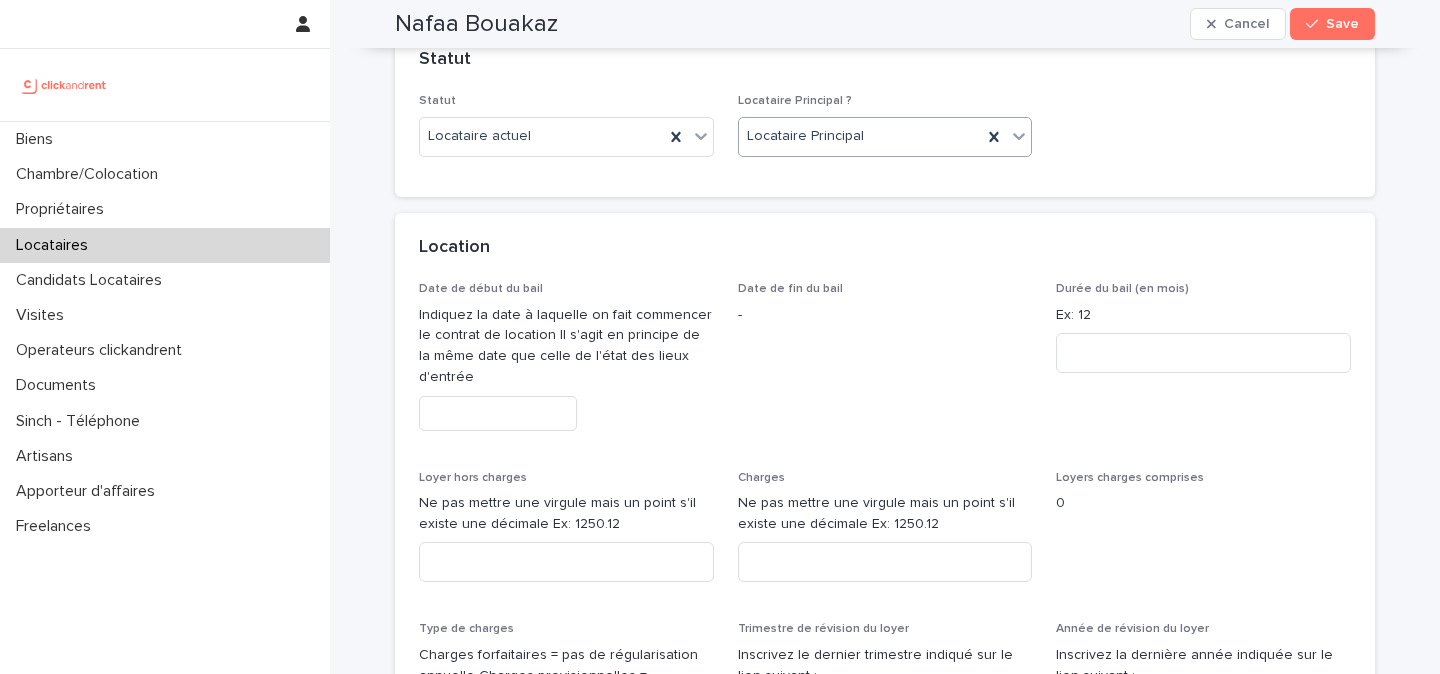 scroll, scrollTop: 667, scrollLeft: 0, axis: vertical 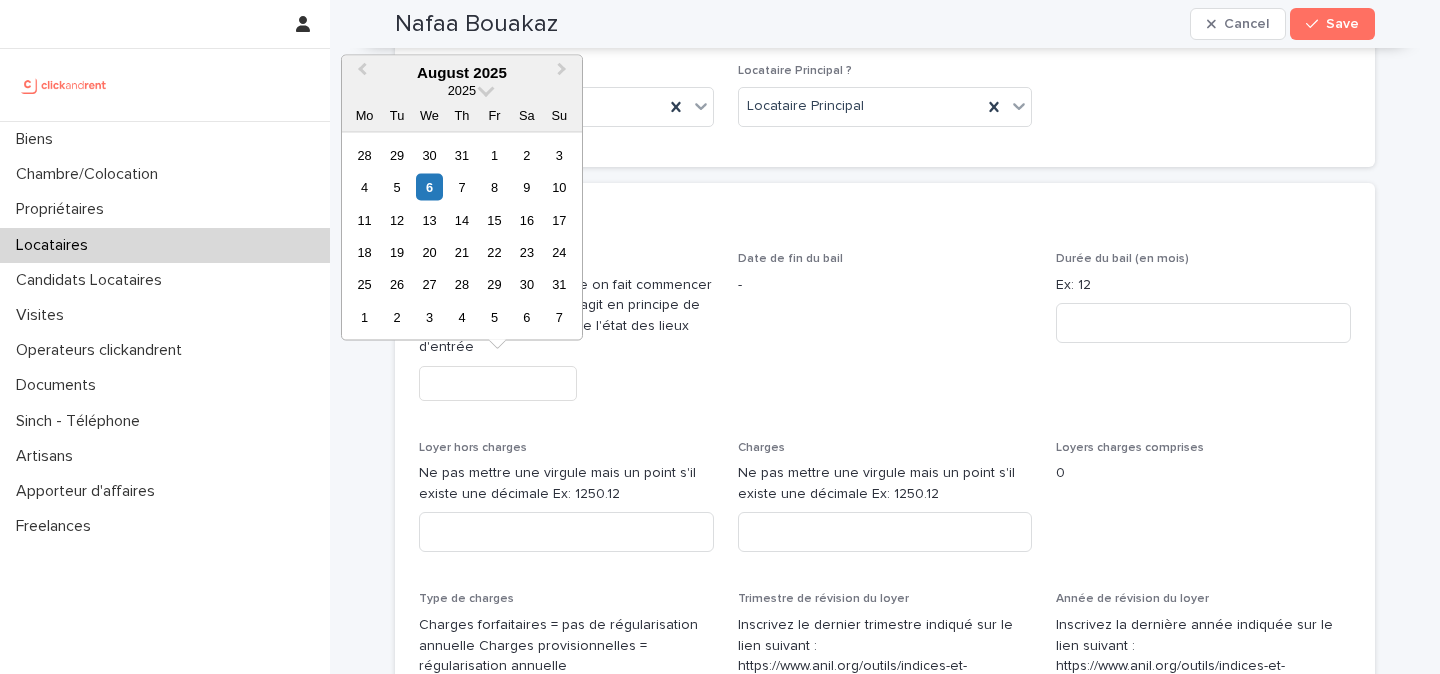 click at bounding box center (498, 383) 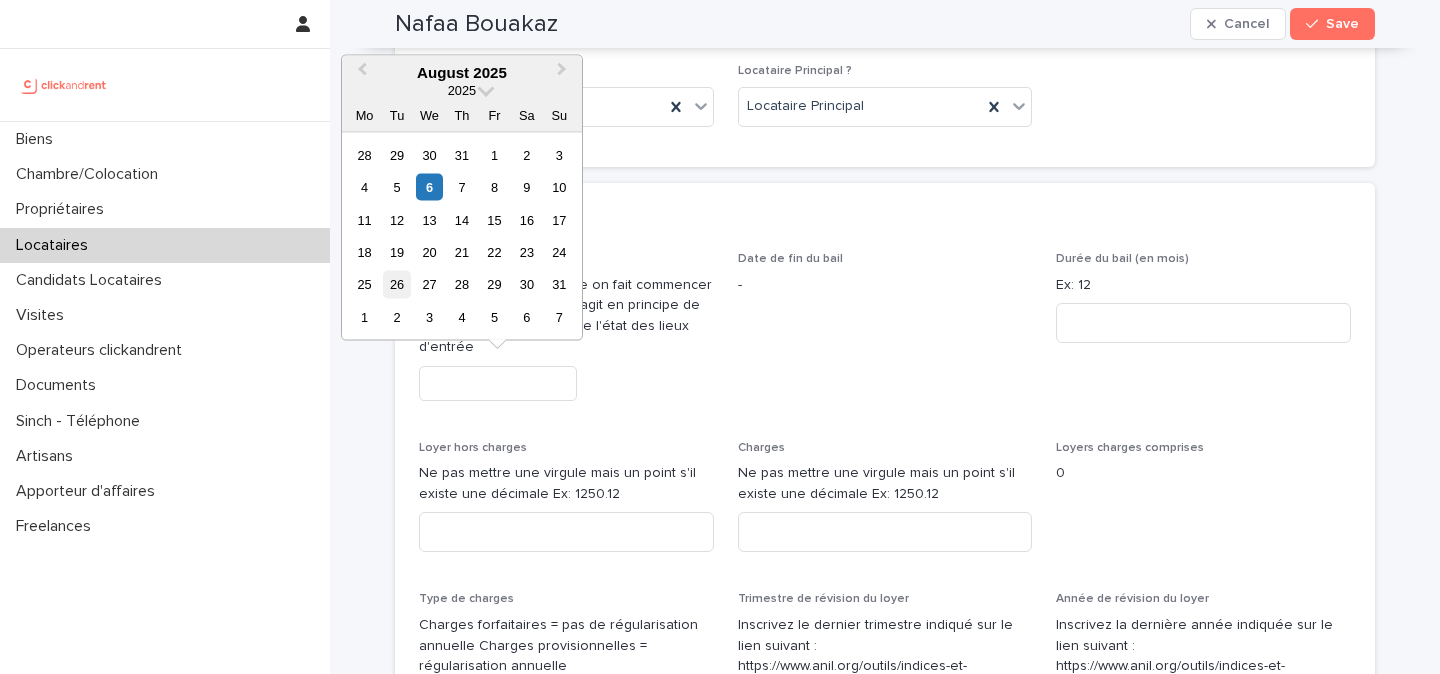 click on "26" at bounding box center [396, 284] 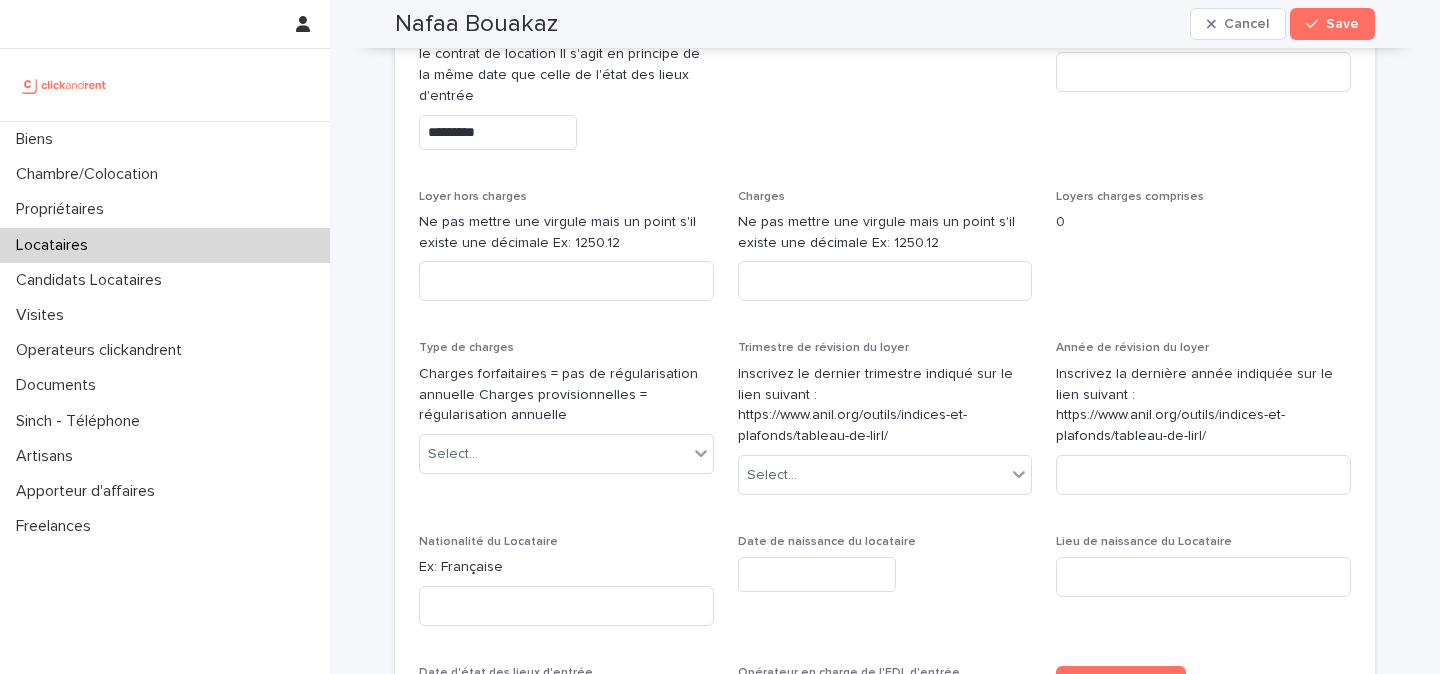 scroll, scrollTop: 929, scrollLeft: 0, axis: vertical 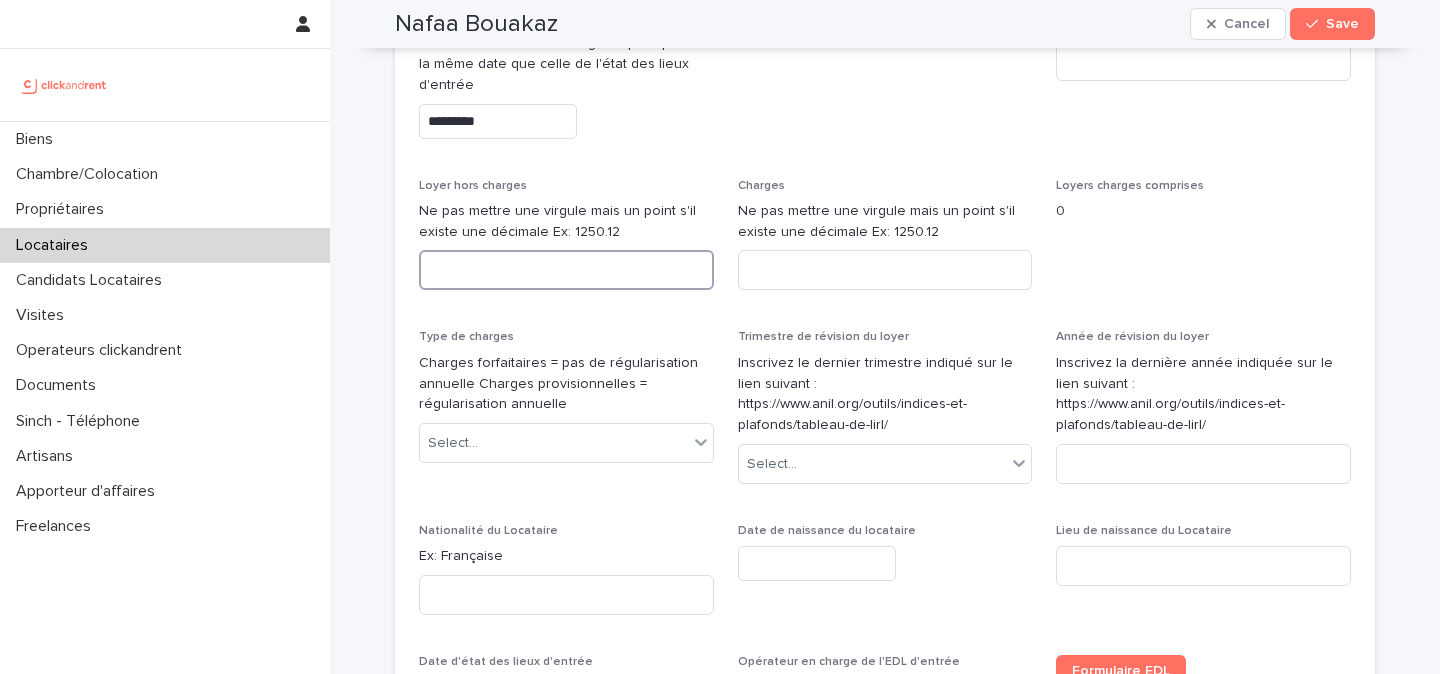 click at bounding box center (566, 270) 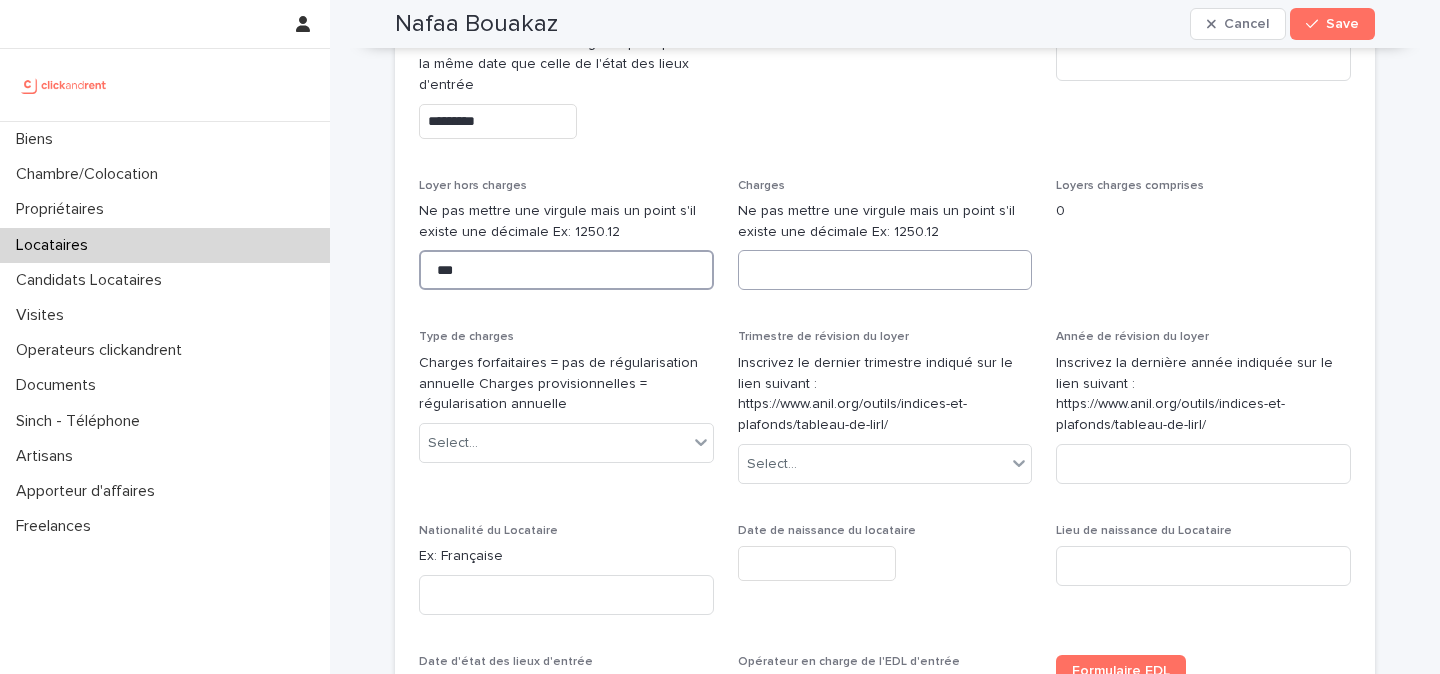 type on "***" 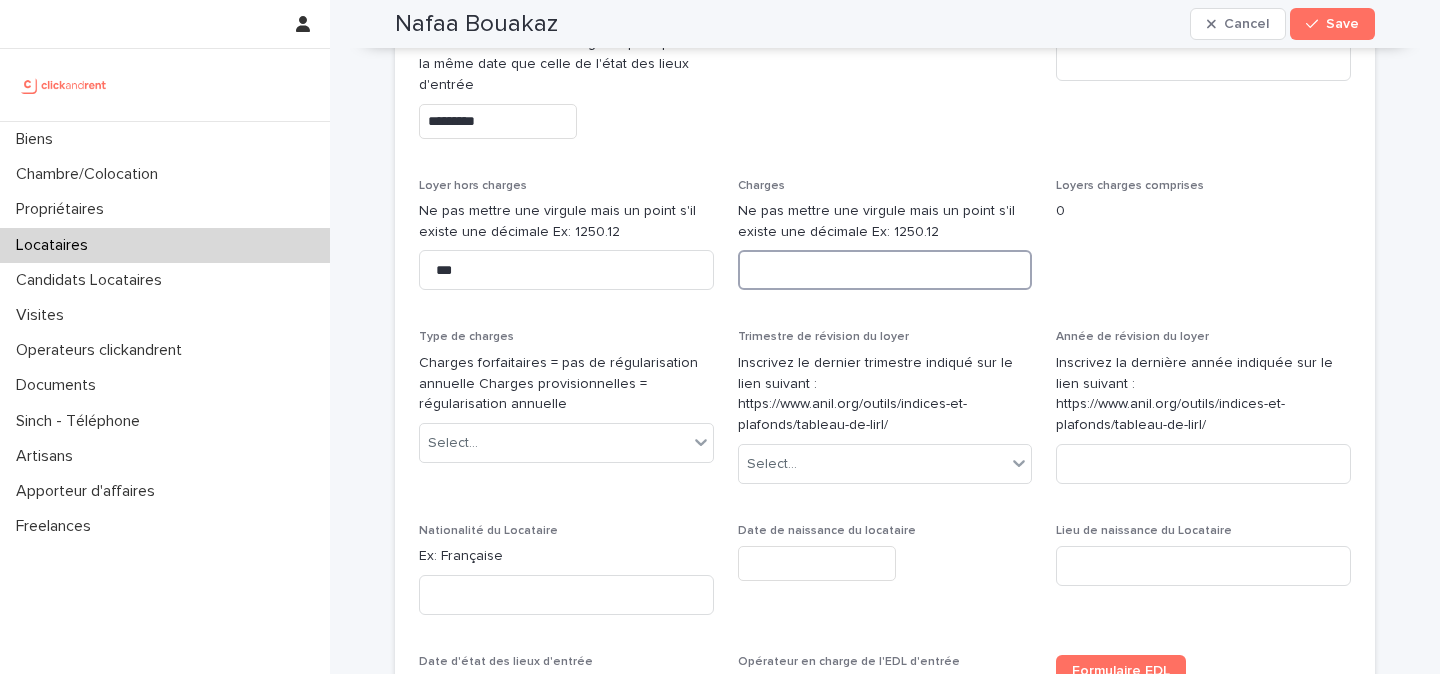 click at bounding box center [885, 270] 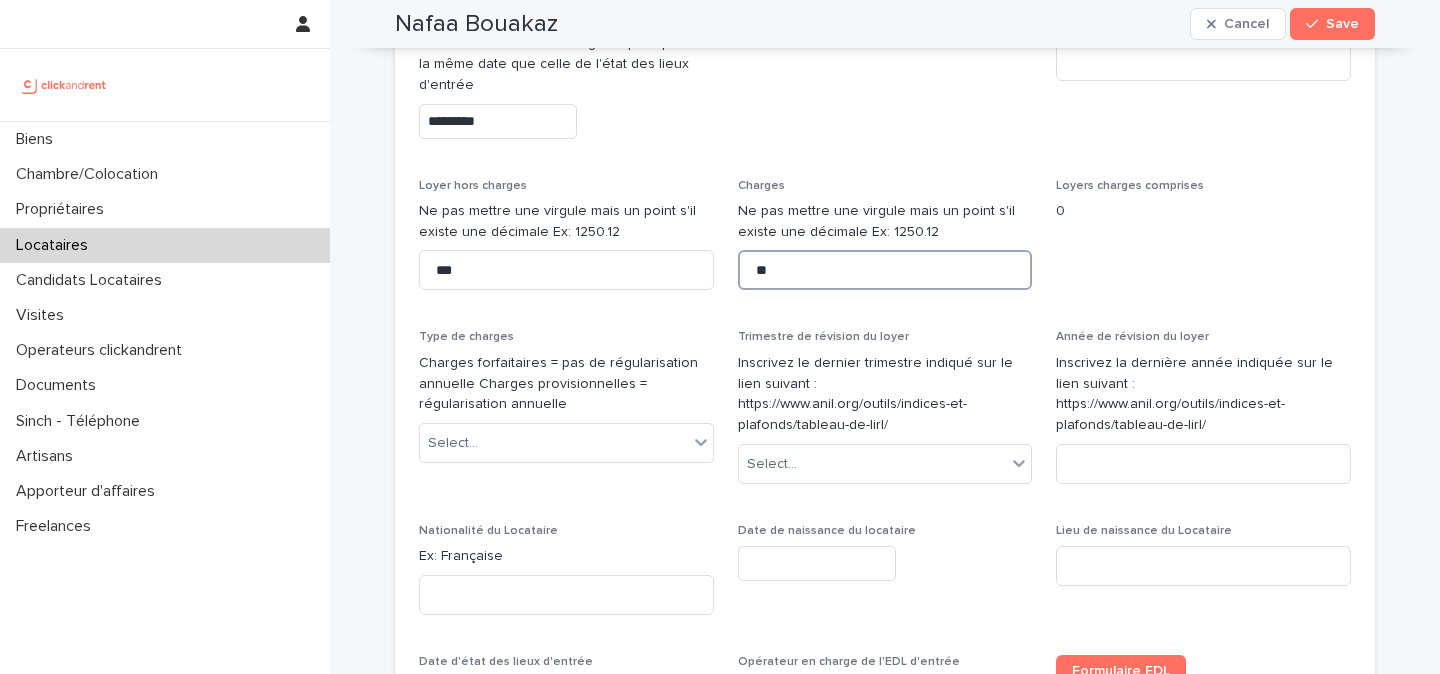 type on "**" 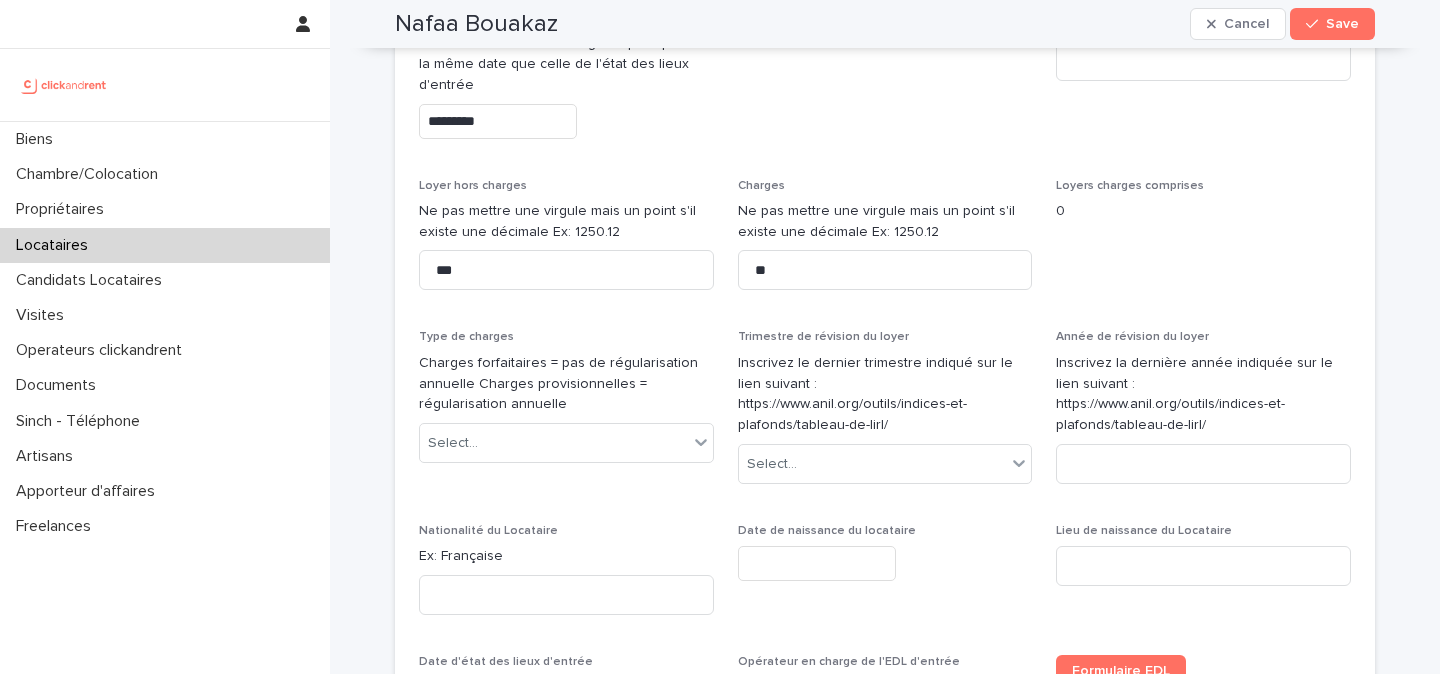 click on "Date de début du bail Indiquez la date à laquelle on fait commencer le contrat de location
Il s'agit en principe de la même date que celle de l'état des lieux d'entrée ********* Date de fin du bail - Durée du bail (en mois) Ex: 12 Loyer hors charges Ne pas mettre une virgule mais un point s'il existe une décimale
Ex: 1250.12 *** Charges Ne pas mettre une virgule mais un point s'il existe une décimale
Ex: 1250.12 ** Loyers charges comprises 0 Type de charges Charges forfaitaires = pas de régularisation annuelle
Charges provisionnelles = régularisation annuelle Select... Trimestre de révision du loyer Inscrivez le dernier trimestre indiqué sur le lien suivant : https://www.anil.org/outils/indices-et-plafonds/tableau-de-lirl/  Select... Année de révision du loyer Inscrivez la dernière année indiquée sur le lien suivant : https://www.anil.org/outils/indices-et-plafonds/tableau-de-lirl/  Nationalité du Locataire Ex: Française Date de naissance du locataire Lieu de naissance du Locataire - - -" at bounding box center [885, 394] 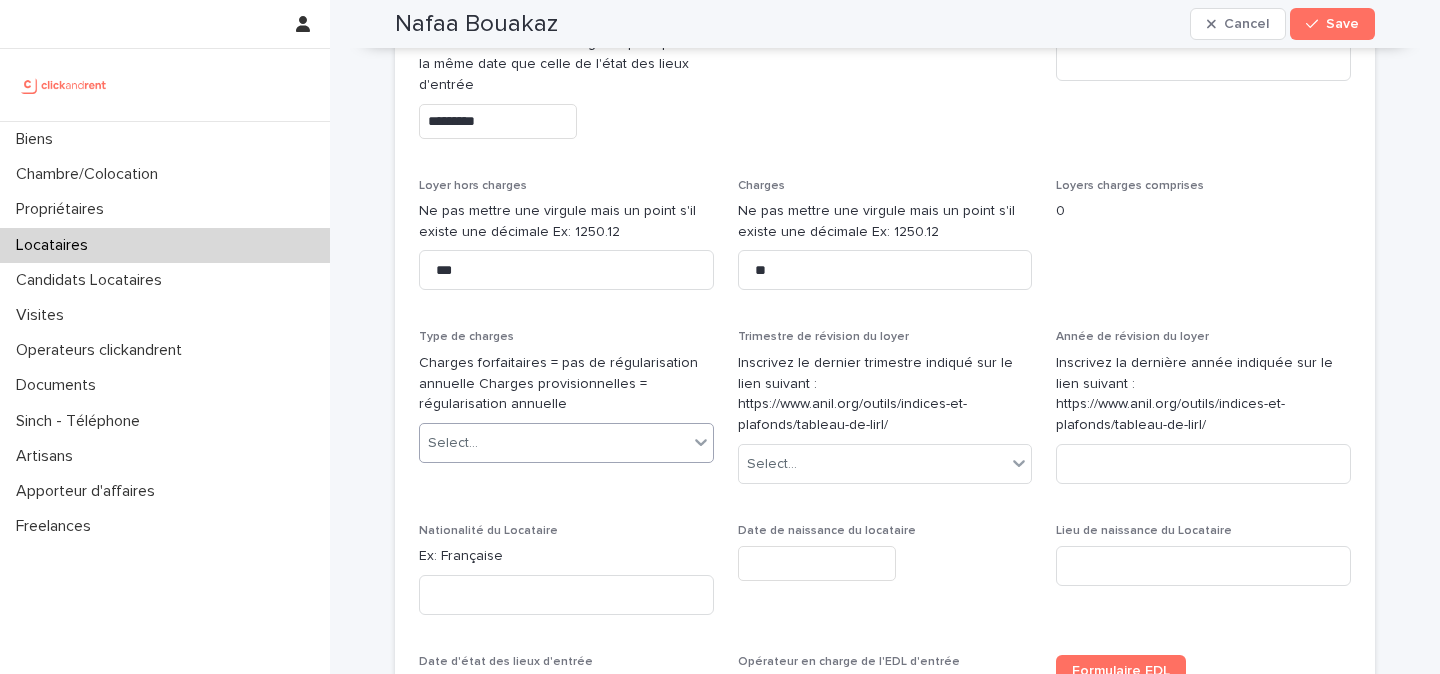 click on "Select..." at bounding box center (554, 443) 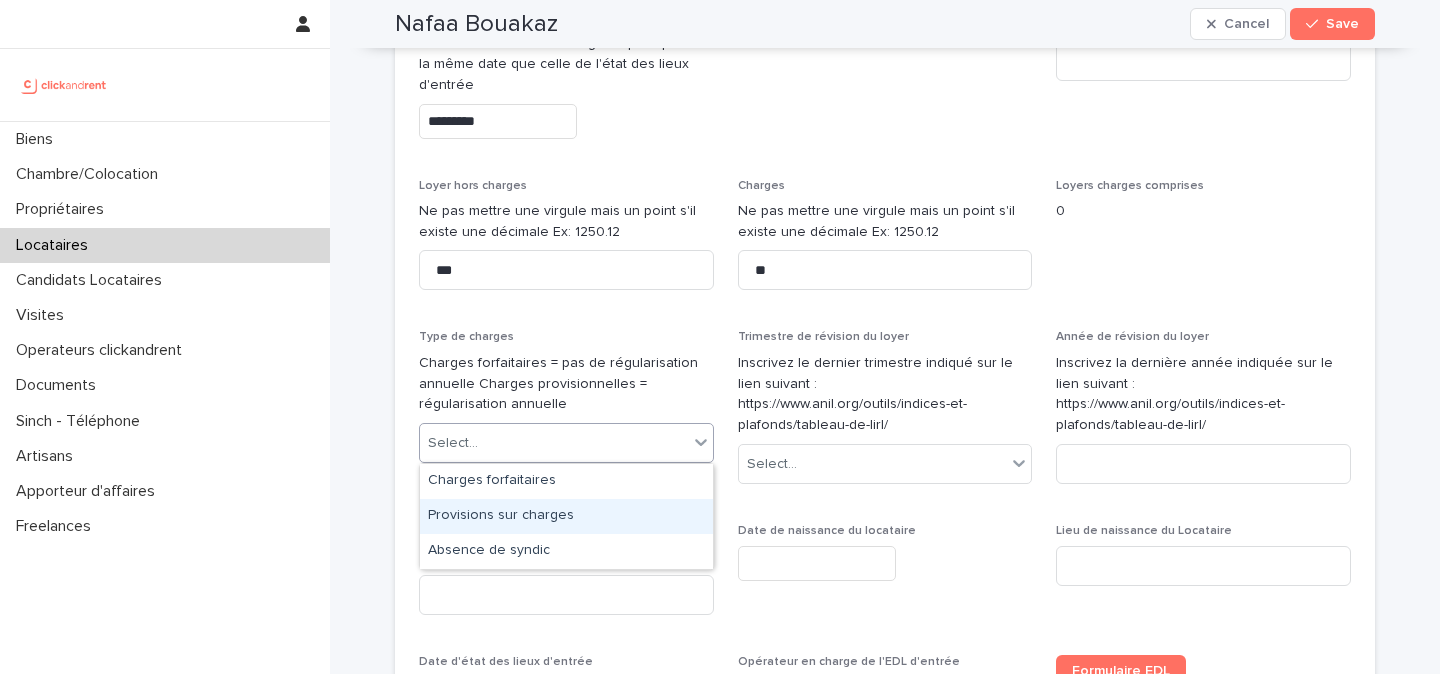 click on "Provisions sur charges" at bounding box center (566, 516) 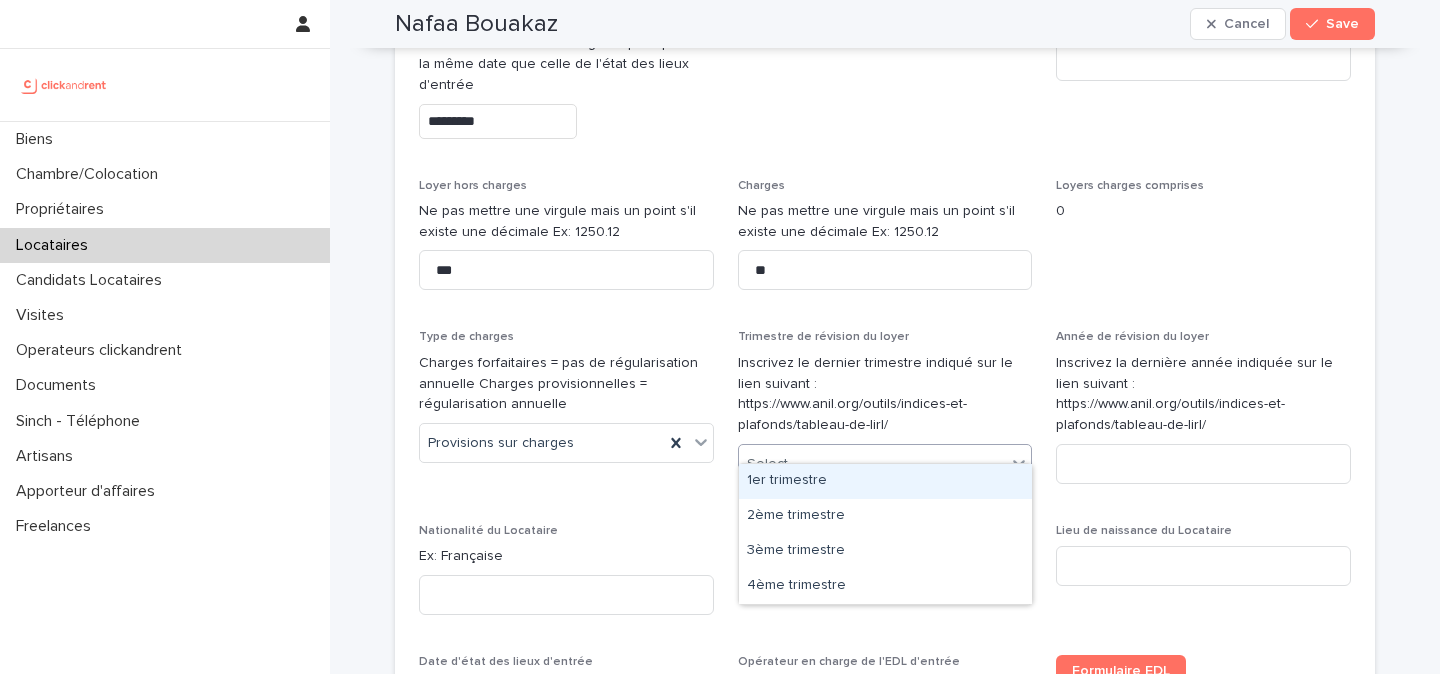 click on "Select..." at bounding box center (873, 464) 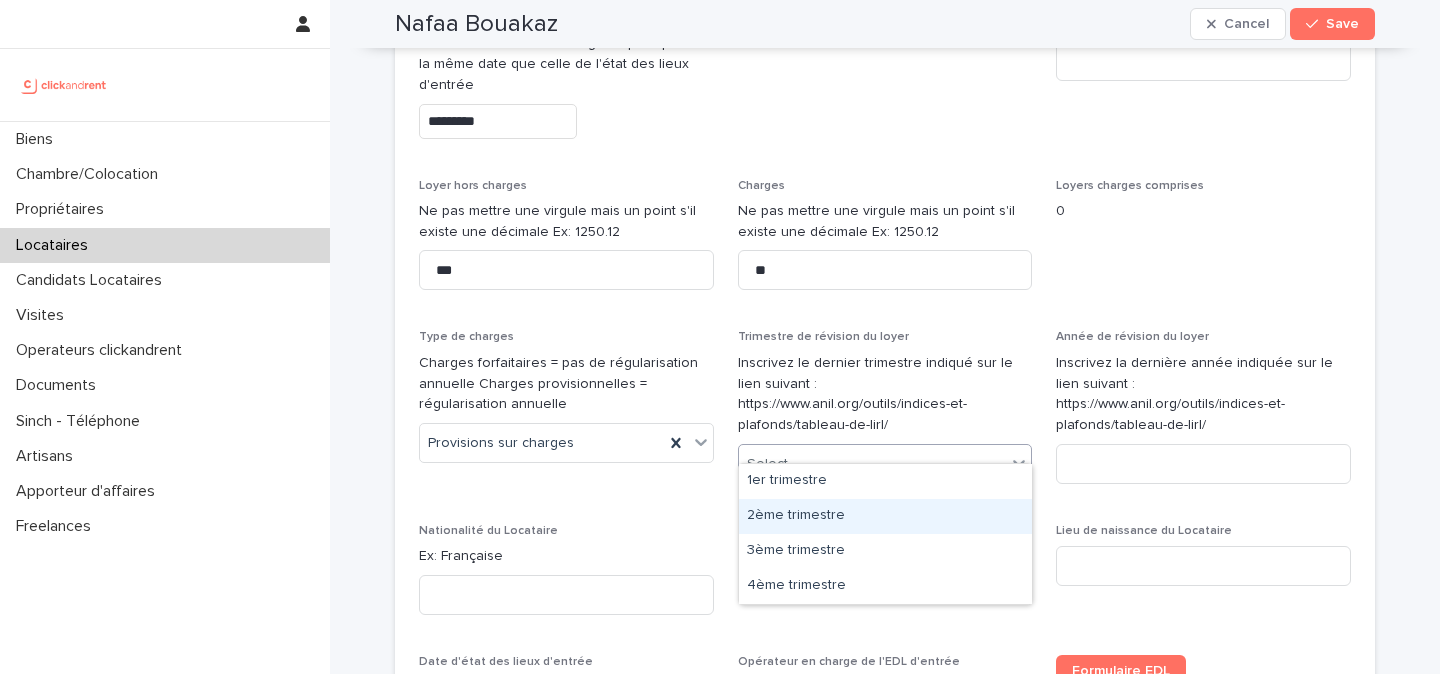 click on "2ème trimestre" at bounding box center (885, 516) 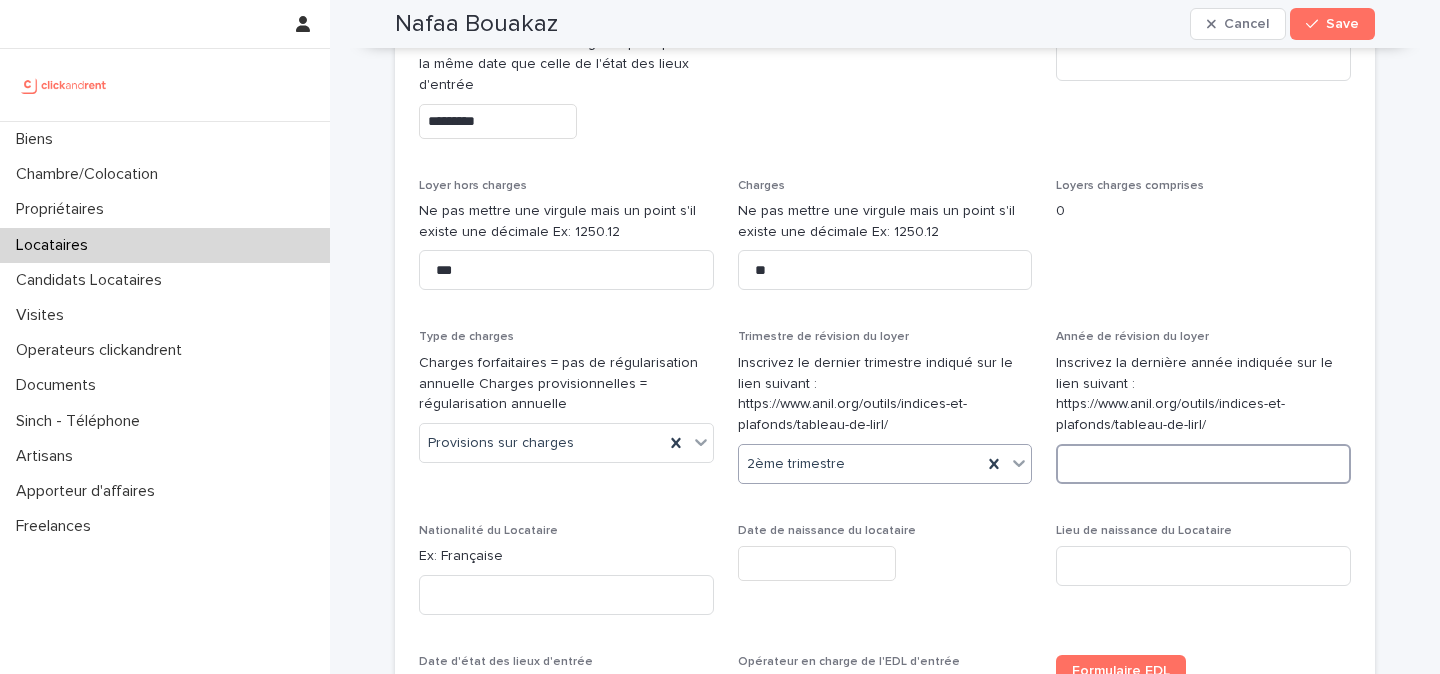 click at bounding box center [1203, 464] 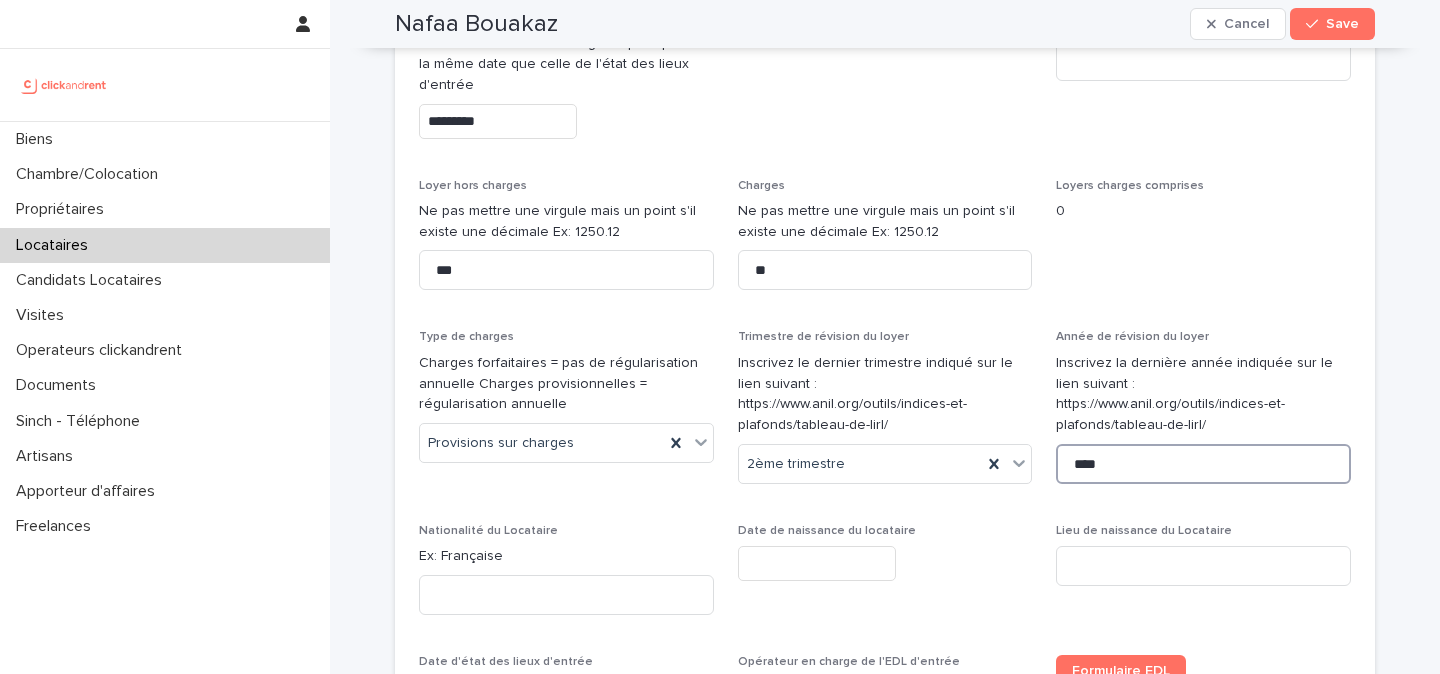 type on "****" 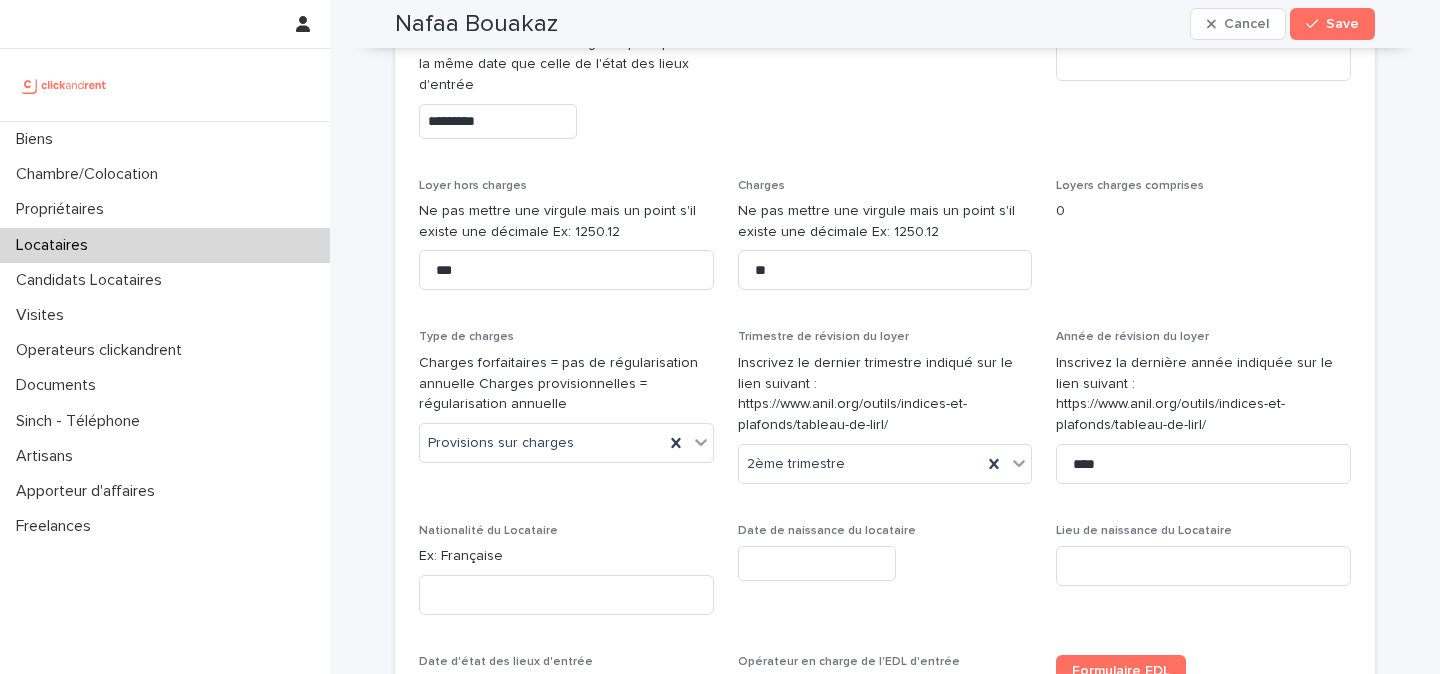 click at bounding box center (885, 563) 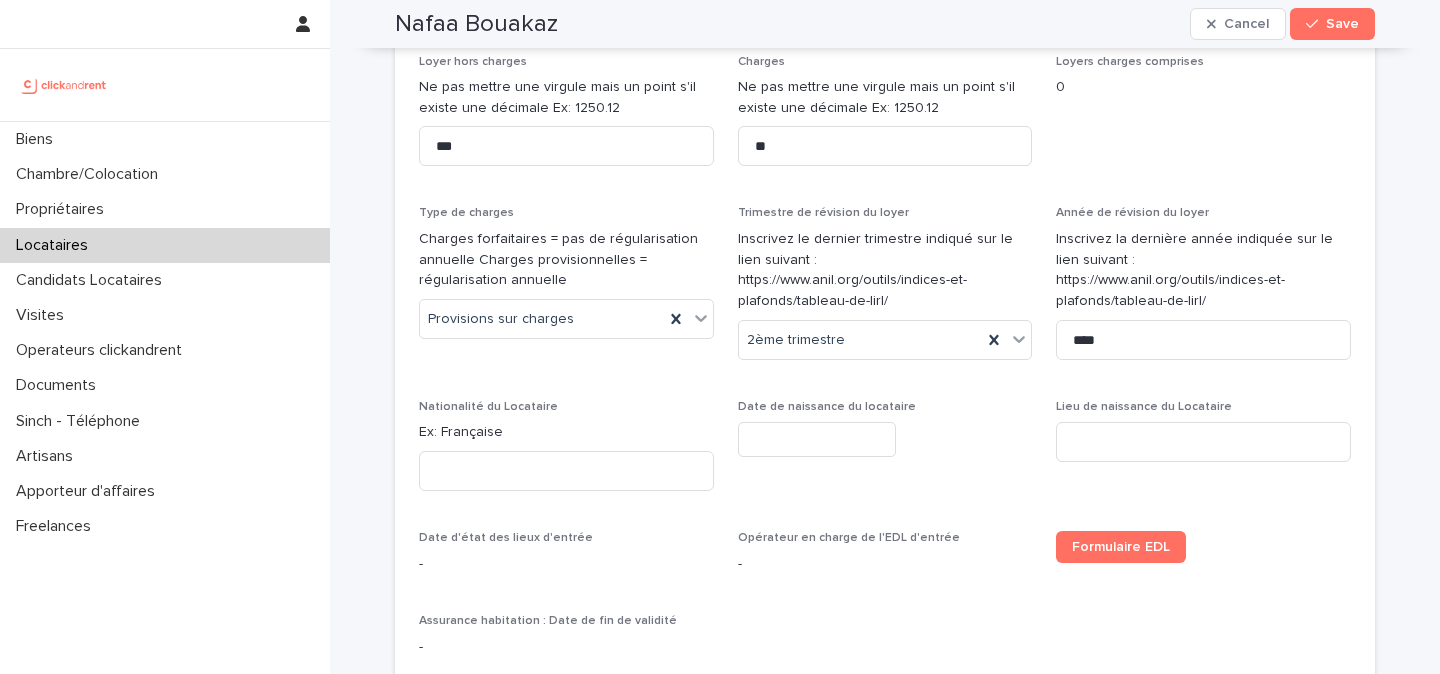 scroll, scrollTop: 1121, scrollLeft: 0, axis: vertical 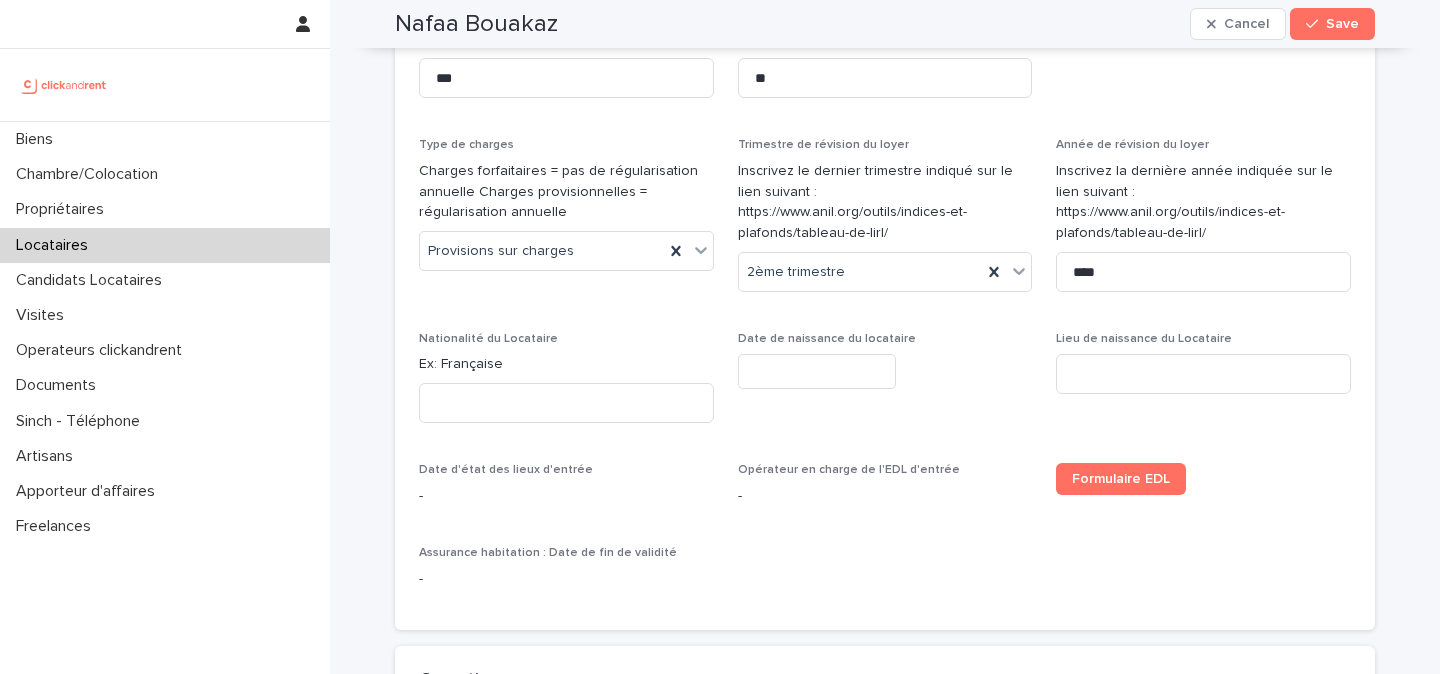 click on "Ex: Française" at bounding box center [566, 364] 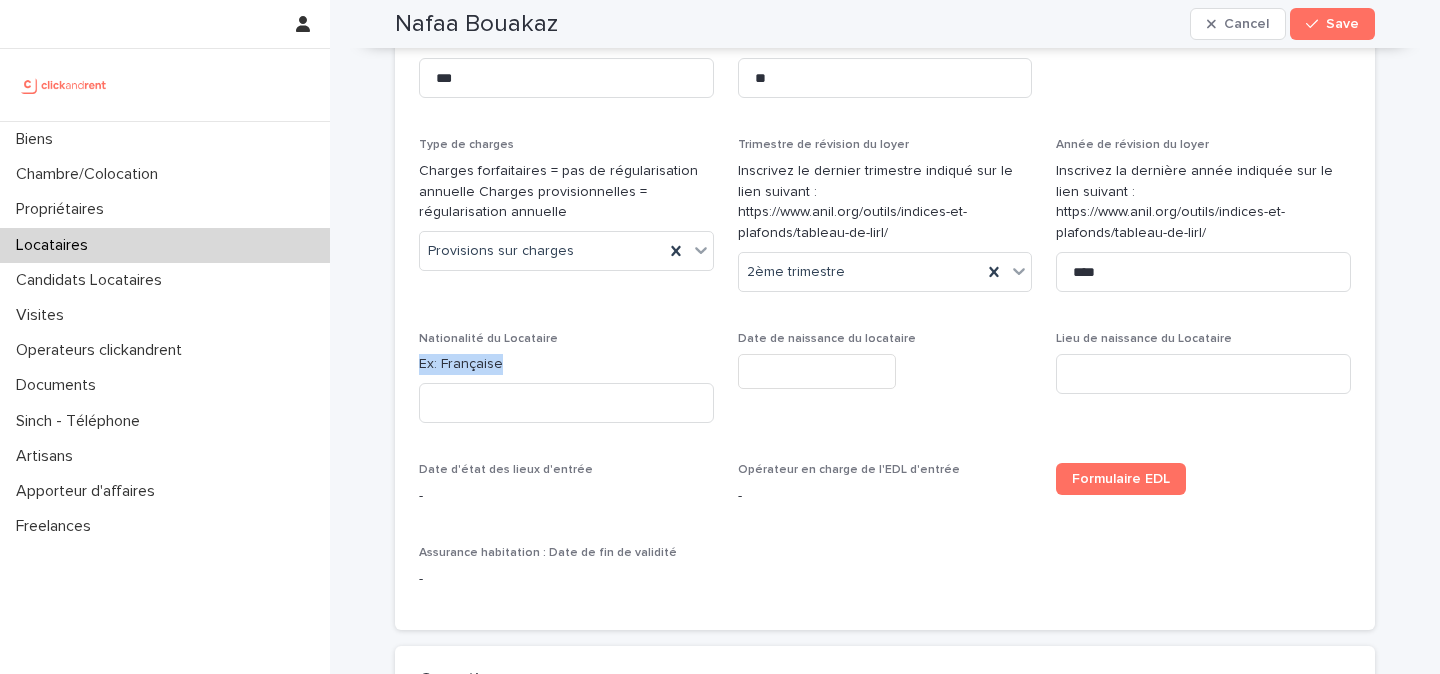 click on "Ex: Française" at bounding box center [566, 364] 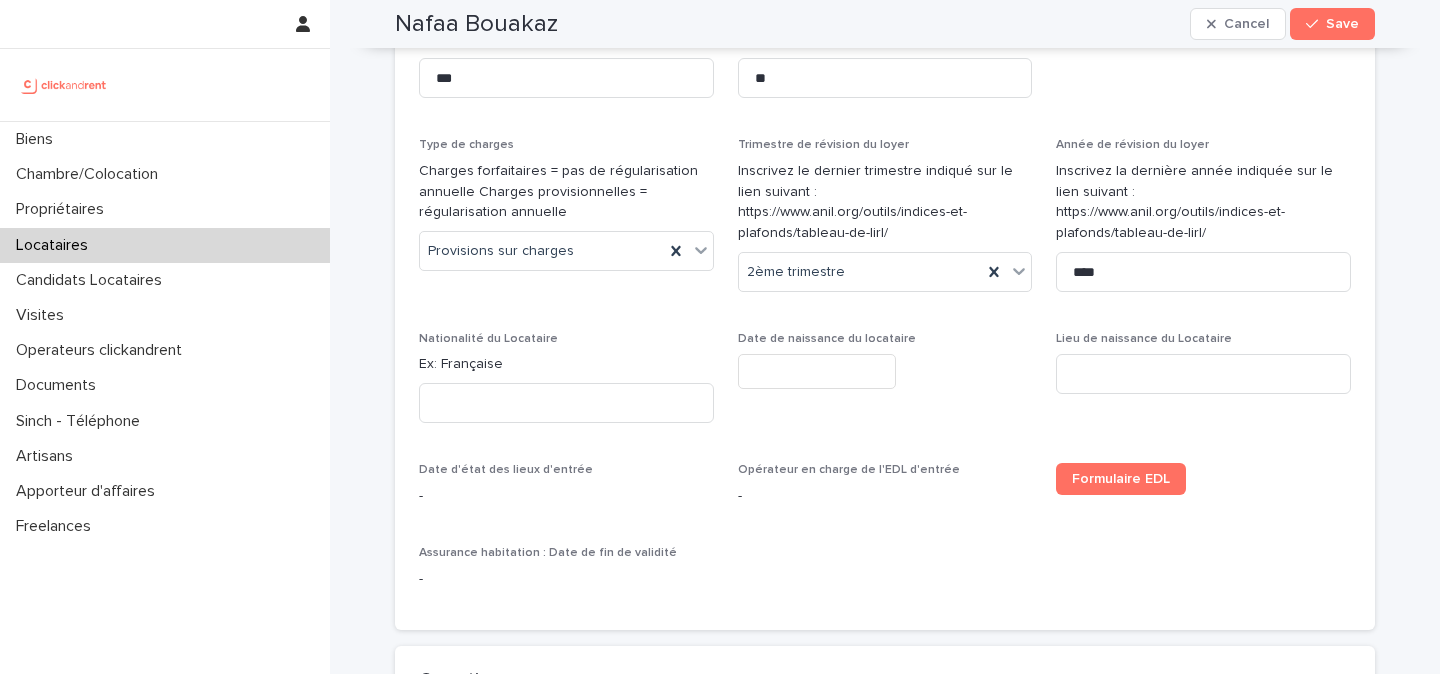 click on "Ex: Française" at bounding box center [566, 364] 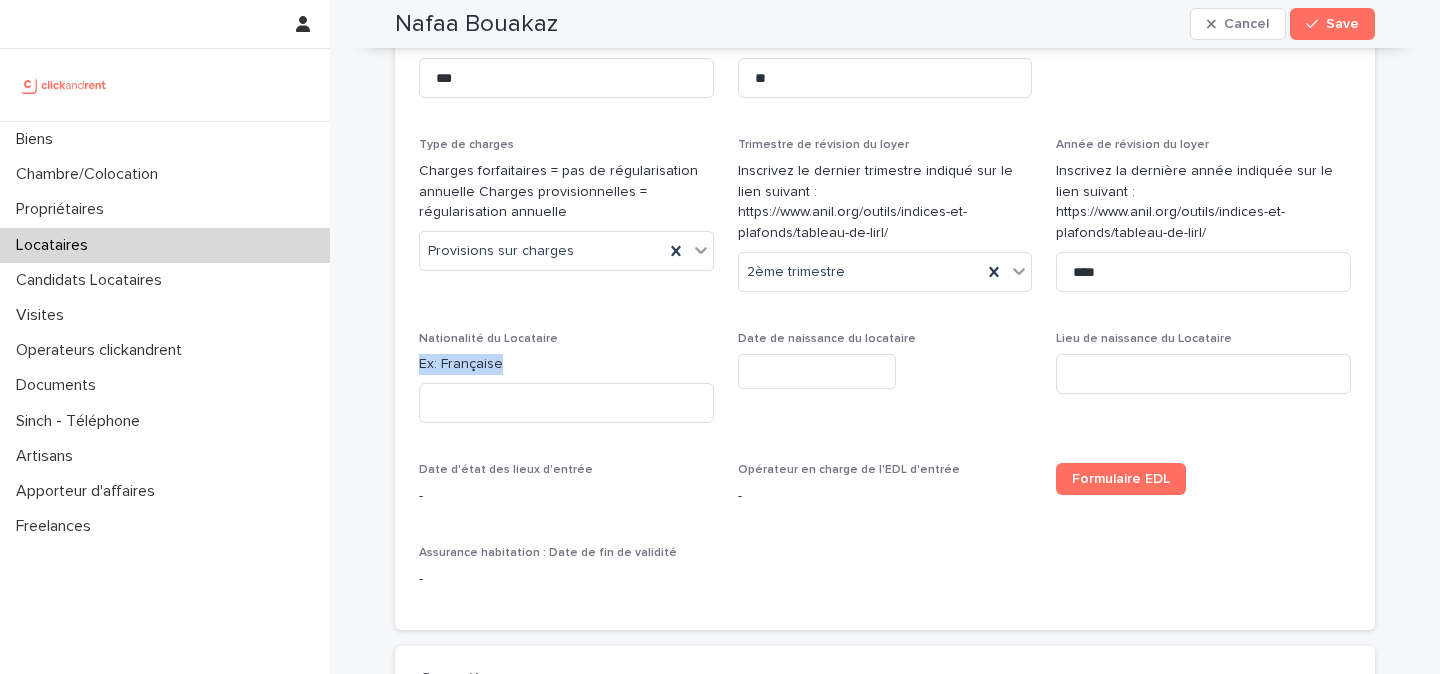 click on "Ex: Française" at bounding box center [566, 364] 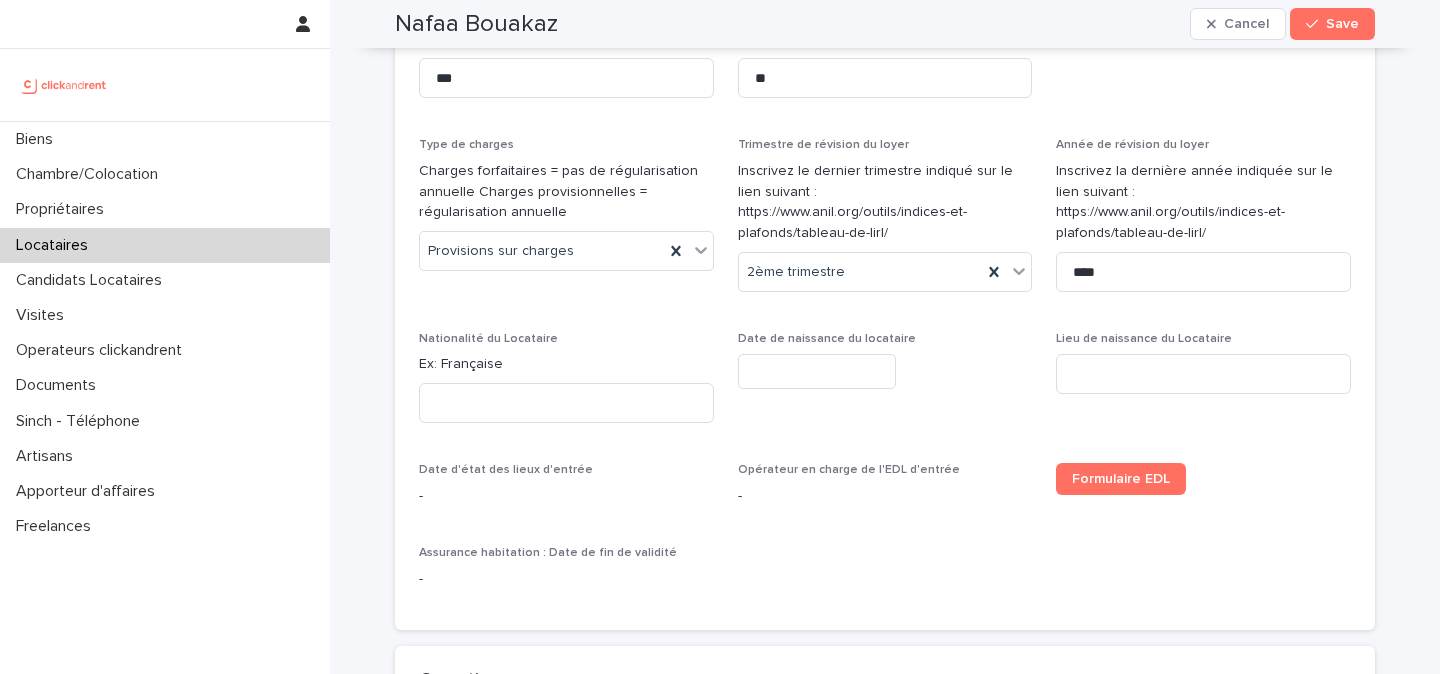 click on "Ex: Française" at bounding box center (566, 364) 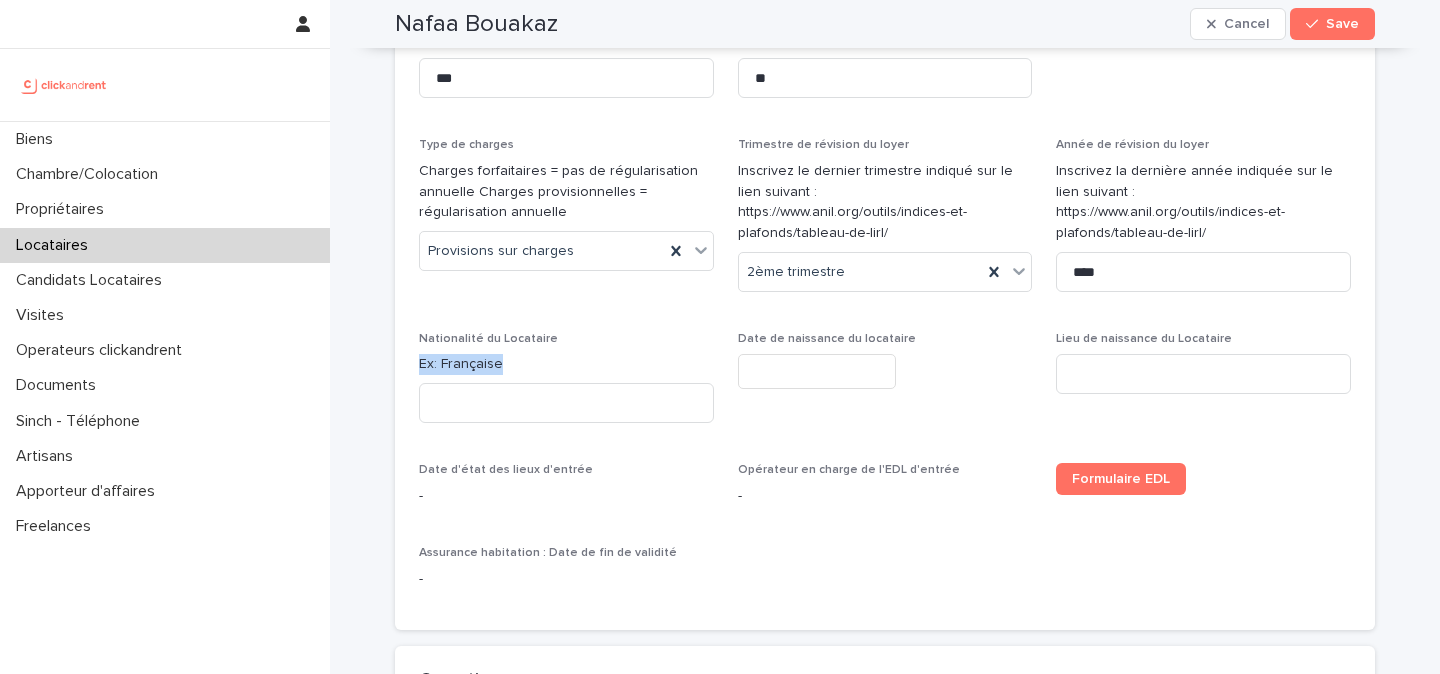 click on "Ex: Française" at bounding box center (566, 364) 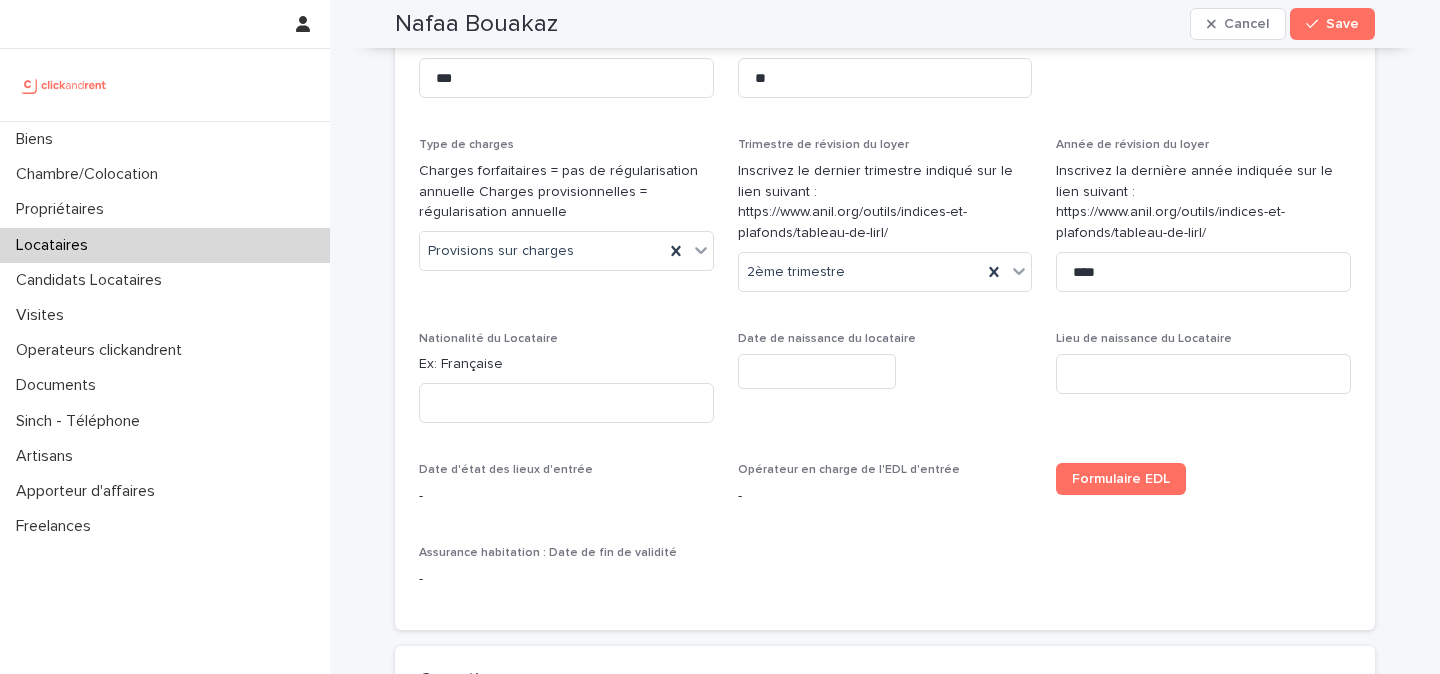 click on "Ex: Française" at bounding box center (566, 364) 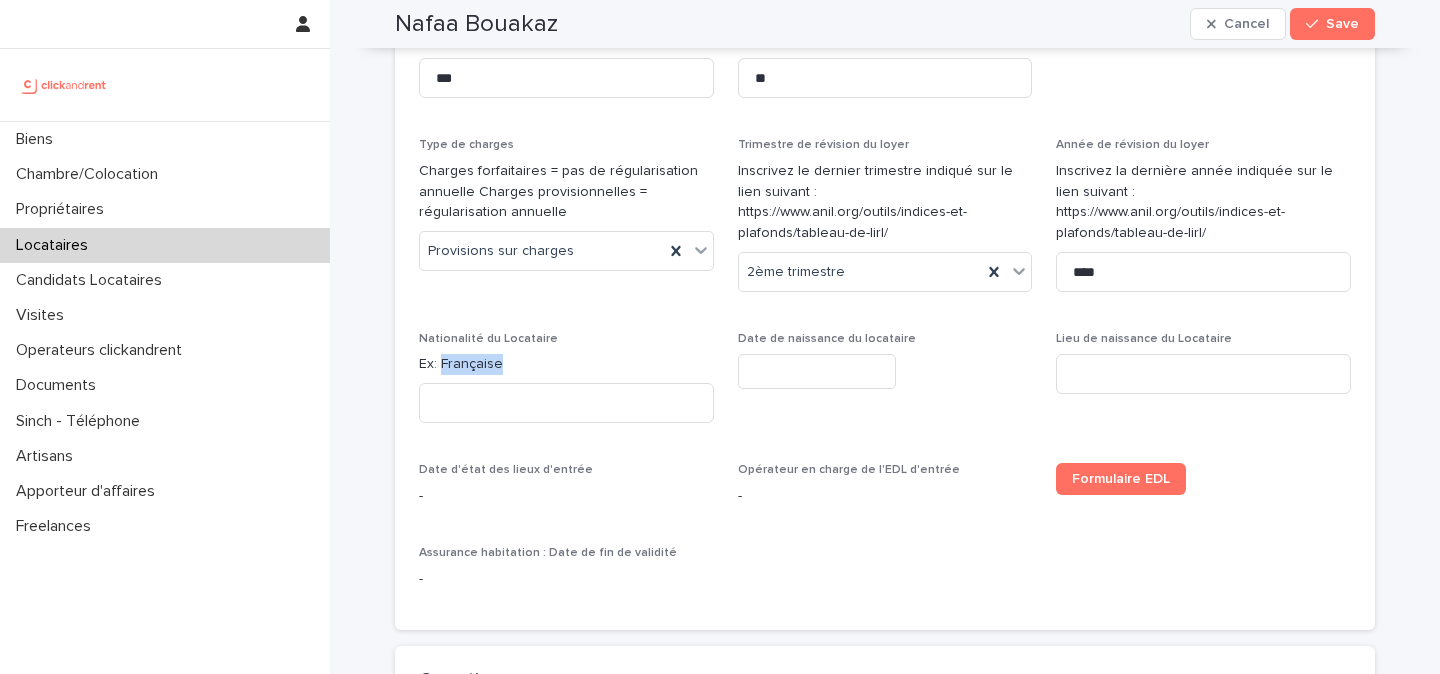 drag, startPoint x: 441, startPoint y: 341, endPoint x: 533, endPoint y: 340, distance: 92.00543 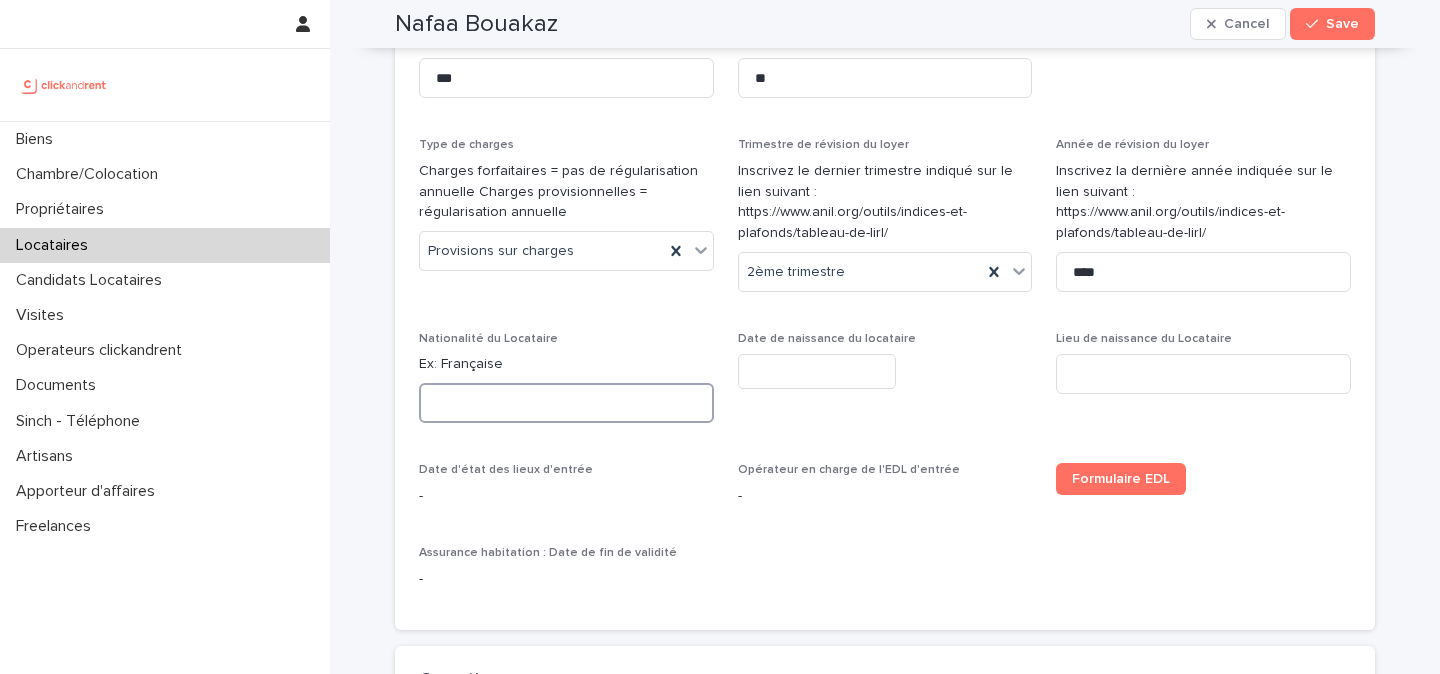 click at bounding box center [566, 403] 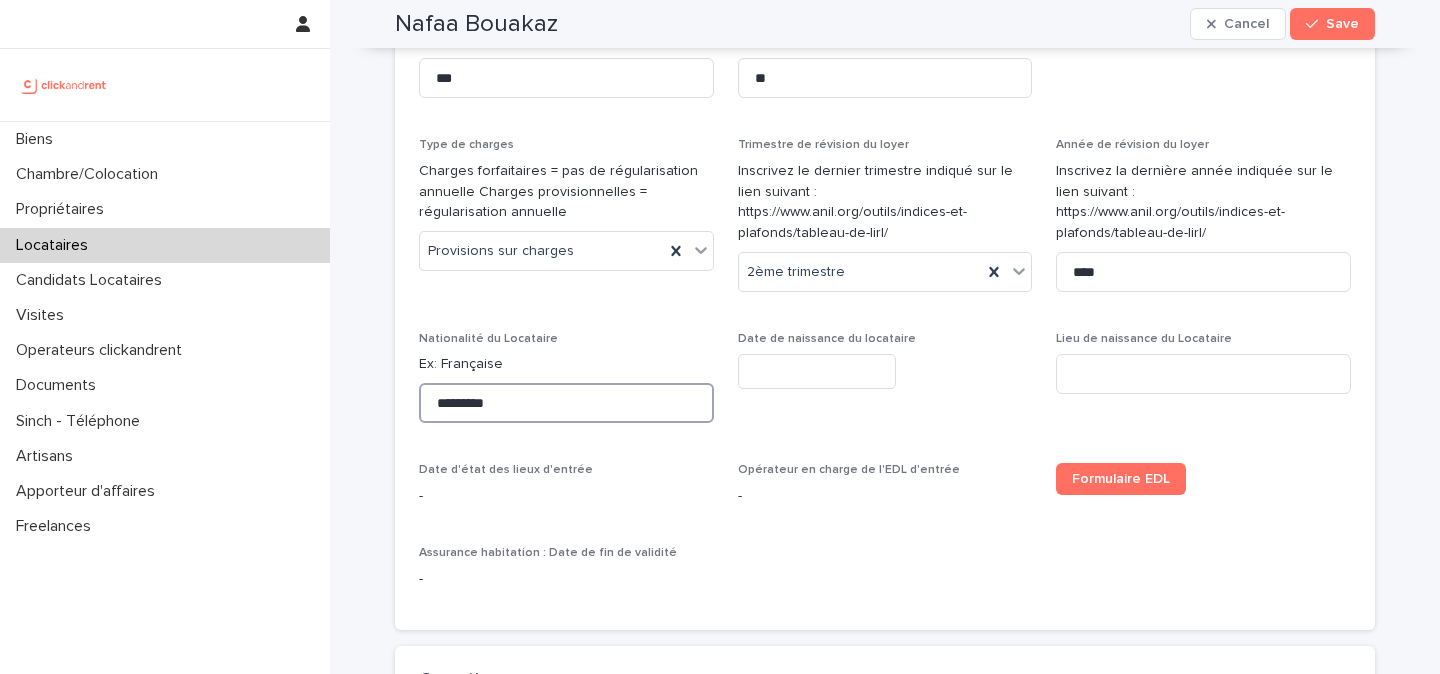type on "*********" 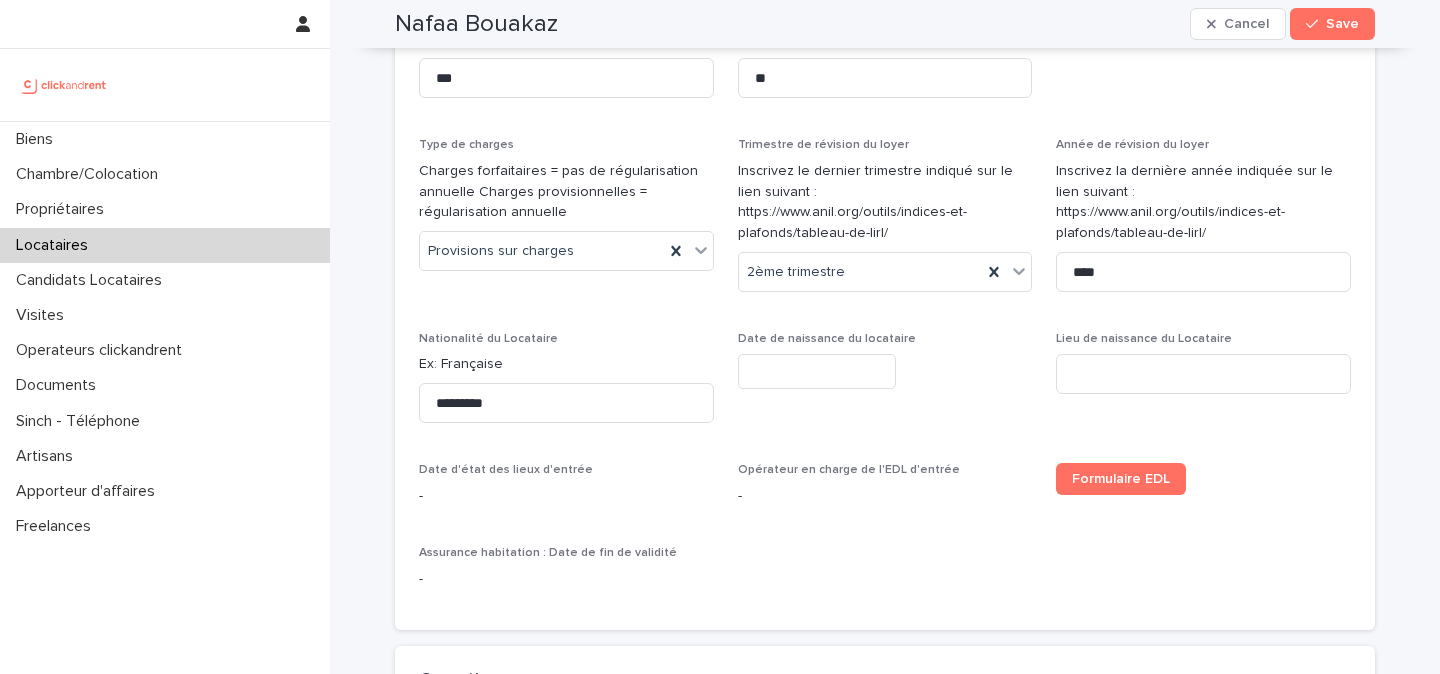 click on "Nationalité du Locataire Ex: Française *********" at bounding box center (566, 385) 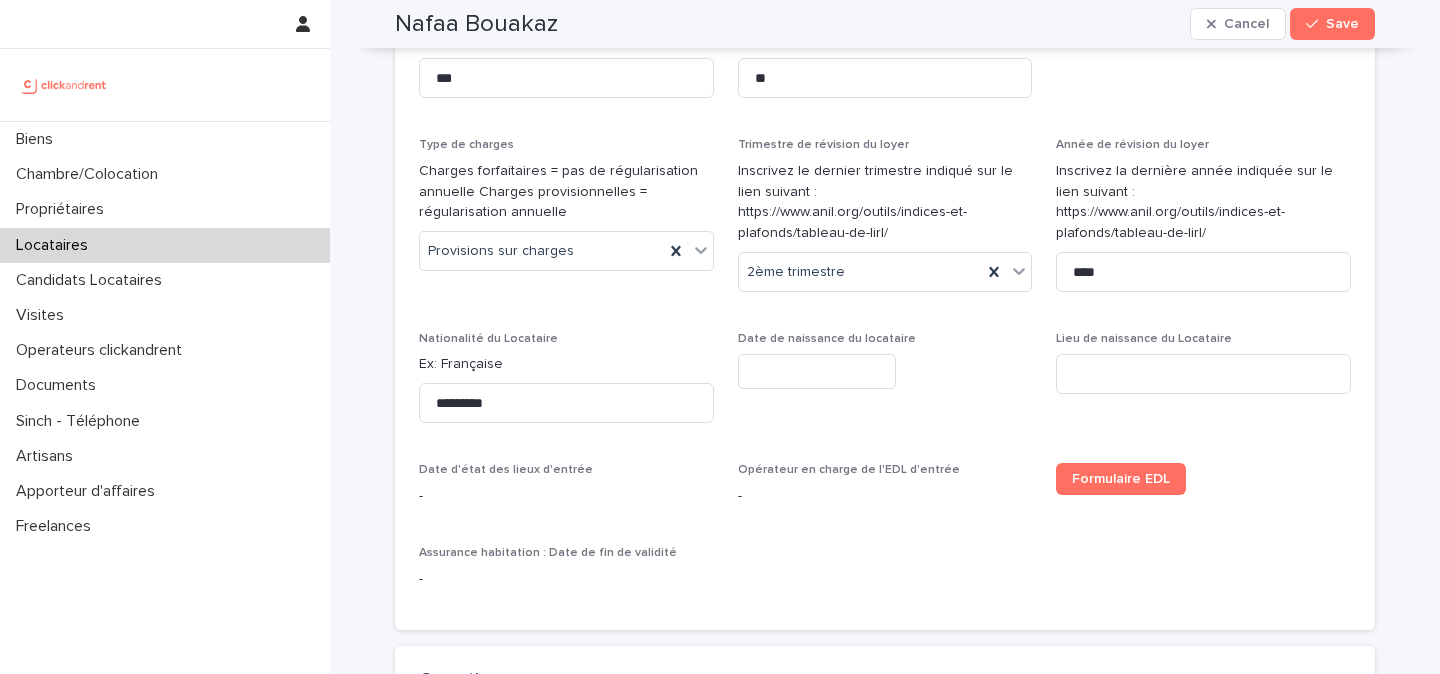 click at bounding box center (817, 371) 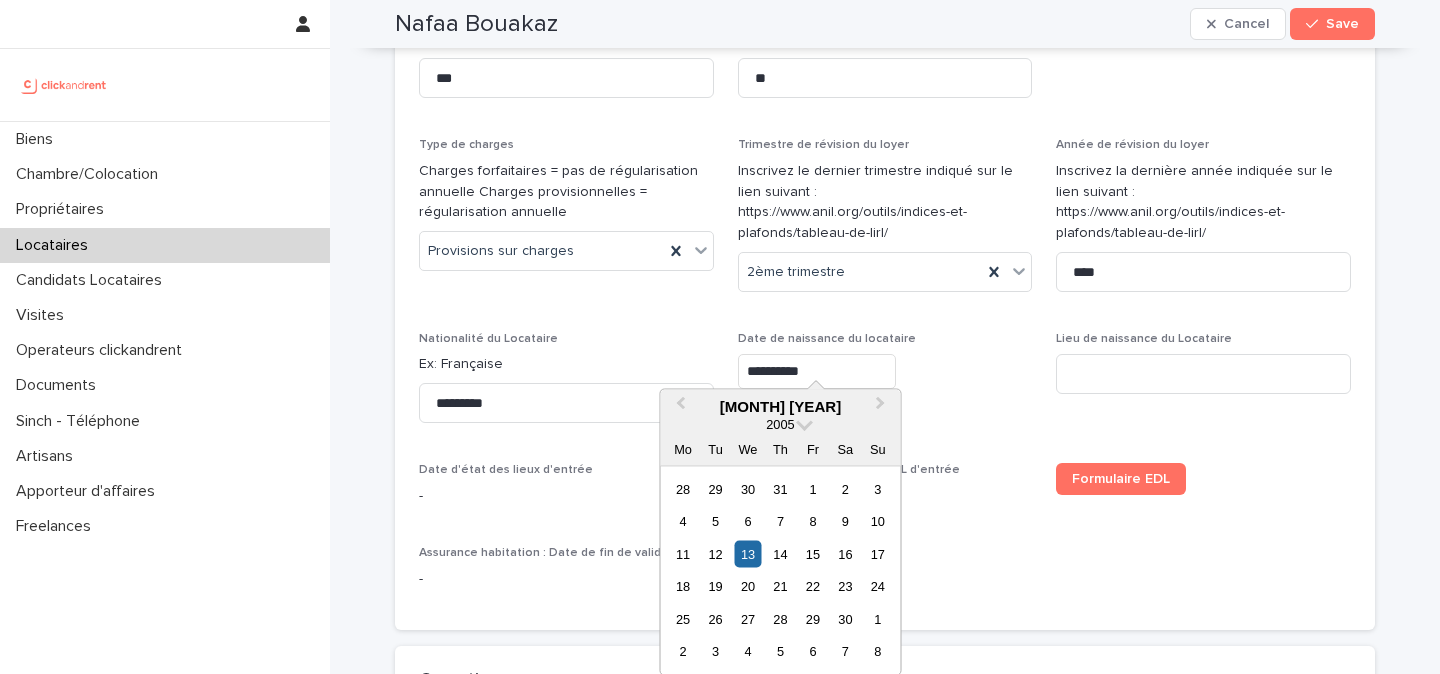 type on "*********" 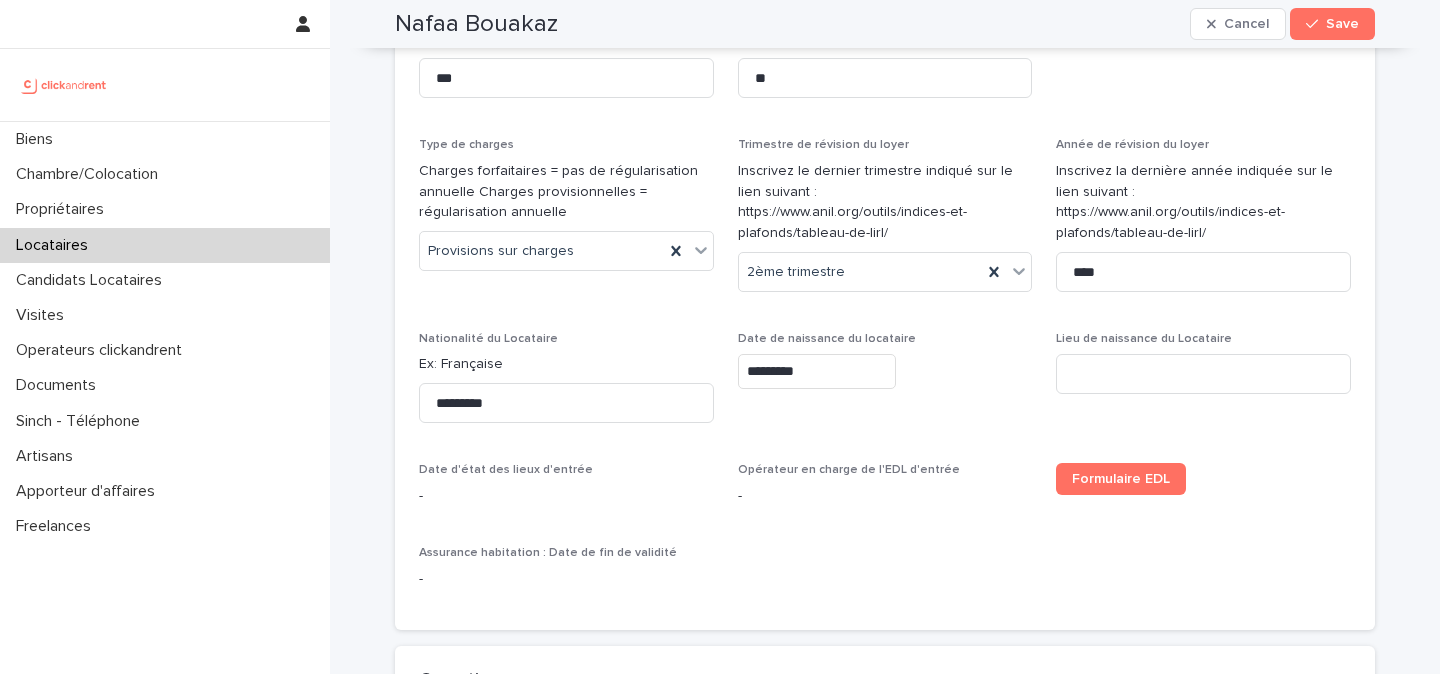 click on "*********" at bounding box center (885, 371) 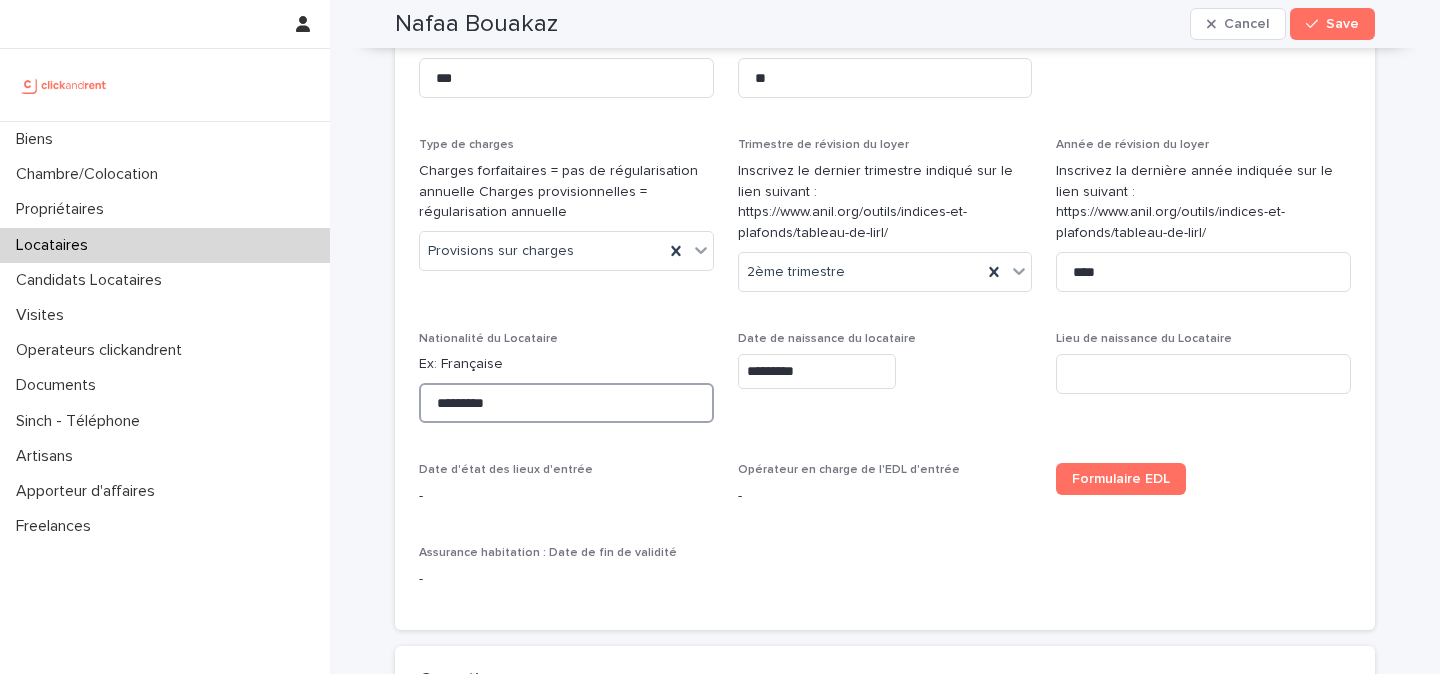 click on "*********" at bounding box center (566, 403) 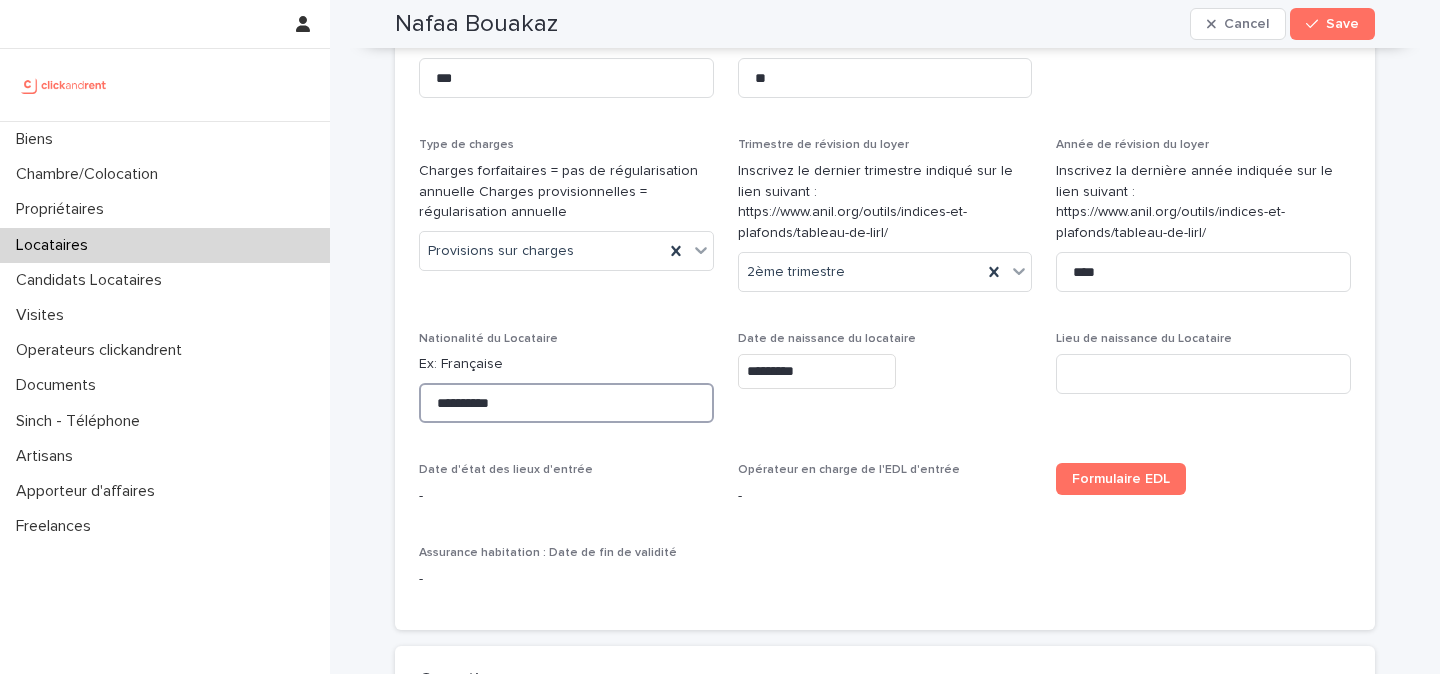type on "**********" 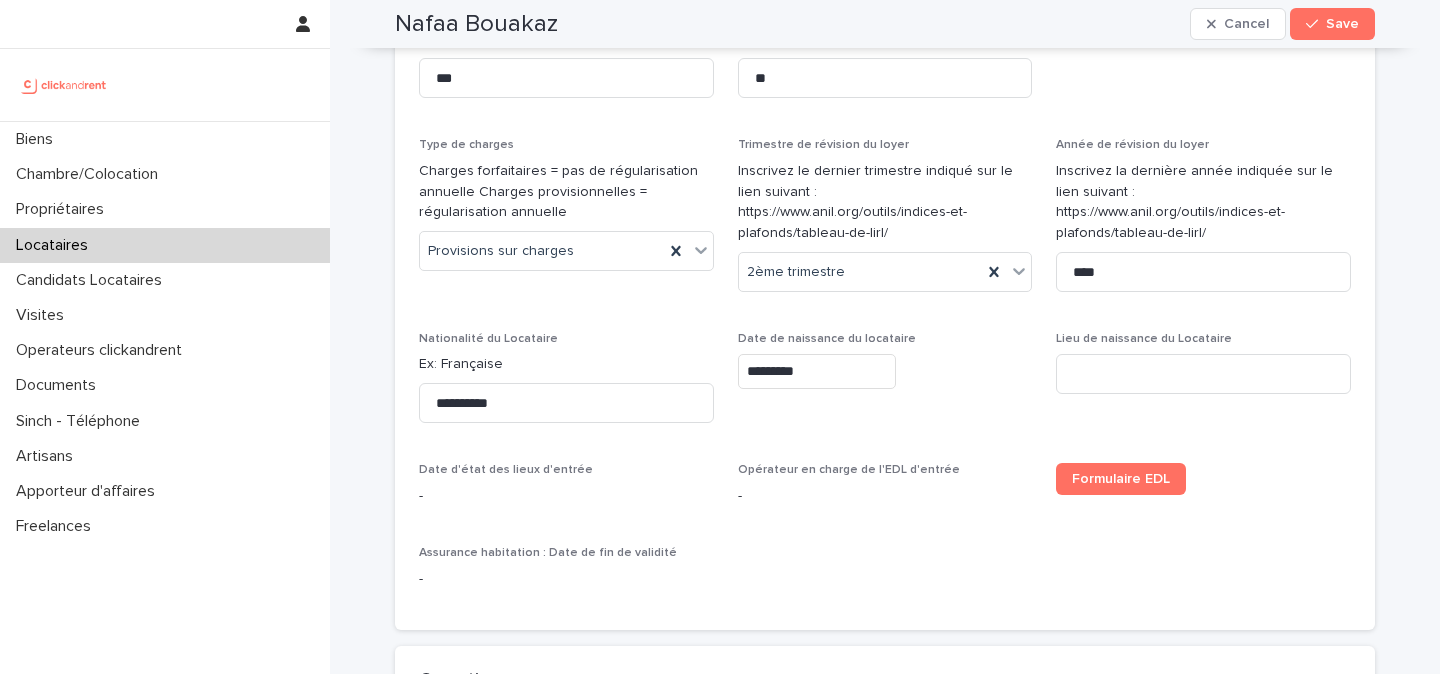 click on "Date de naissance du locataire *********" at bounding box center (885, 368) 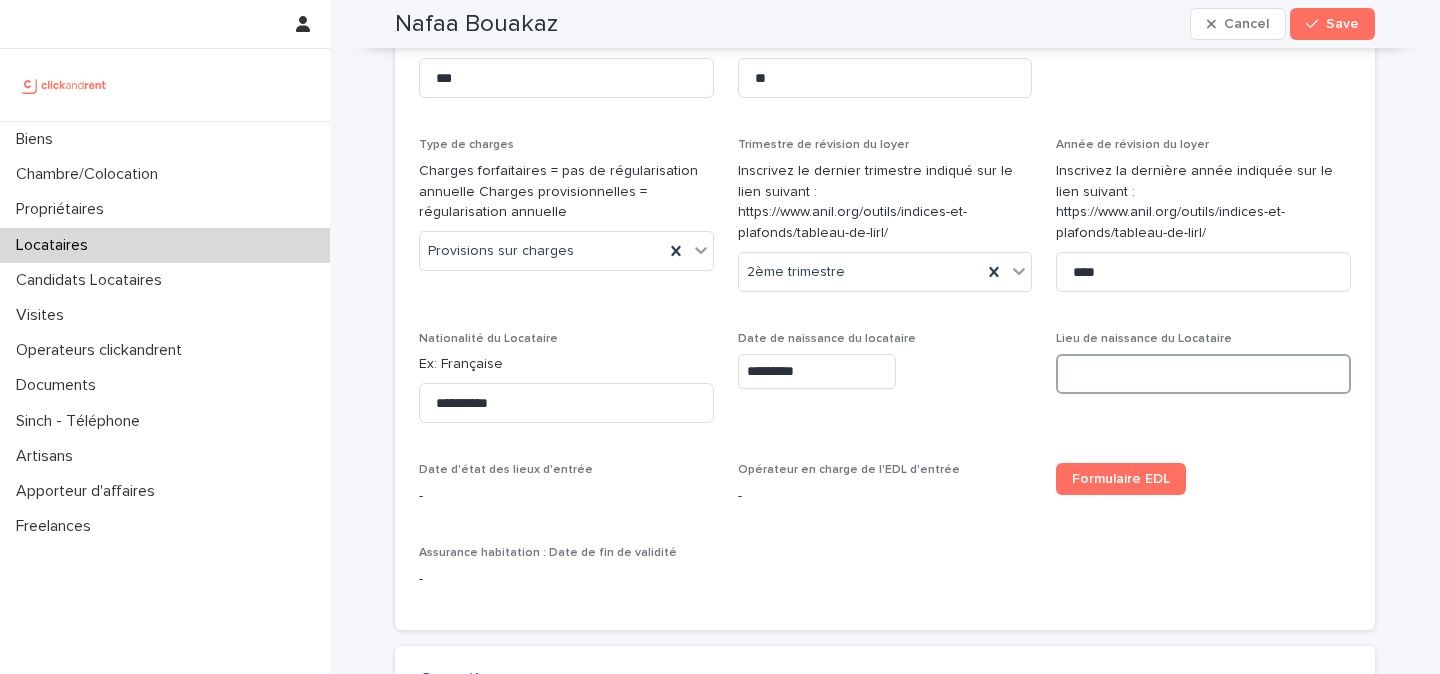 click at bounding box center [1203, 374] 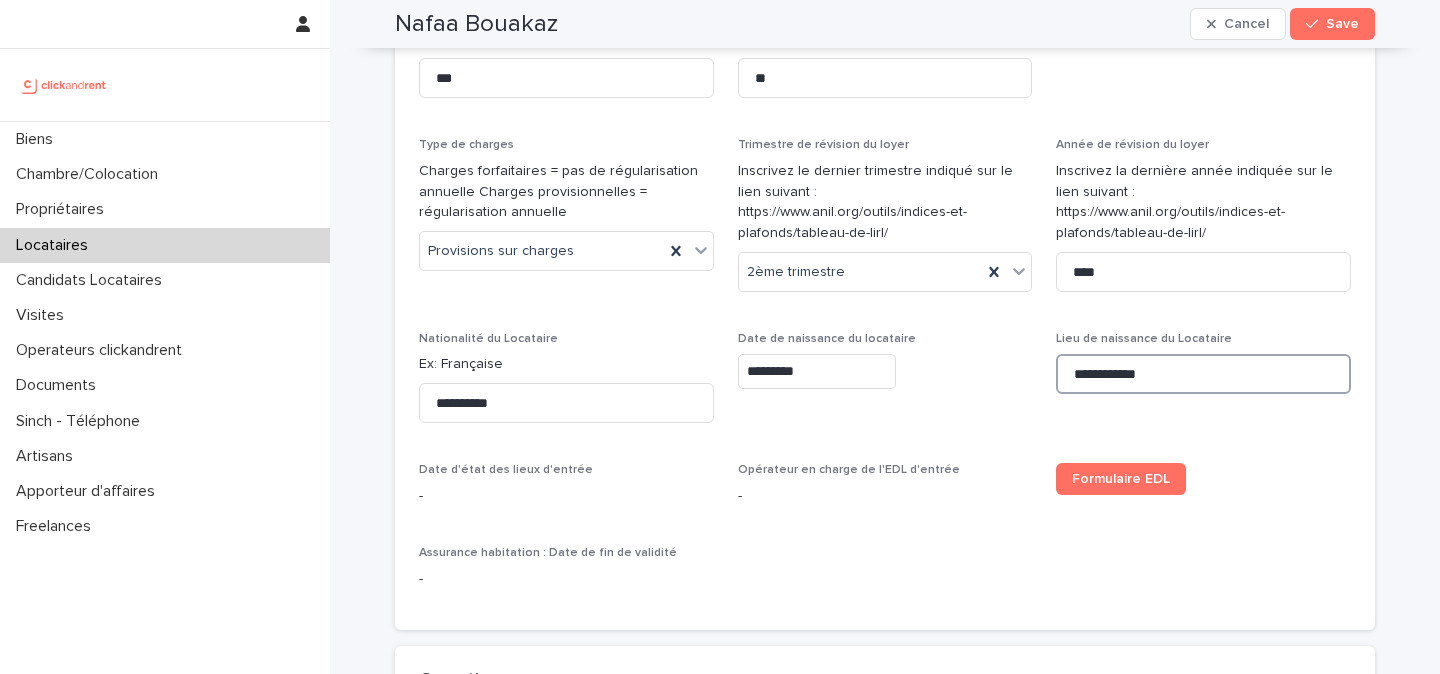 type on "**********" 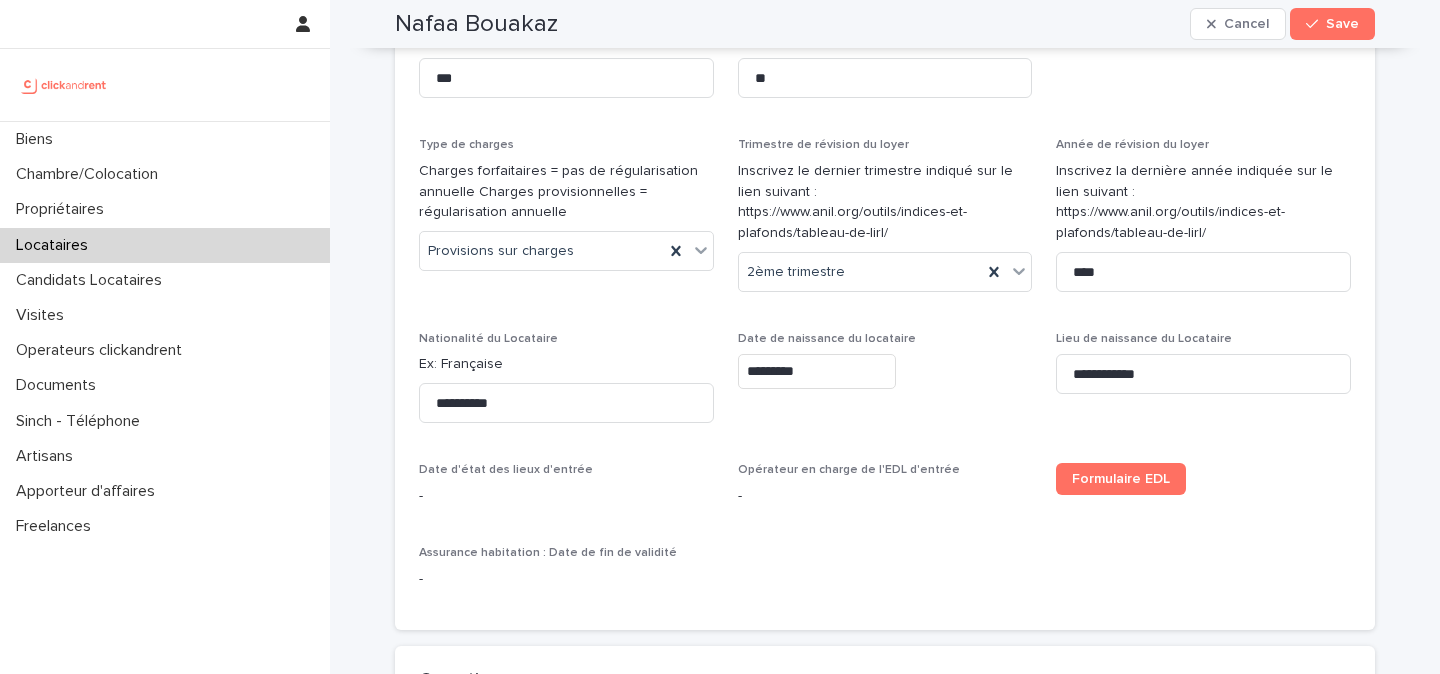 click on "Date de naissance du locataire *********" at bounding box center [885, 385] 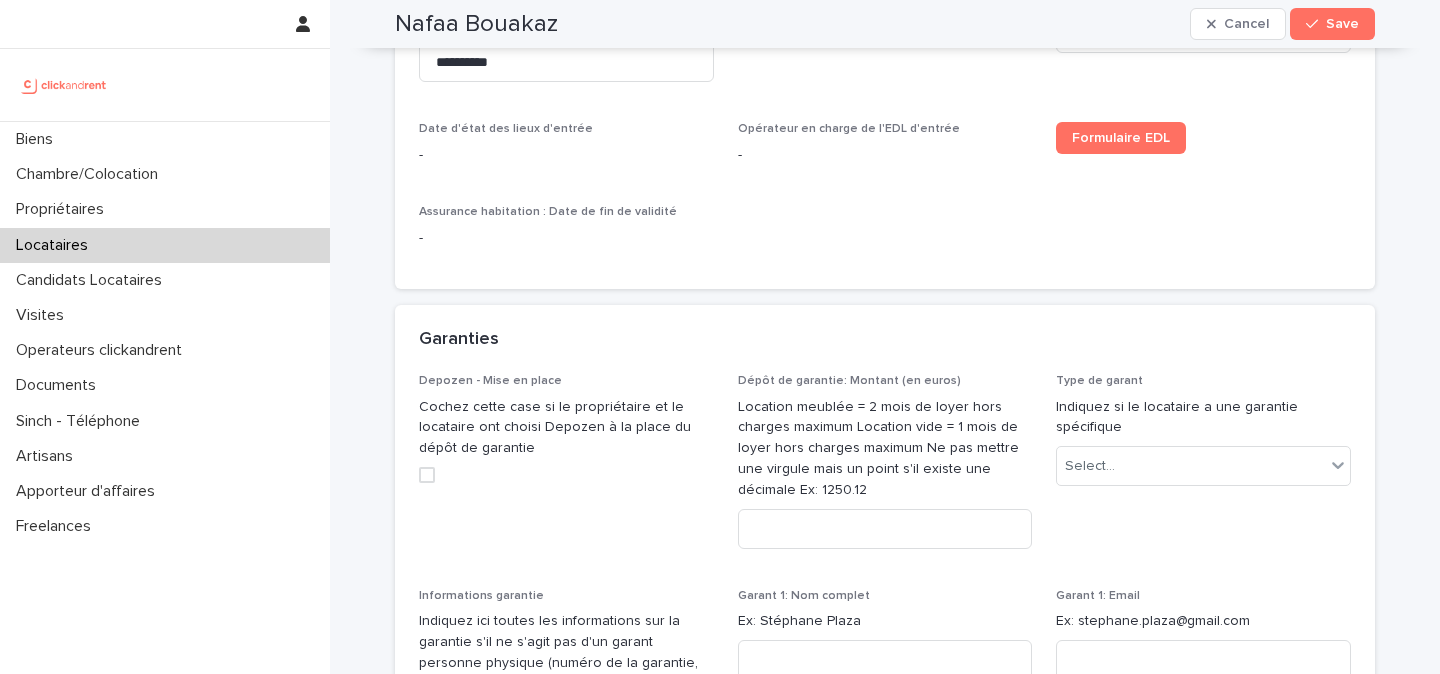 scroll, scrollTop: 1497, scrollLeft: 0, axis: vertical 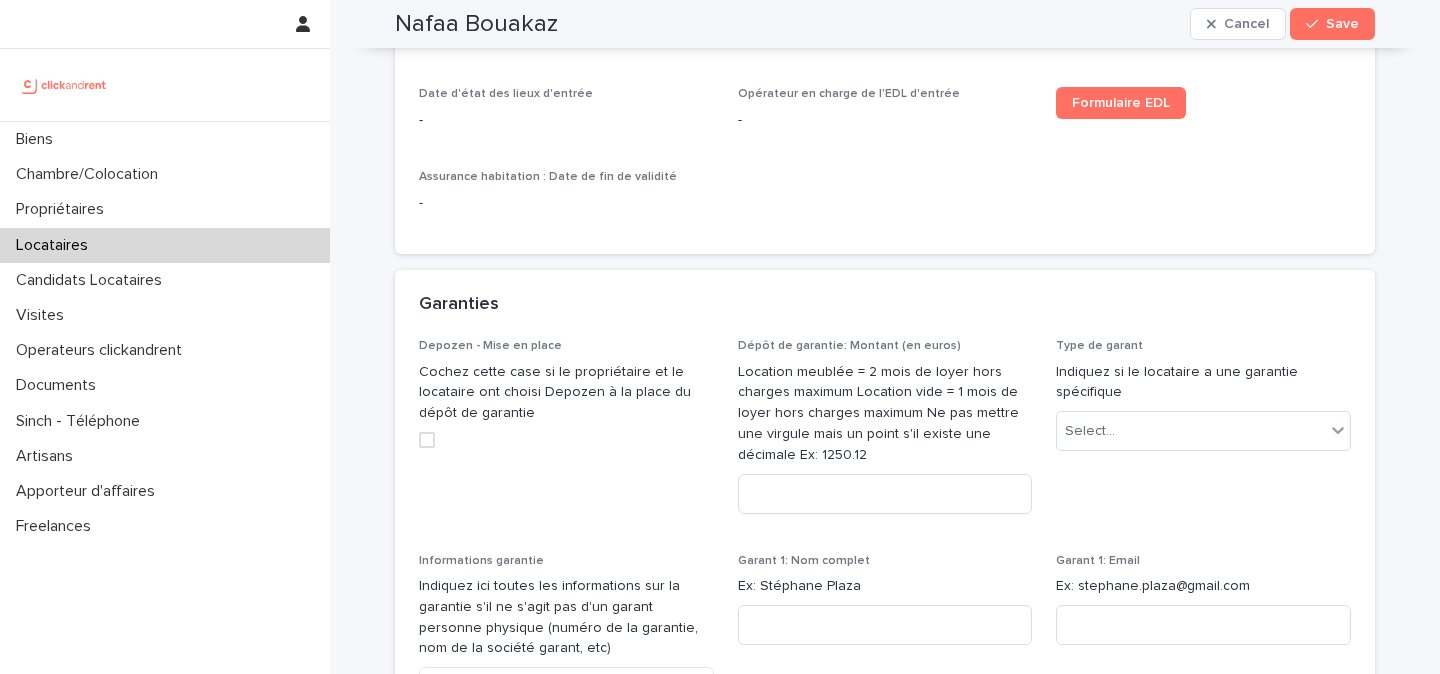 click on "Location meublée = 2 mois de loyer hors charges maximum
Location vide = 1 mois de loyer hors charges maximum
Ne pas mettre une virgule mais un point s'il existe une décimale
Ex: 1250.12" at bounding box center [885, 414] 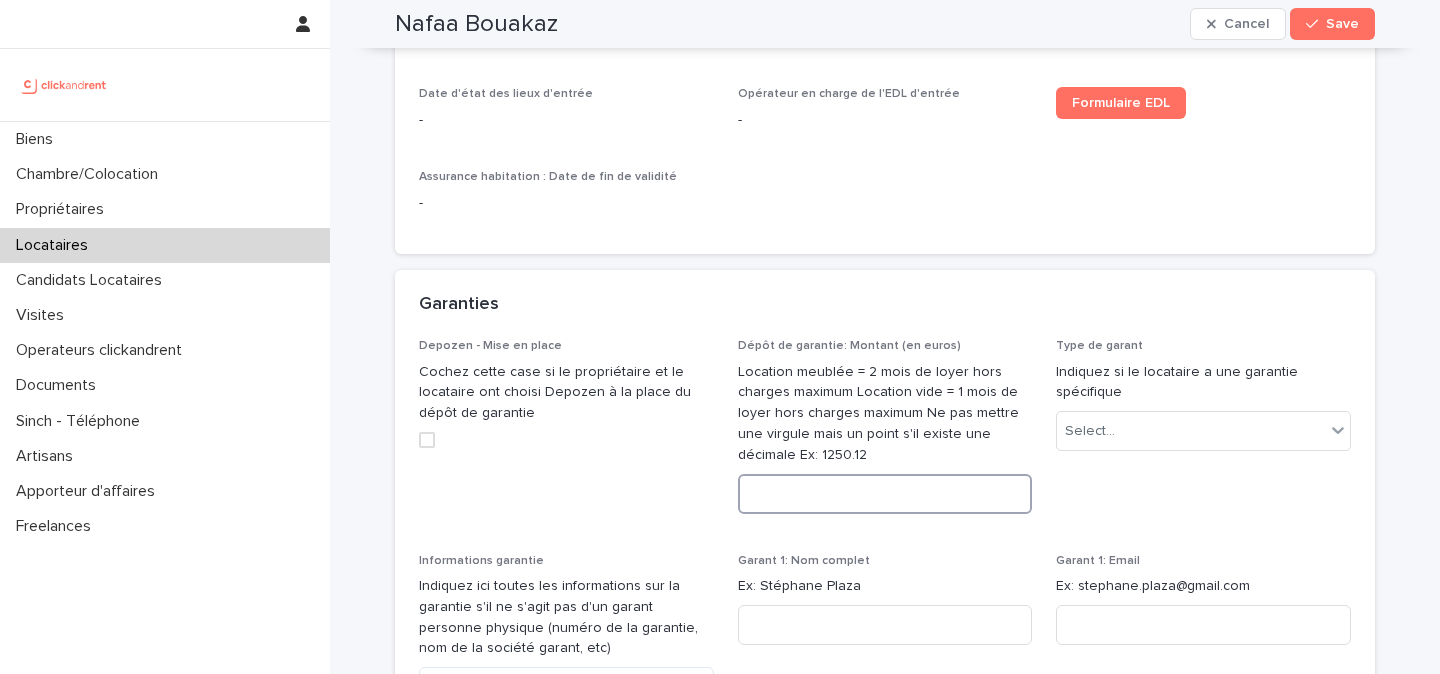 click at bounding box center [885, 494] 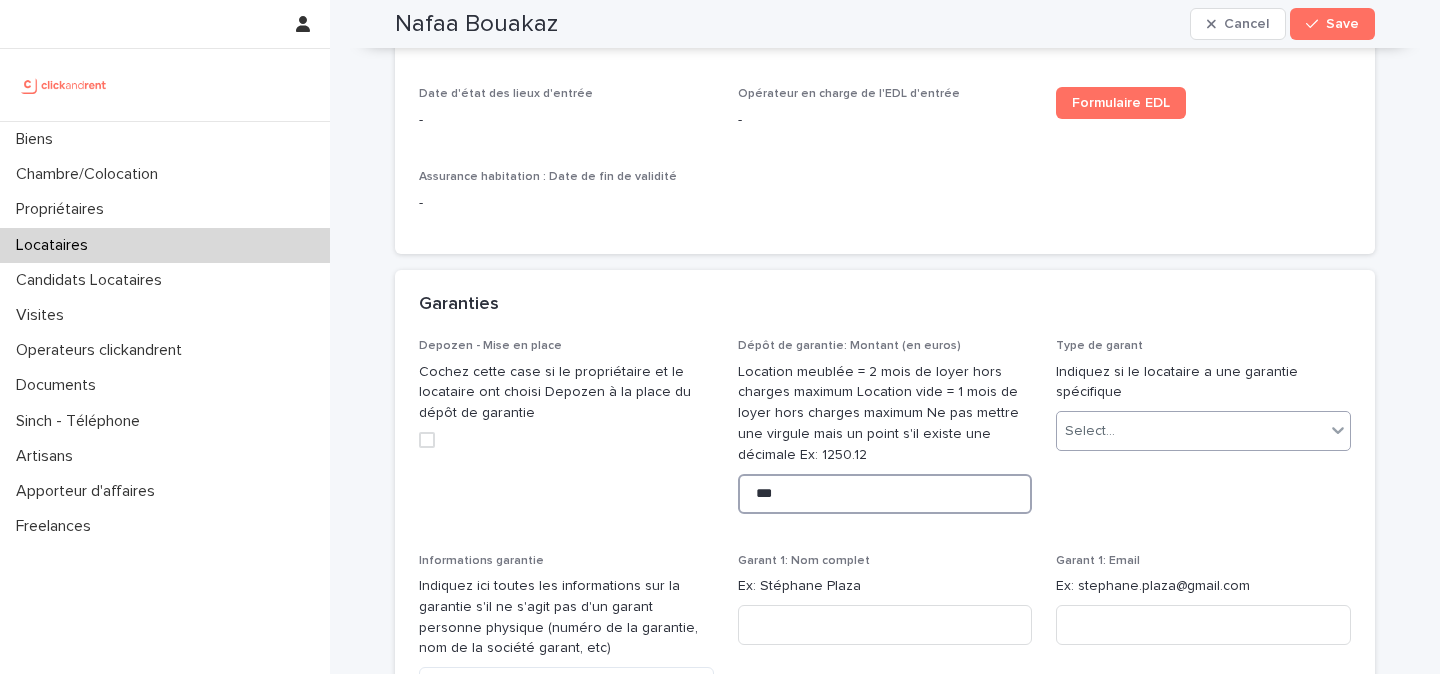 type on "***" 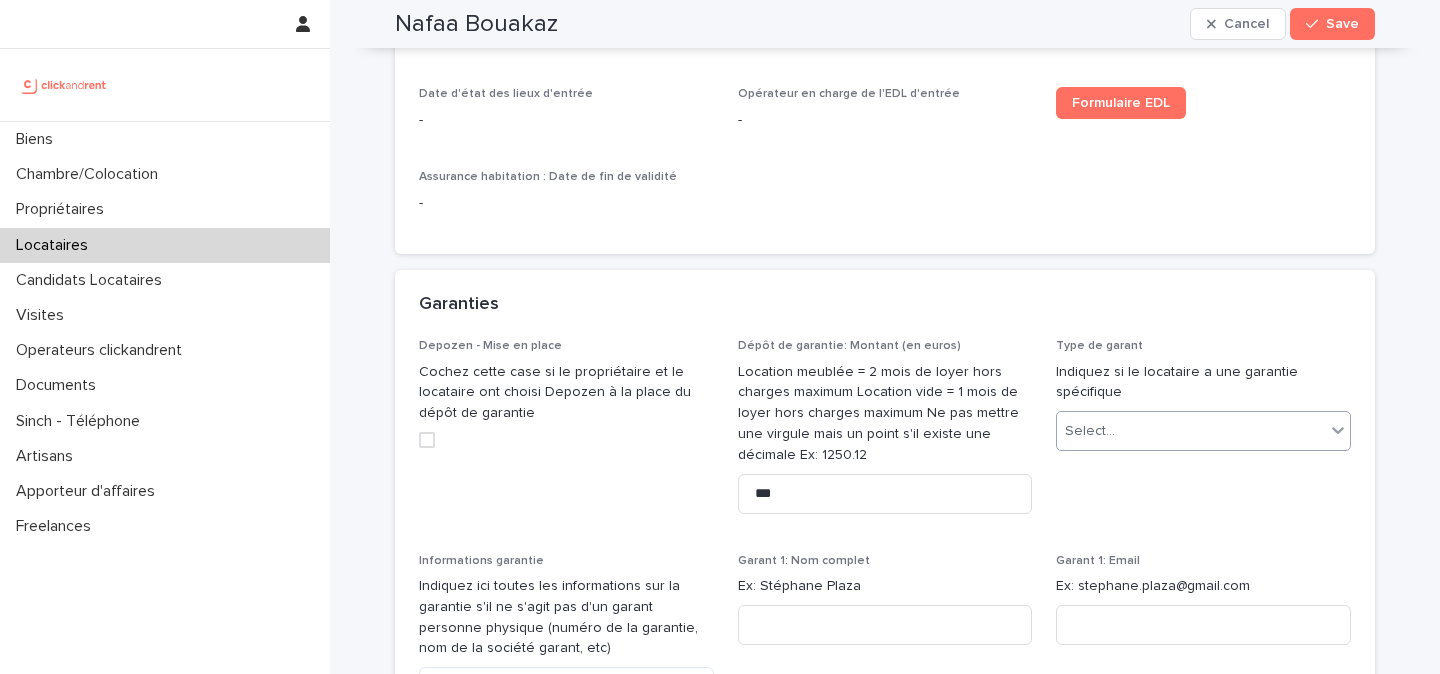 click on "Select..." at bounding box center [1191, 431] 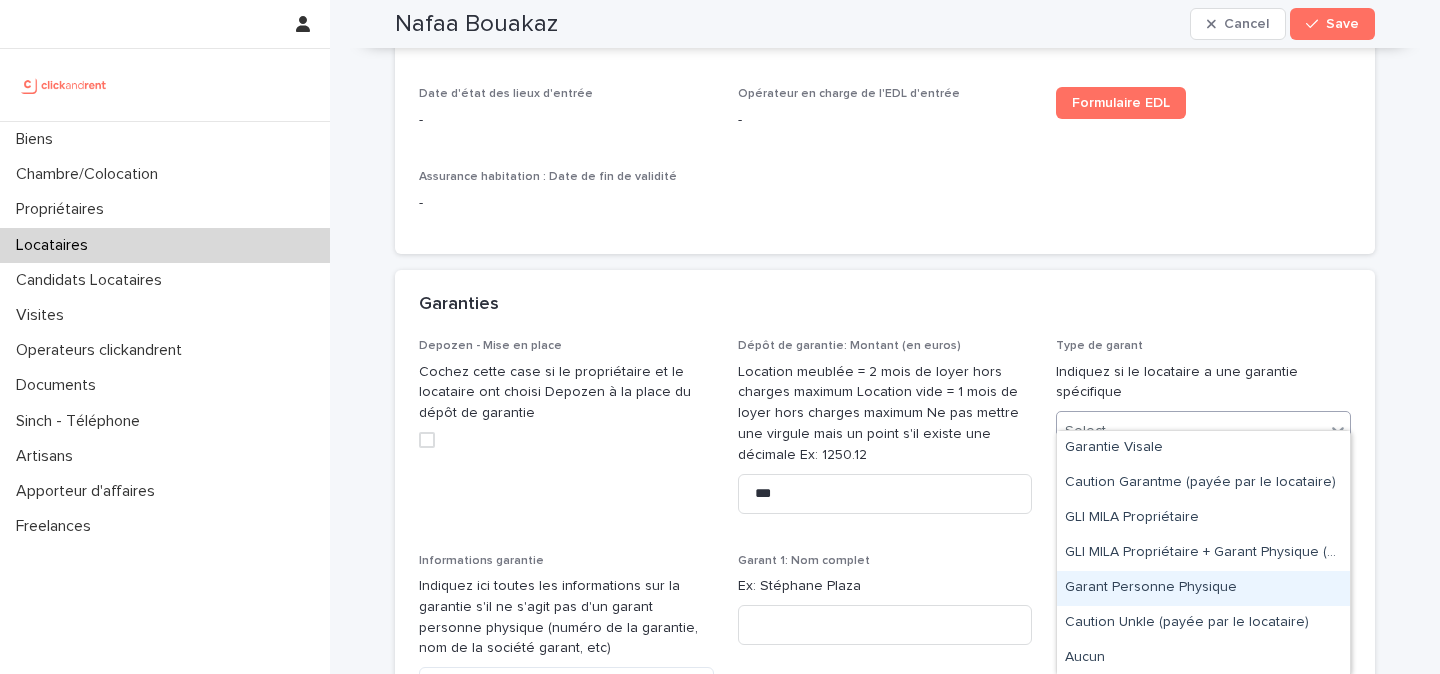 click on "Garant Personne Physique" at bounding box center (1203, 588) 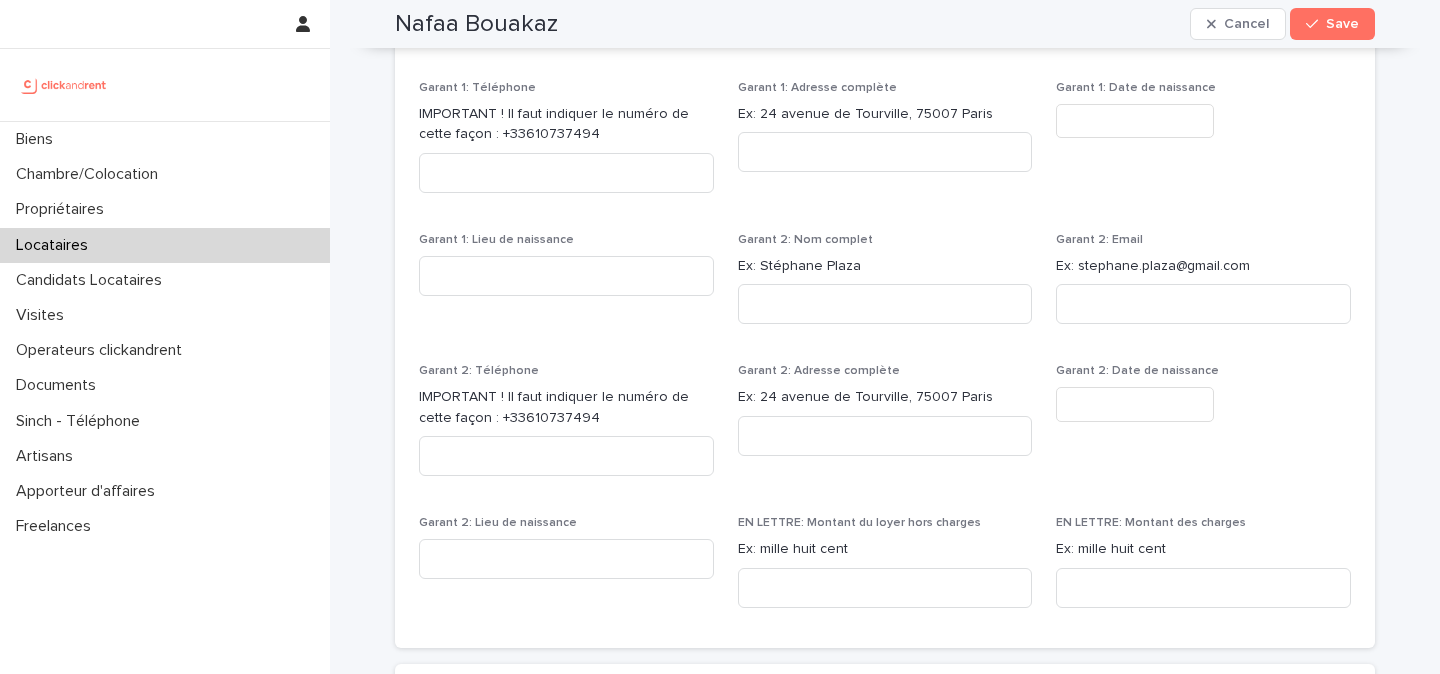 scroll, scrollTop: 2272, scrollLeft: 0, axis: vertical 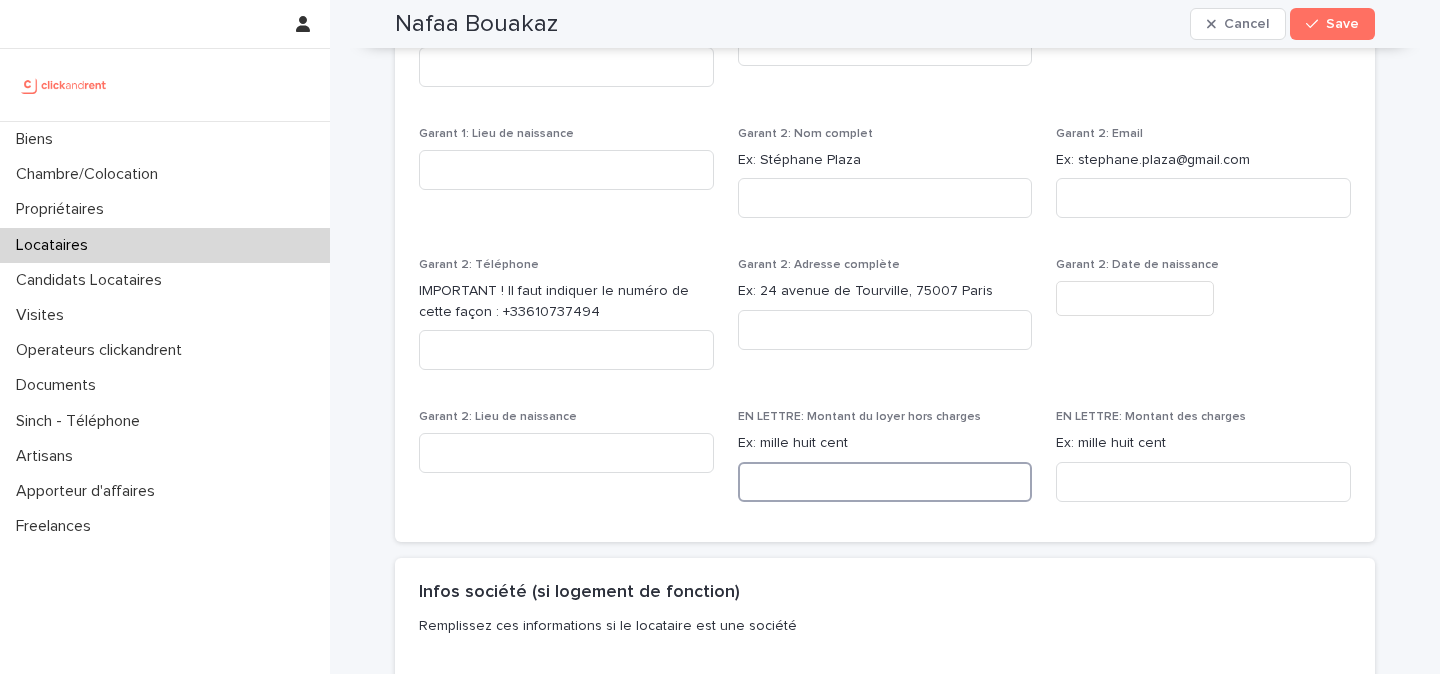 click at bounding box center (885, 482) 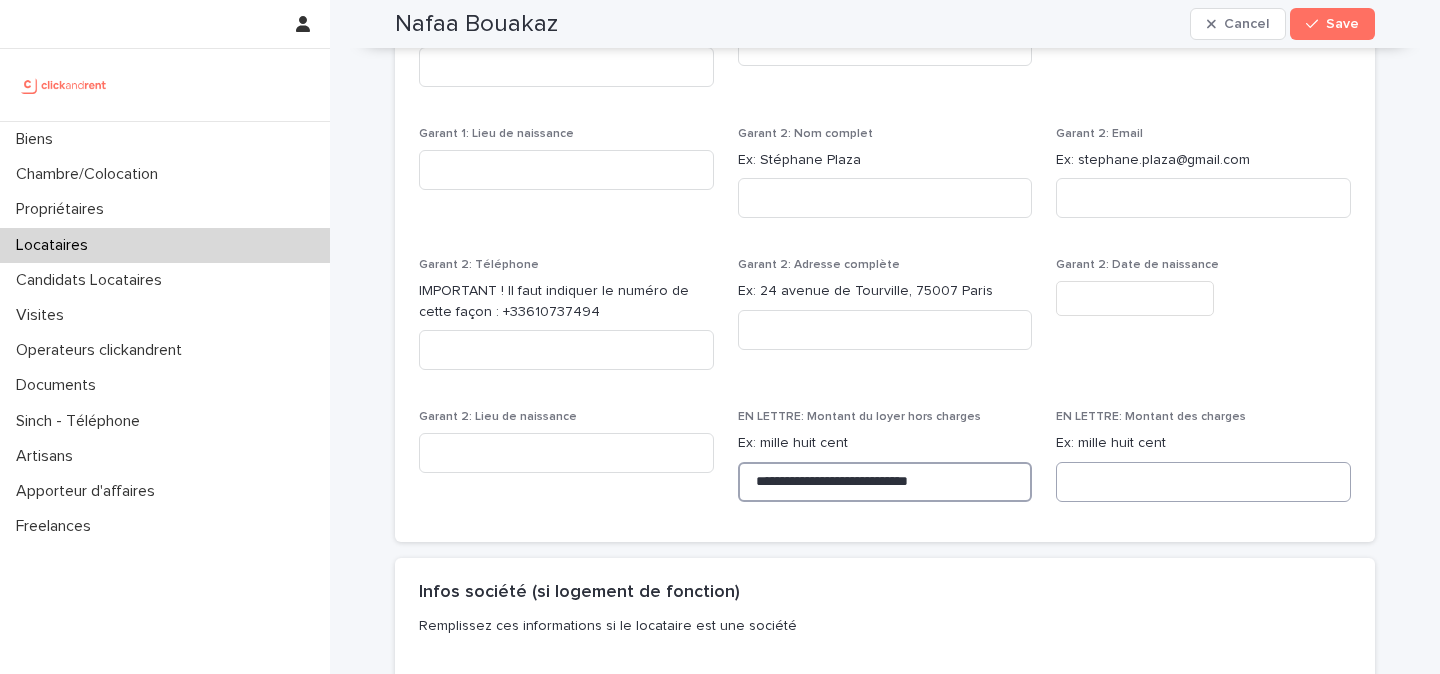 type on "**********" 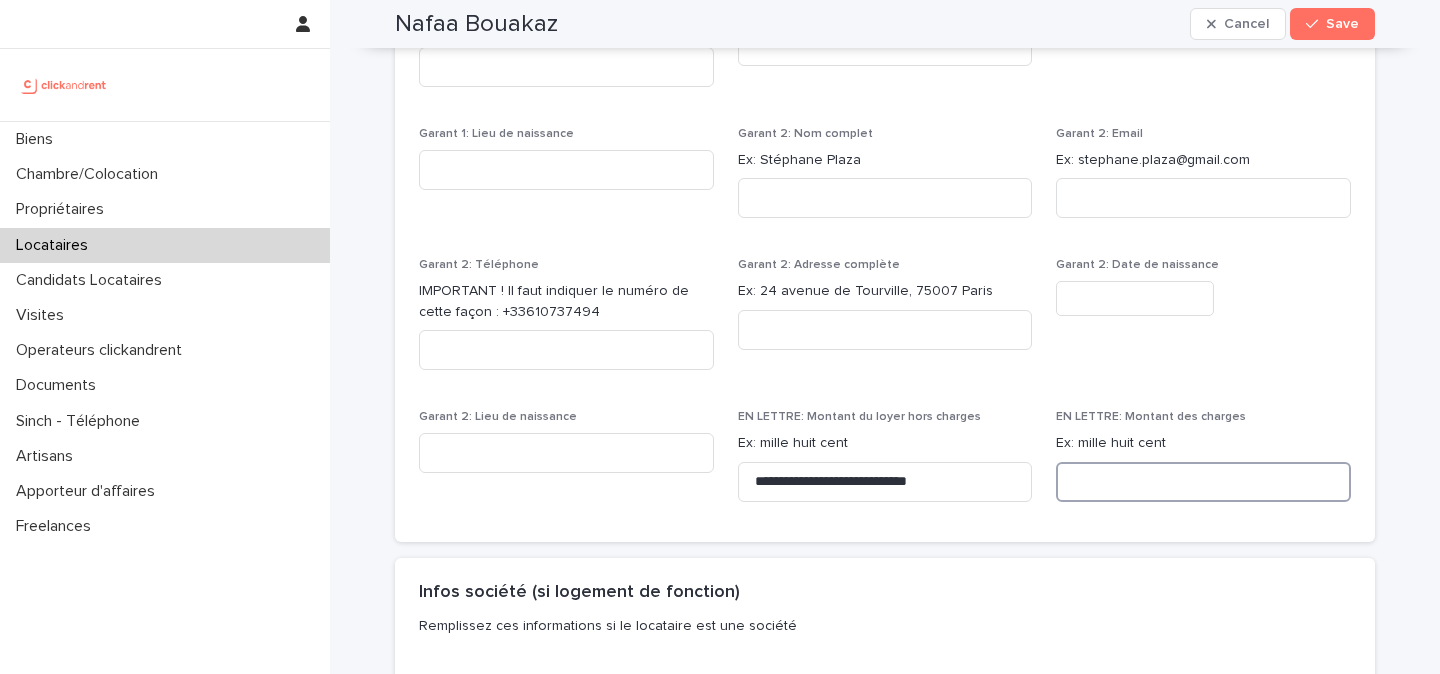 click at bounding box center [1203, 482] 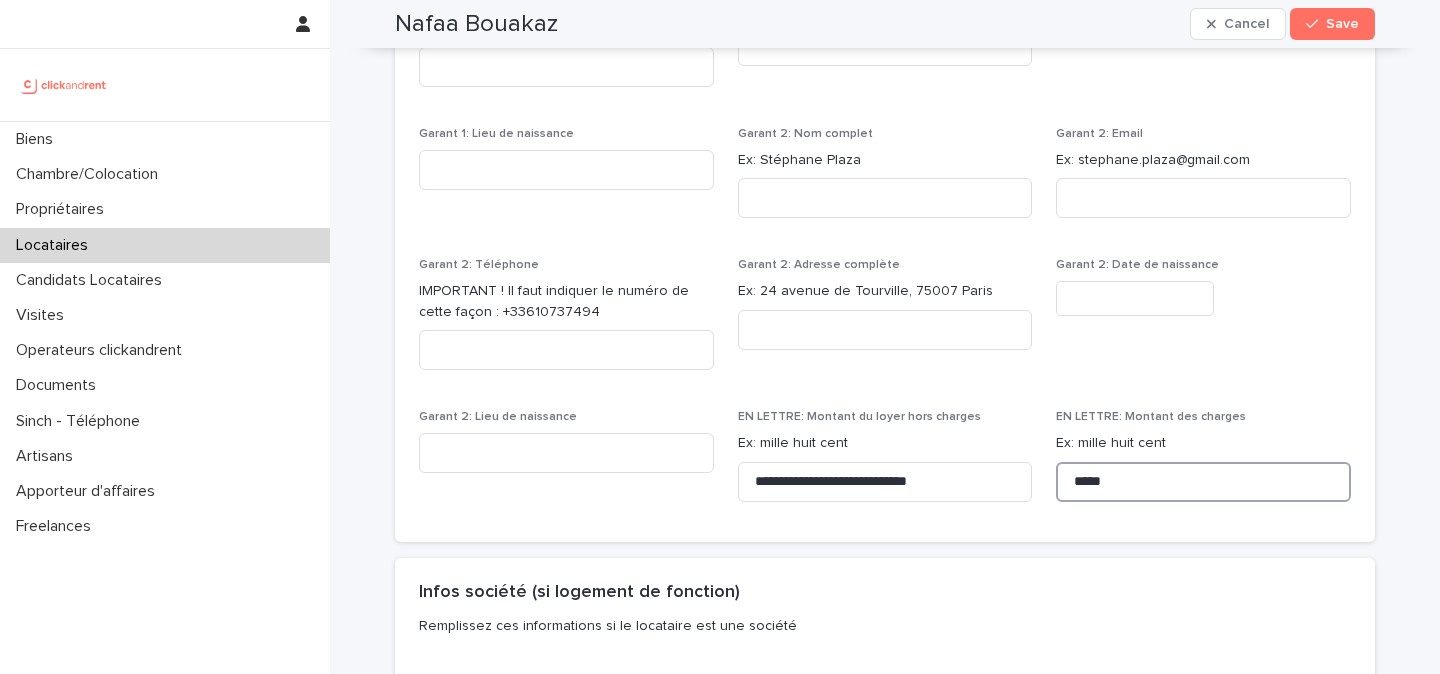 type on "*****" 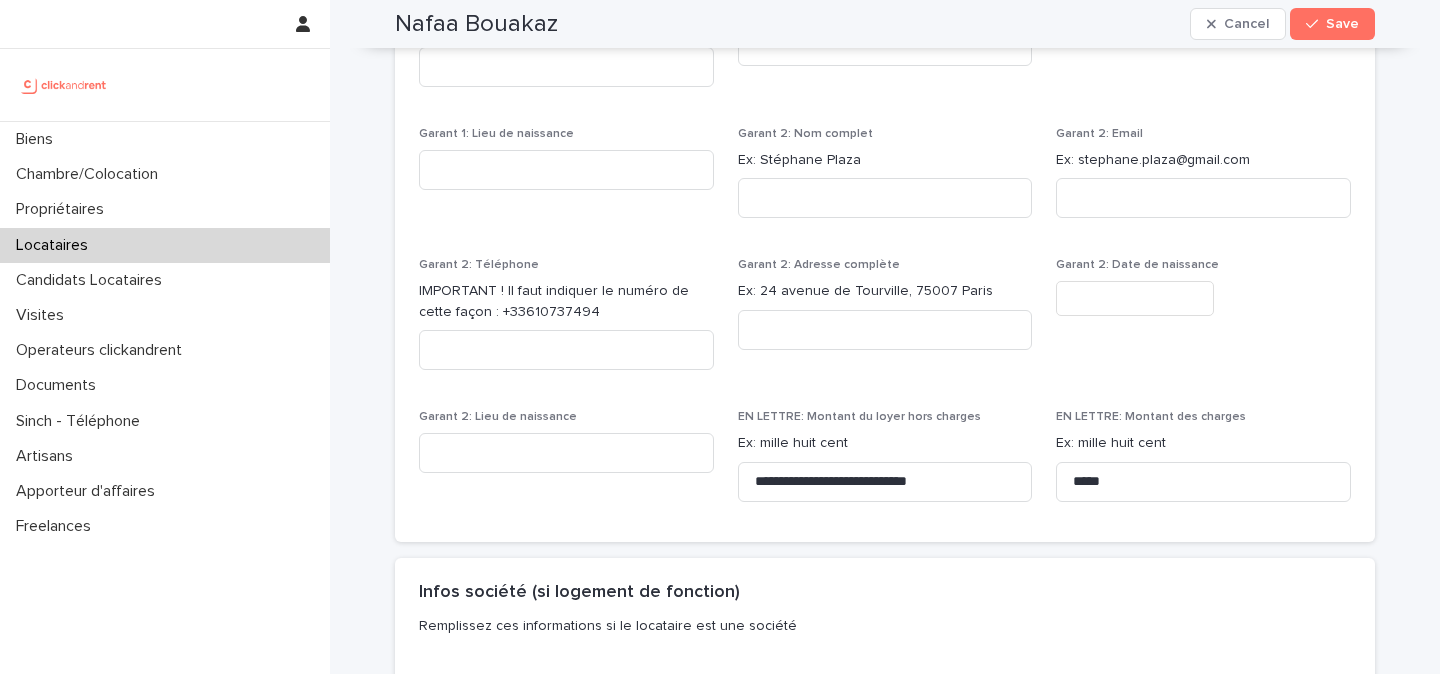click on "Depozen - Mise en place Cochez cette case si le propriétaire et le locataire ont choisi Depozen à la place du dépôt de garantie Dépôt de garantie: Montant (en euros) Location meublée = 2 mois de loyer hors charges maximum
Location vide = 1 mois de loyer hors charges maximum
Ne pas mettre une virgule mais un point s'il existe une décimale
Ex: 1250.12 *** Type de garant Indiquez si le locataire a une garantie spécifique Garant Personne Physique Informations garantie Indiquez ici toutes les informations sur la garantie s'il ne s'agit pas d'un garant personne physique (numéro de la garantie, nom de la société garant, etc) Garant 1: Nom complet Ex: Stéphane Plaza Garant 1: Email Ex: stephane.plaza@gmail.com Garant 1: Téléphone IMPORTANT ! Il faut indiquer le numéro de cette façon : +33610737494 Garant 1: Adresse complète Ex: 24 avenue de Tourville, 75007 Paris Garant 1: Date de naissance Garant 1: Lieu de naissance Garant 2: Nom complet Ex: Stéphane Plaza Garant 2: Email Garant 2: Téléphone" at bounding box center (885, 40) 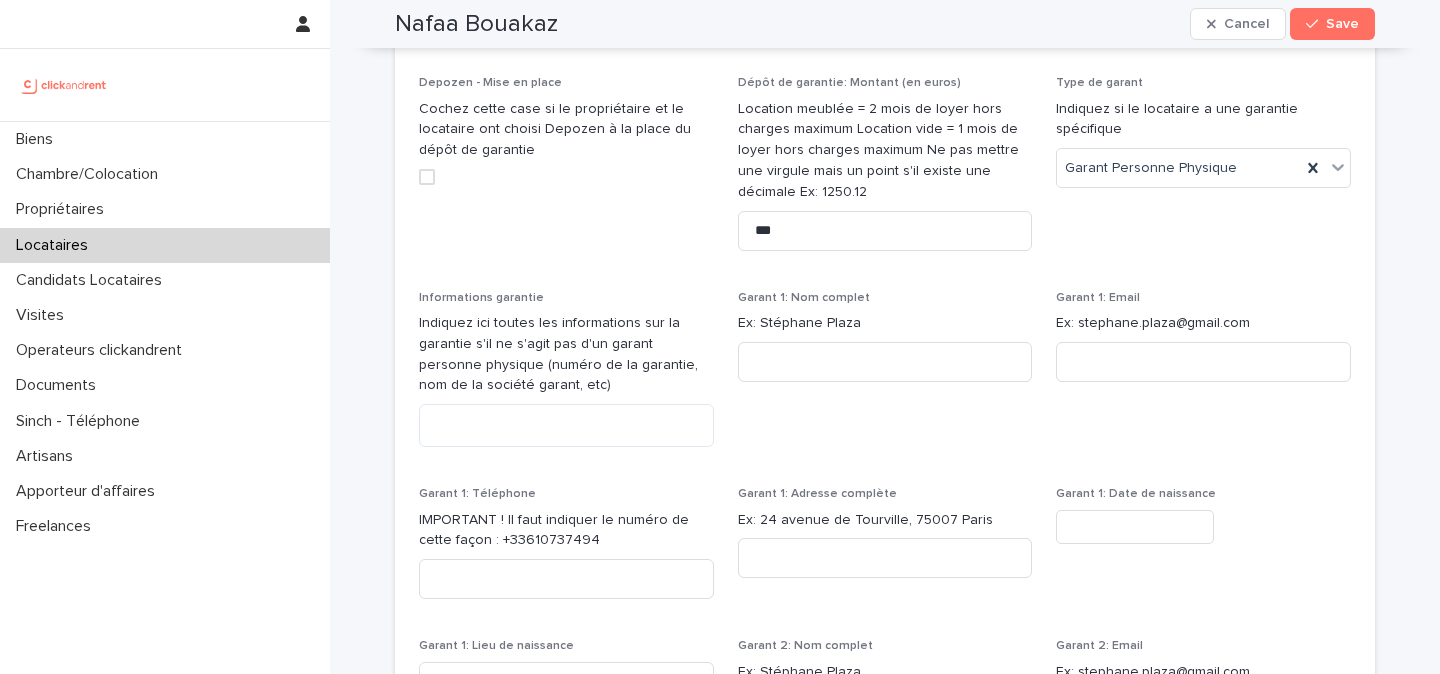 scroll, scrollTop: 1753, scrollLeft: 0, axis: vertical 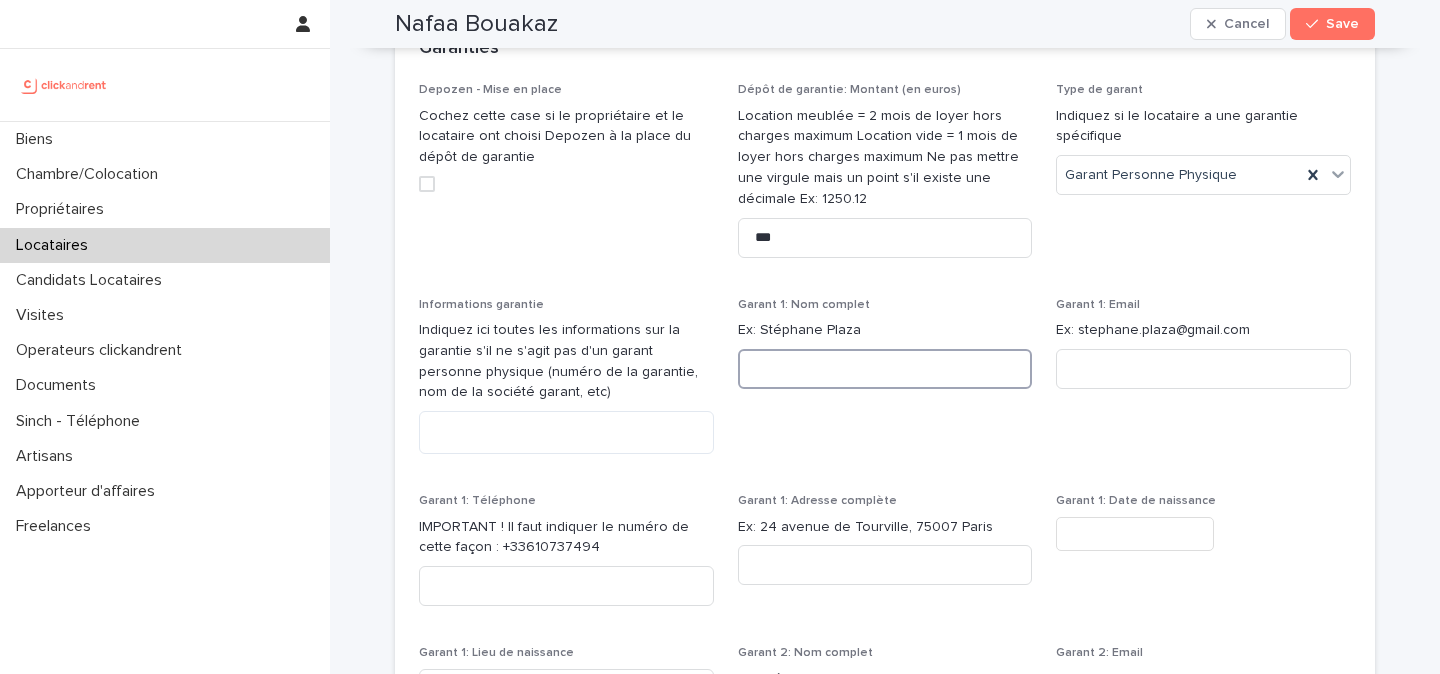 click at bounding box center (885, 369) 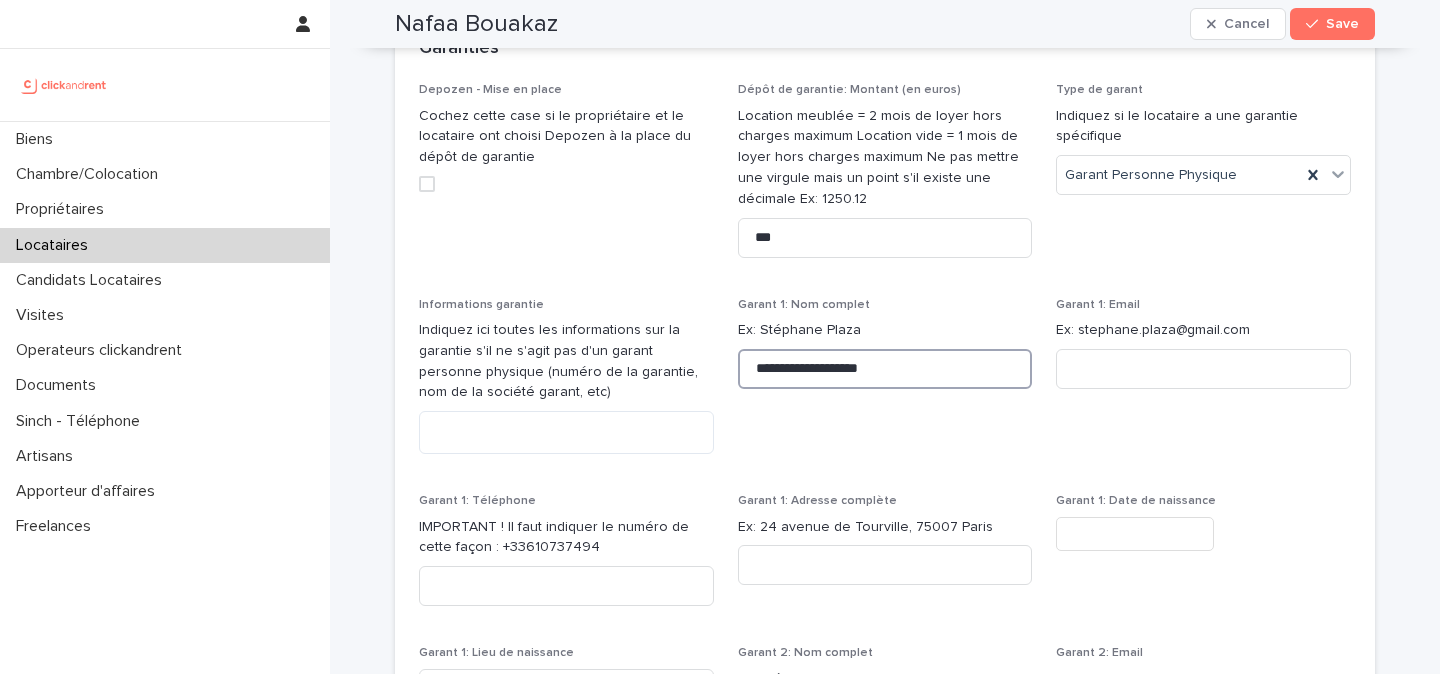 type on "**********" 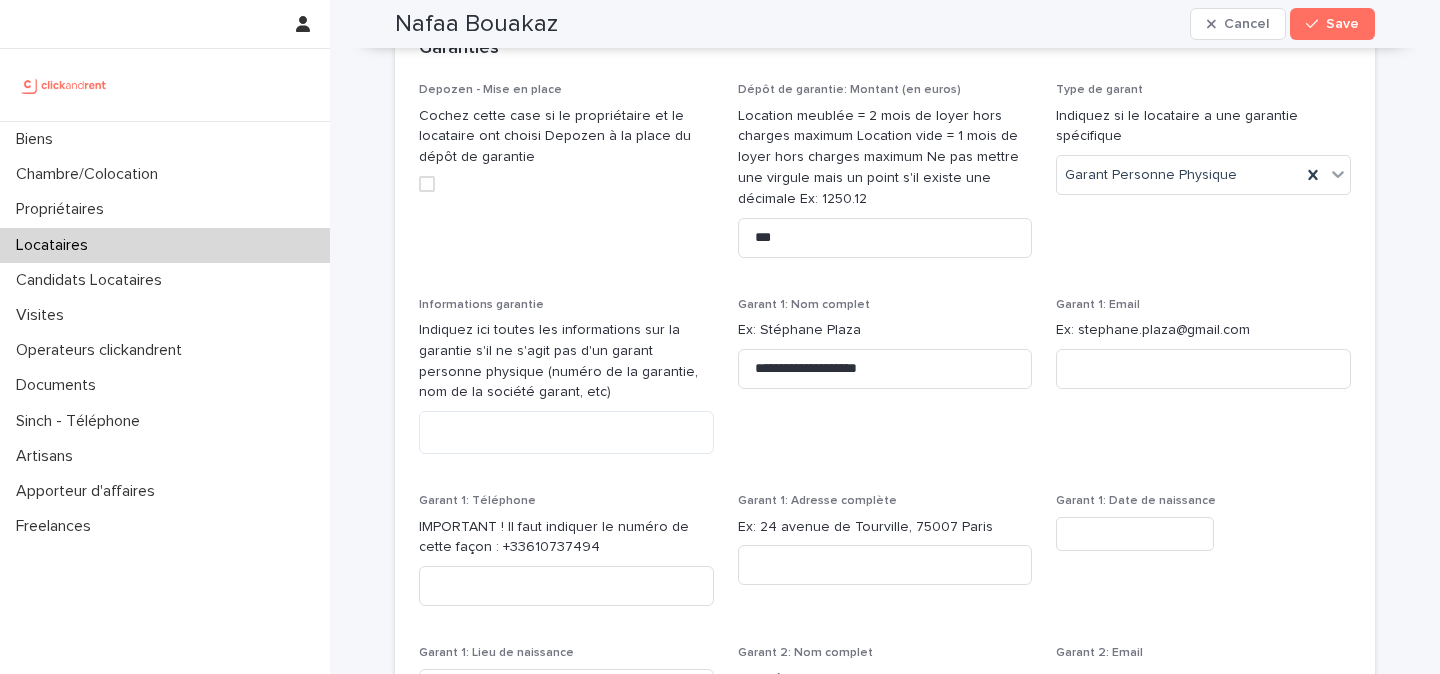 click on "**********" at bounding box center [885, 384] 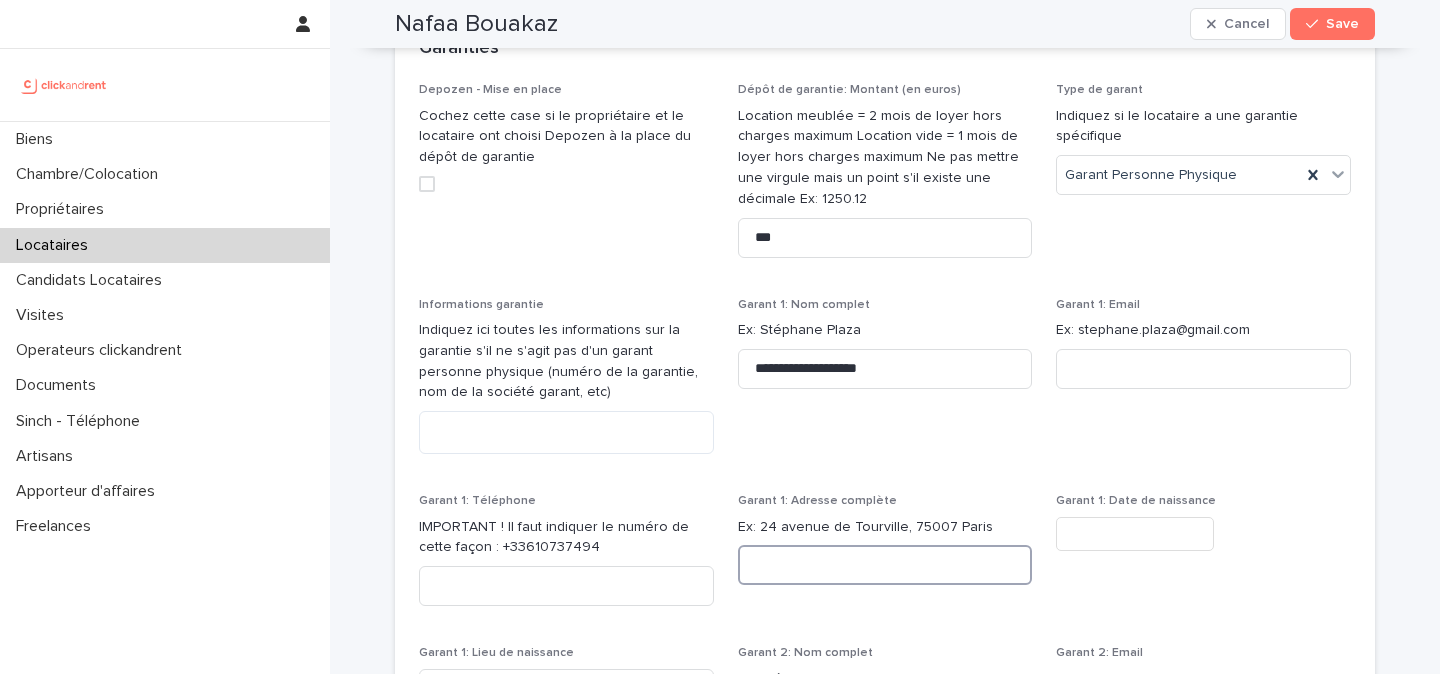 click at bounding box center [885, 565] 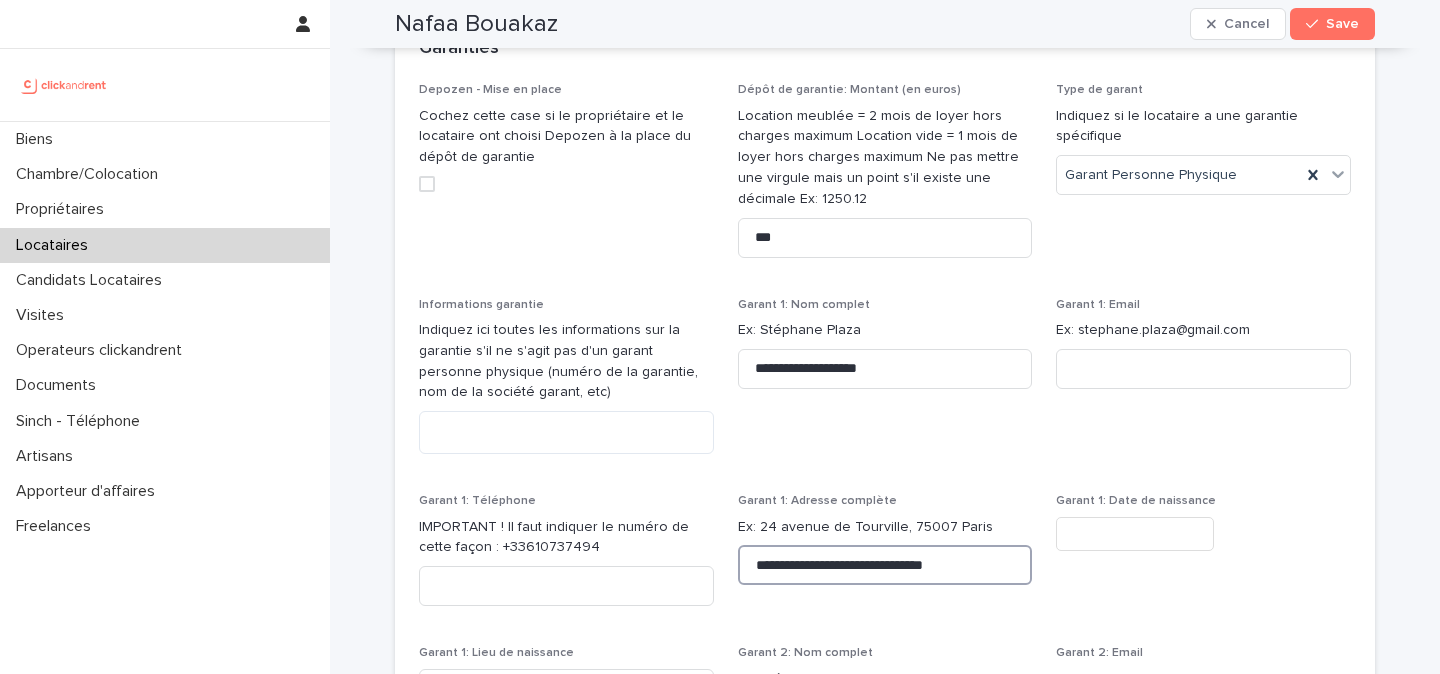 drag, startPoint x: 819, startPoint y: 542, endPoint x: 757, endPoint y: 545, distance: 62.072536 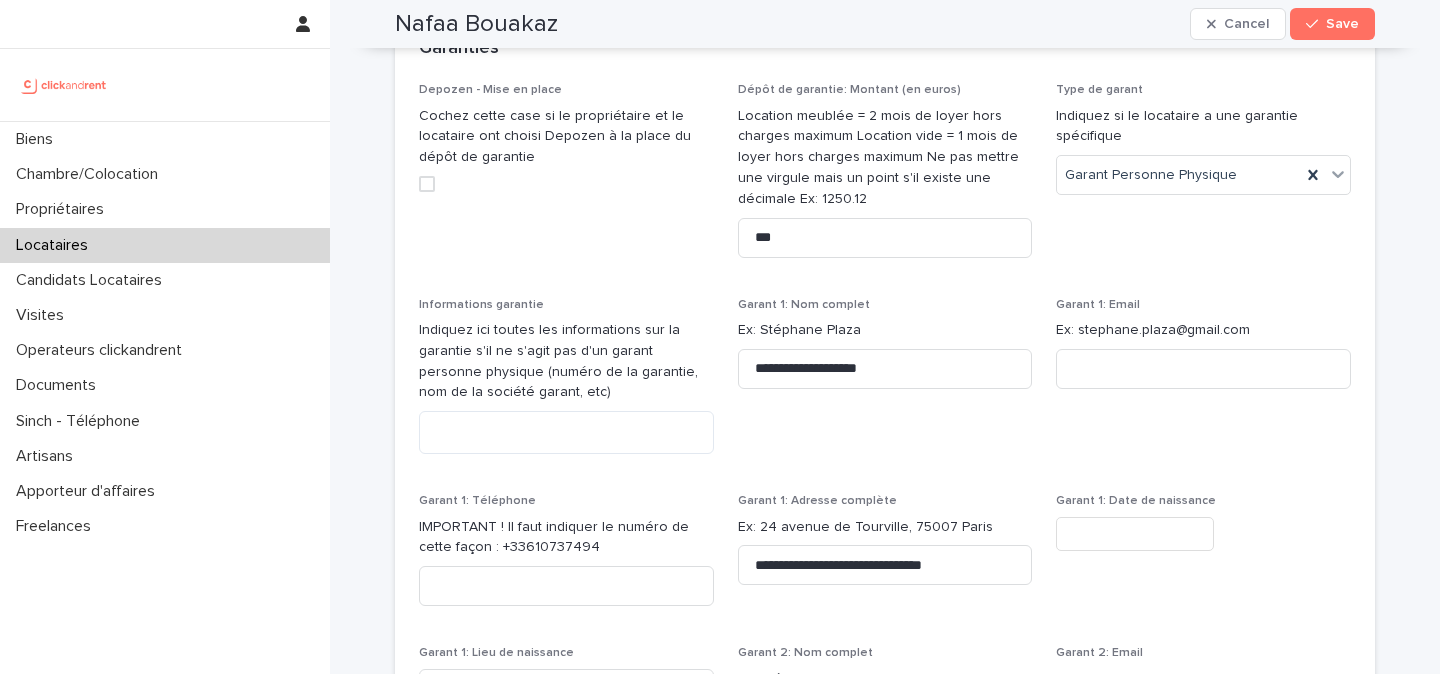 click on "Garant 1: Date de naissance" at bounding box center [1203, 530] 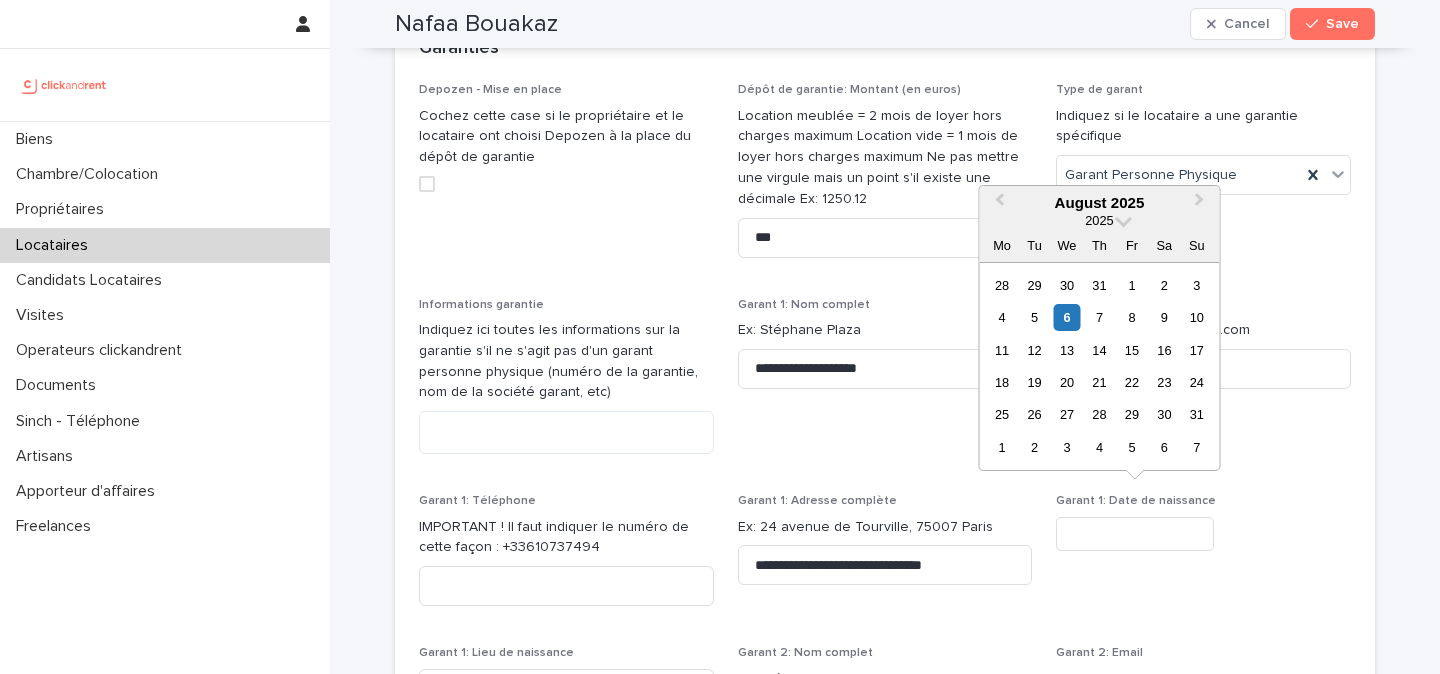 click at bounding box center (1135, 534) 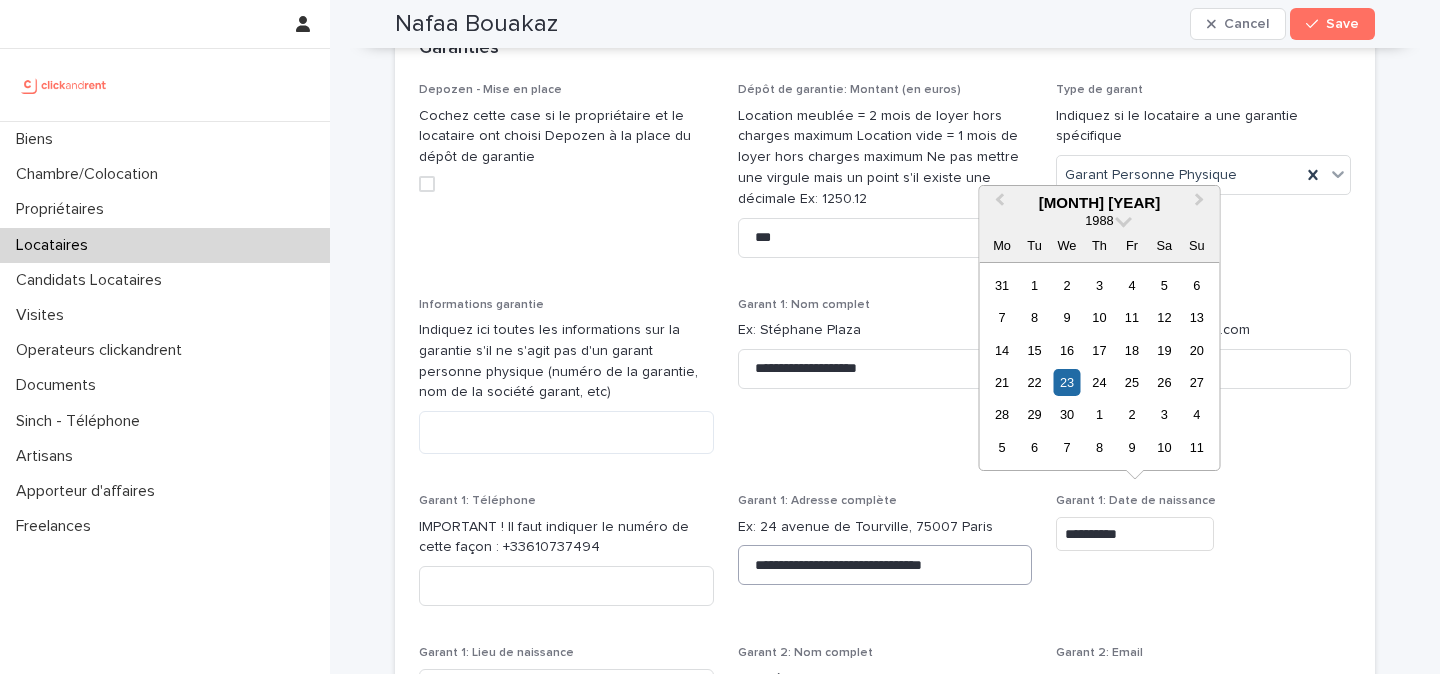 type on "**********" 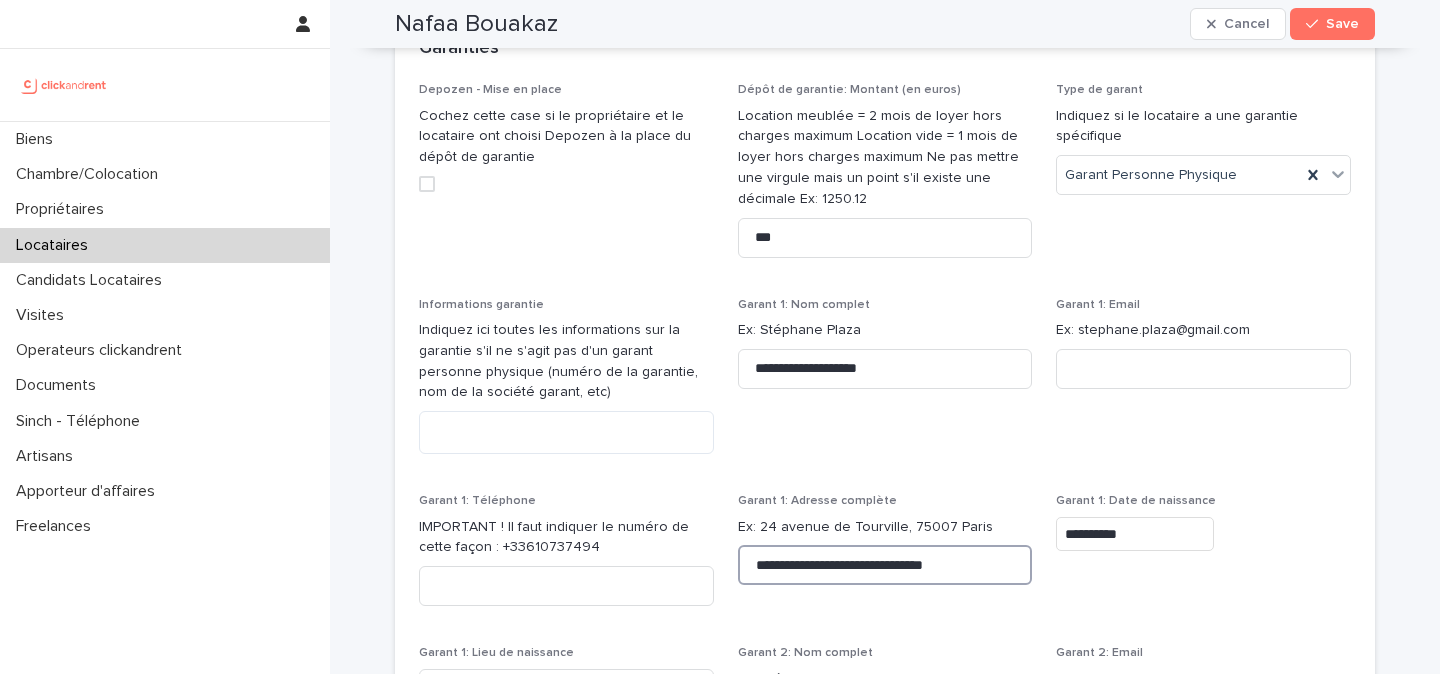 drag, startPoint x: 827, startPoint y: 542, endPoint x: 744, endPoint y: 544, distance: 83.02409 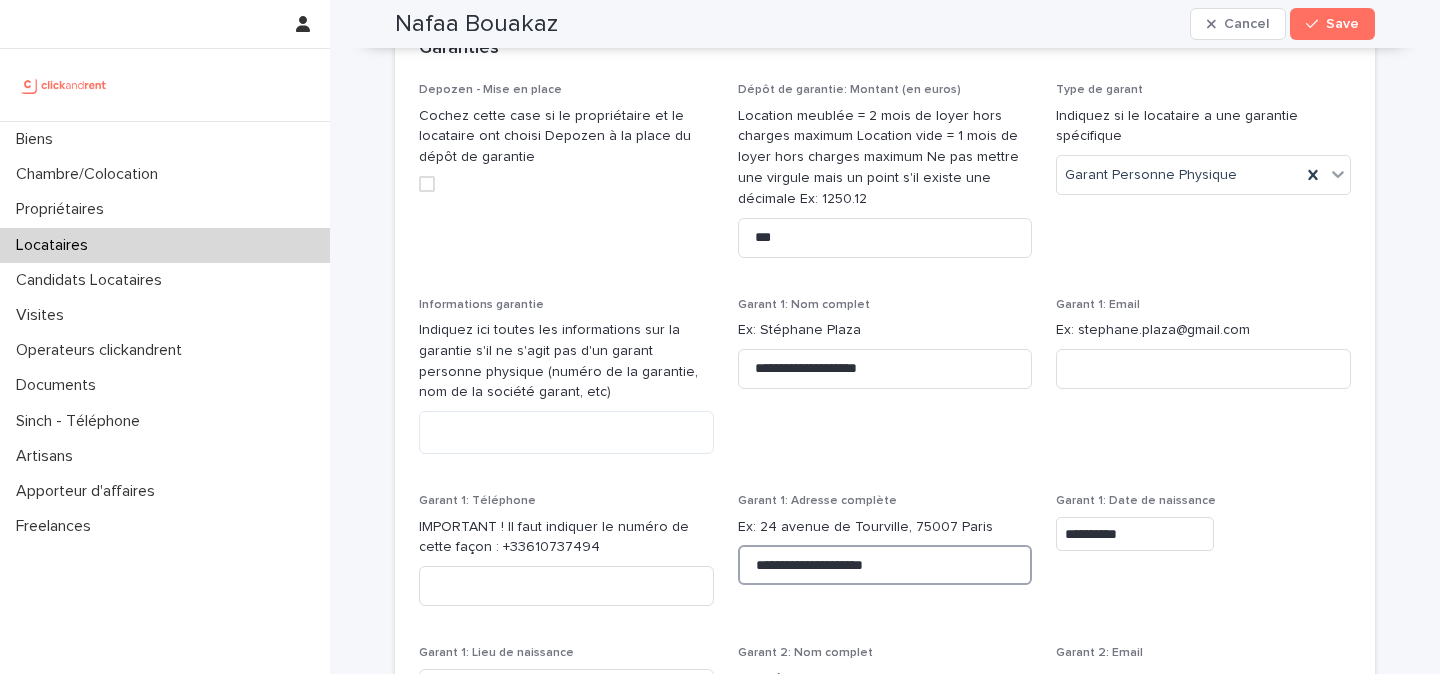 drag, startPoint x: 759, startPoint y: 547, endPoint x: 914, endPoint y: 556, distance: 155.26108 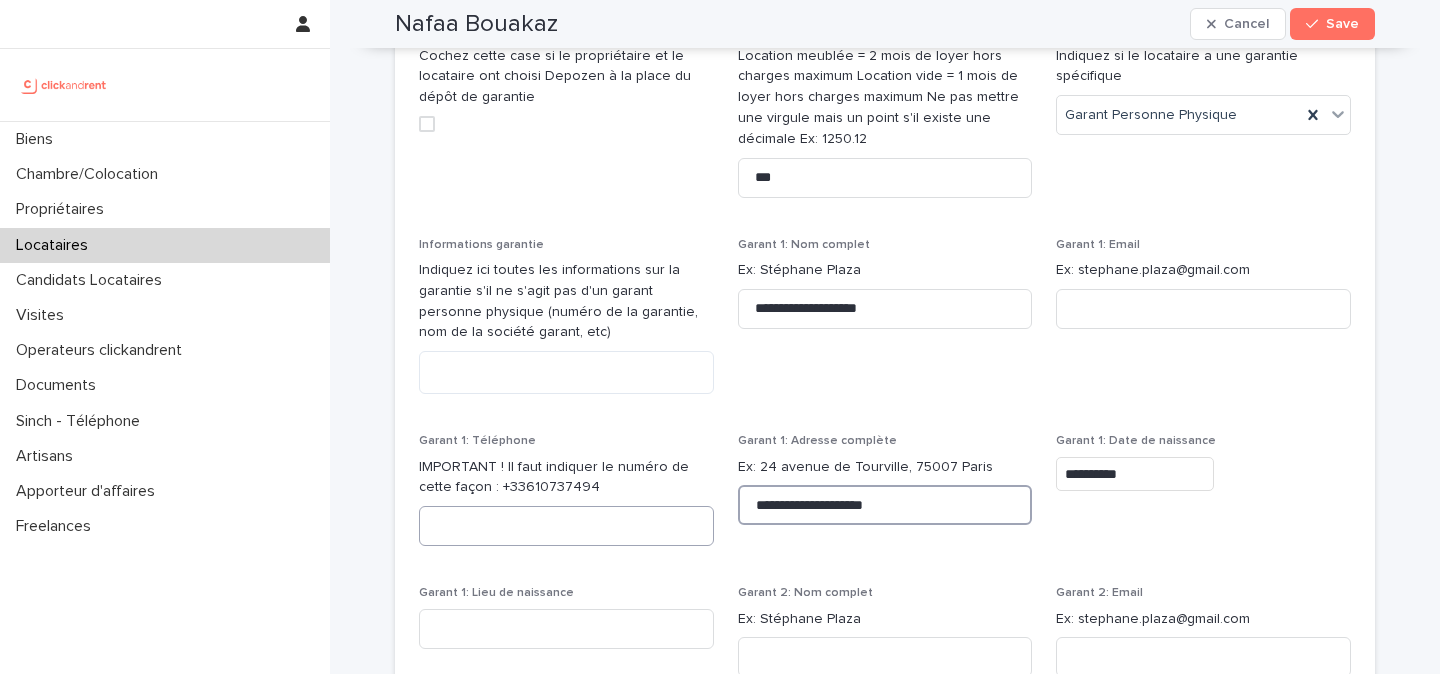 scroll, scrollTop: 1839, scrollLeft: 0, axis: vertical 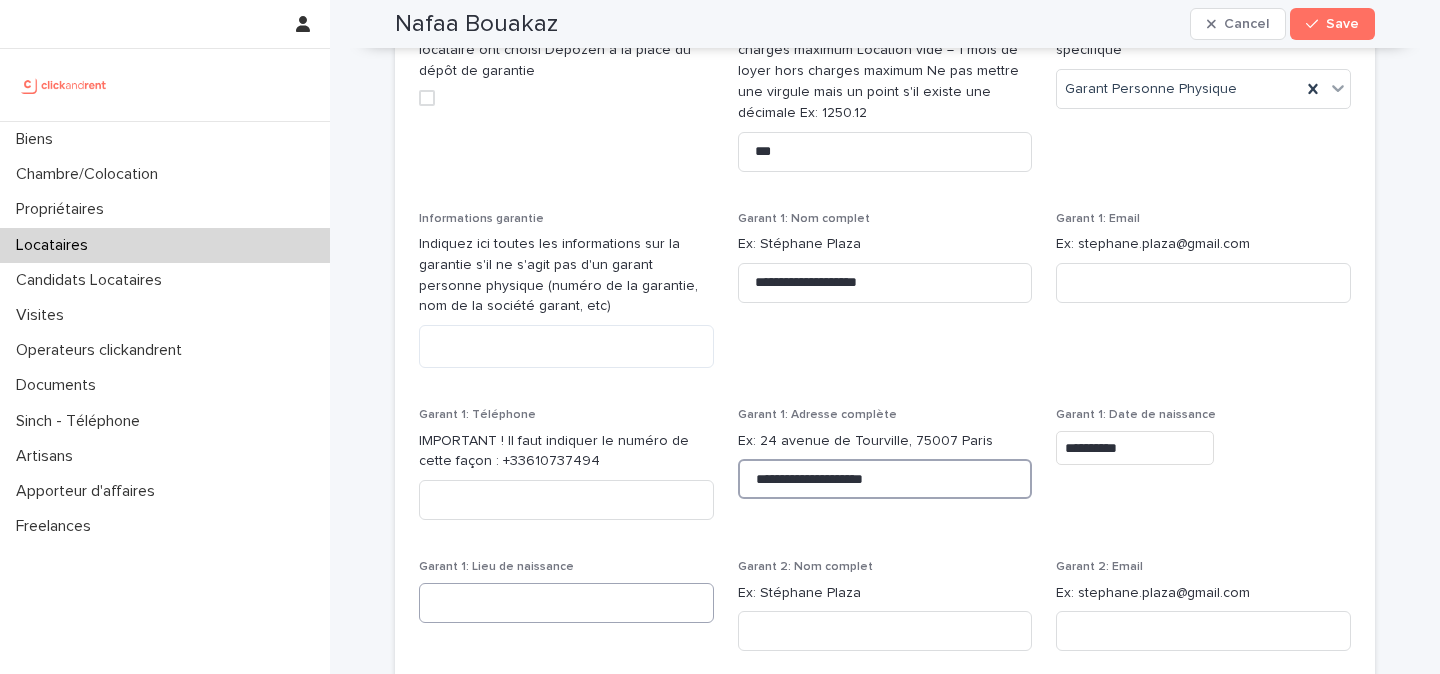 type on "**********" 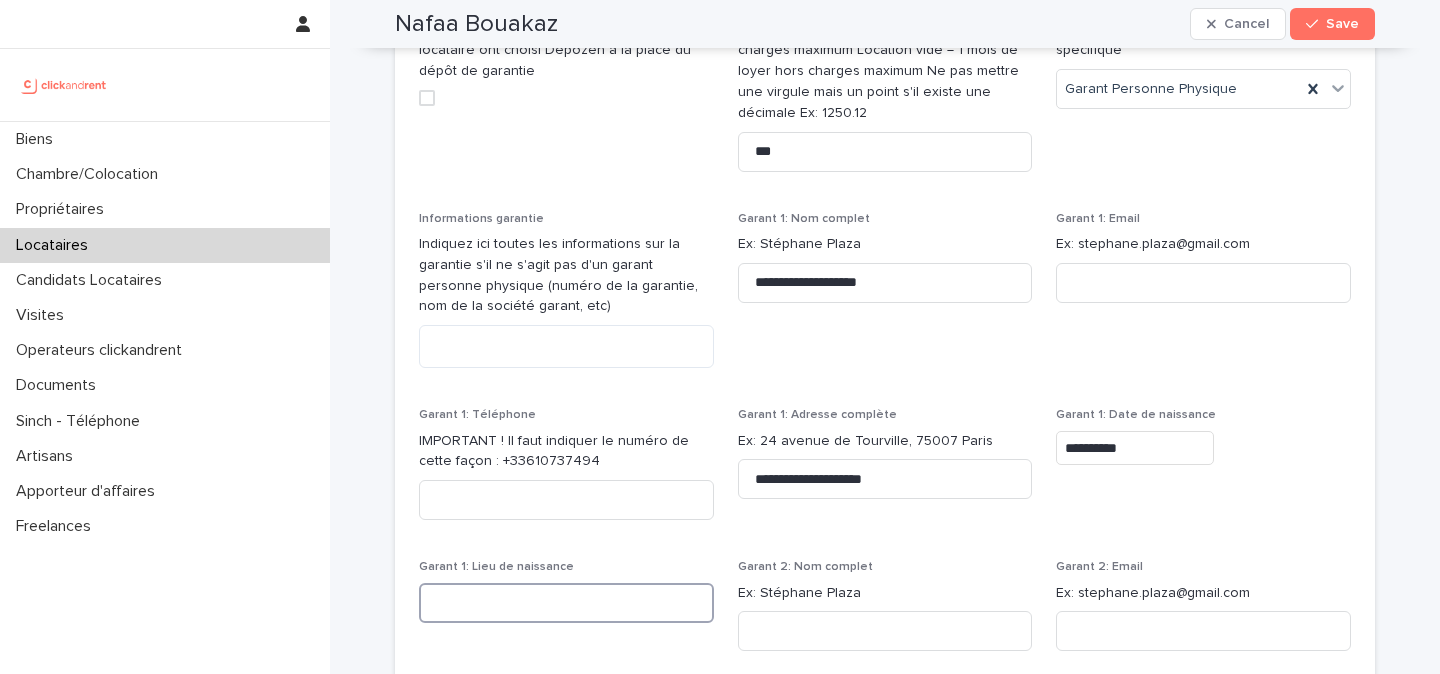 click at bounding box center (566, 603) 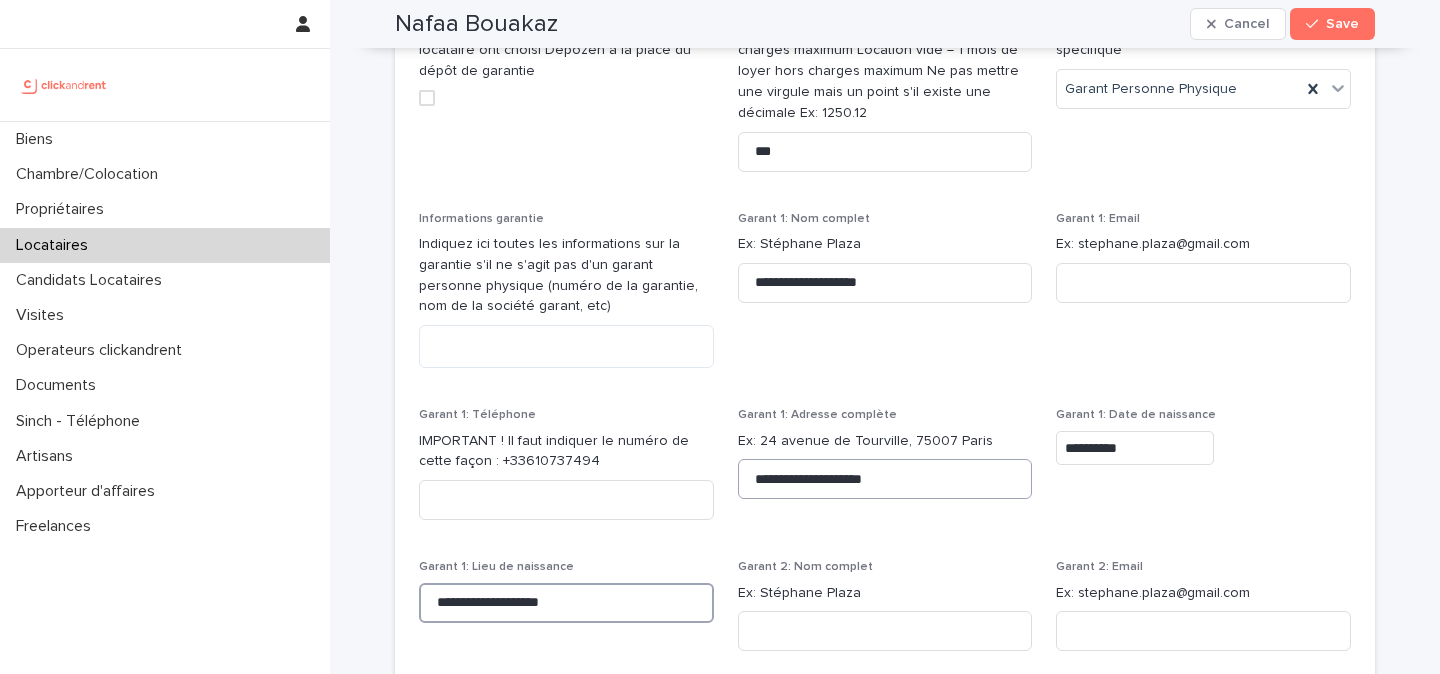 type on "**********" 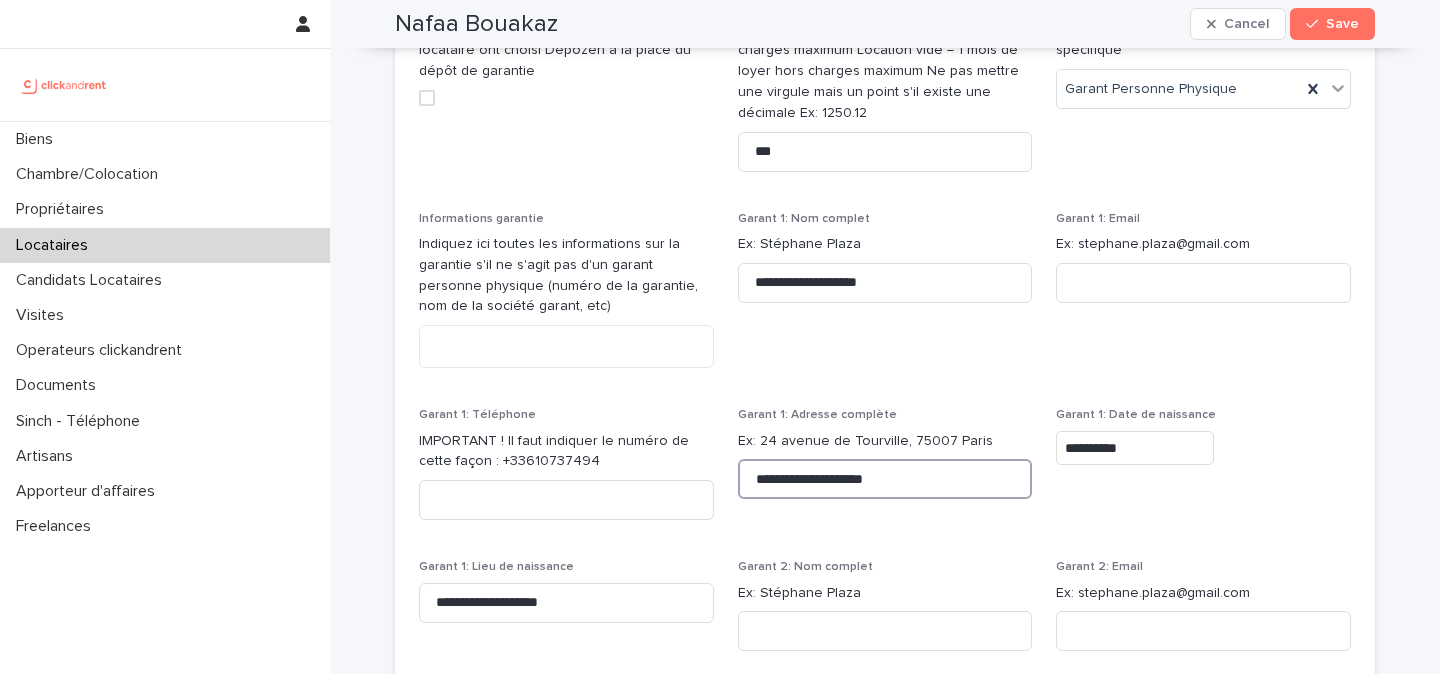 click on "**********" at bounding box center [885, 479] 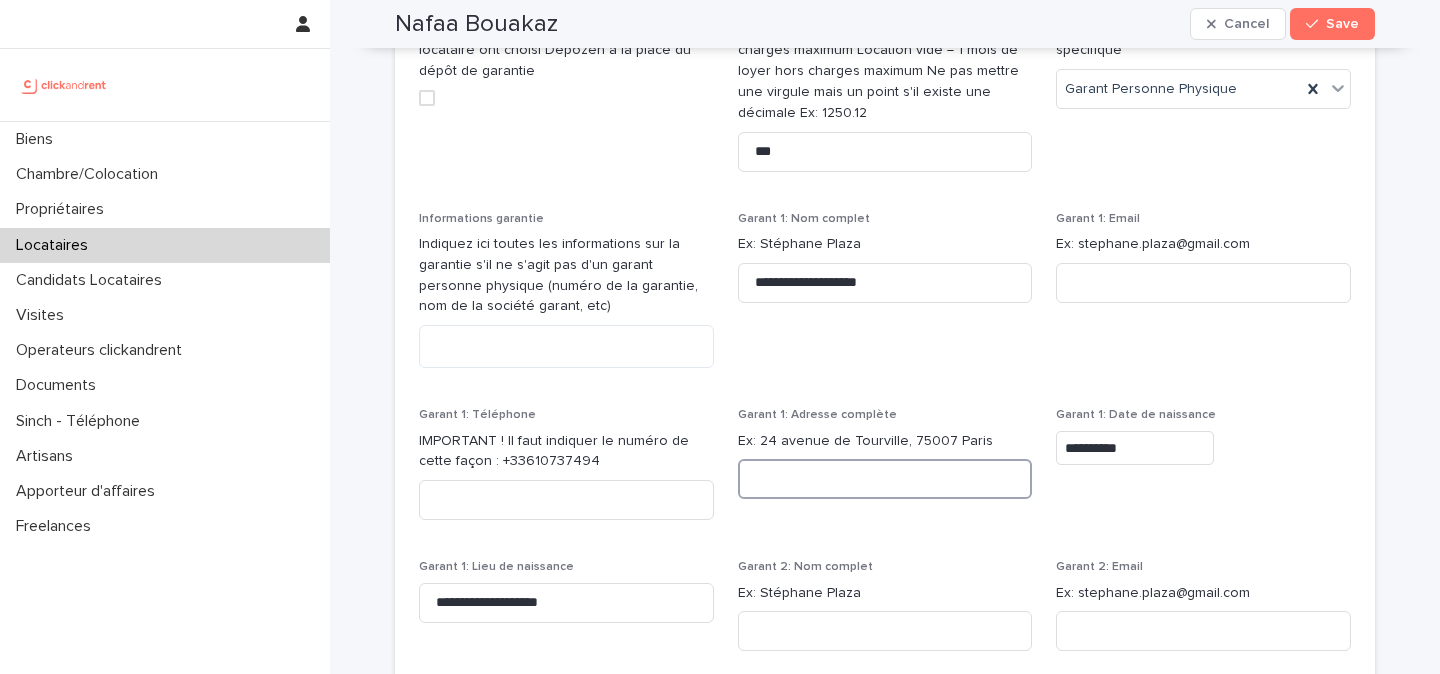 paste on "**********" 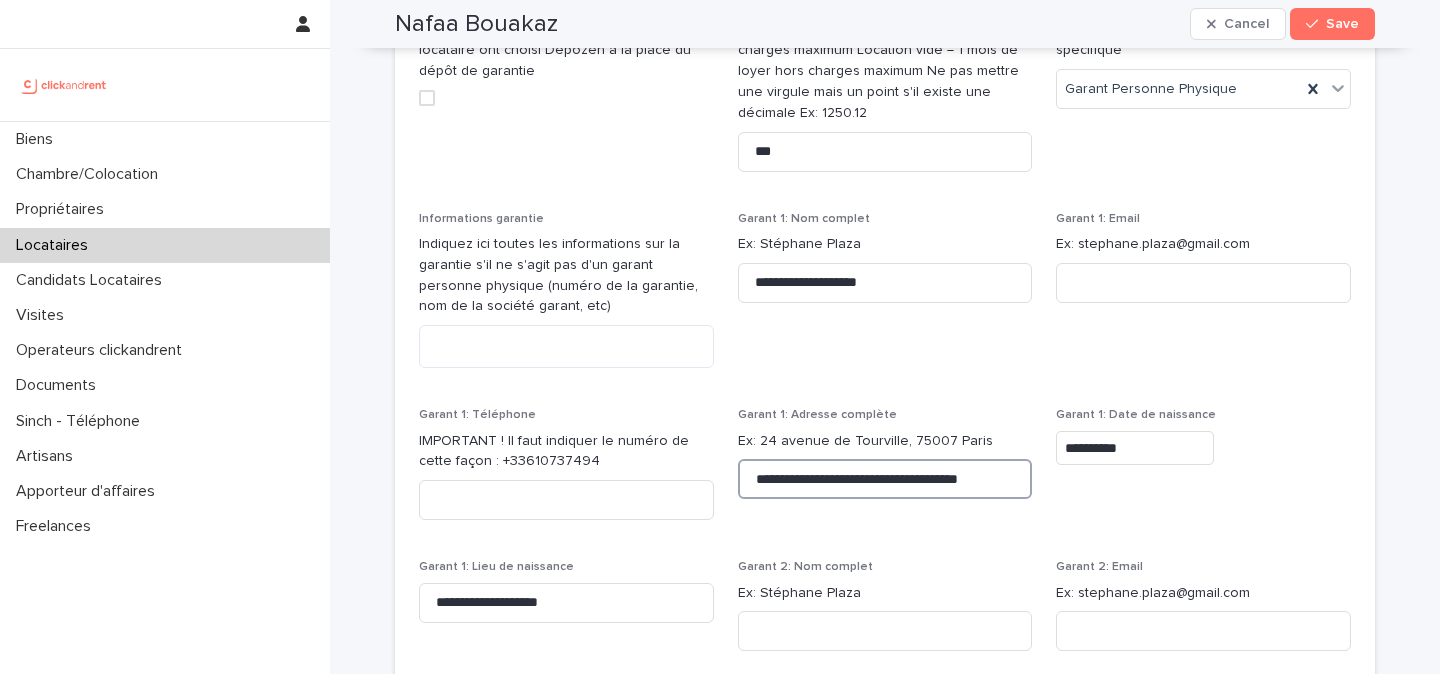 scroll, scrollTop: 0, scrollLeft: 46, axis: horizontal 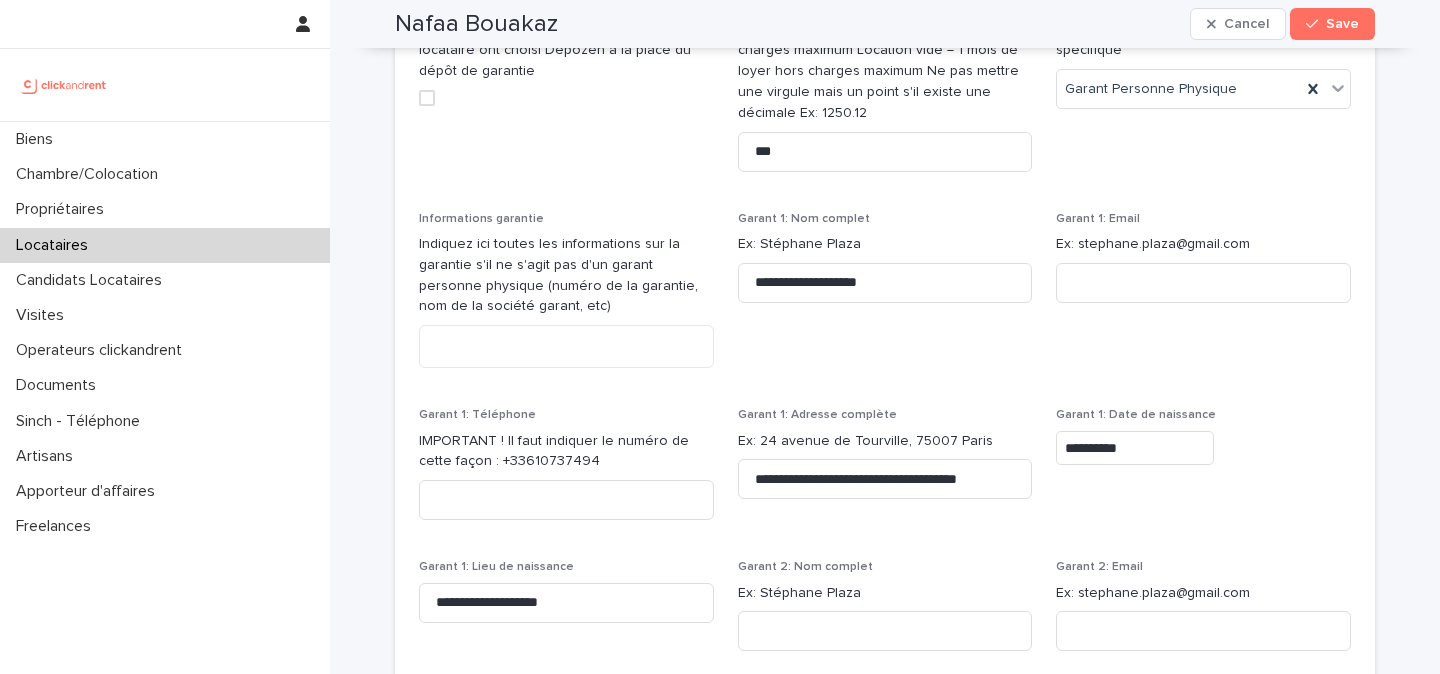 click on "**********" at bounding box center [885, 461] 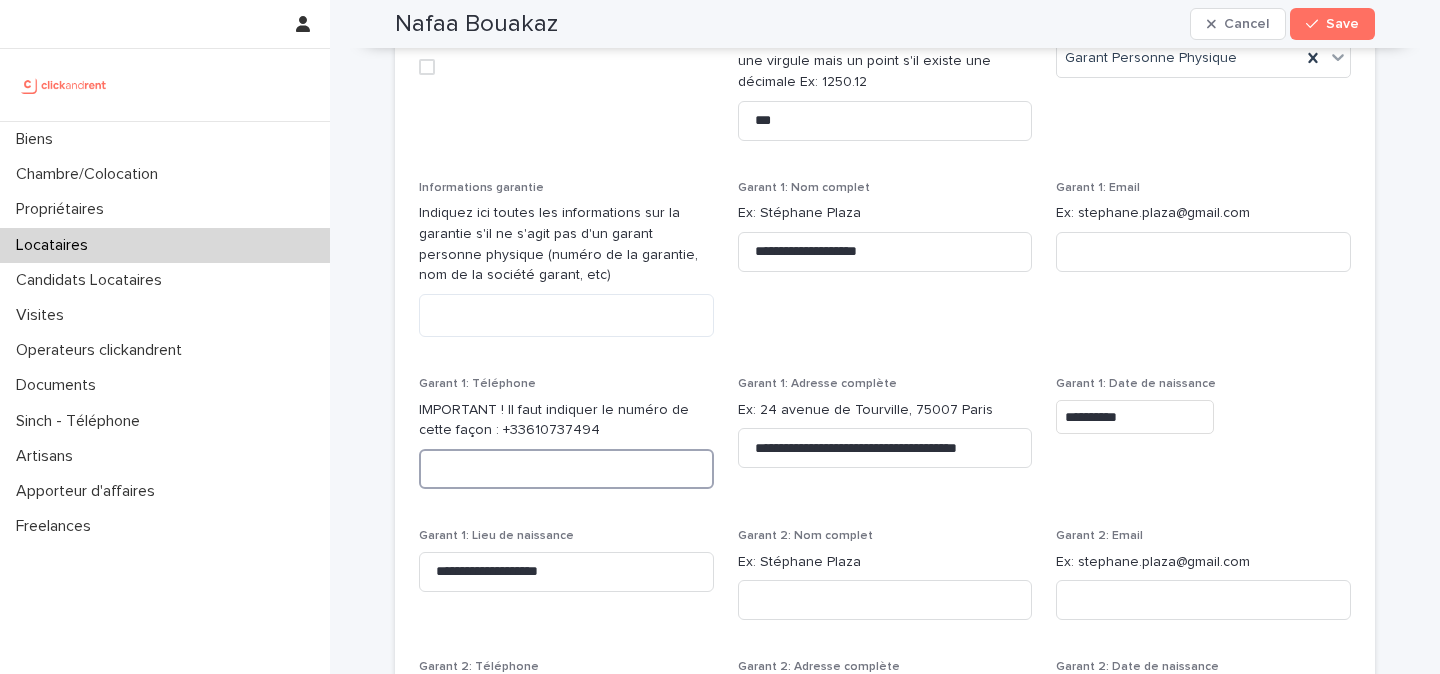 click at bounding box center (566, 469) 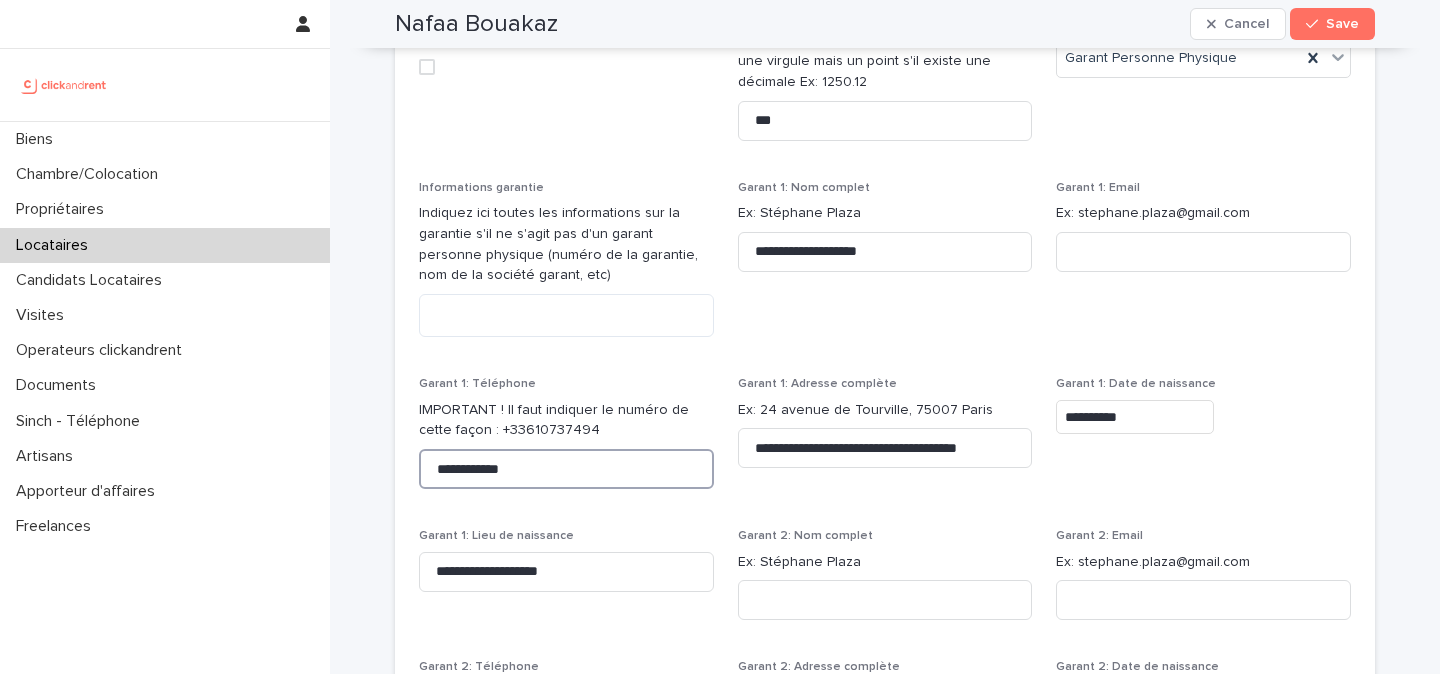 type on "**********" 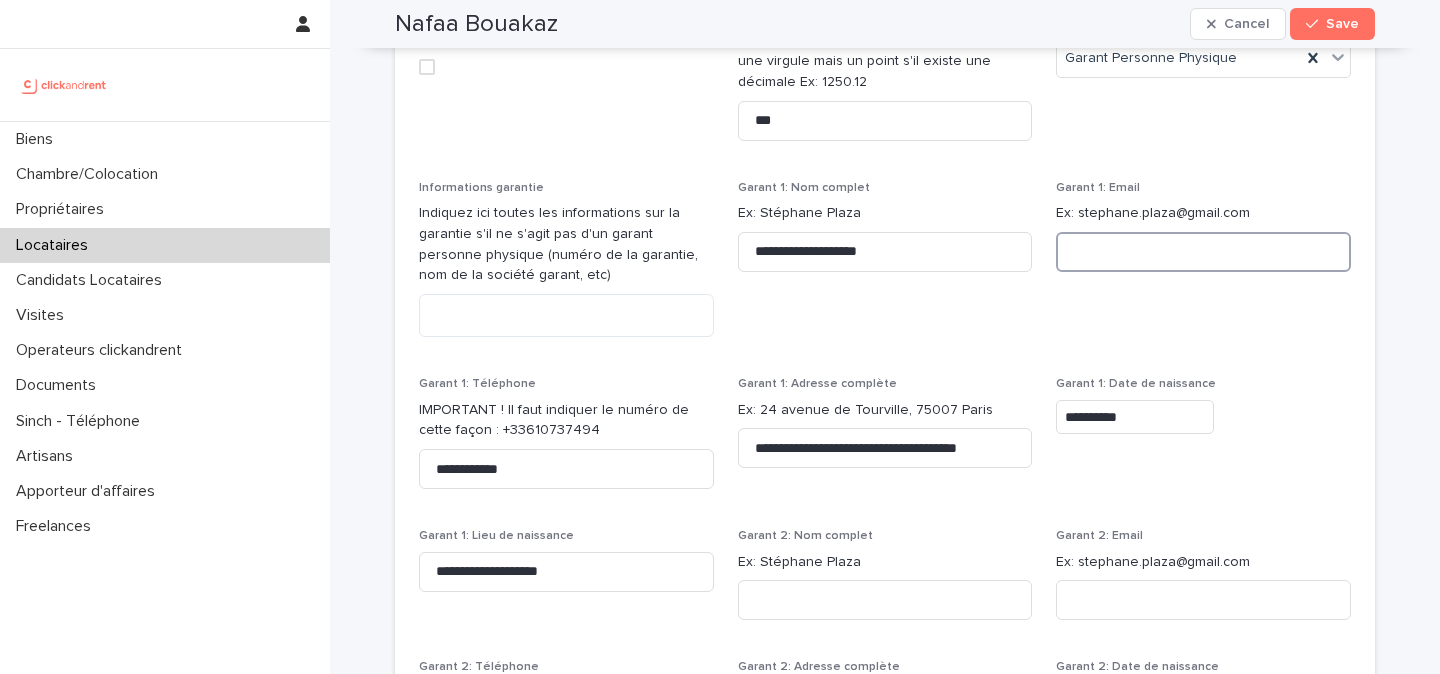 click at bounding box center [1203, 252] 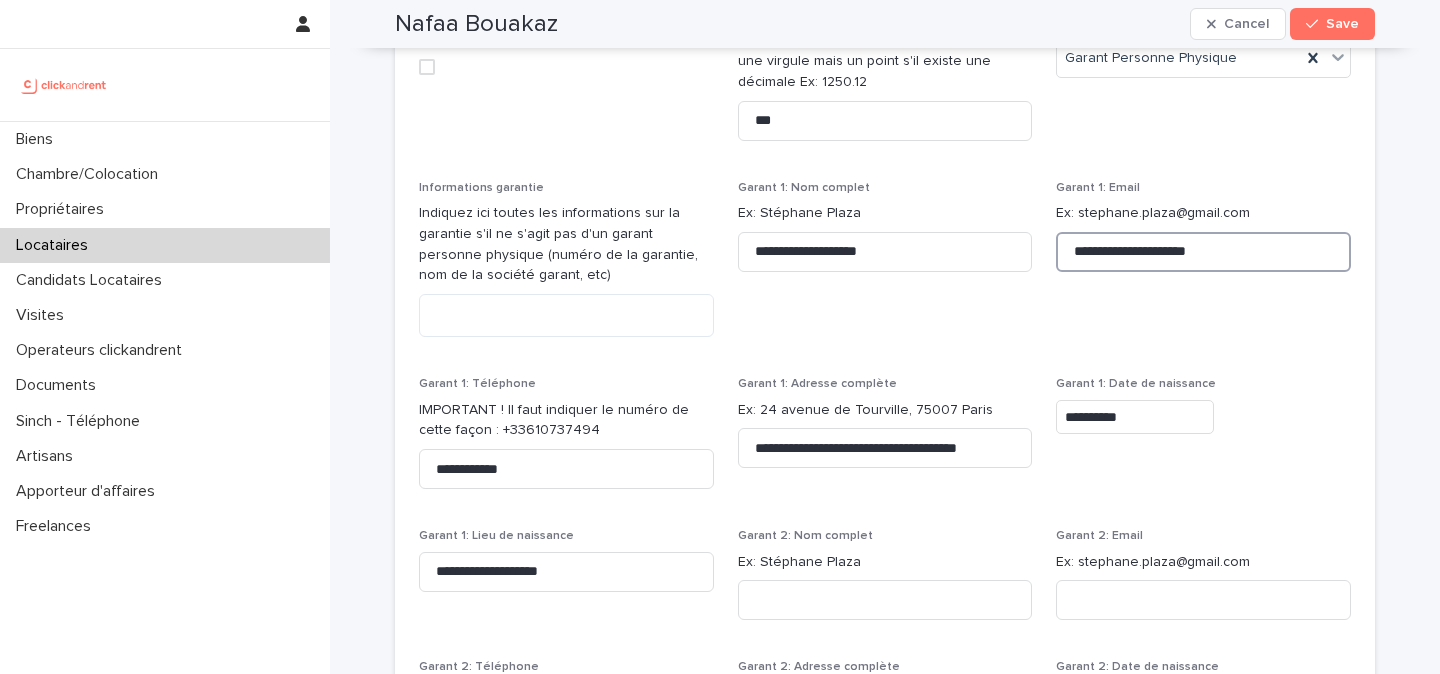 type on "**********" 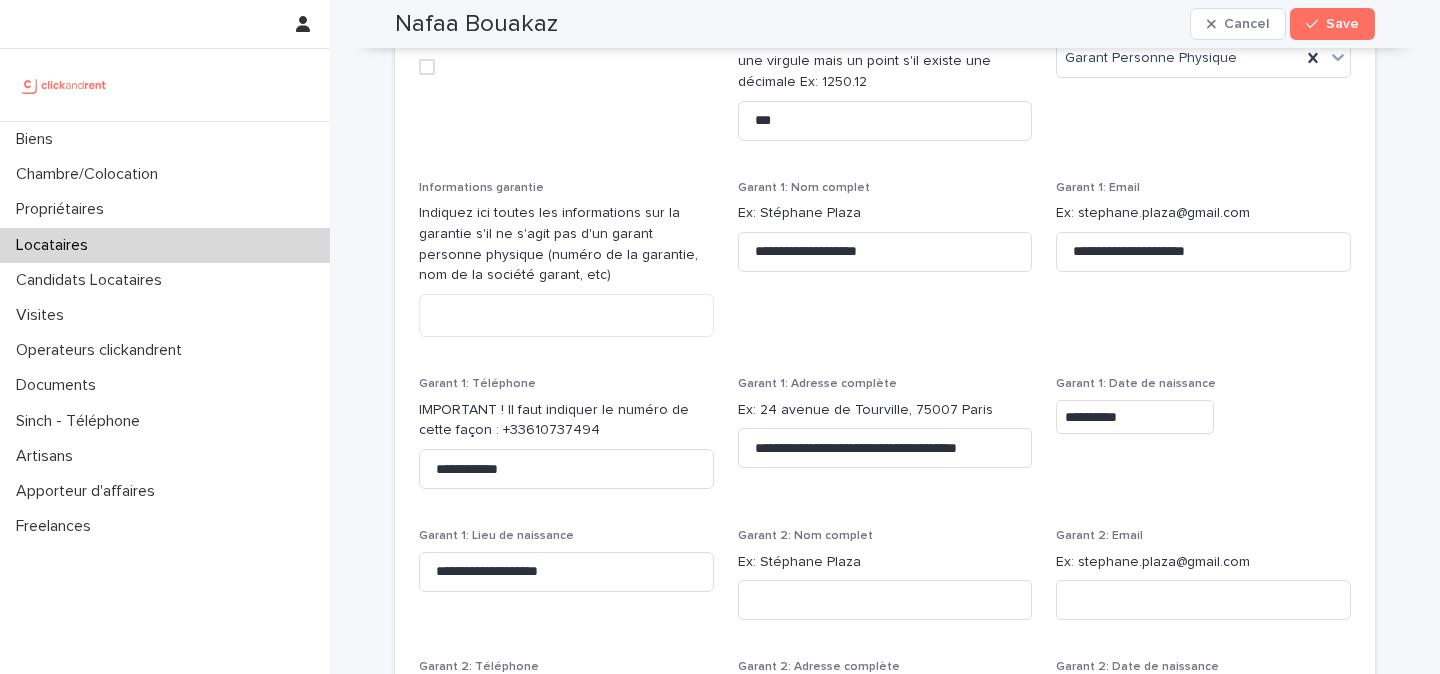 click on "**********" at bounding box center (885, 267) 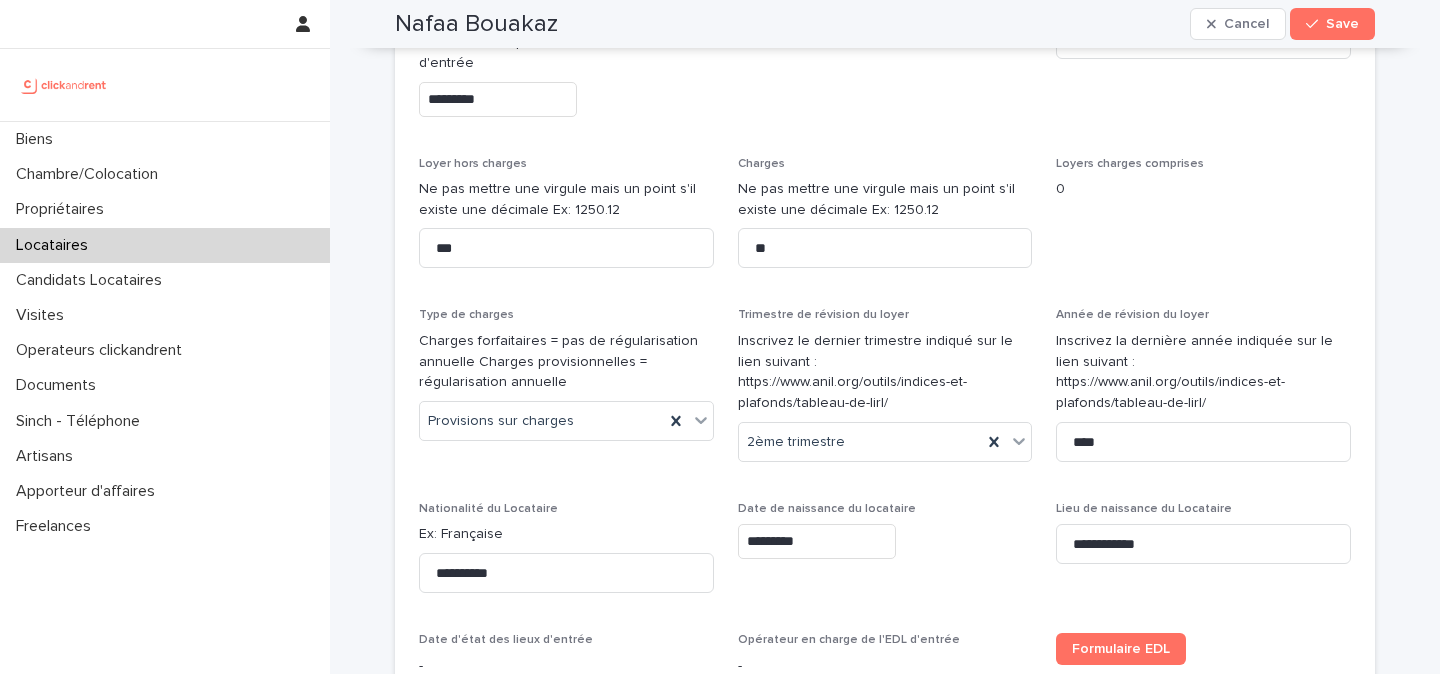 scroll, scrollTop: 910, scrollLeft: 0, axis: vertical 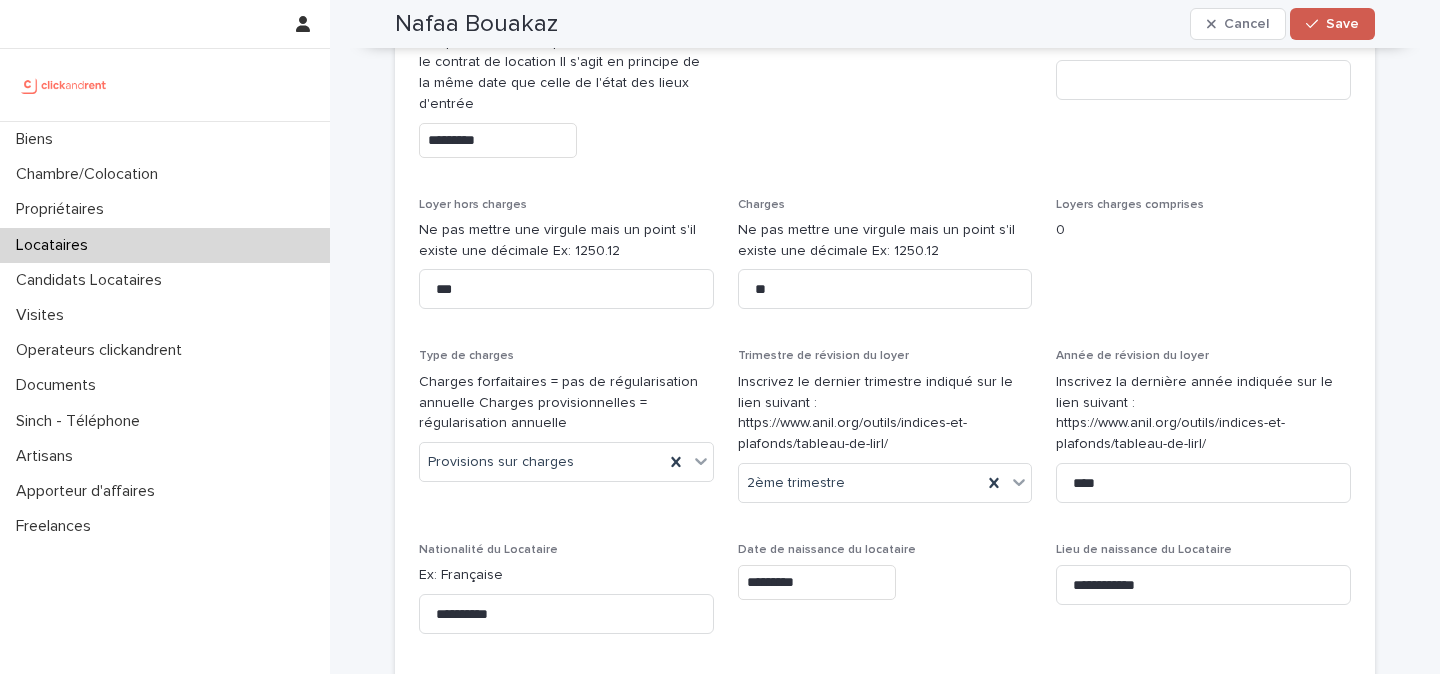 click 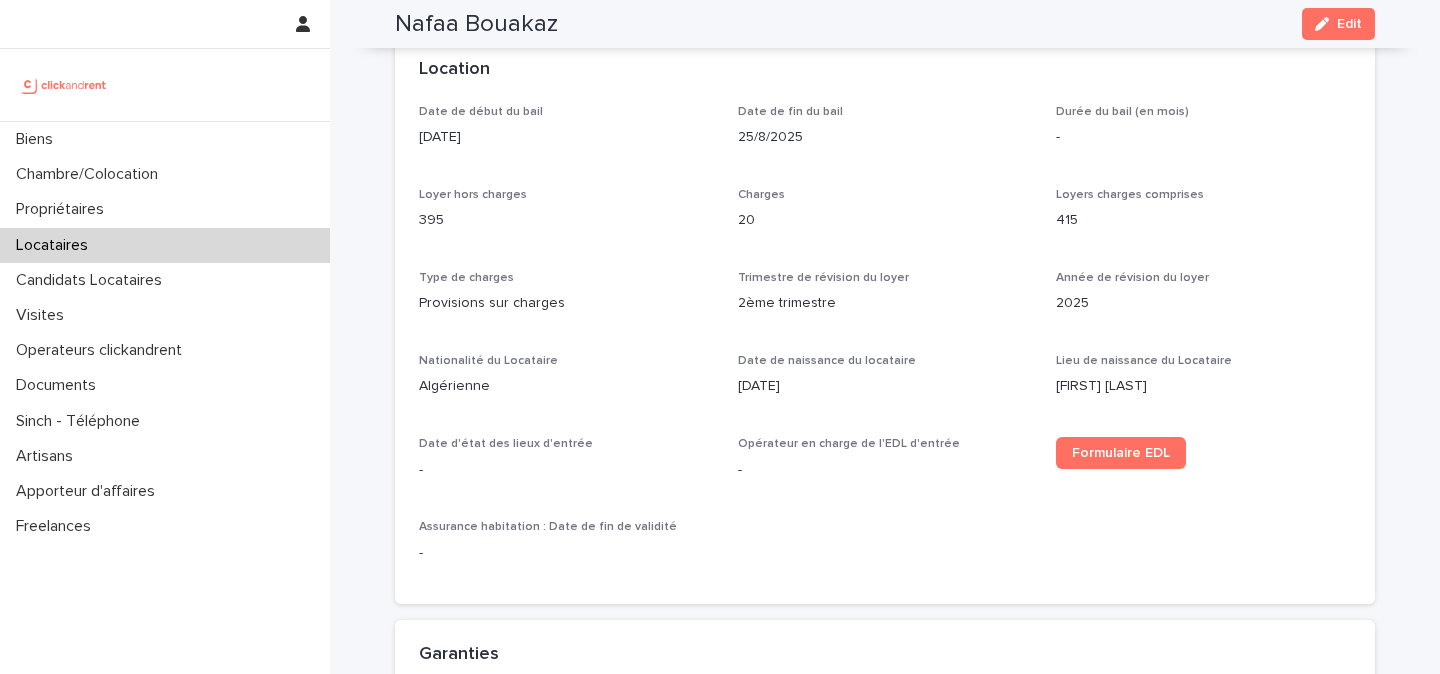 scroll, scrollTop: 555, scrollLeft: 0, axis: vertical 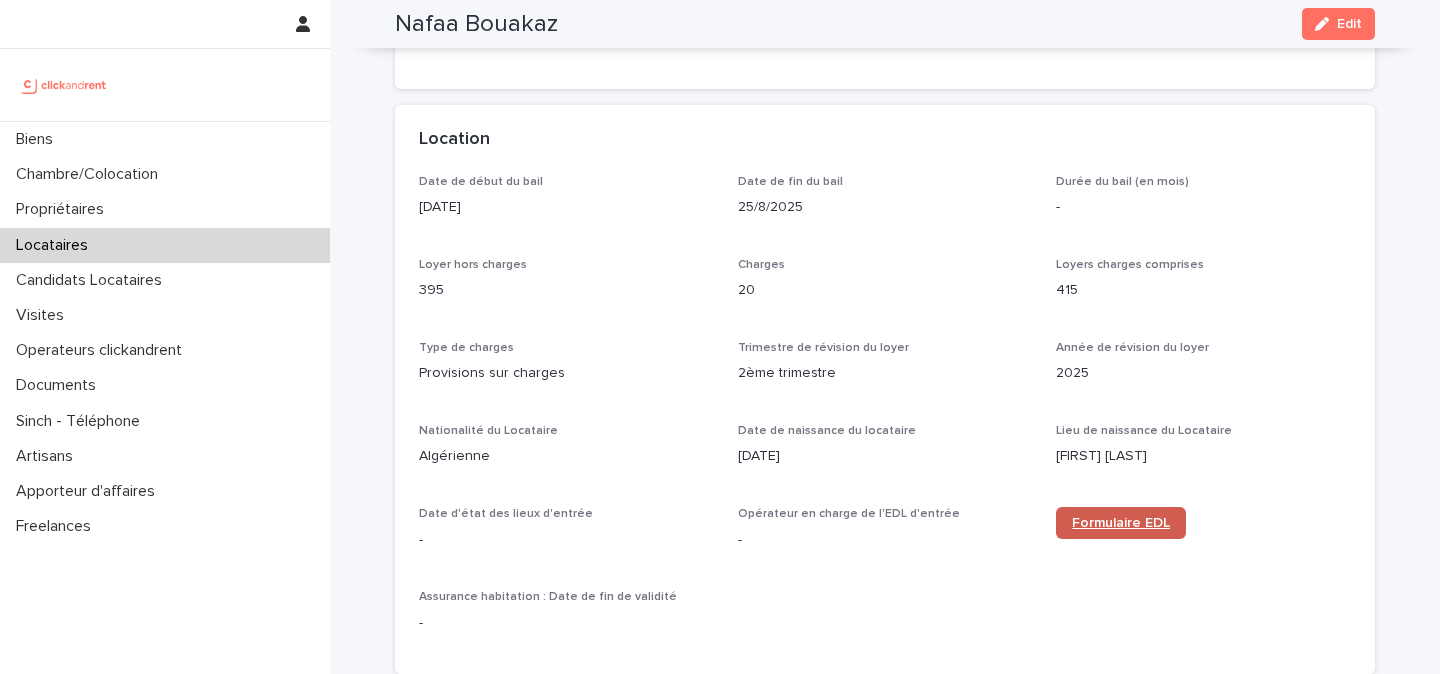 click on "Formulaire EDL" at bounding box center (1121, 523) 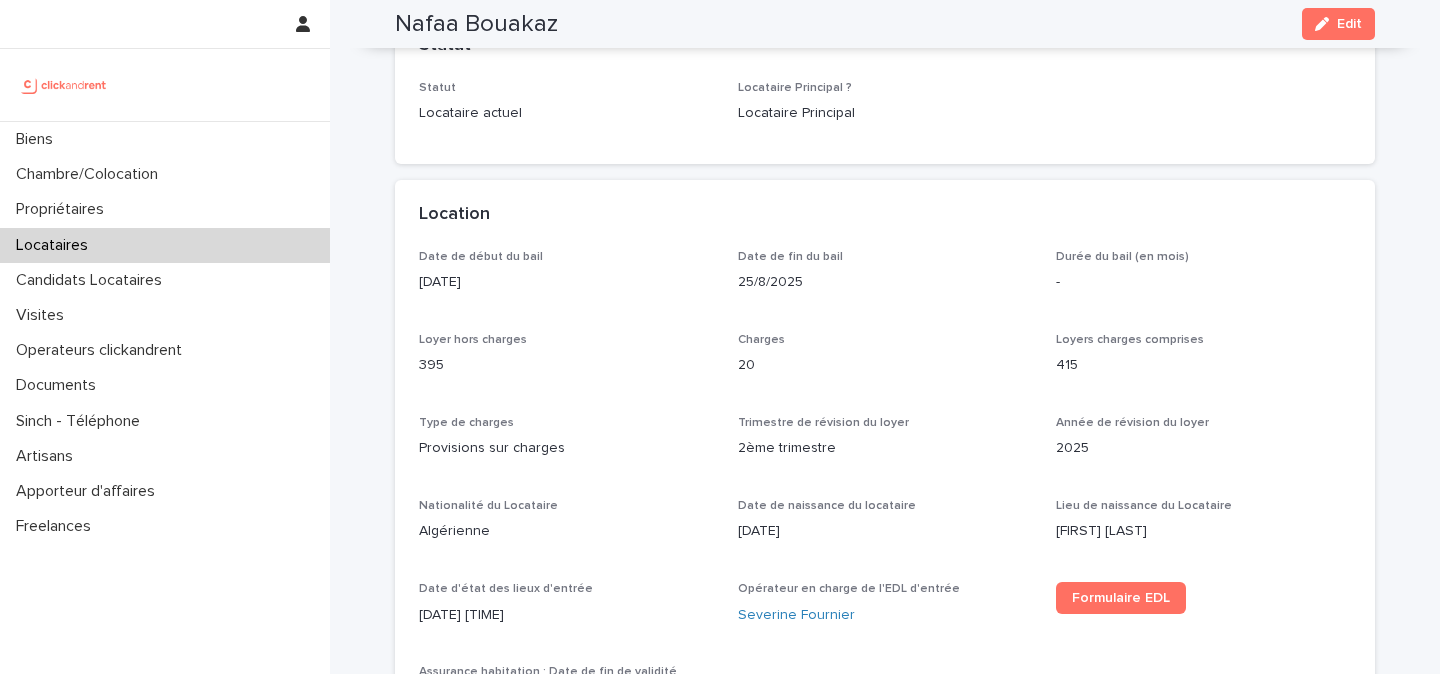 scroll, scrollTop: 468, scrollLeft: 0, axis: vertical 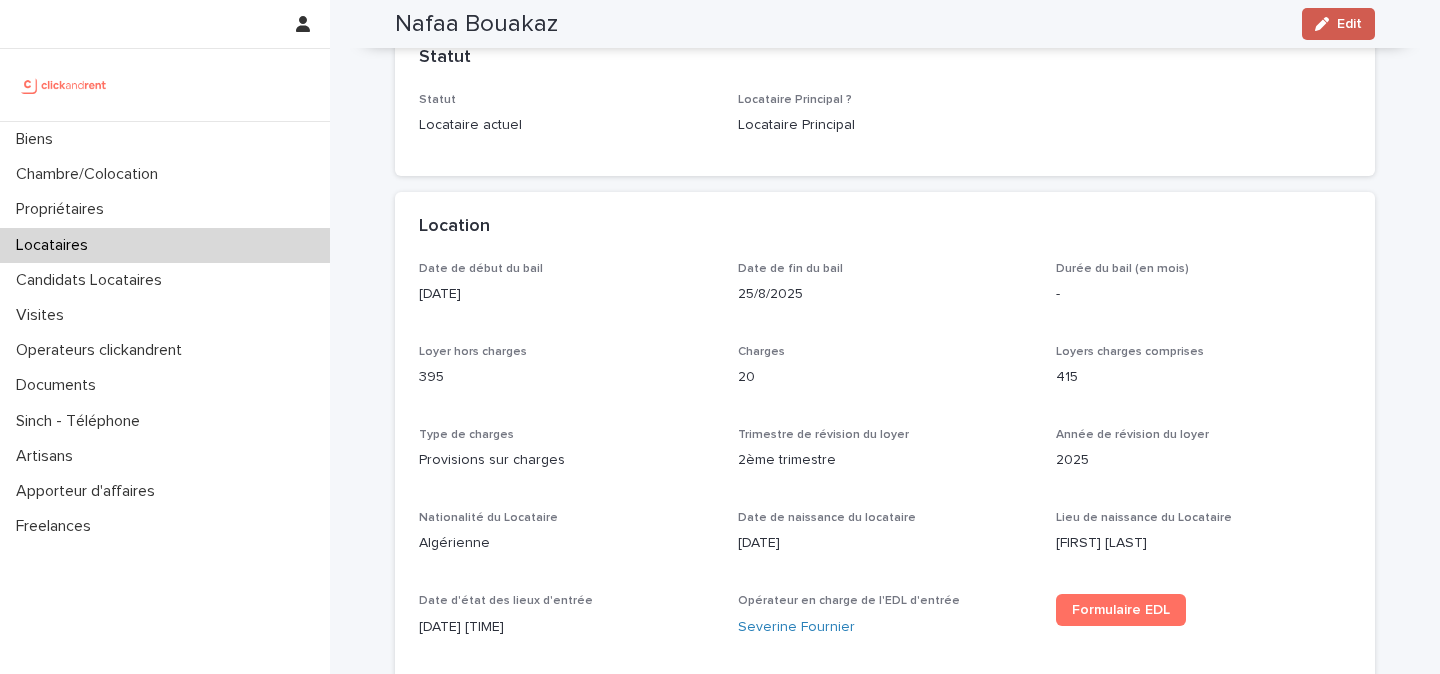 click on "Edit" at bounding box center [1338, 24] 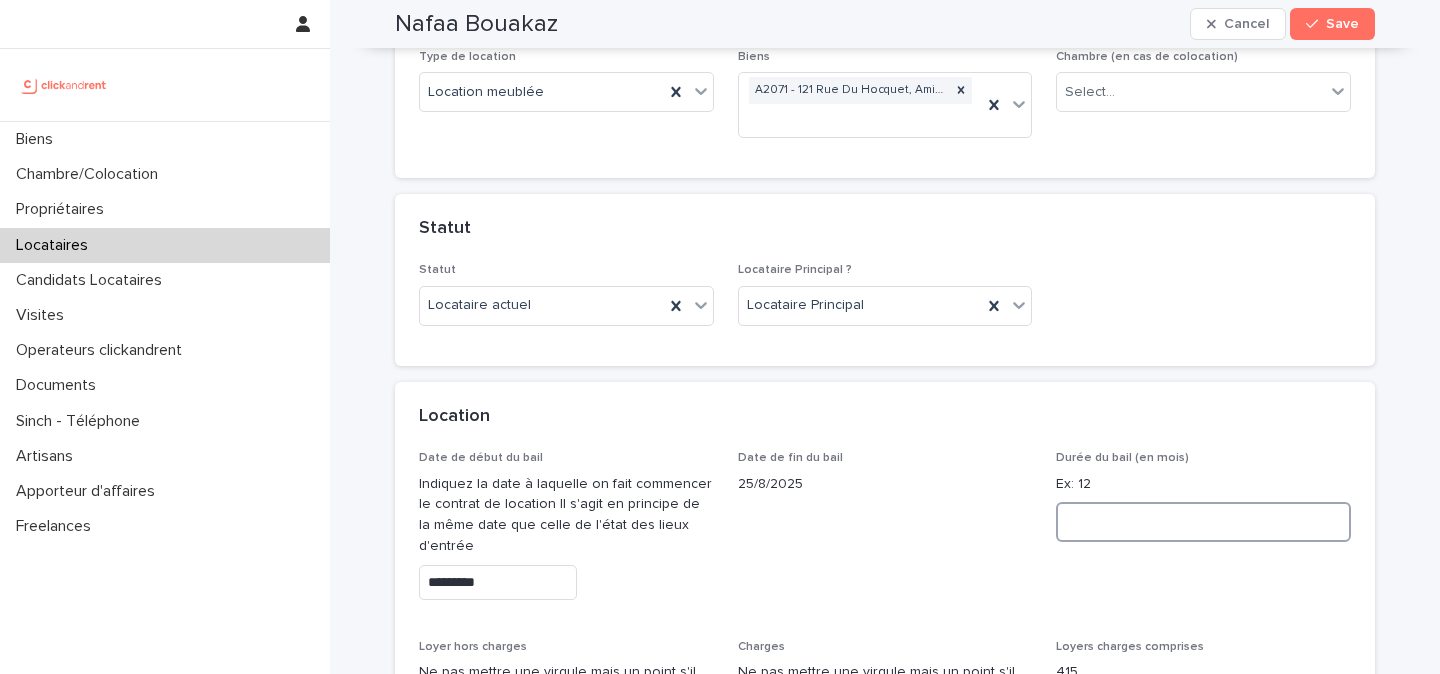 click at bounding box center [1203, 522] 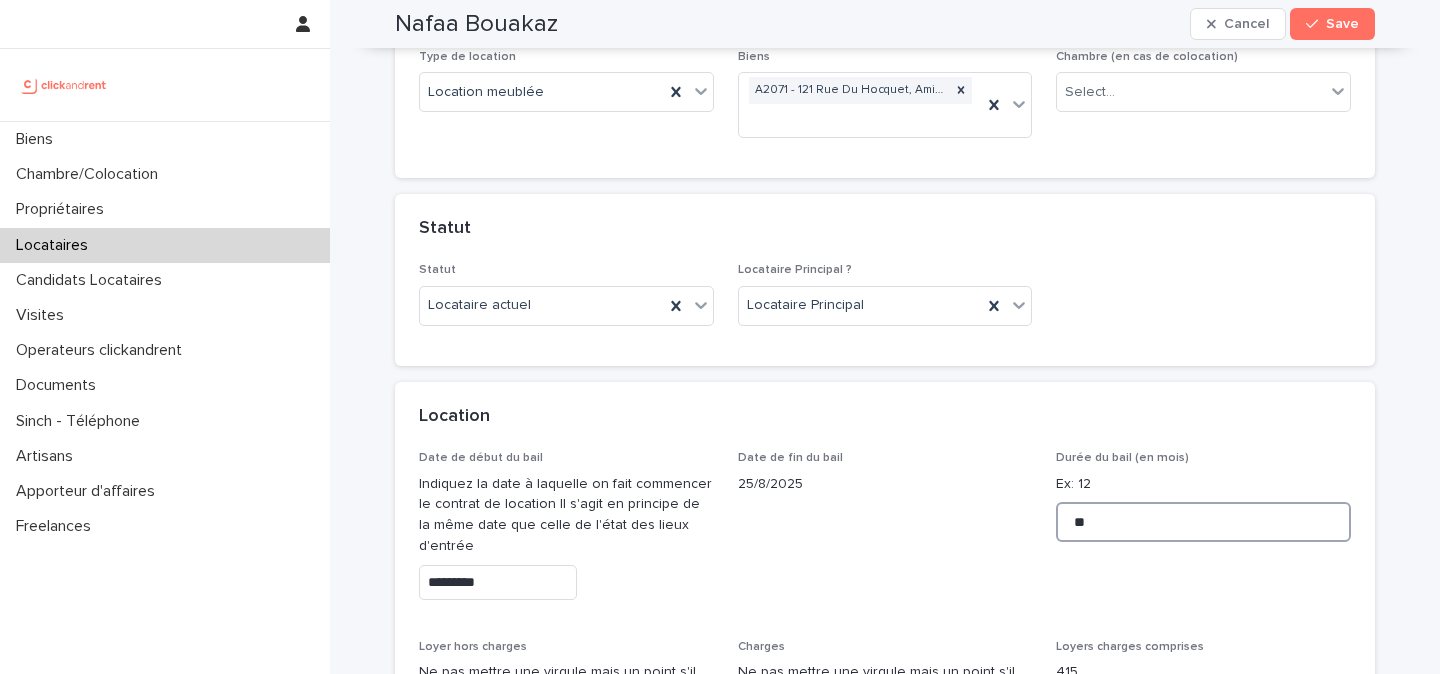 type on "**" 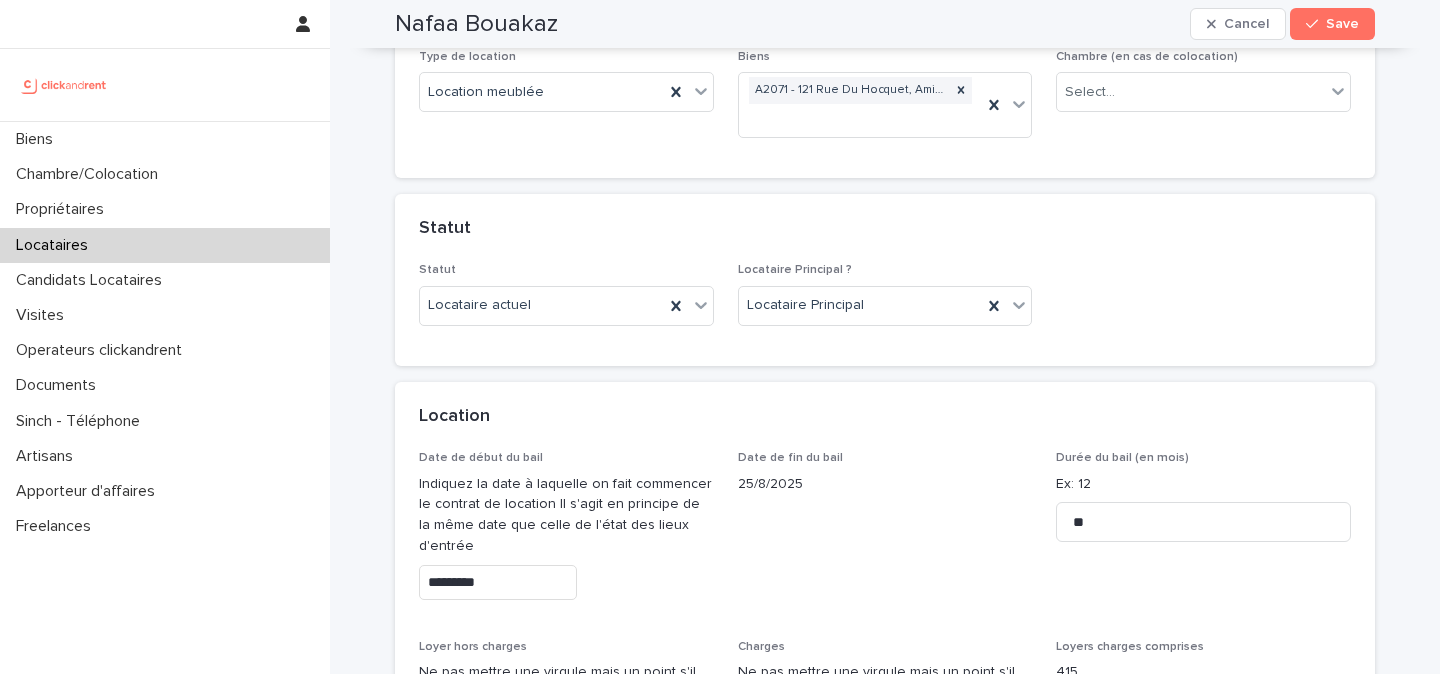 click on "Date de fin du bail 25/8/2025" at bounding box center [885, 533] 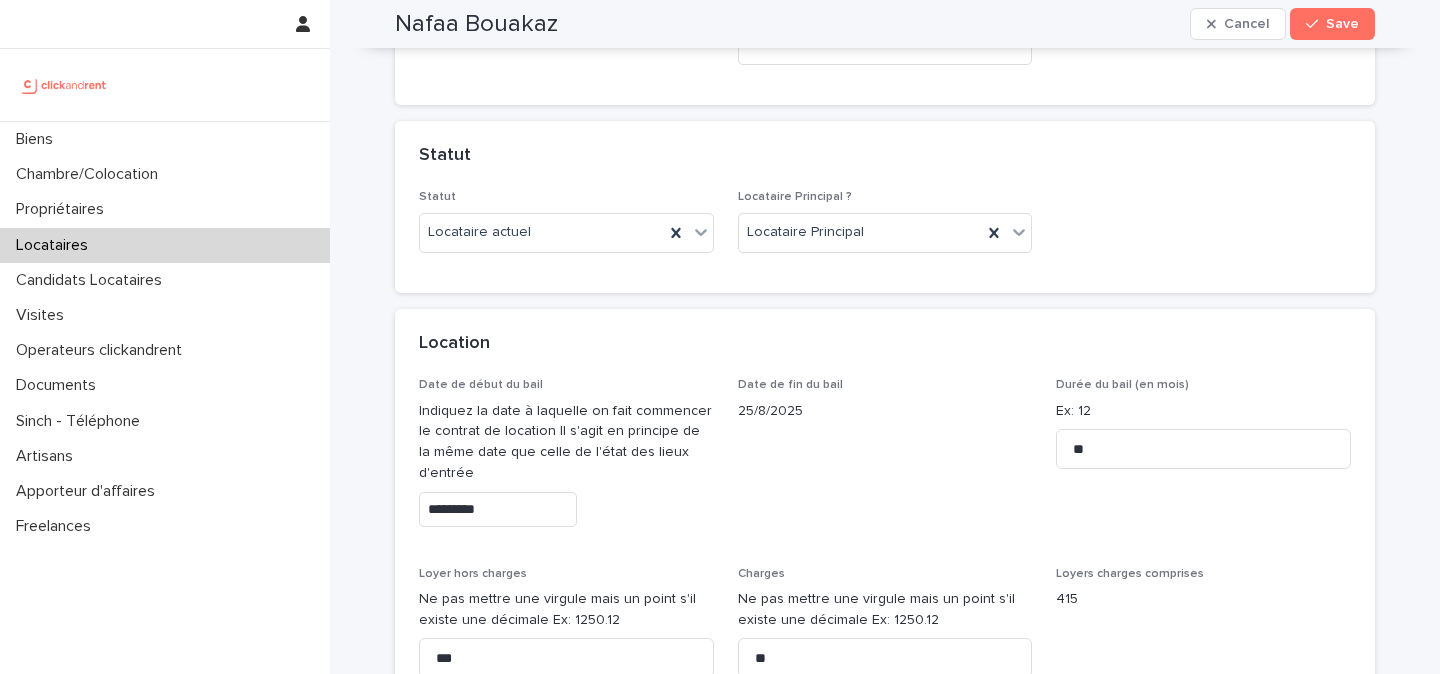 scroll, scrollTop: 545, scrollLeft: 0, axis: vertical 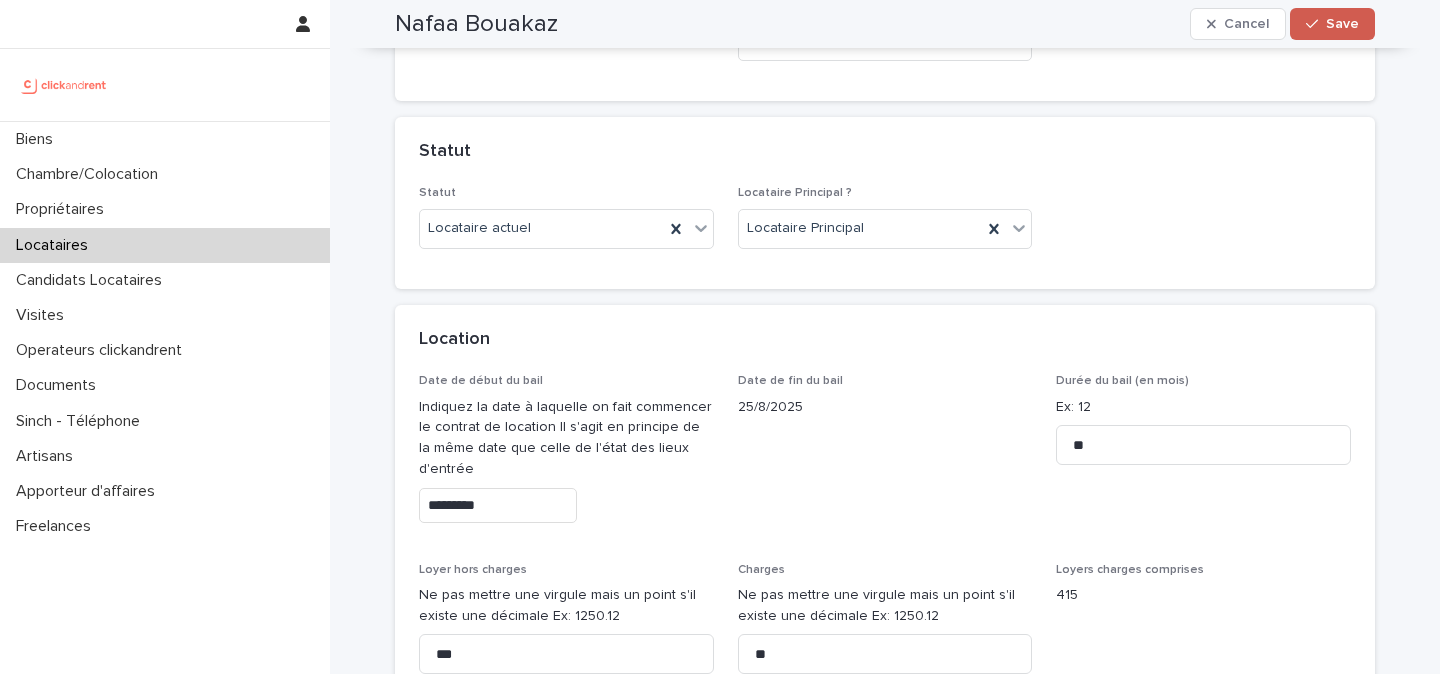 click on "Save" at bounding box center (1342, 24) 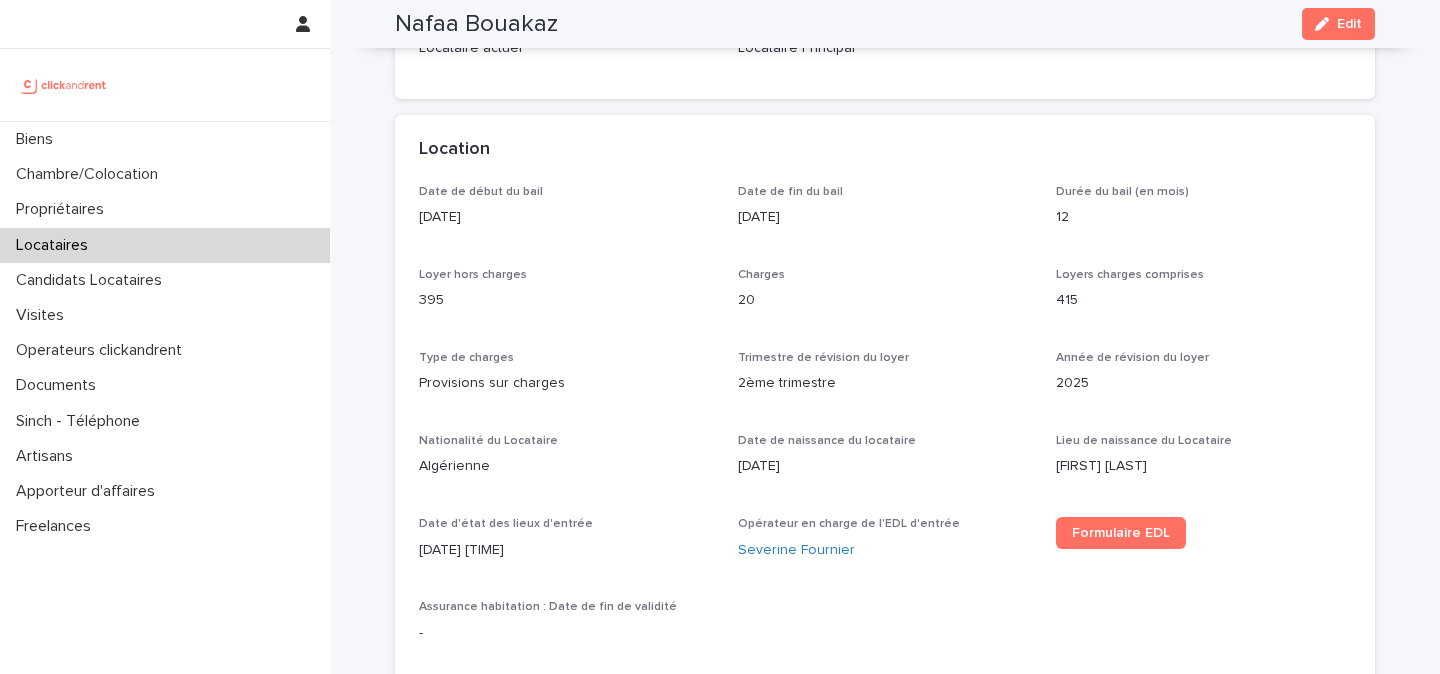 click at bounding box center [64, 85] 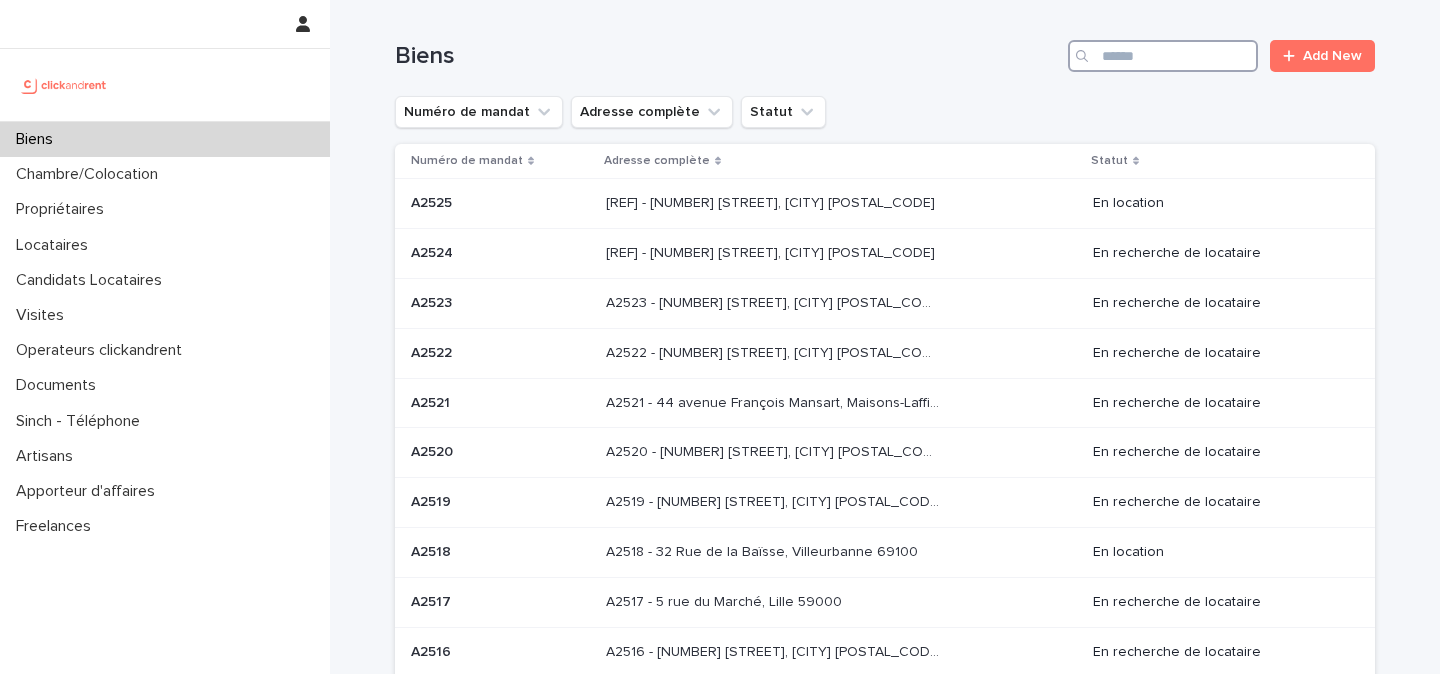 click at bounding box center (1163, 56) 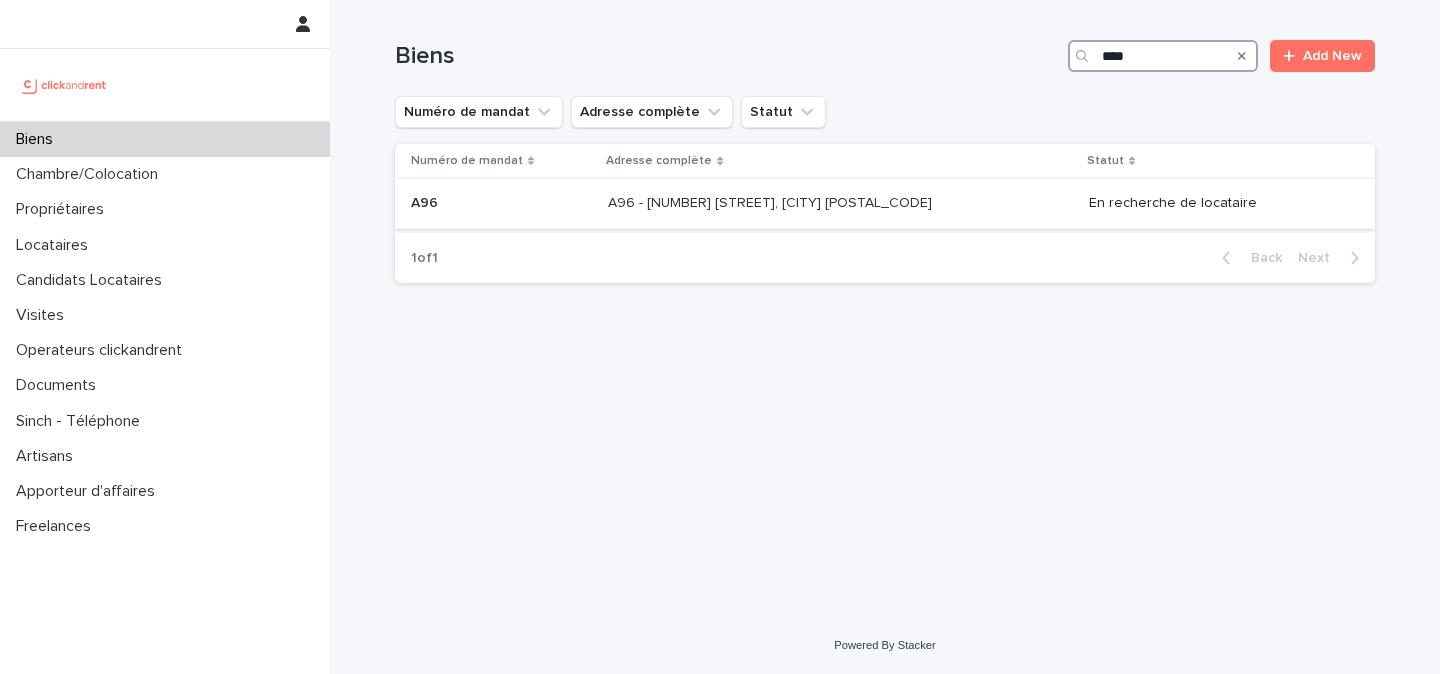 type on "***" 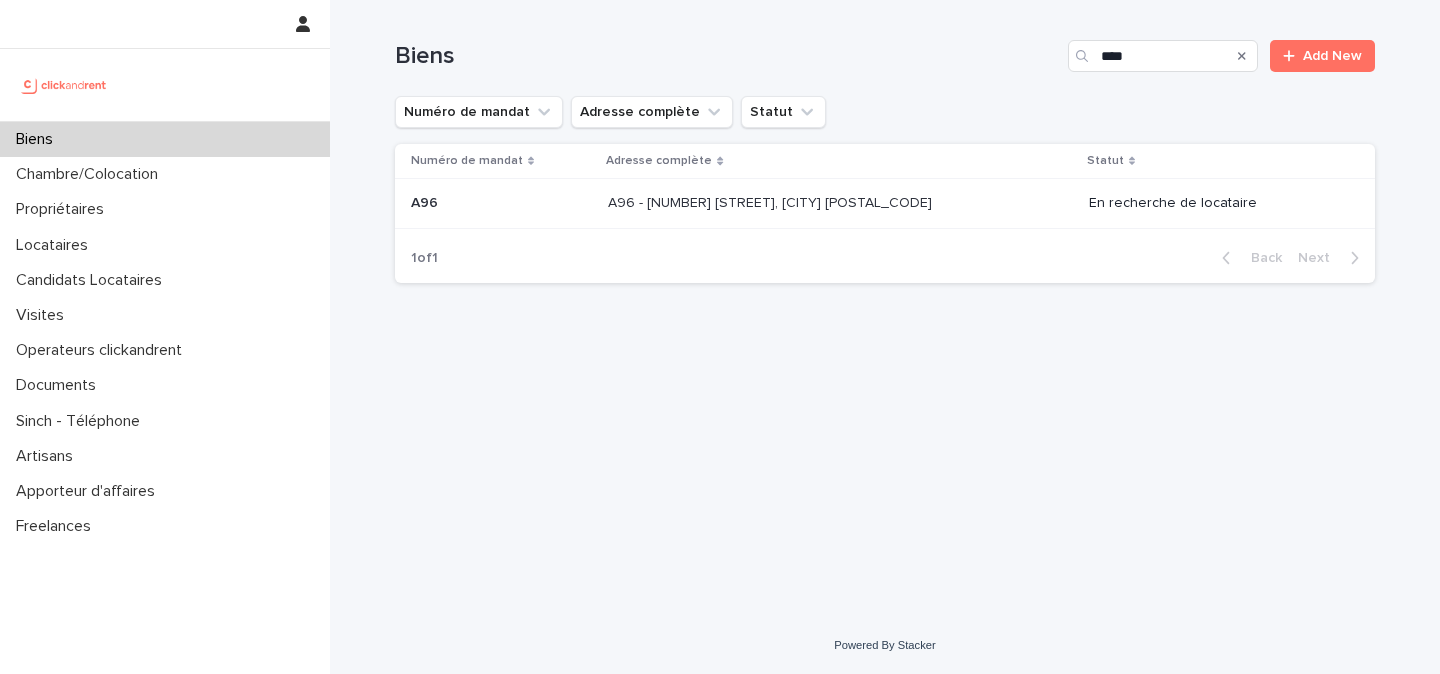 click on "A96 - 11 rue de Châteaufort,  Orsay 91400" at bounding box center [772, 201] 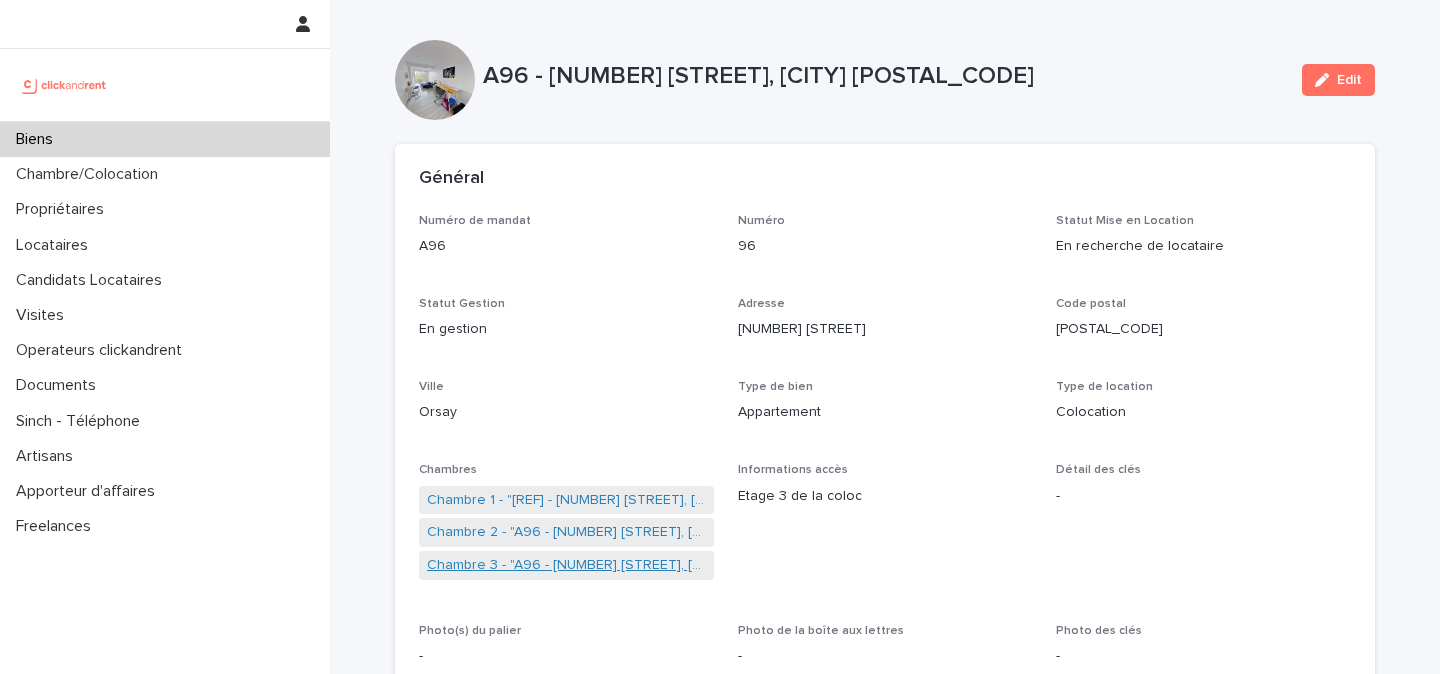 click on "Chambre 3 - "A96 - 11 rue de Châteaufort,  Orsay 91400"" at bounding box center [566, 565] 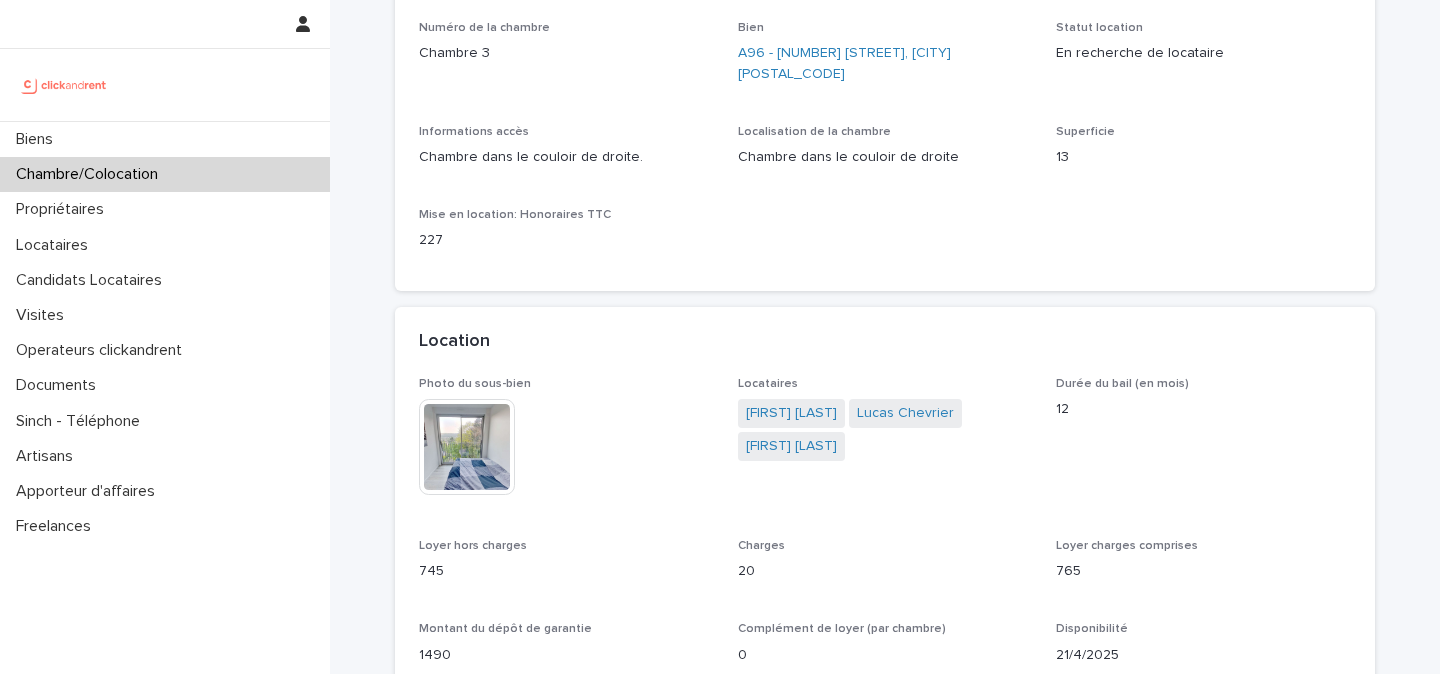 scroll, scrollTop: 232, scrollLeft: 0, axis: vertical 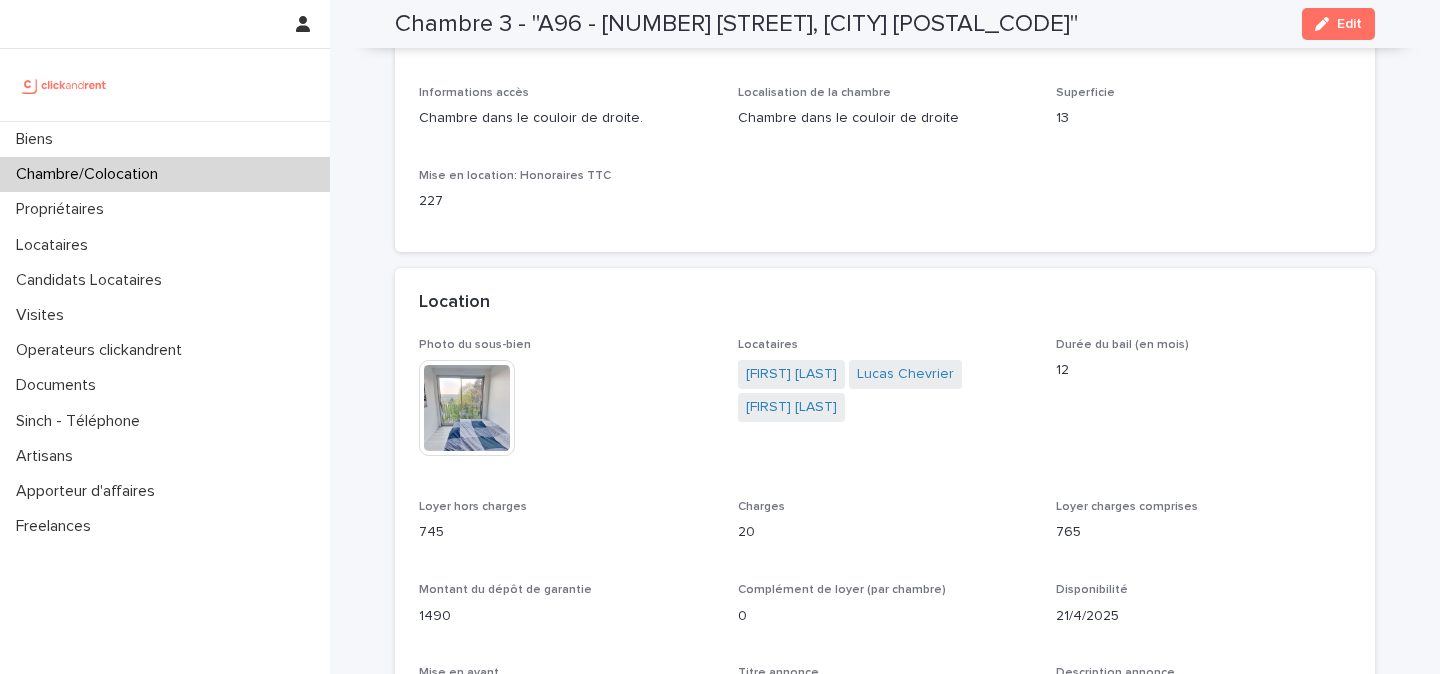 click on "Chambre 3 - "A96 - 11 rue de Châteaufort,  Orsay 91400"" at bounding box center (736, 24) 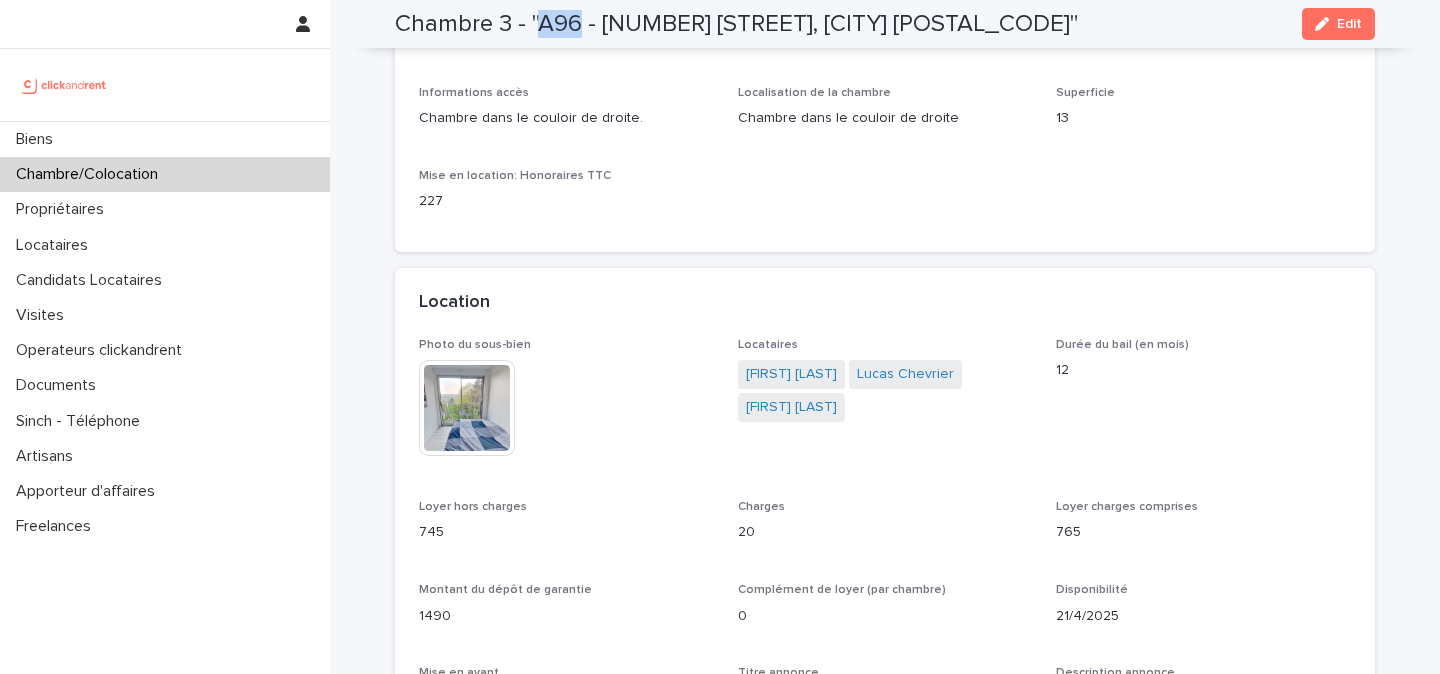 click on "Chambre 3 - "A96 - 11 rue de Châteaufort,  Orsay 91400"" at bounding box center [736, 24] 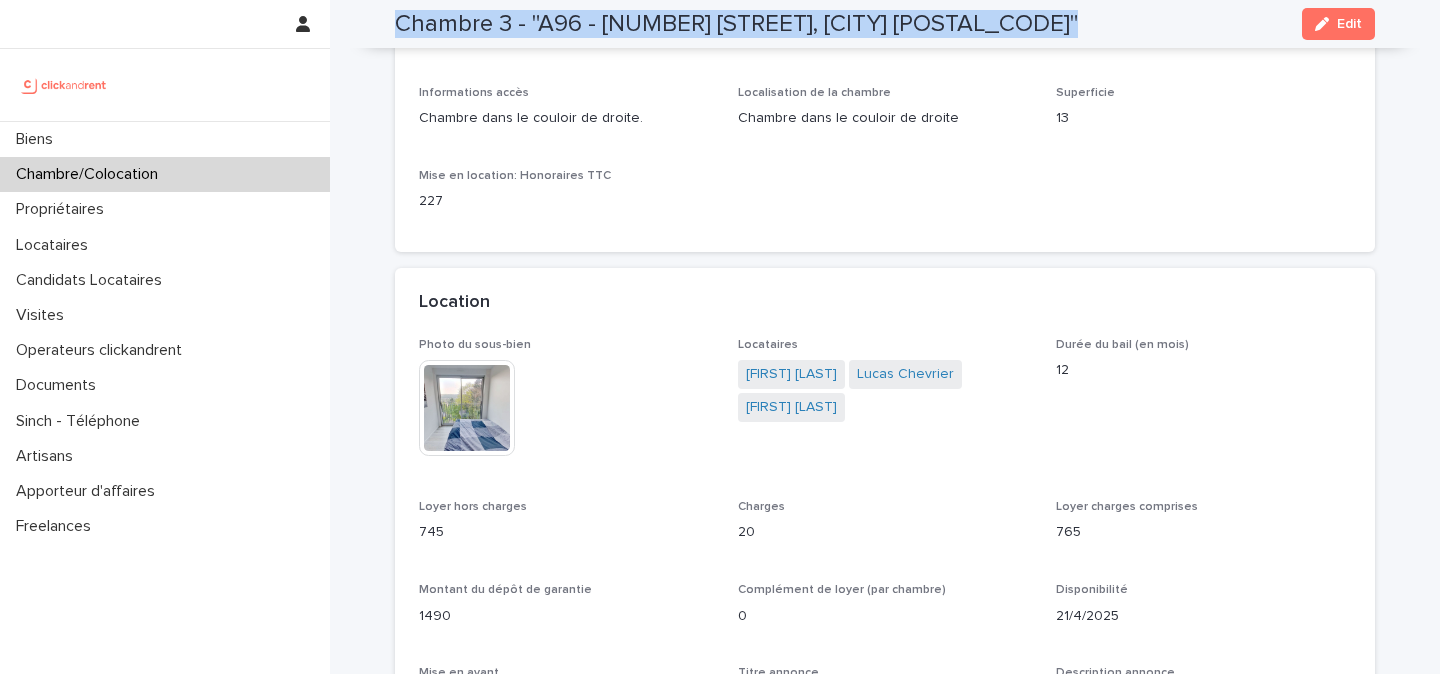 click on "Chambre 3 - "A96 - 11 rue de Châteaufort,  Orsay 91400"" at bounding box center [736, 24] 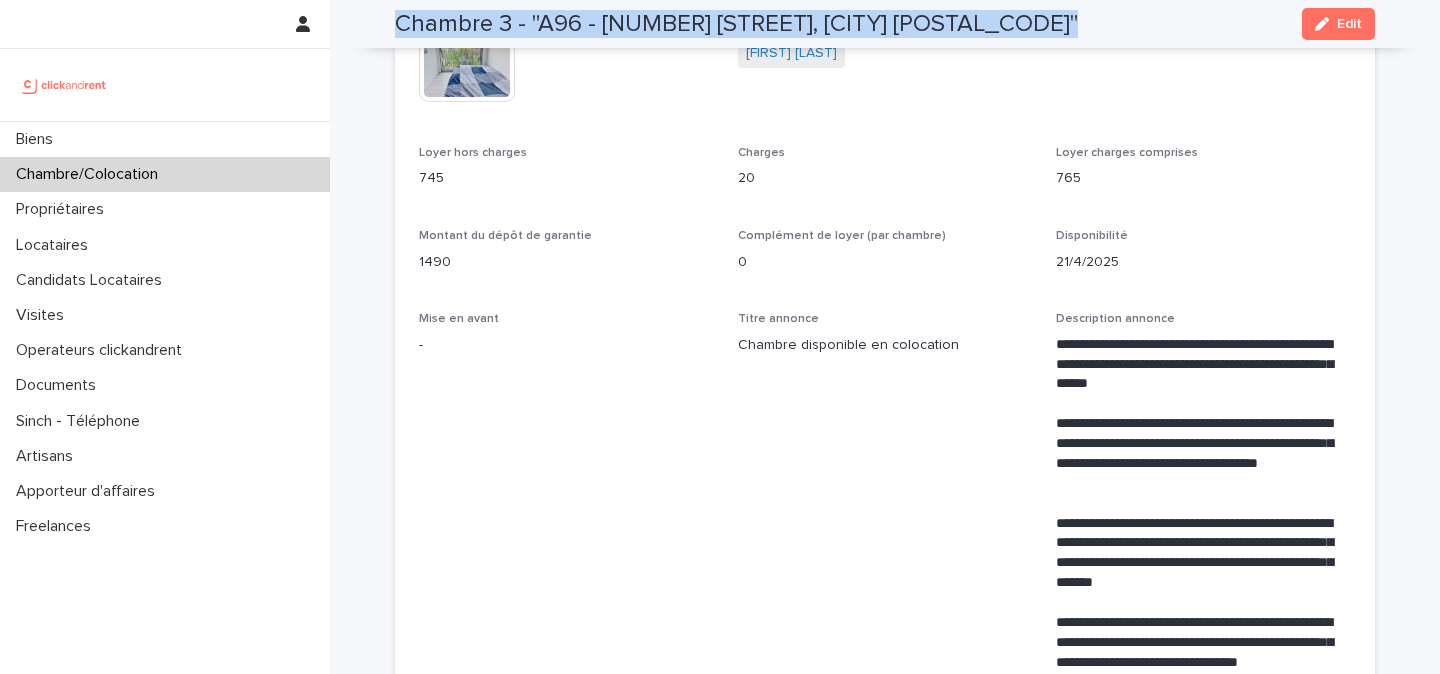scroll, scrollTop: 570, scrollLeft: 0, axis: vertical 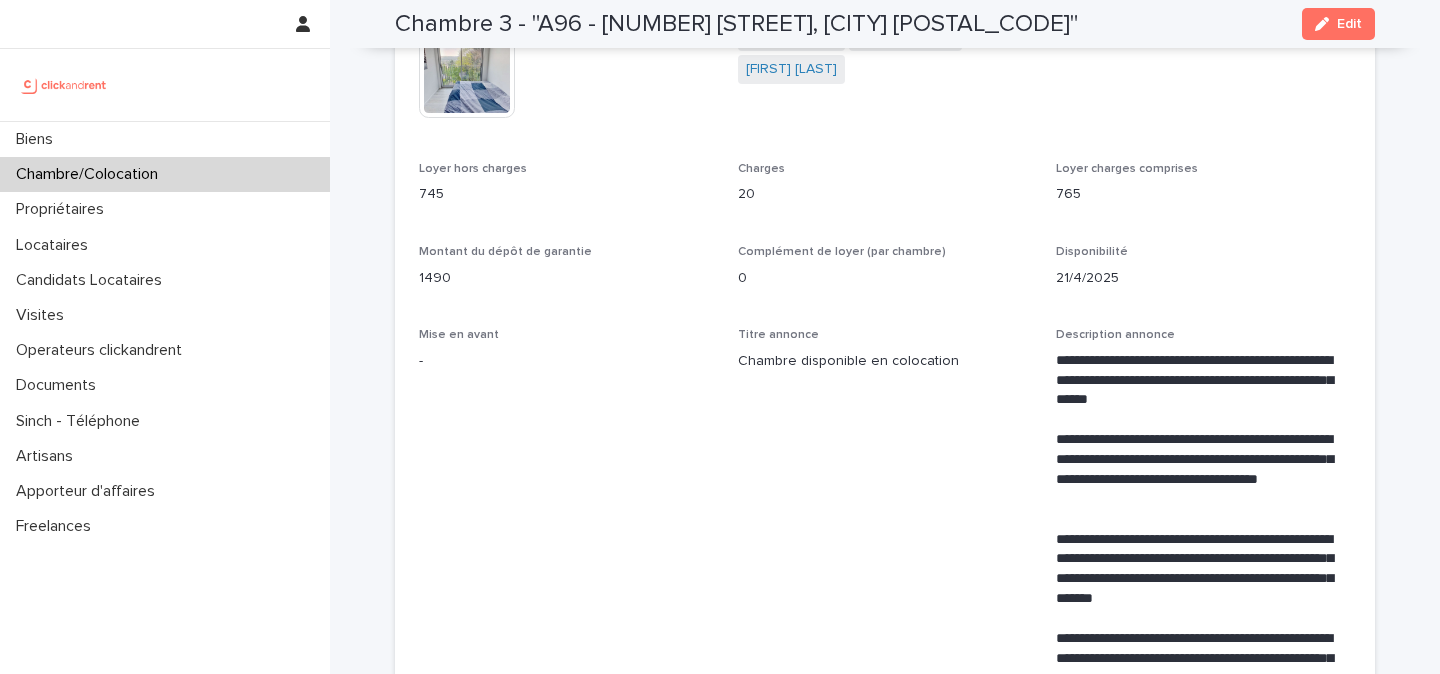 click on "745" at bounding box center [566, 194] 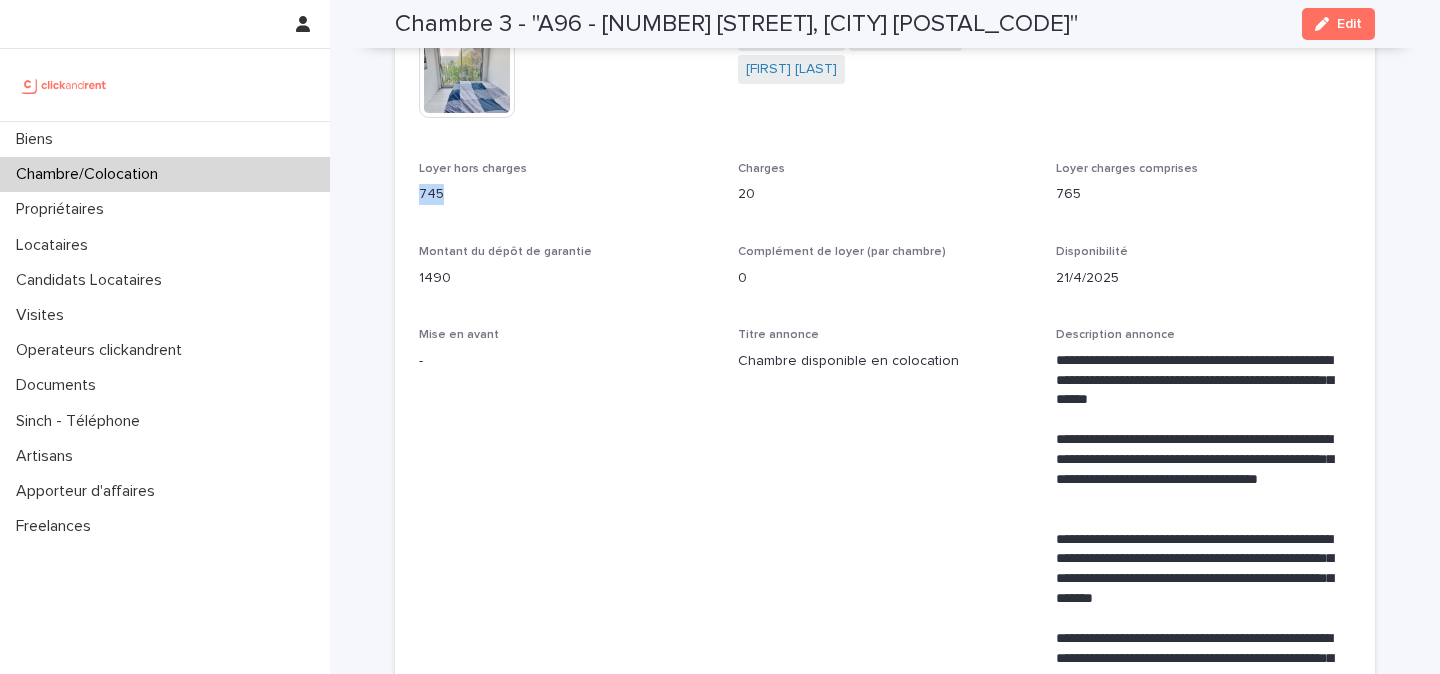 click on "745" at bounding box center [566, 194] 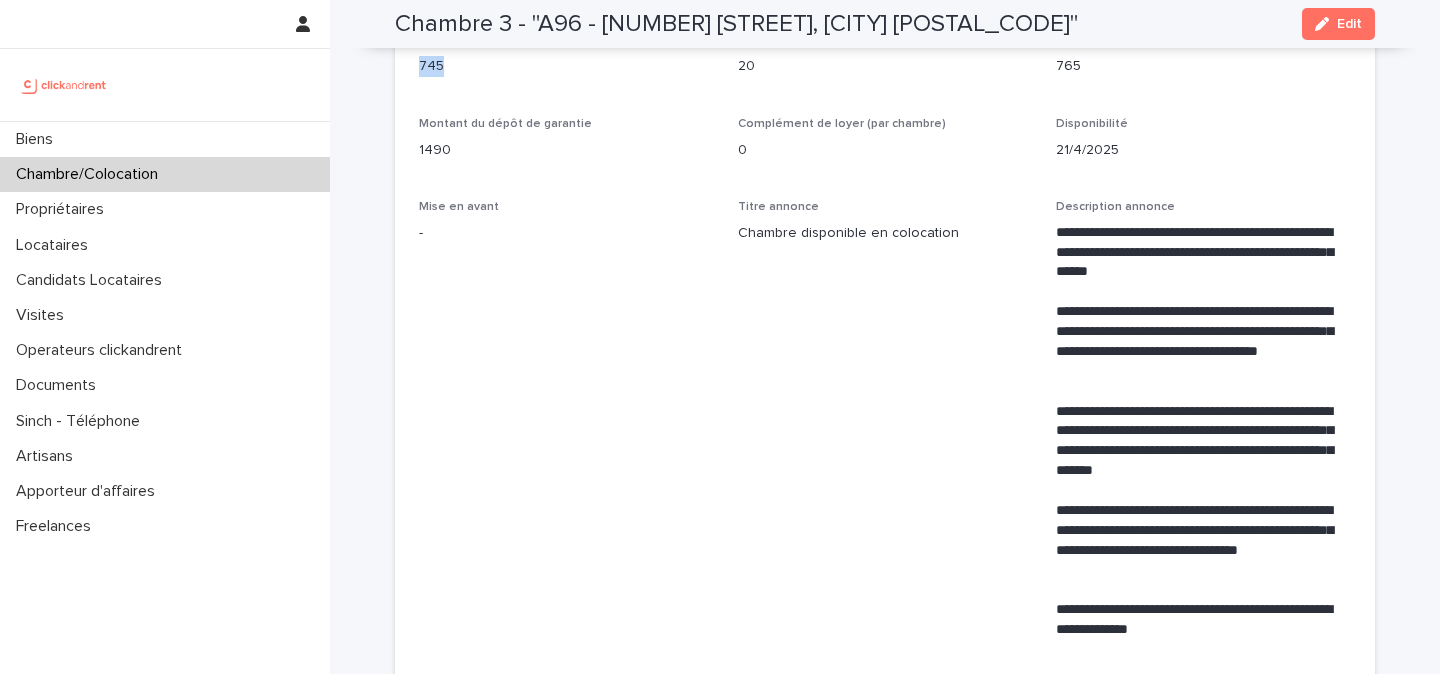 scroll, scrollTop: 701, scrollLeft: 0, axis: vertical 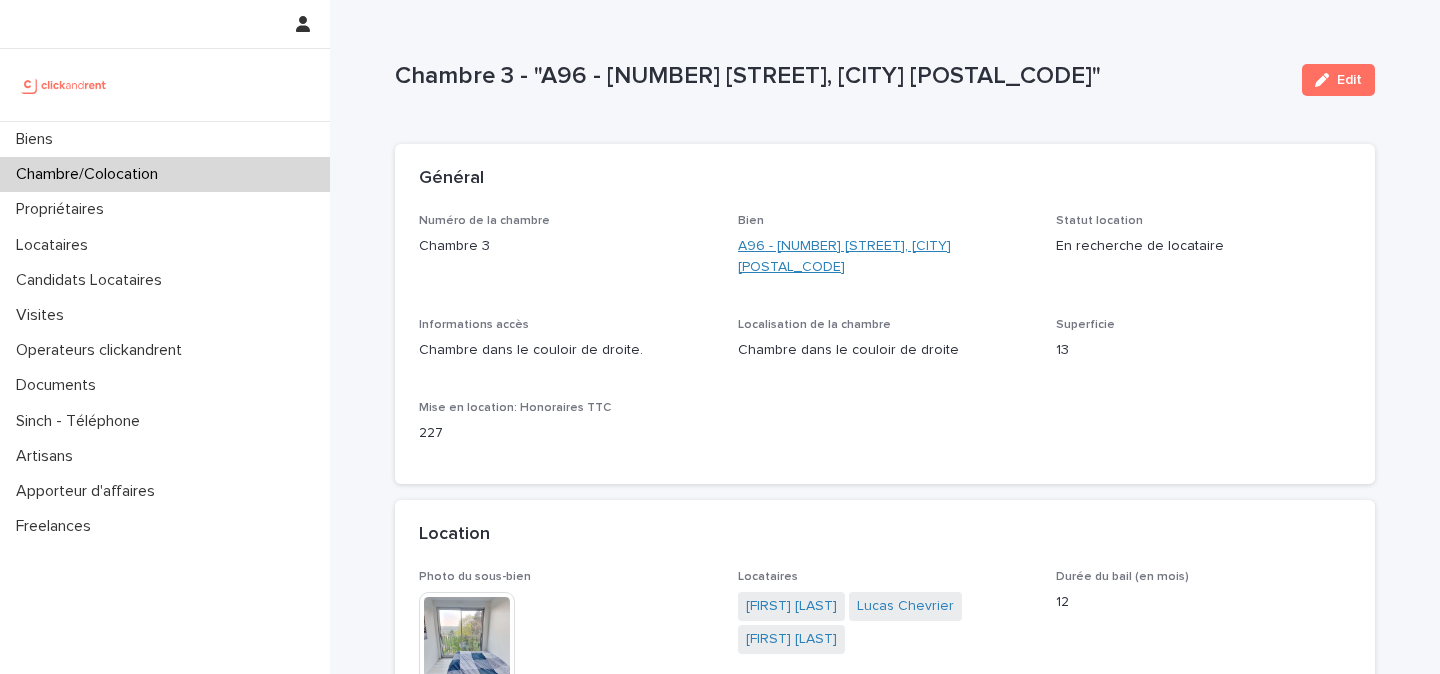 click on "A96 - 11 rue de Châteaufort,  Orsay 91400" at bounding box center (885, 257) 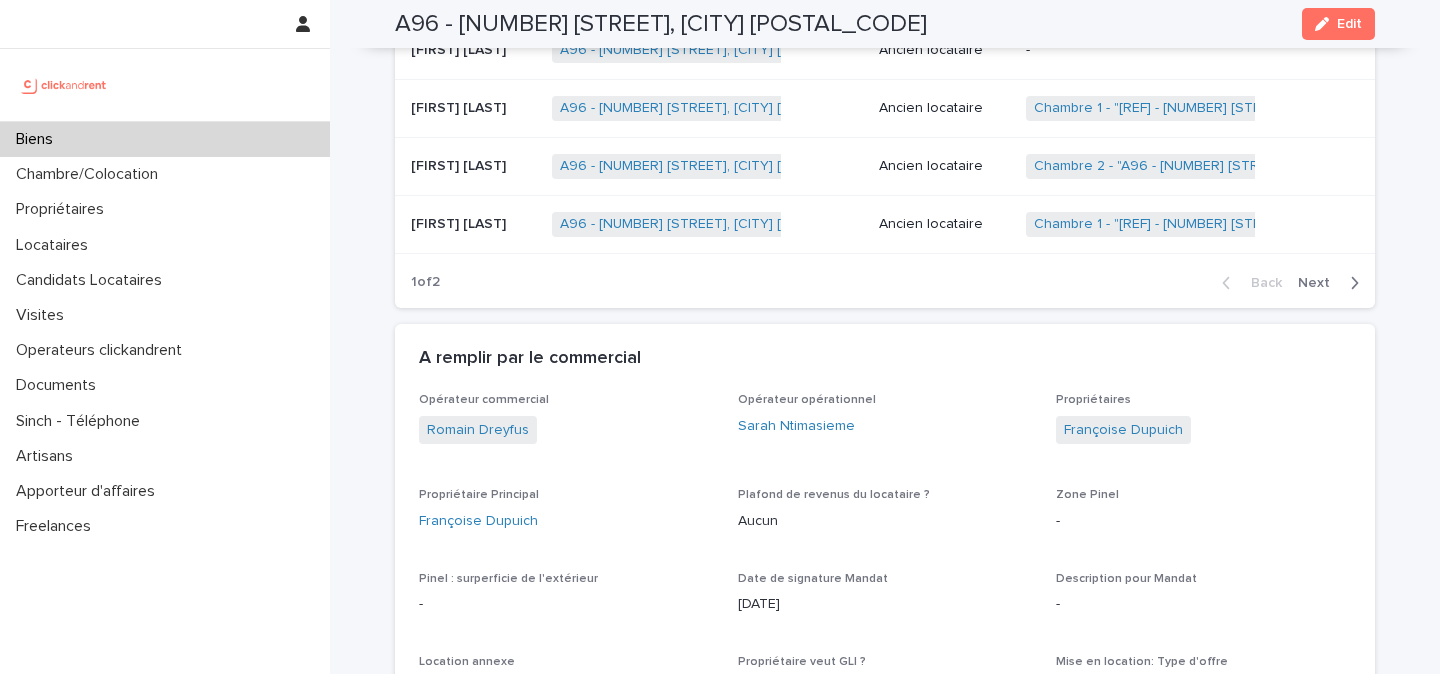 scroll, scrollTop: 1325, scrollLeft: 0, axis: vertical 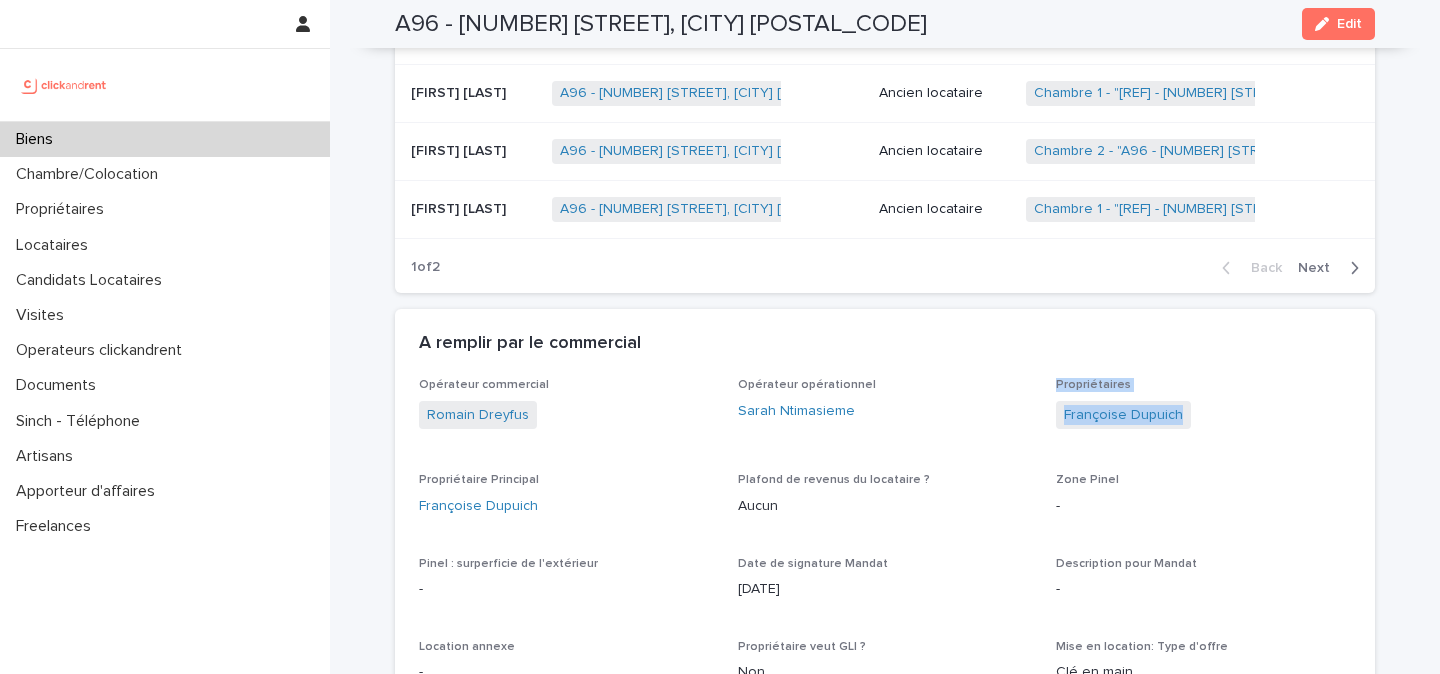 drag, startPoint x: 1043, startPoint y: 420, endPoint x: 1219, endPoint y: 421, distance: 176.00284 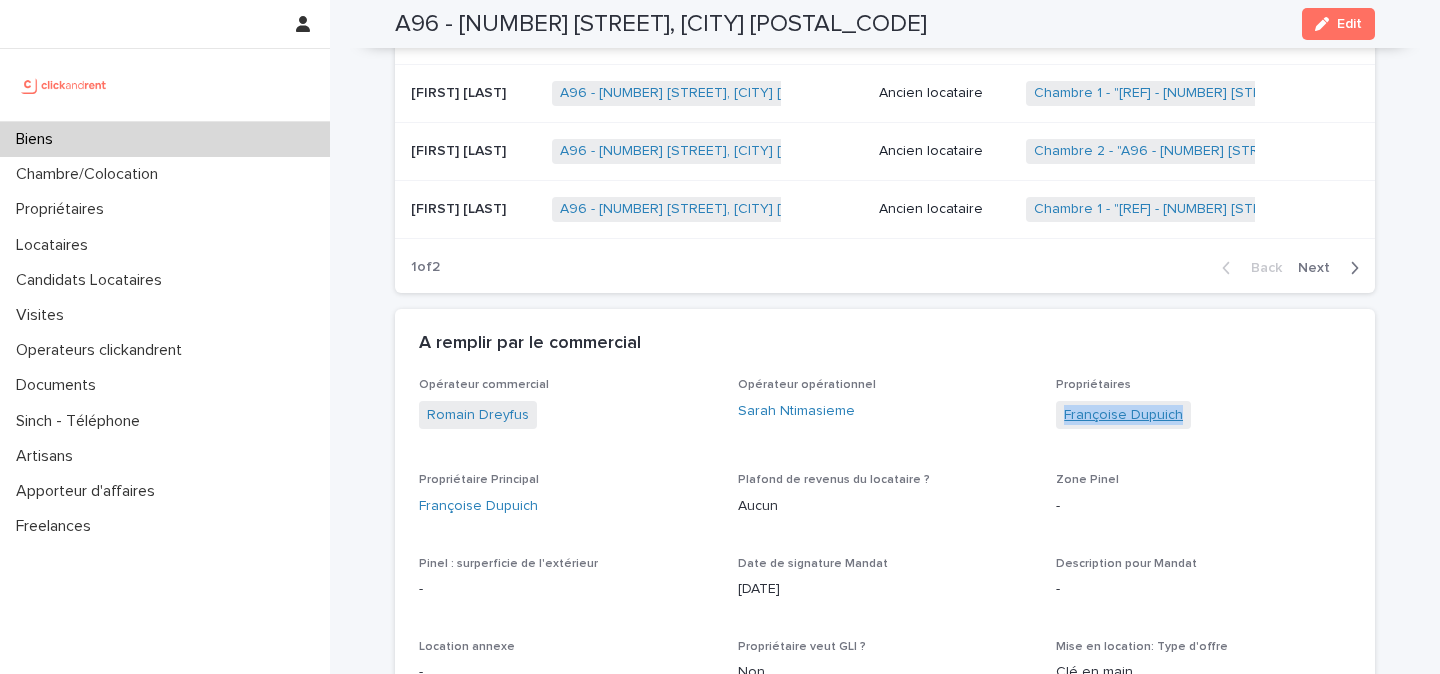 drag, startPoint x: 1197, startPoint y: 418, endPoint x: 1065, endPoint y: 421, distance: 132.03409 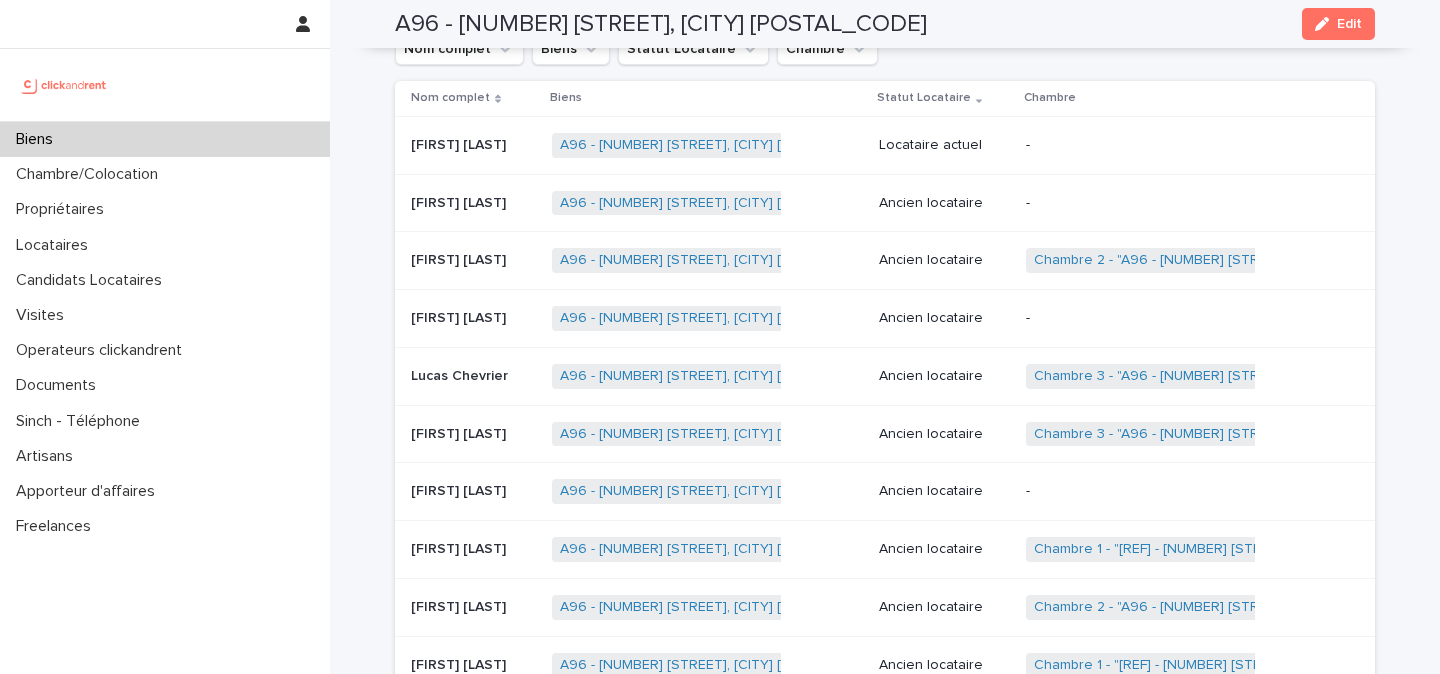 scroll, scrollTop: 794, scrollLeft: 0, axis: vertical 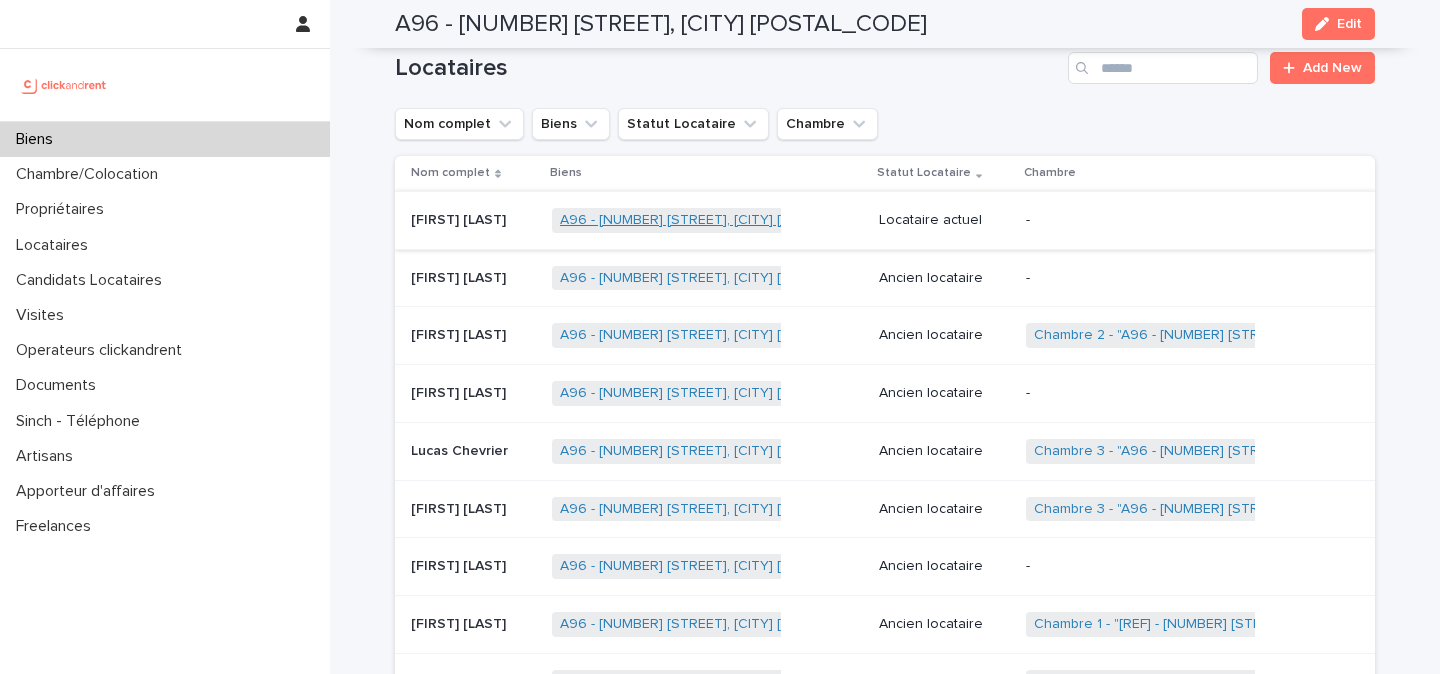 click on "A96 - 11 rue de Châteaufort,  Orsay 91400" at bounding box center [722, 220] 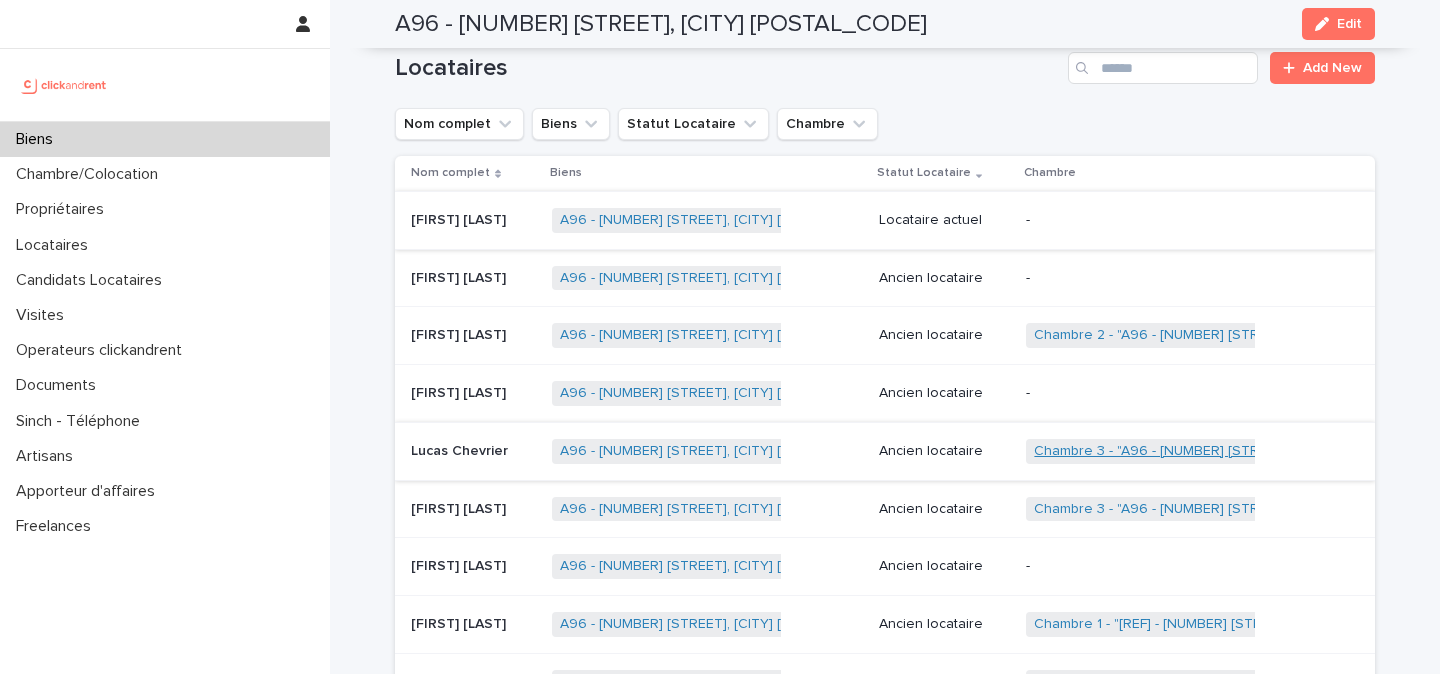 click on "Chambre 3 - "A96 - 11 rue de Châteaufort,  Orsay 91400"" at bounding box center [1242, 451] 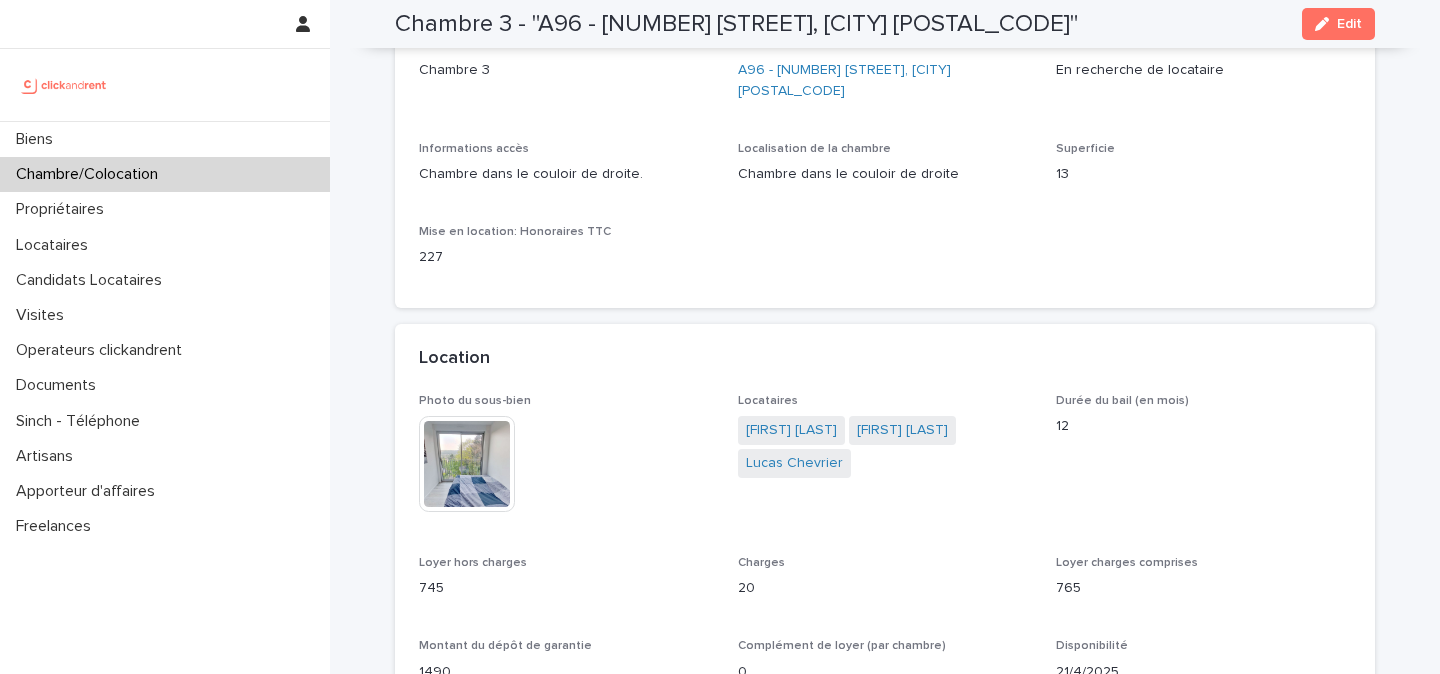 scroll, scrollTop: 0, scrollLeft: 0, axis: both 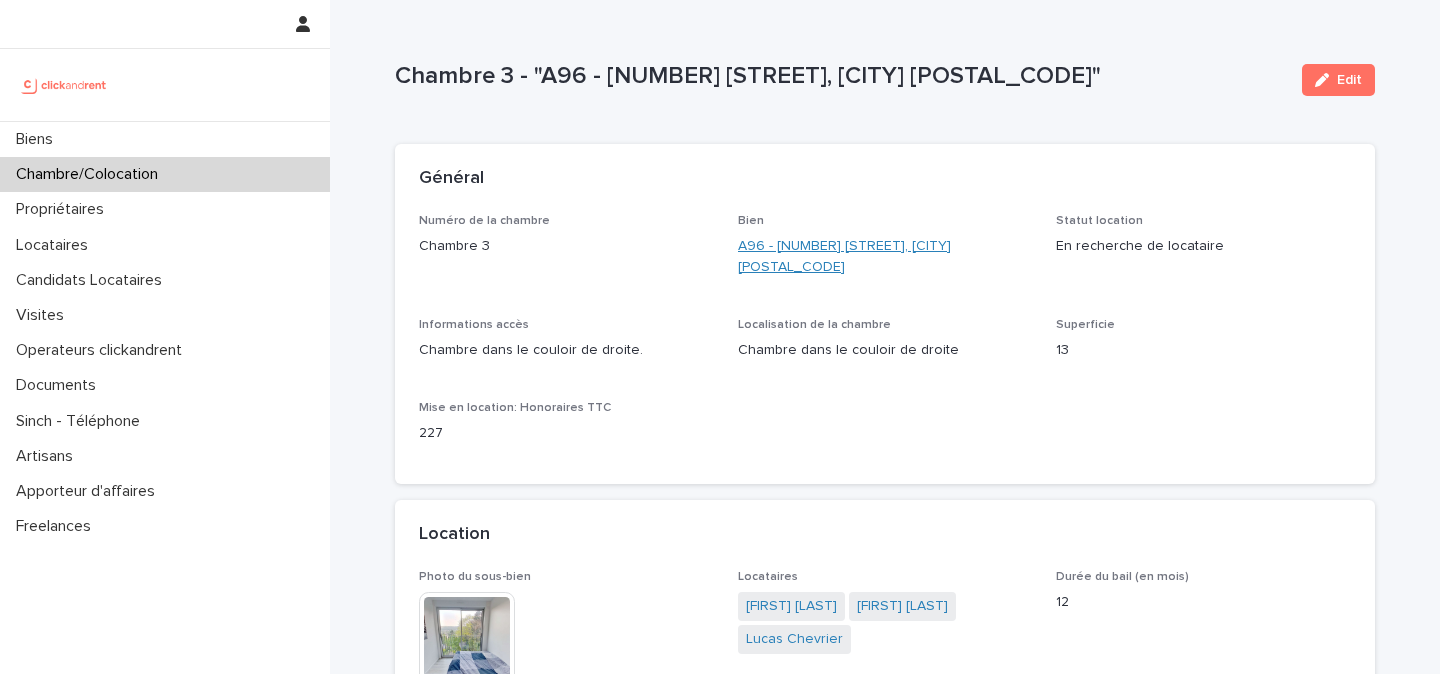 click on "A96 - 11 rue de Châteaufort,  Orsay 91400" at bounding box center (885, 257) 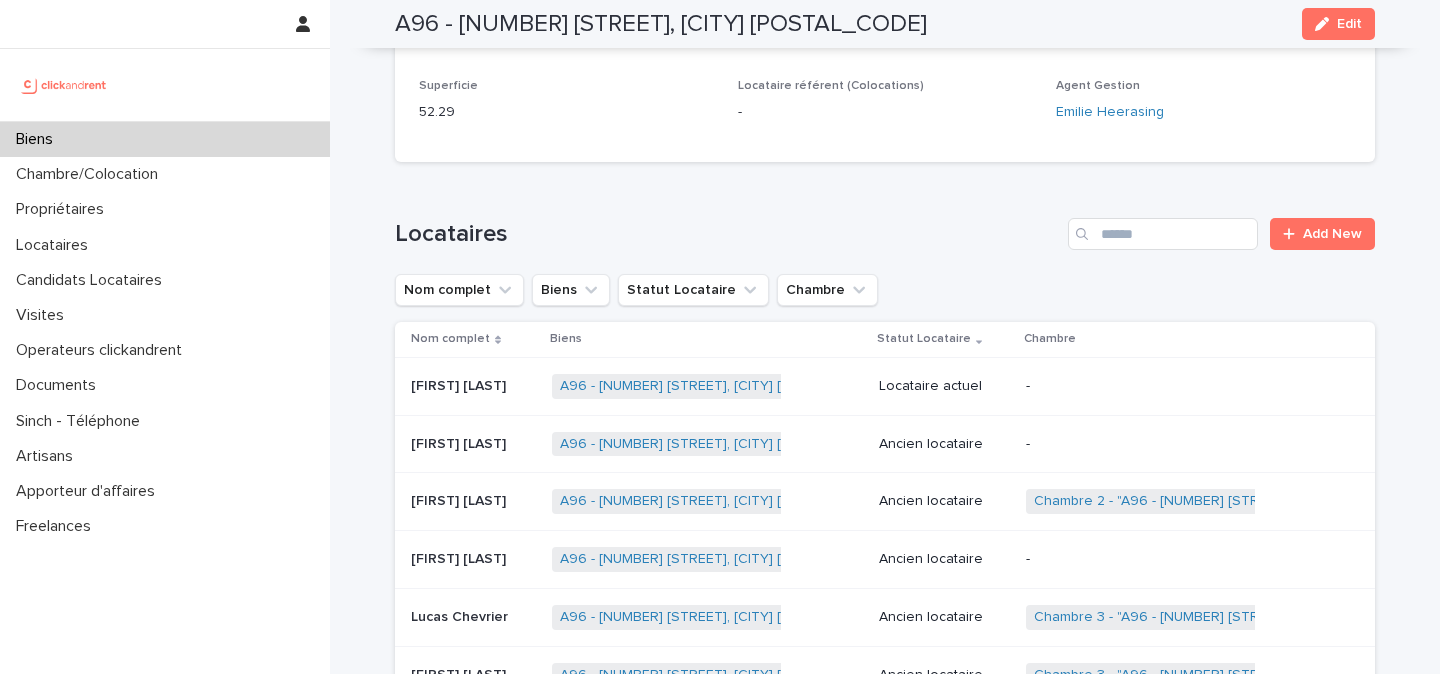 scroll, scrollTop: 572, scrollLeft: 0, axis: vertical 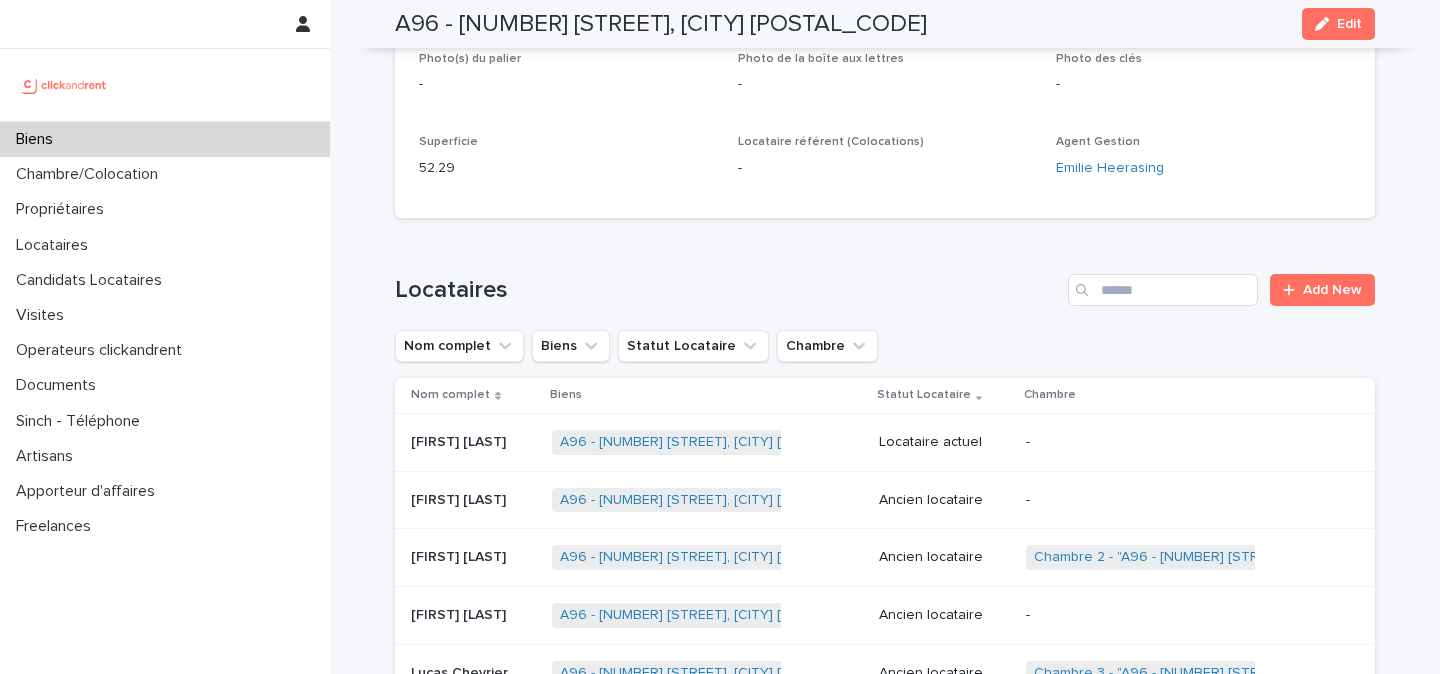 click on "A96 - 11 rue de Châteaufort,  Orsay 91400   + 0" at bounding box center (707, 442) 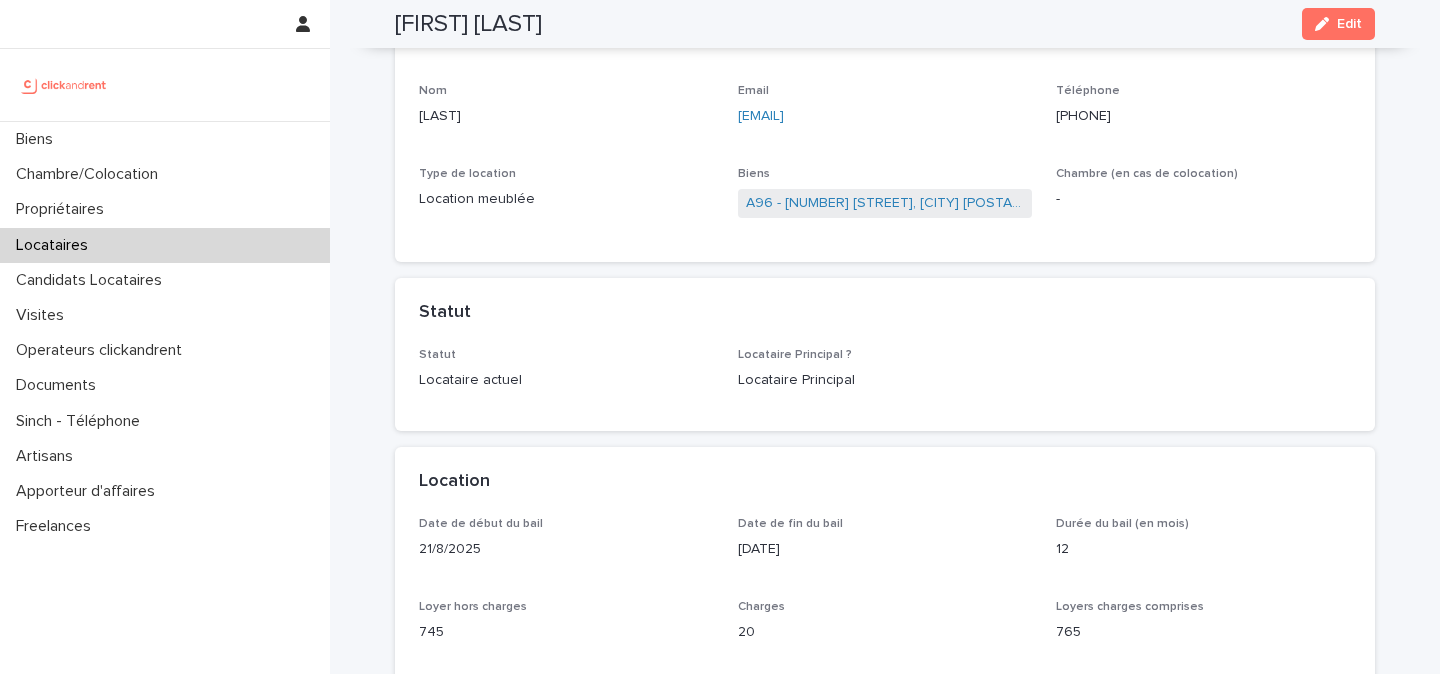 scroll, scrollTop: 201, scrollLeft: 0, axis: vertical 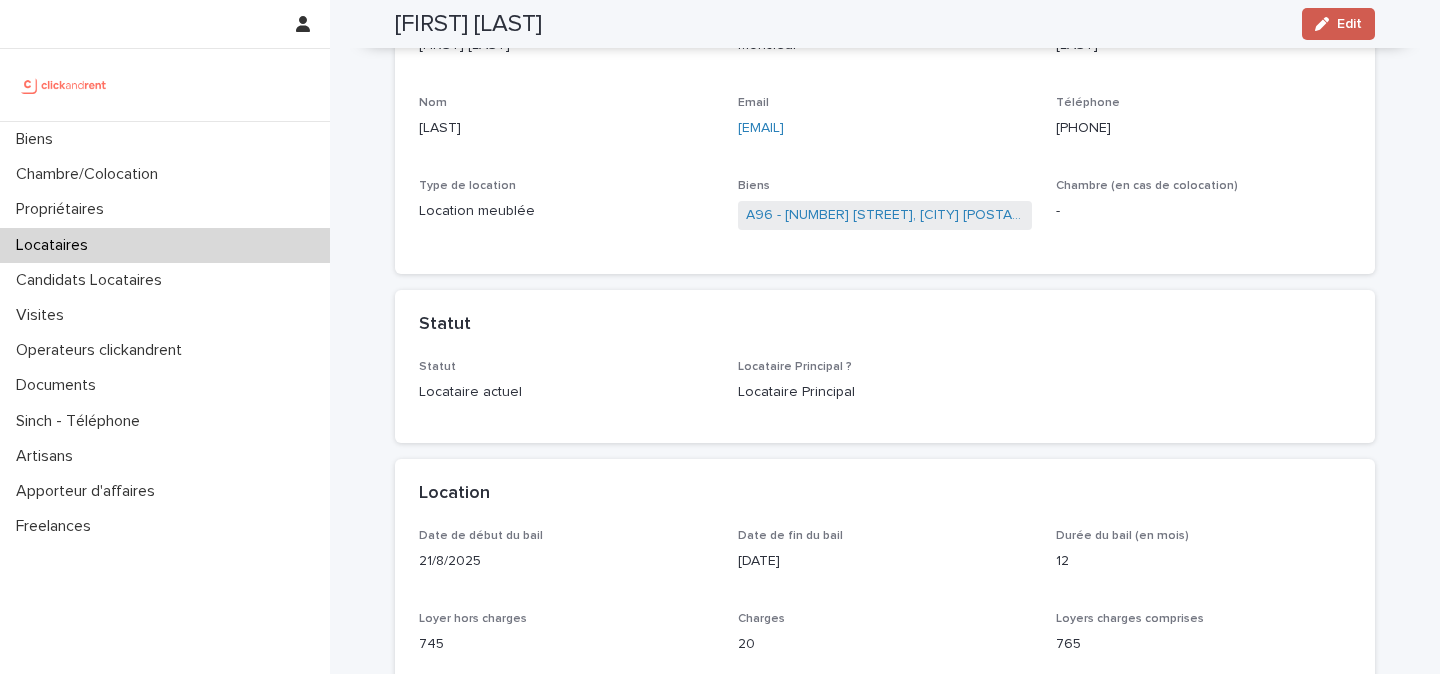 click on "Edit" at bounding box center (1338, 24) 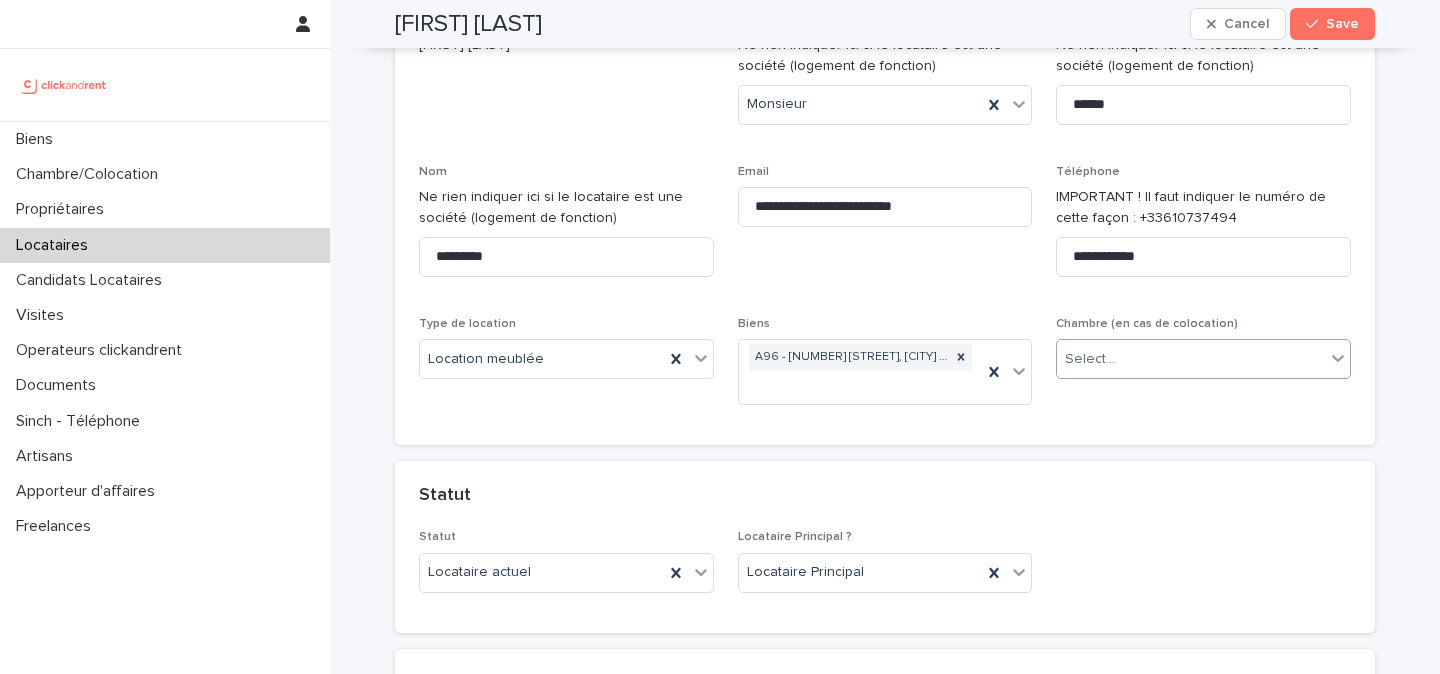 click on "Select..." at bounding box center (1191, 359) 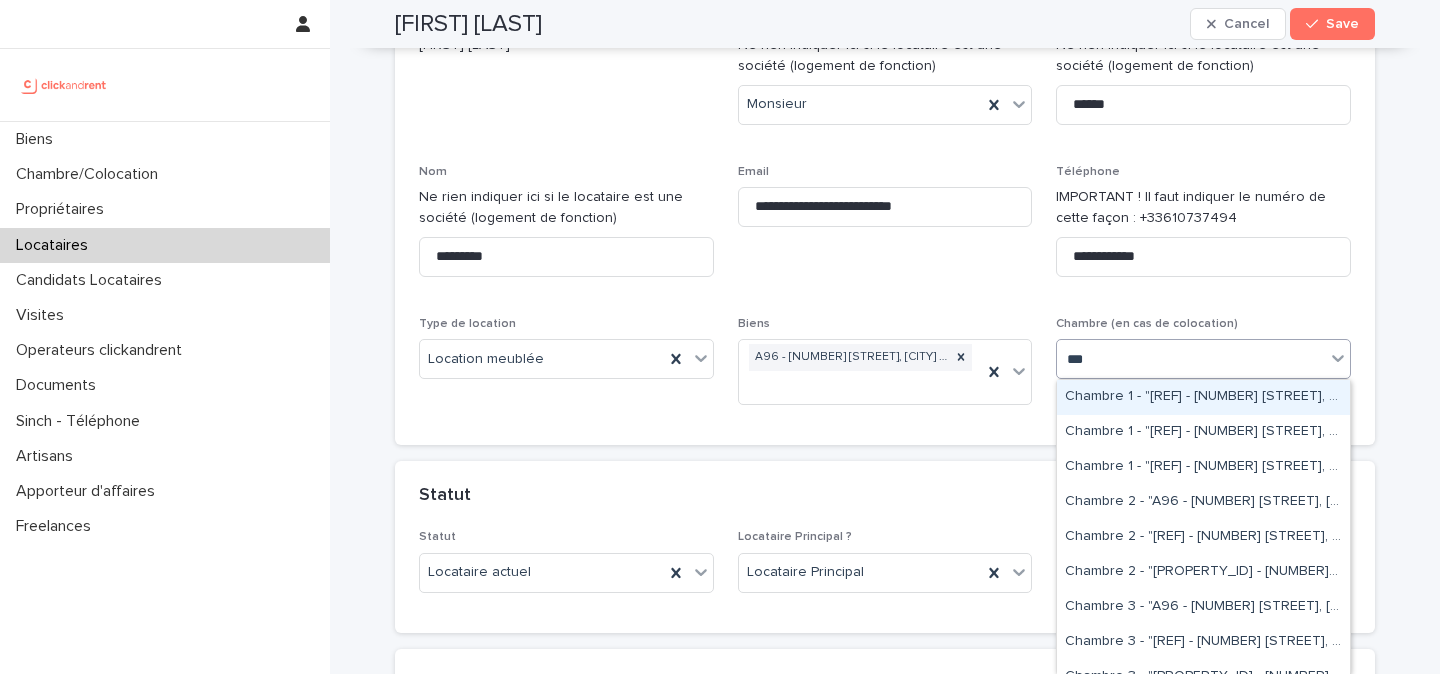 type on "***" 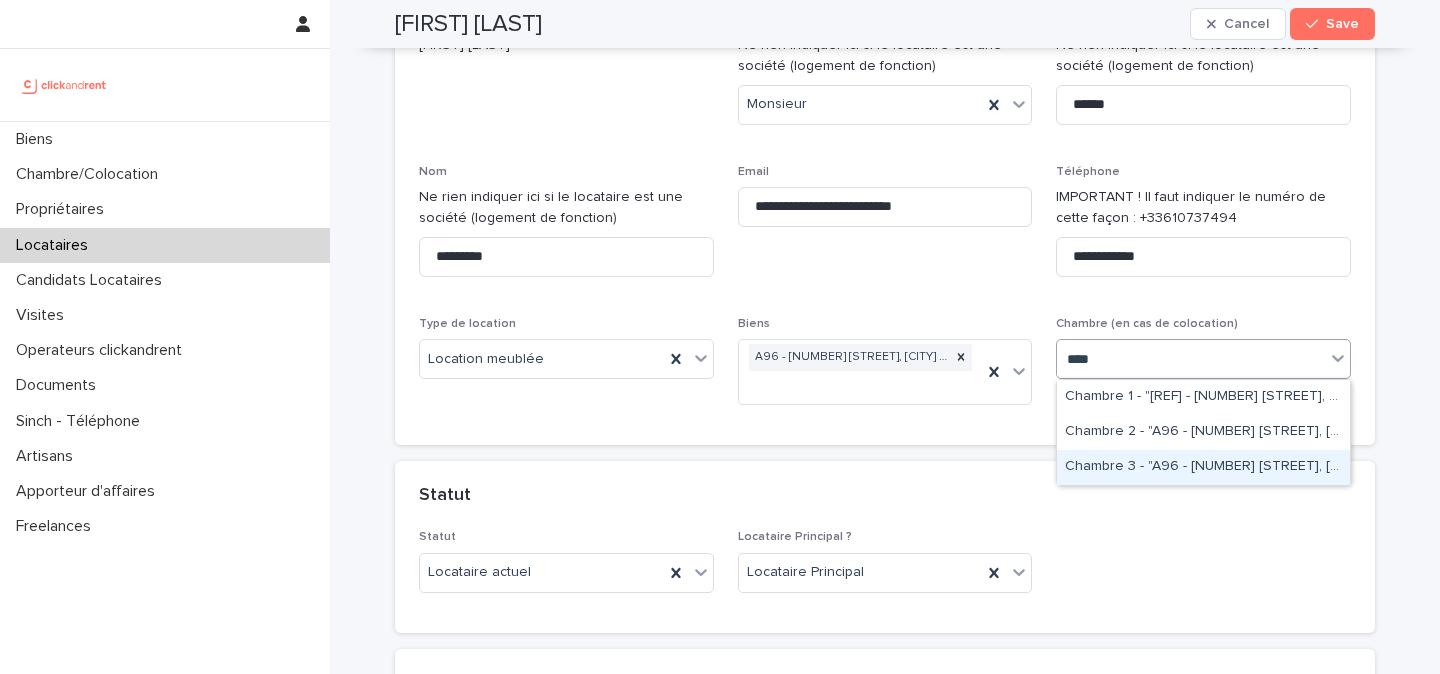 click on "Chambre 3 - "A96 - 11 rue de Châteaufort,  Orsay 91400"" at bounding box center [1203, 467] 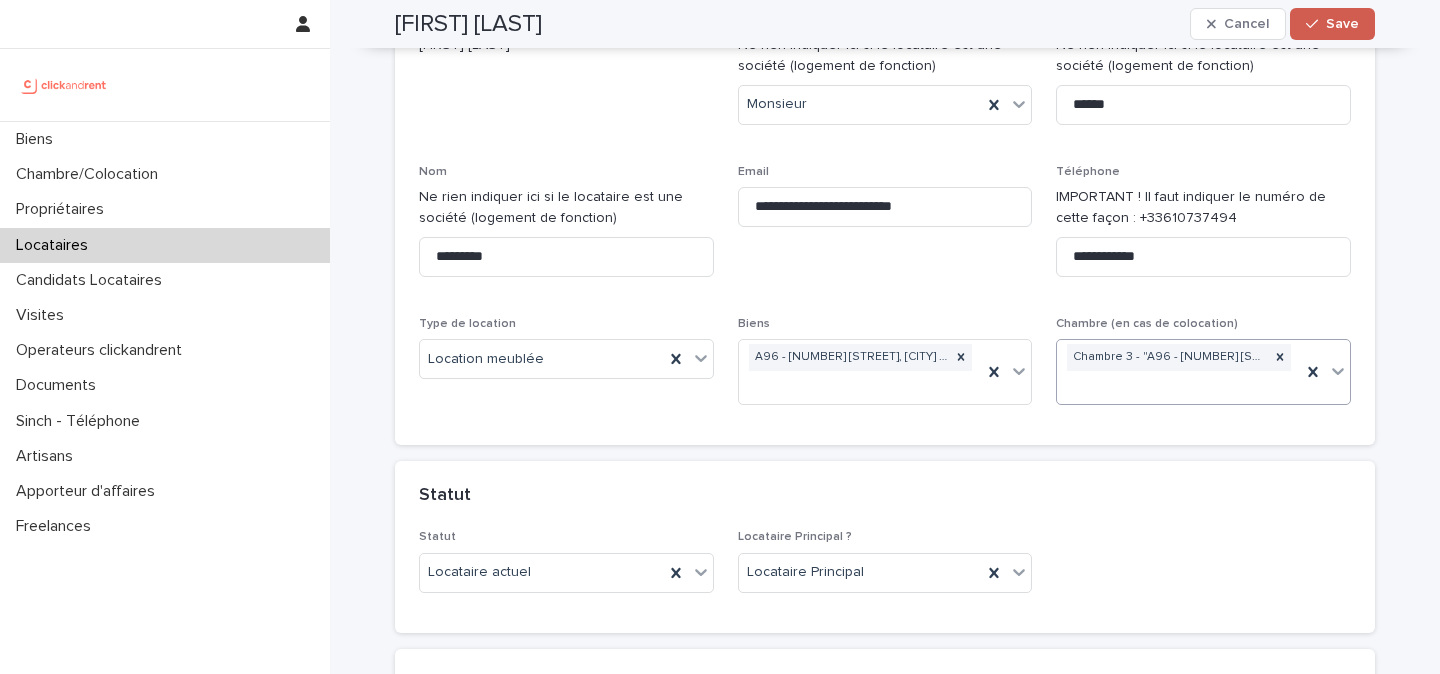 click on "Save" at bounding box center (1332, 24) 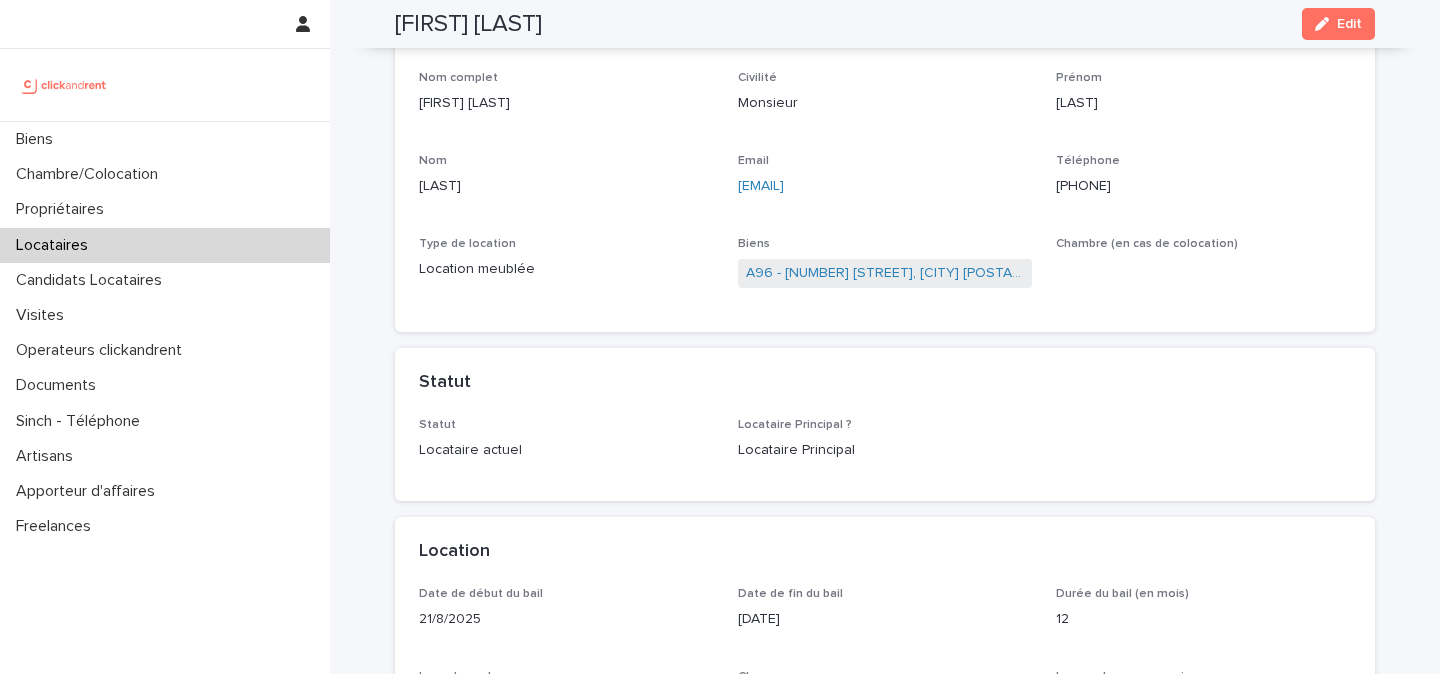 scroll, scrollTop: 125, scrollLeft: 0, axis: vertical 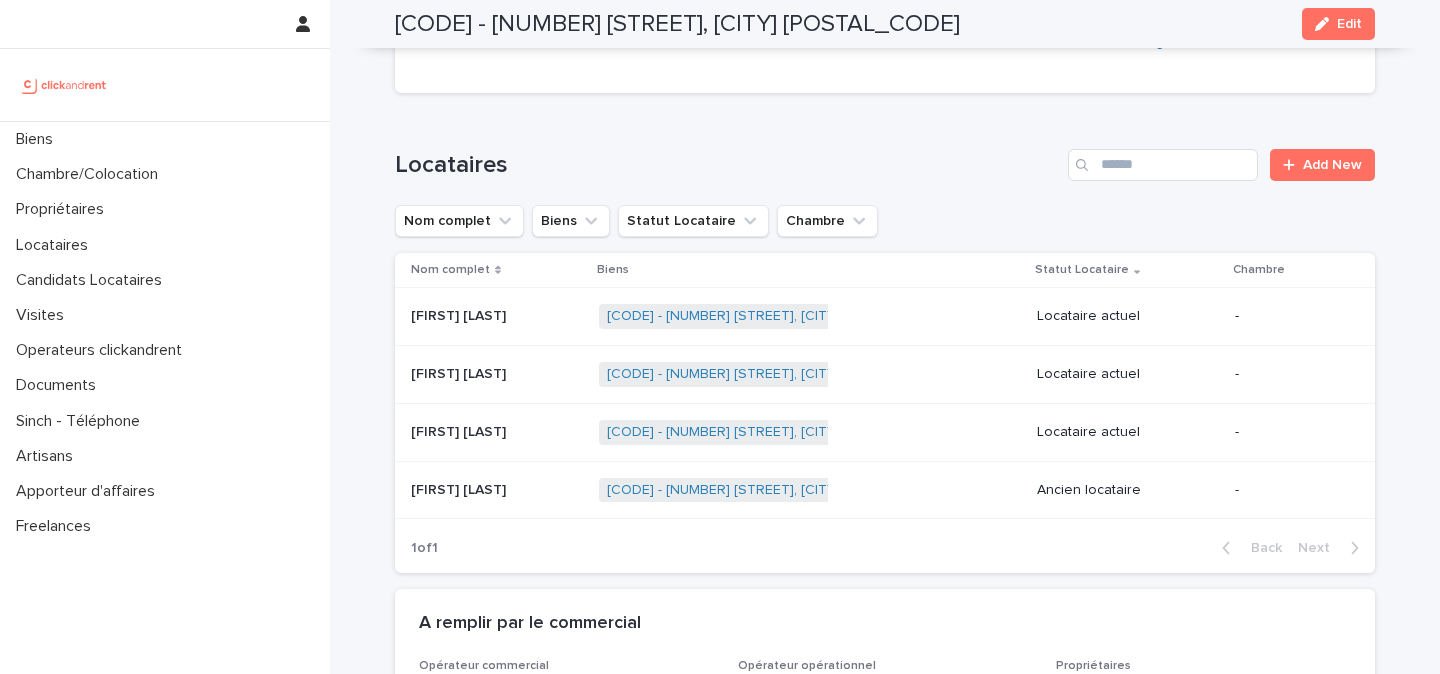 click on "[FIRST] [LAST] [FIRST] [LAST]" at bounding box center (497, 374) 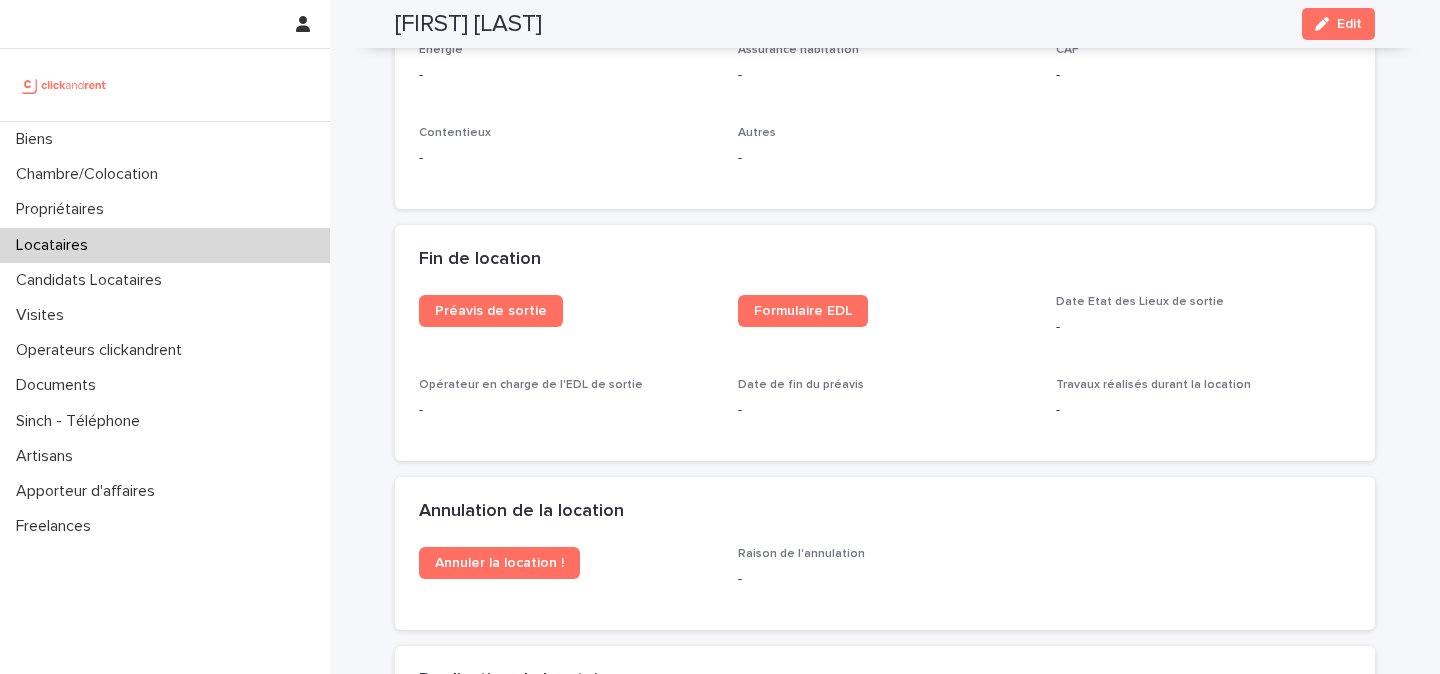 scroll, scrollTop: 2299, scrollLeft: 0, axis: vertical 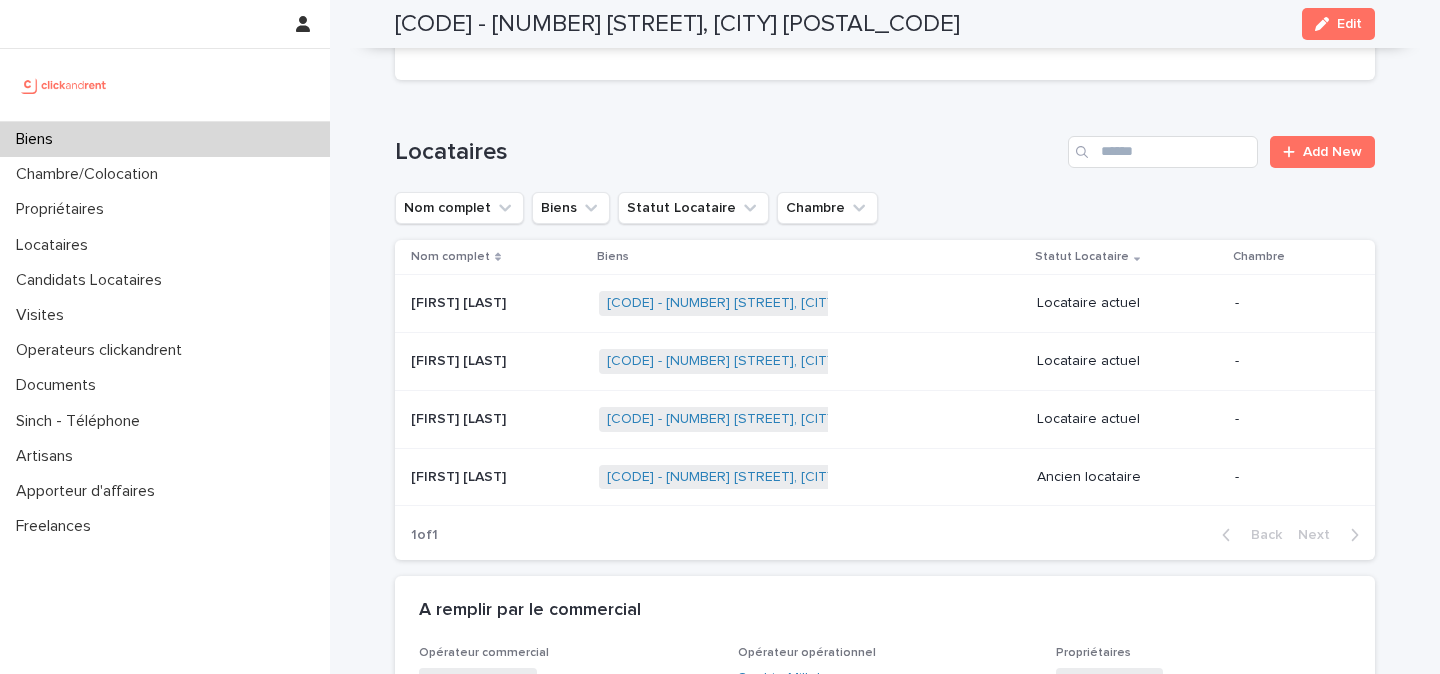 click on "Locataire actuel" at bounding box center [1128, 419] 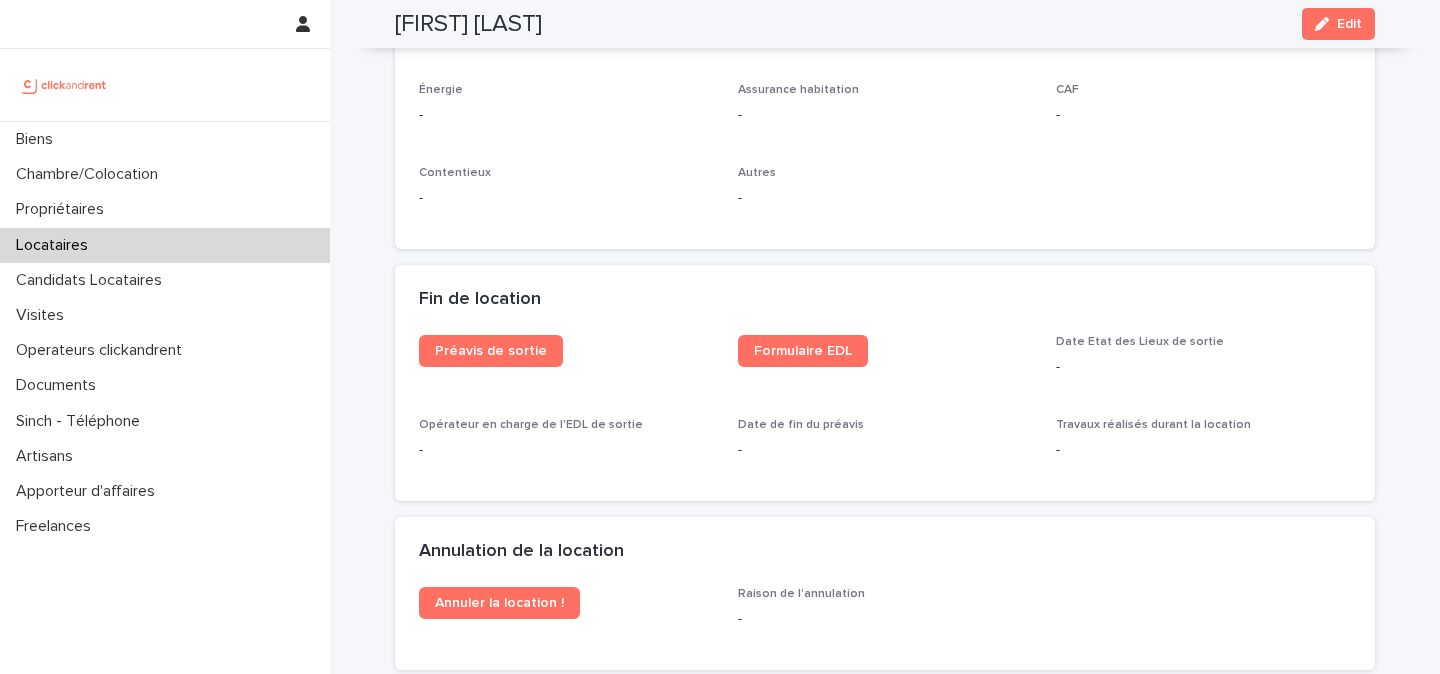 scroll, scrollTop: 2721, scrollLeft: 0, axis: vertical 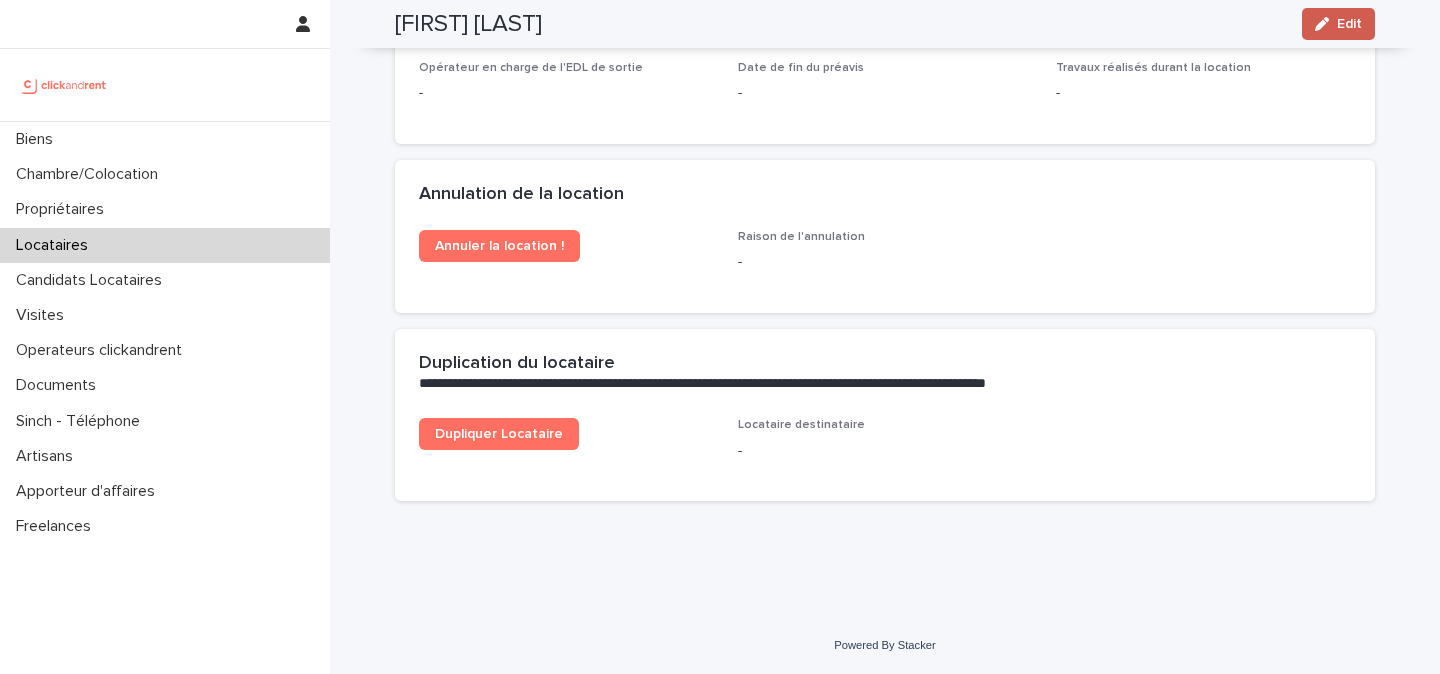 click on "Edit" at bounding box center [1338, 24] 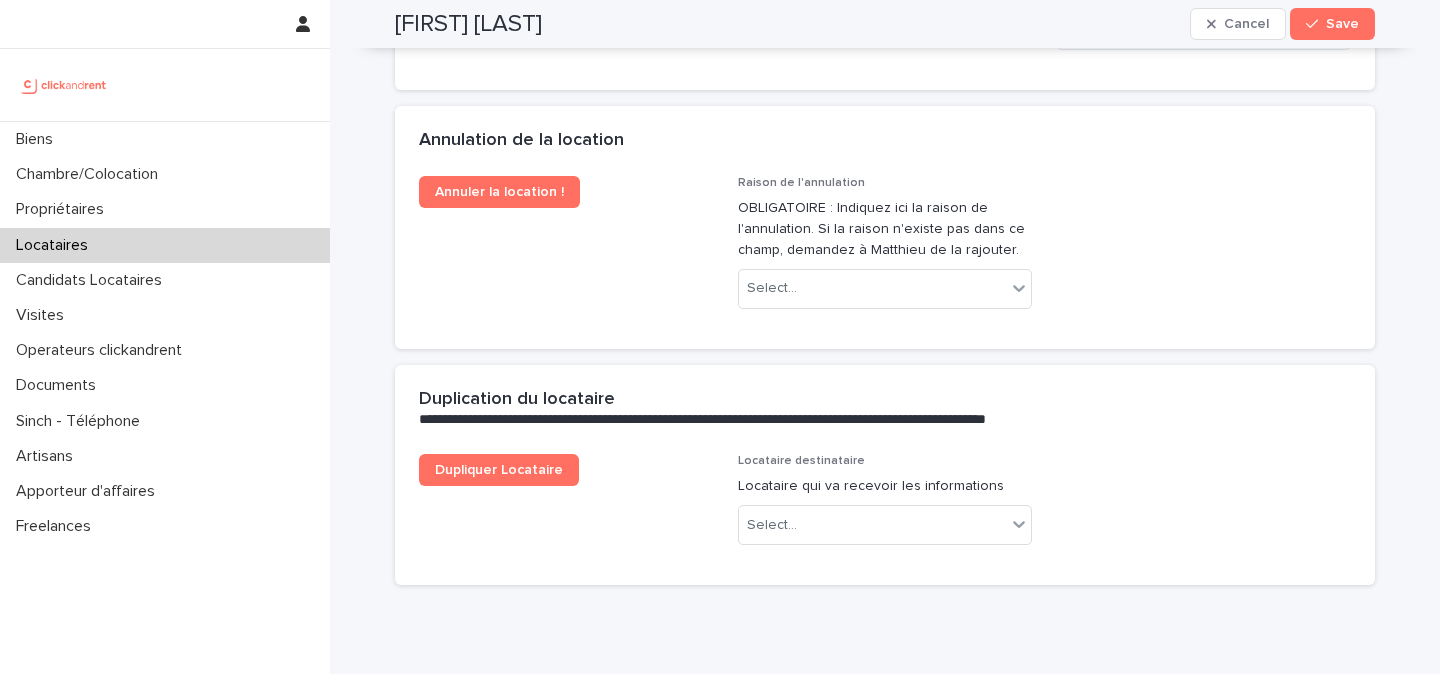 scroll, scrollTop: 4298, scrollLeft: 0, axis: vertical 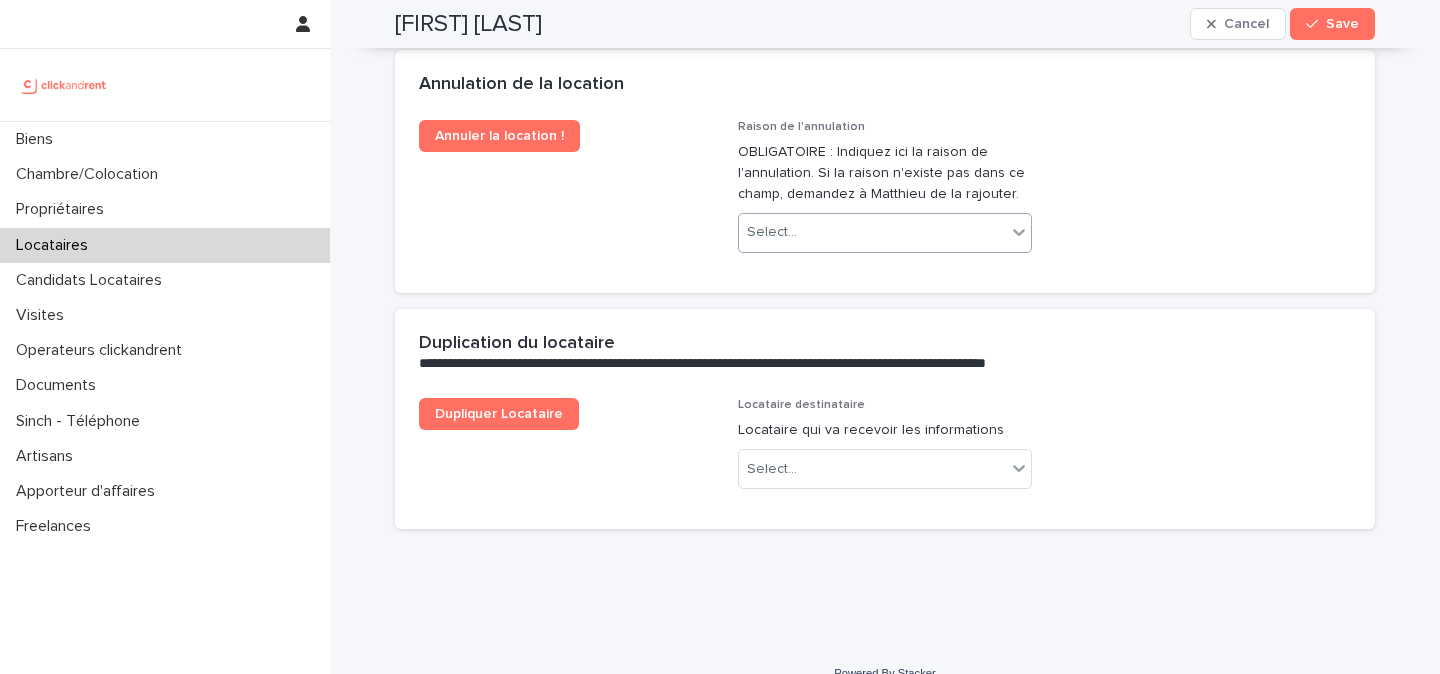 click on "Select..." at bounding box center [873, 232] 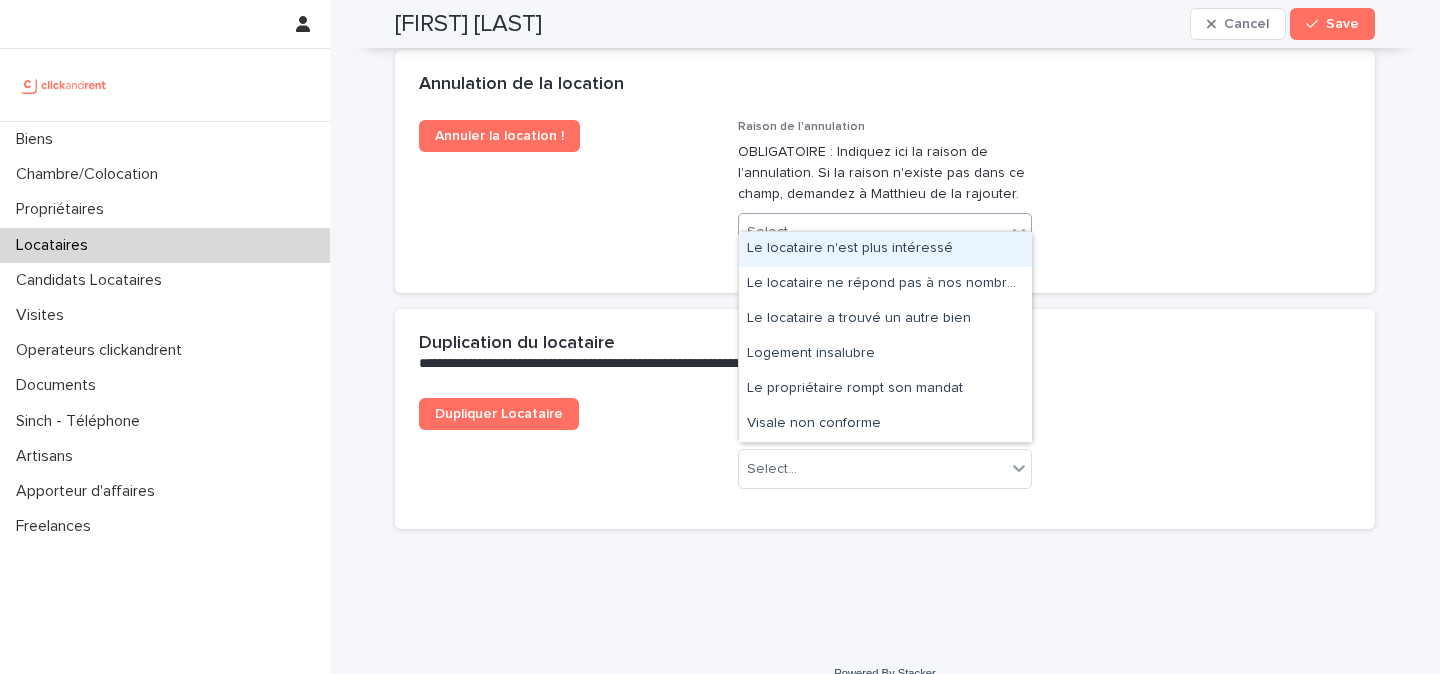 click on "Le locataire n'est plus intéressé" at bounding box center [885, 249] 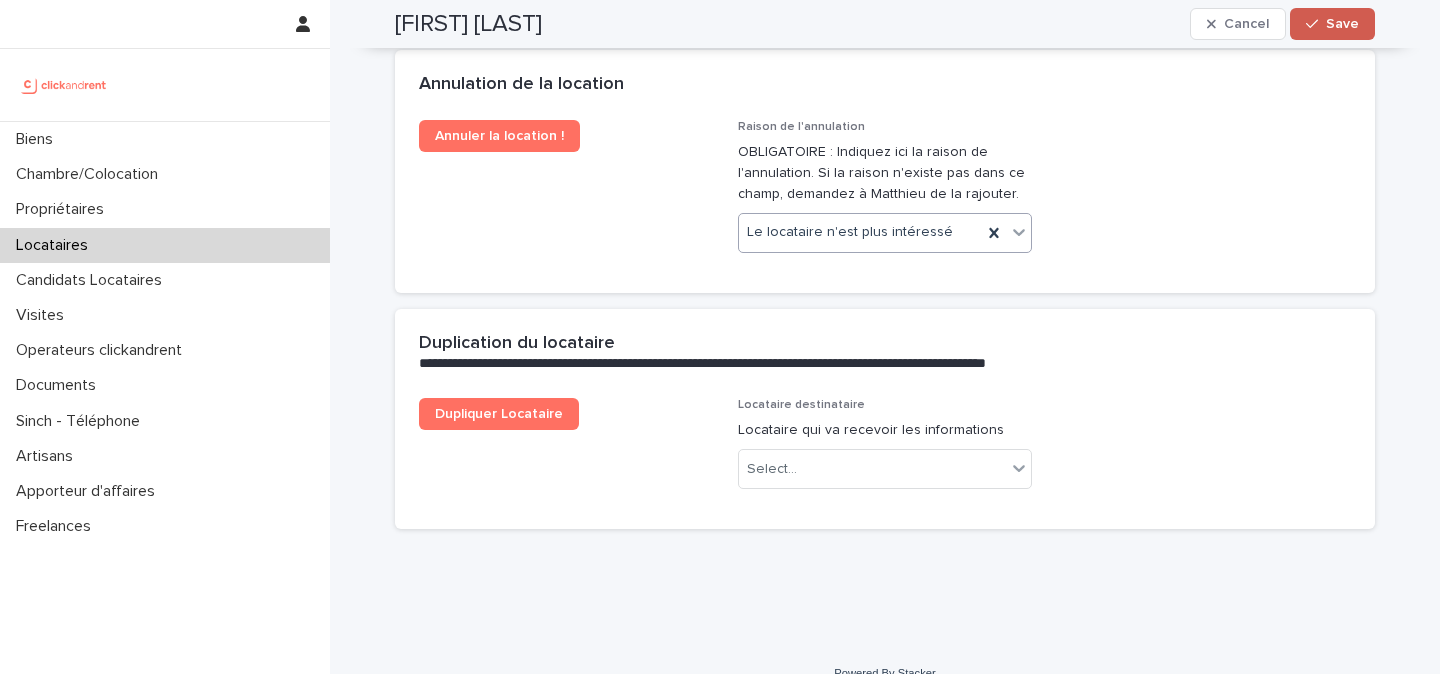click on "Save" at bounding box center [1332, 24] 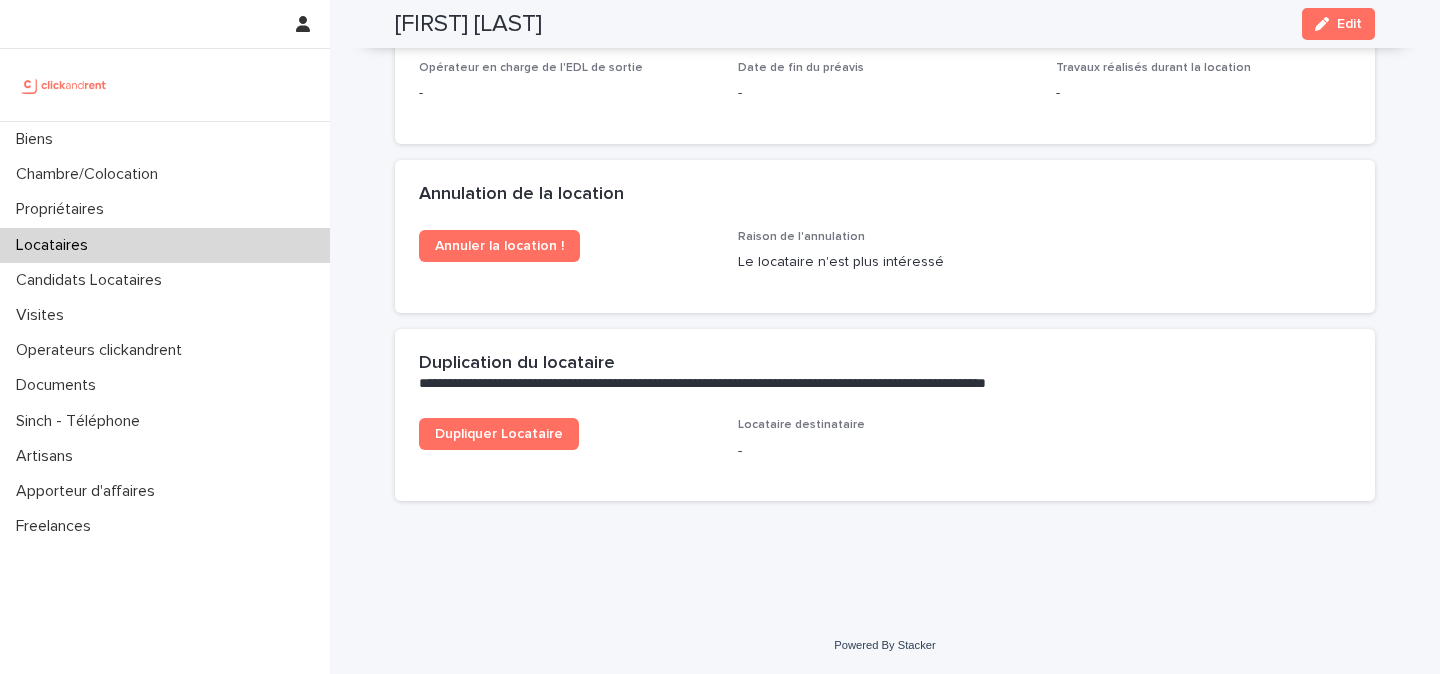 scroll, scrollTop: 2721, scrollLeft: 0, axis: vertical 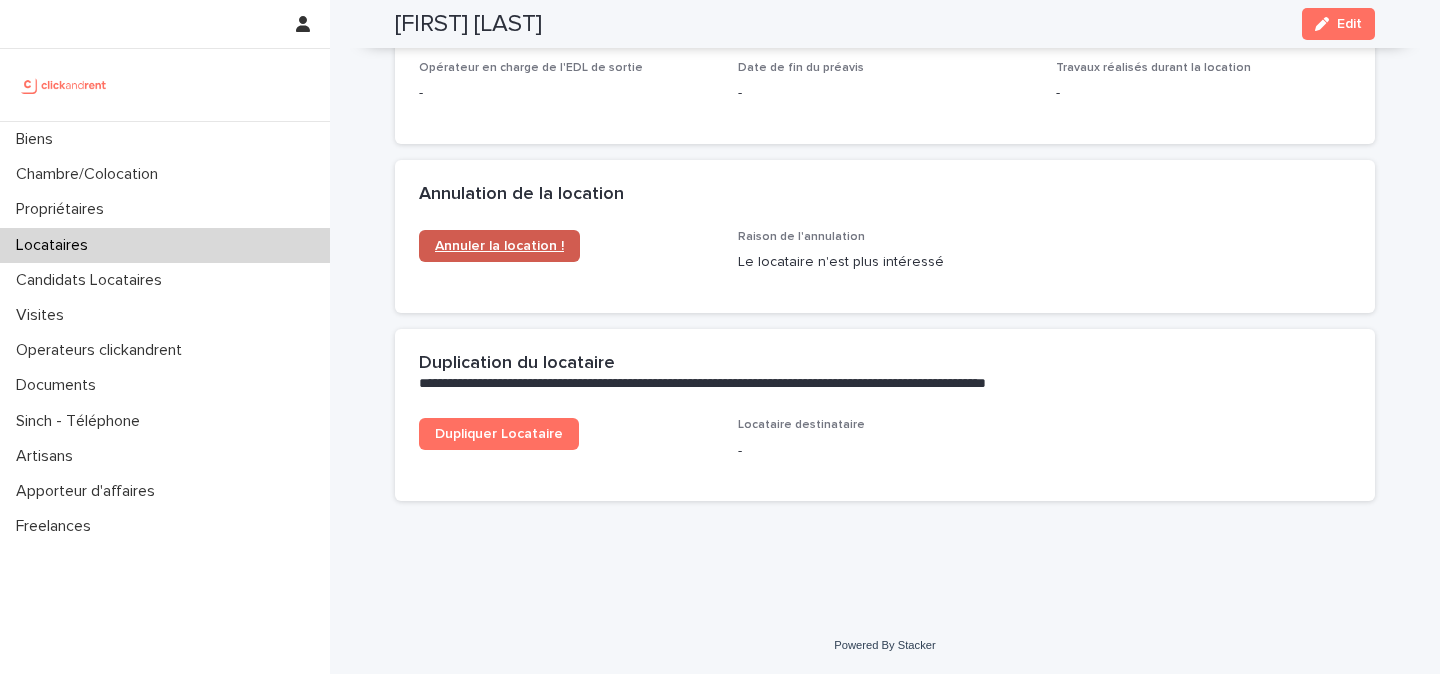 click on "Annuler la location !" at bounding box center [499, 246] 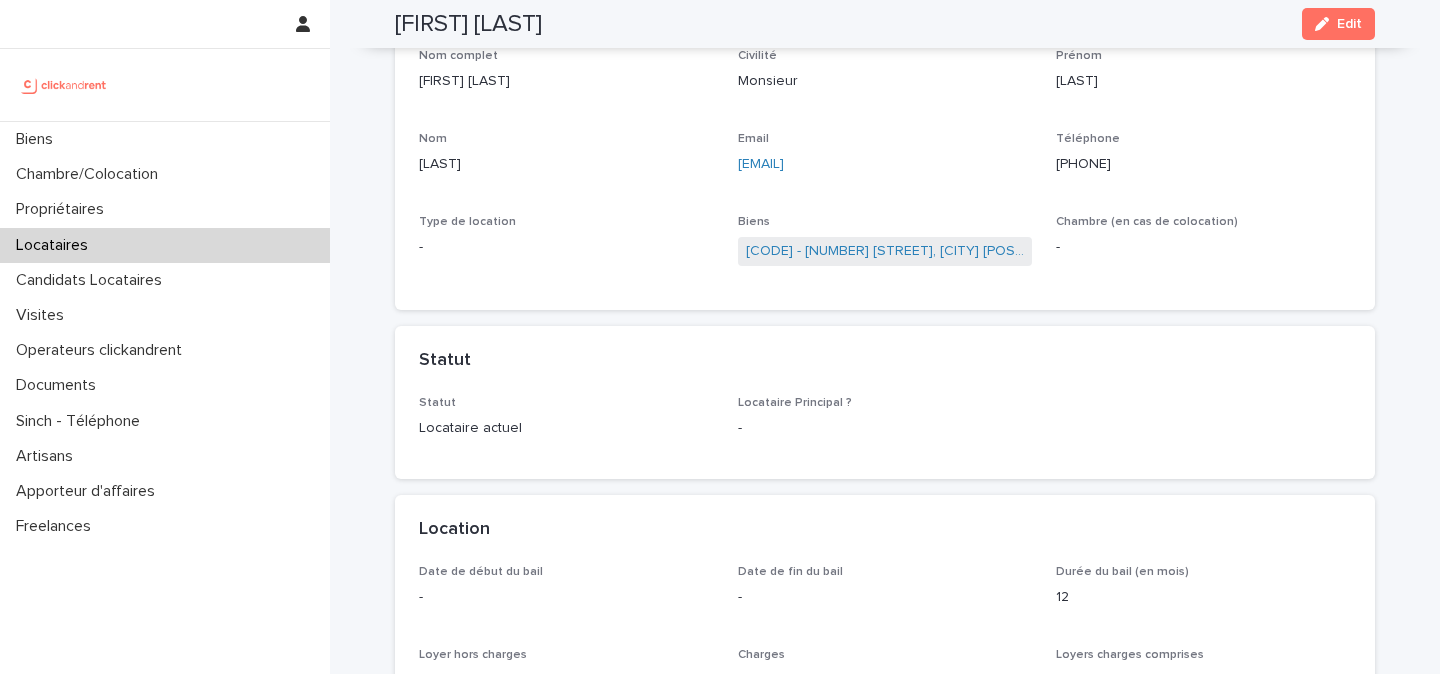 scroll, scrollTop: 0, scrollLeft: 0, axis: both 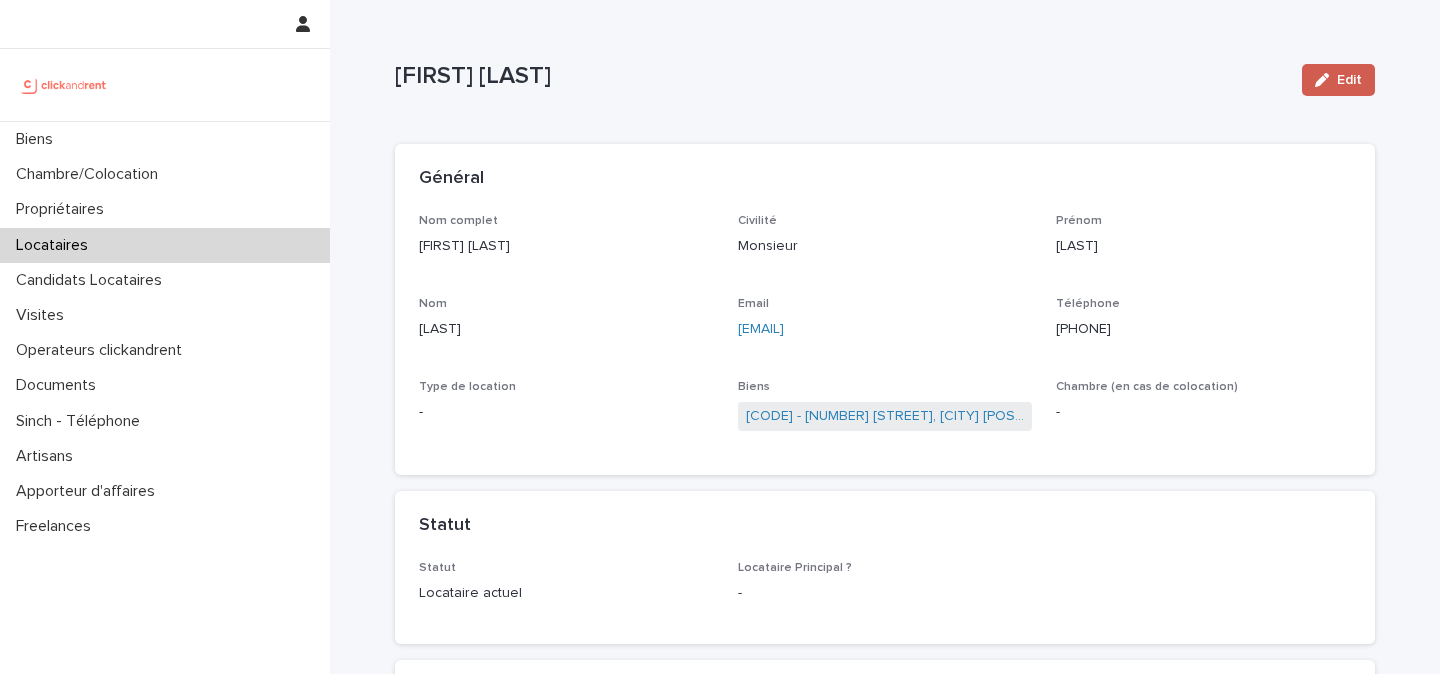 click on "Edit" at bounding box center (1349, 80) 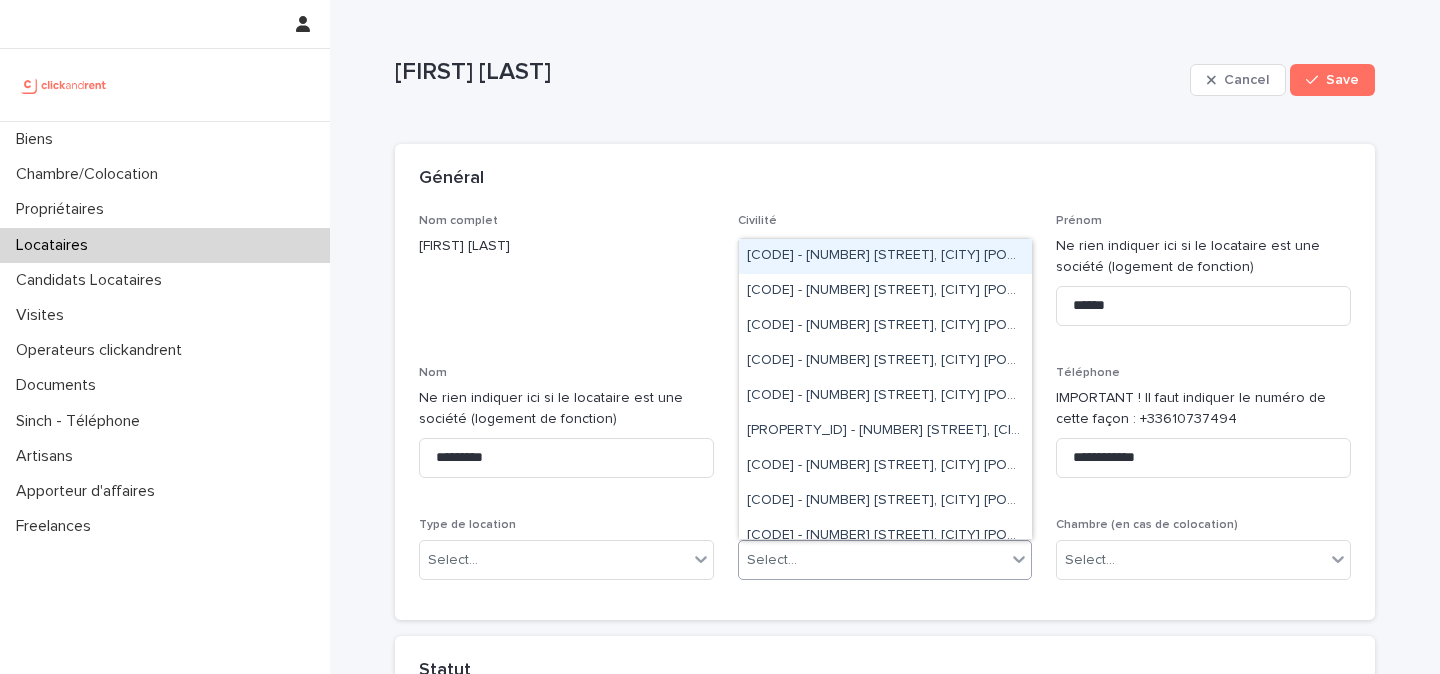 click on "Select..." at bounding box center [873, 560] 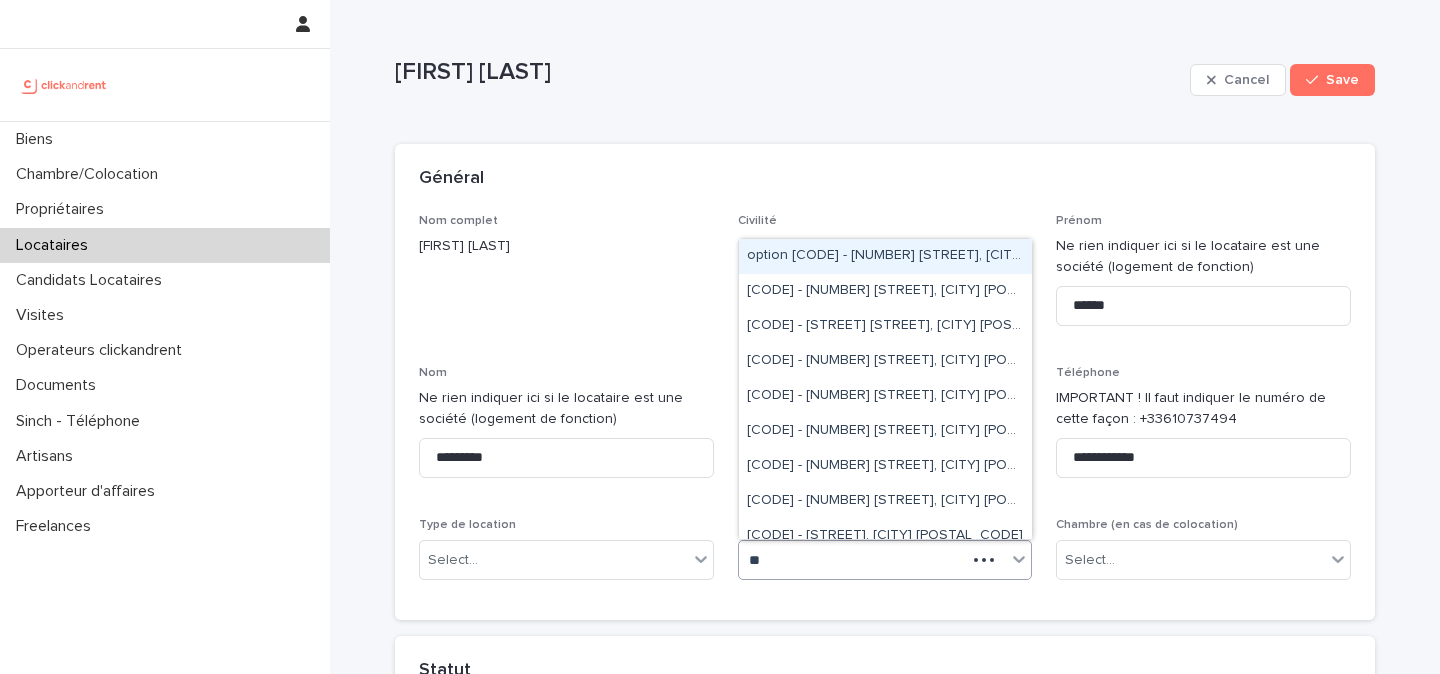 type on "***" 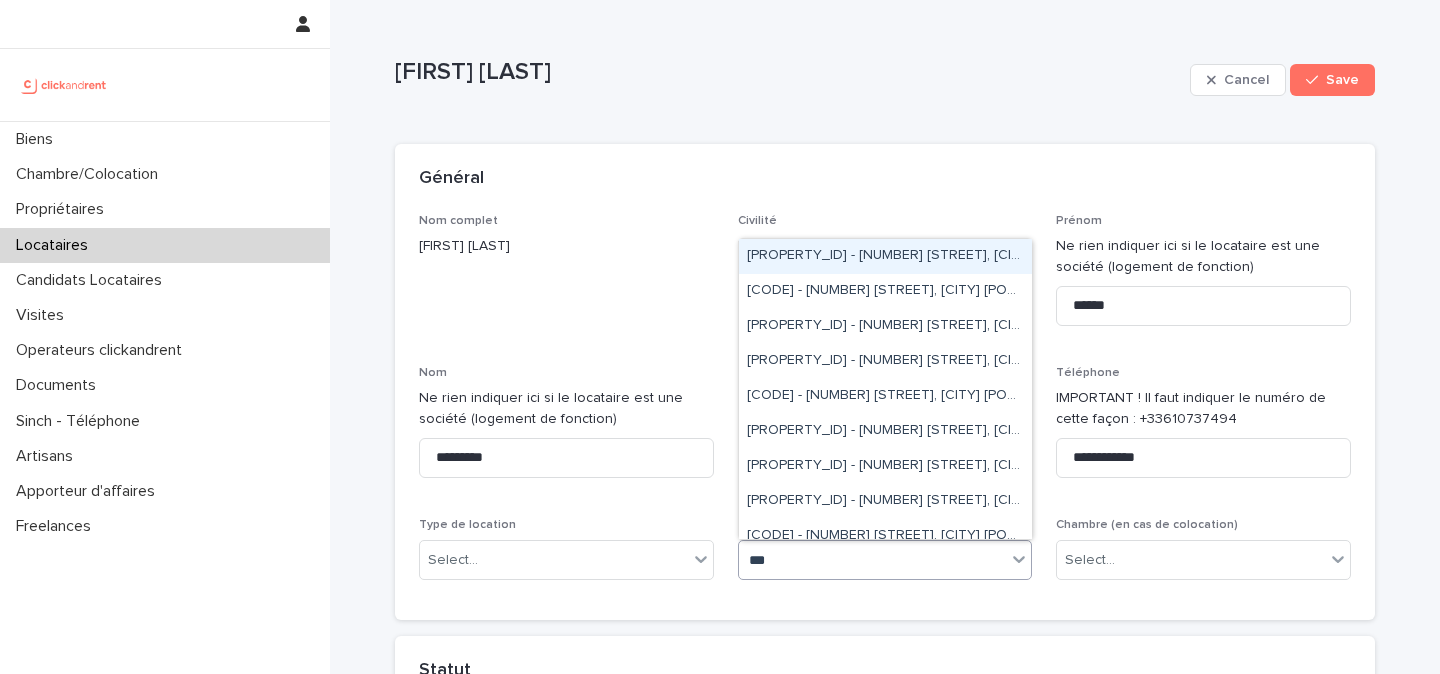click on "[PROPERTY_ID] - [NUMBER] [STREET], [CITY] [POSTAL_CODE]" at bounding box center [885, 256] 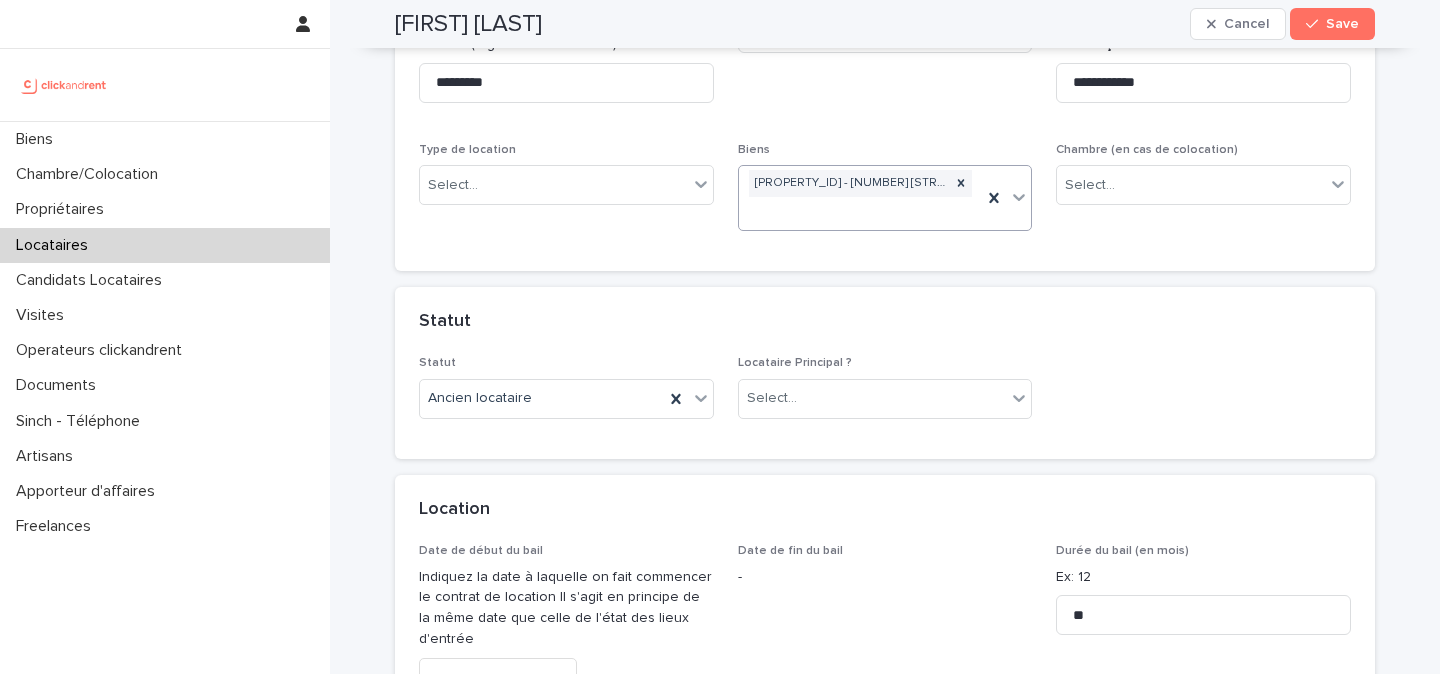 scroll, scrollTop: 378, scrollLeft: 0, axis: vertical 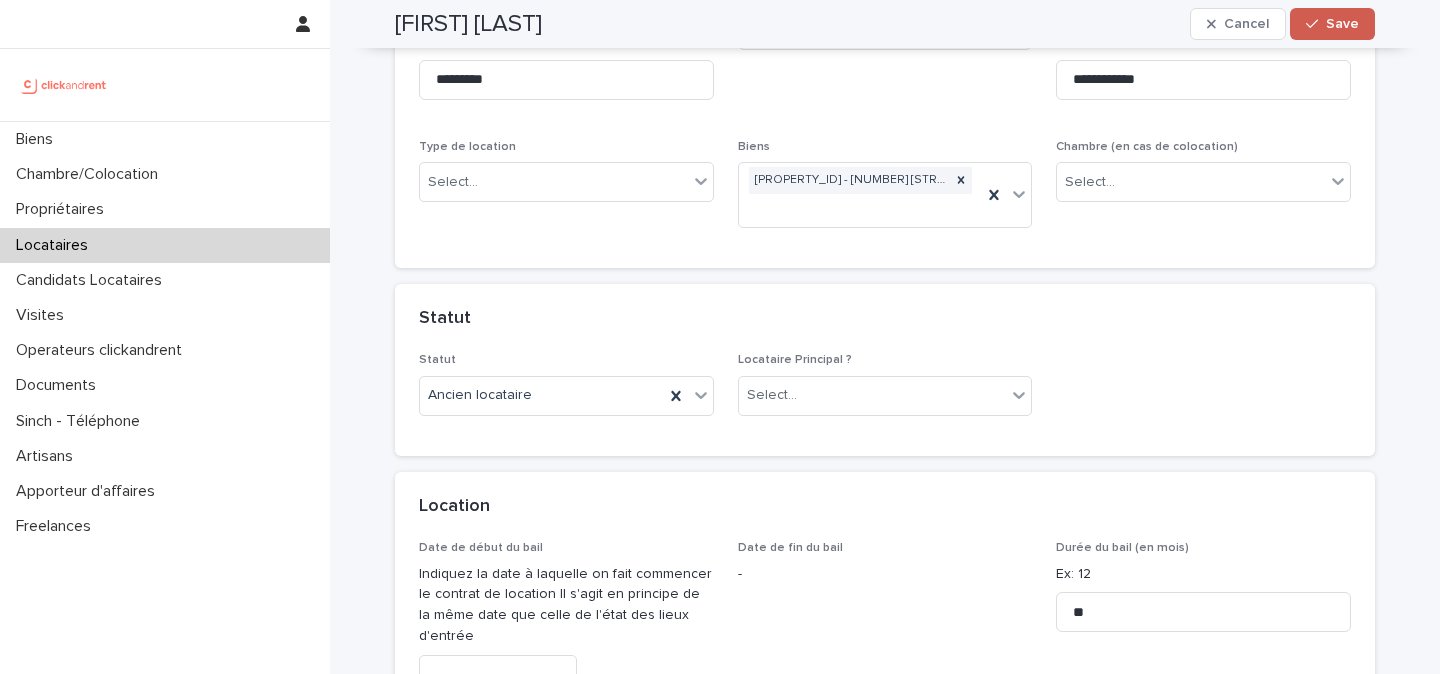 click on "Save" at bounding box center (1342, 24) 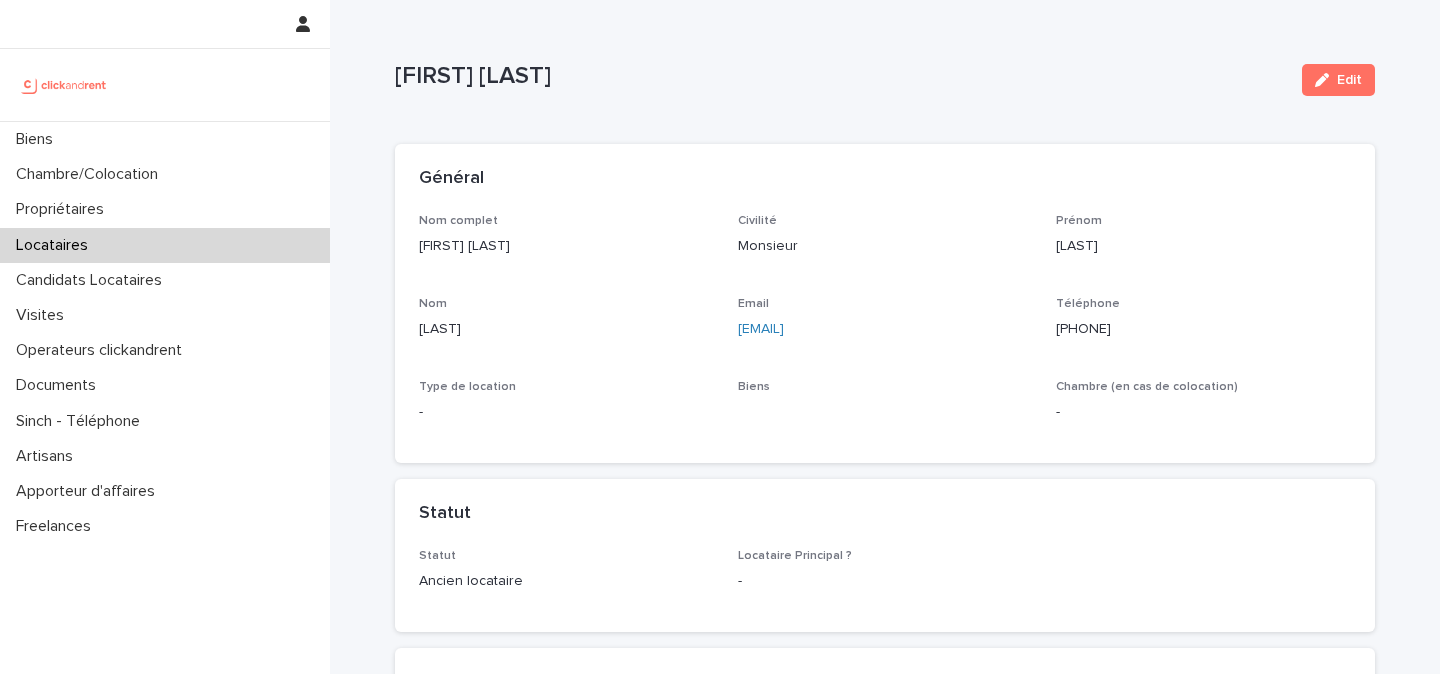 scroll, scrollTop: 6, scrollLeft: 0, axis: vertical 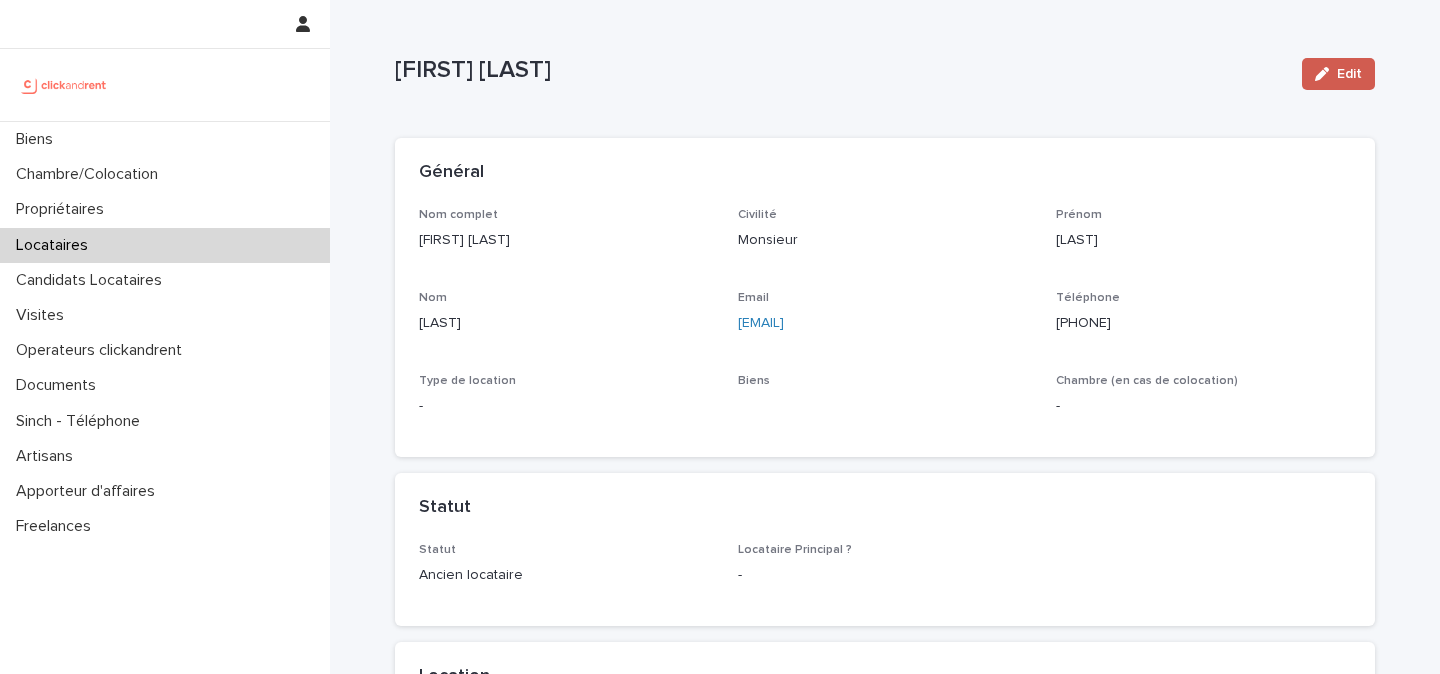 click 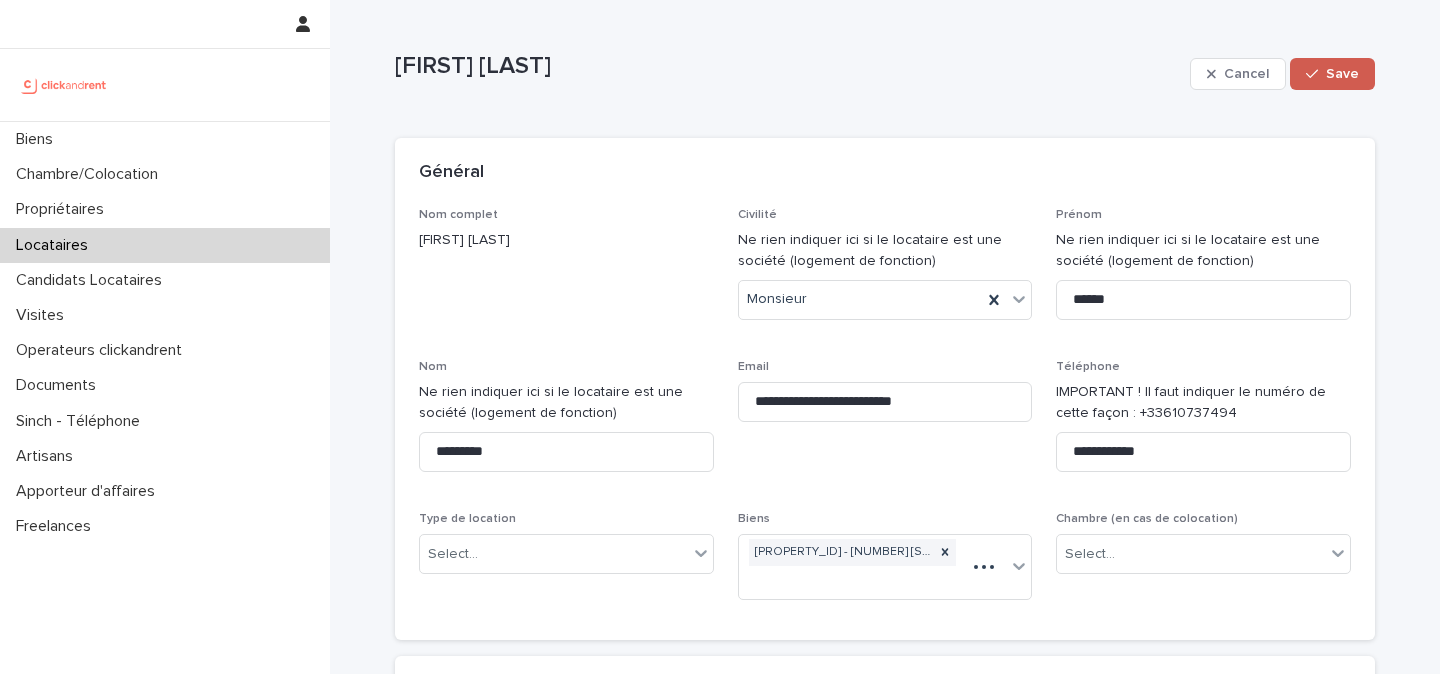 click 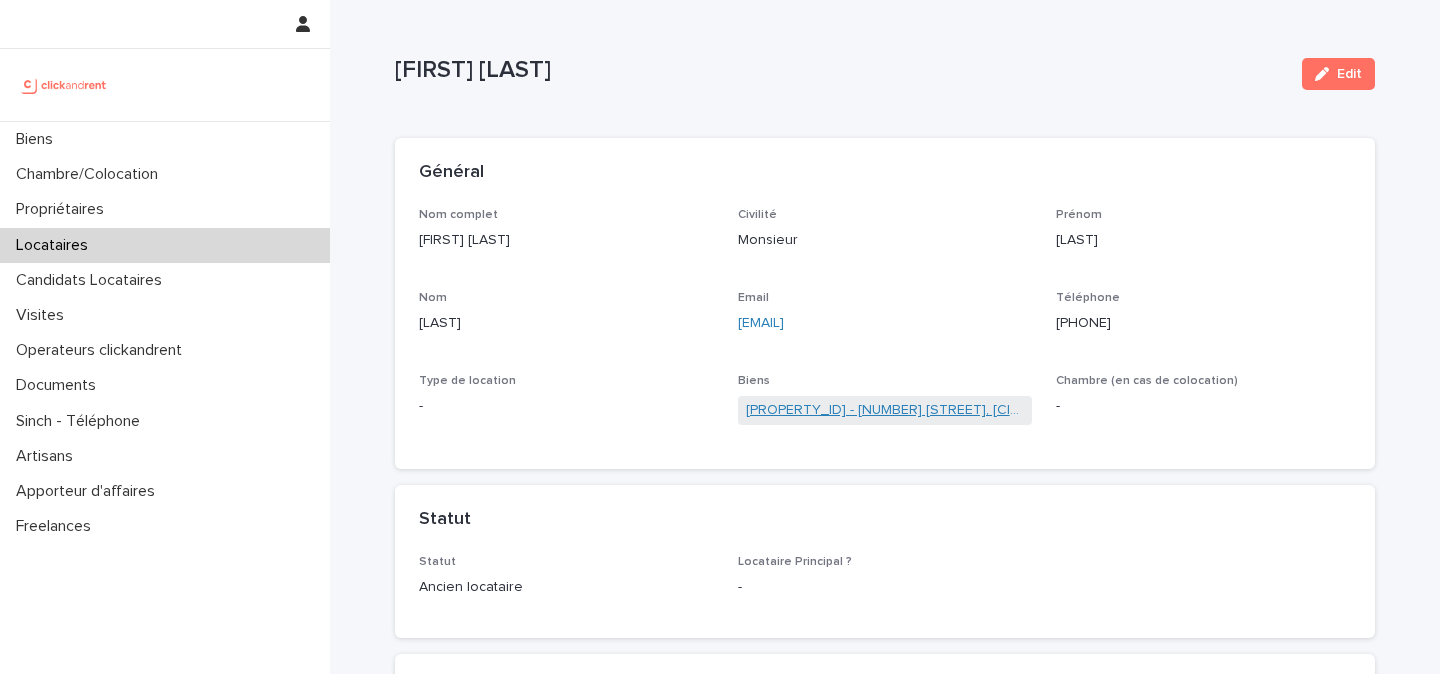 click on "[NUMBER] [STREET], [CITY] [POSTAL_CODE]" at bounding box center [885, 410] 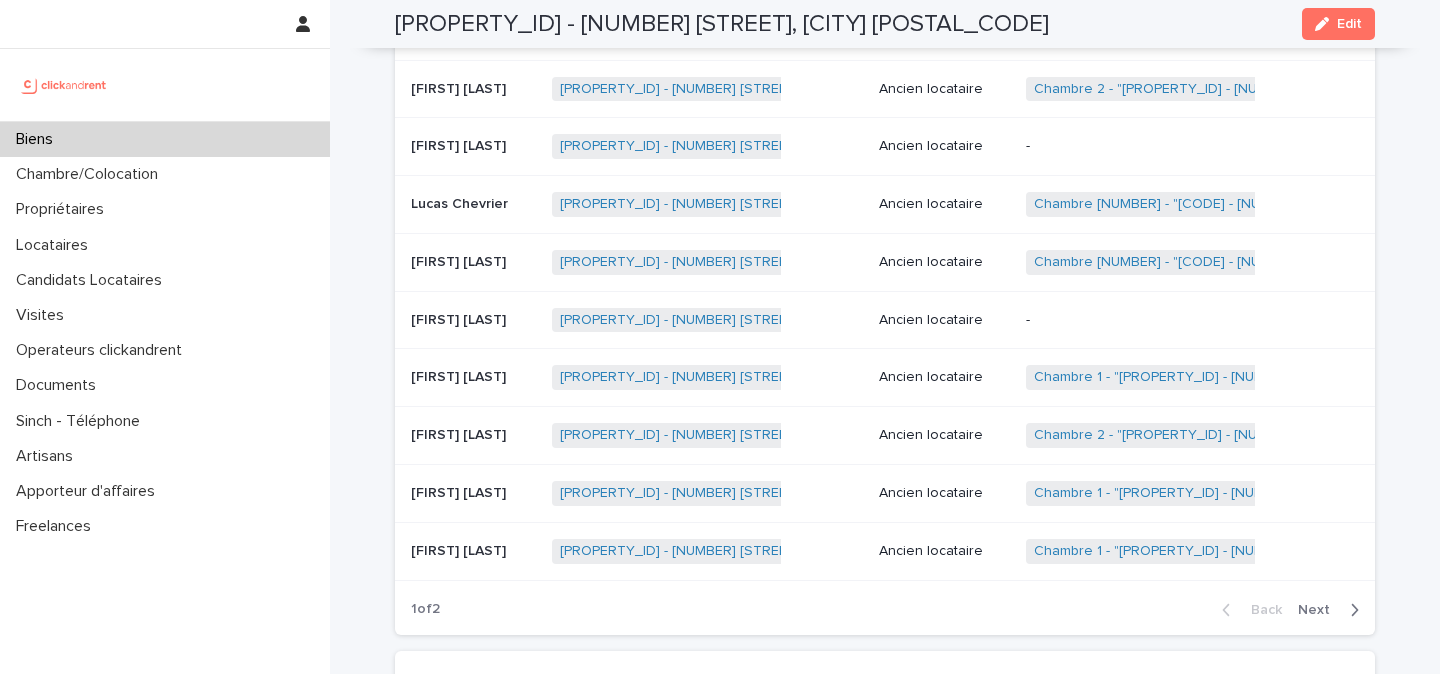 scroll, scrollTop: 1027, scrollLeft: 0, axis: vertical 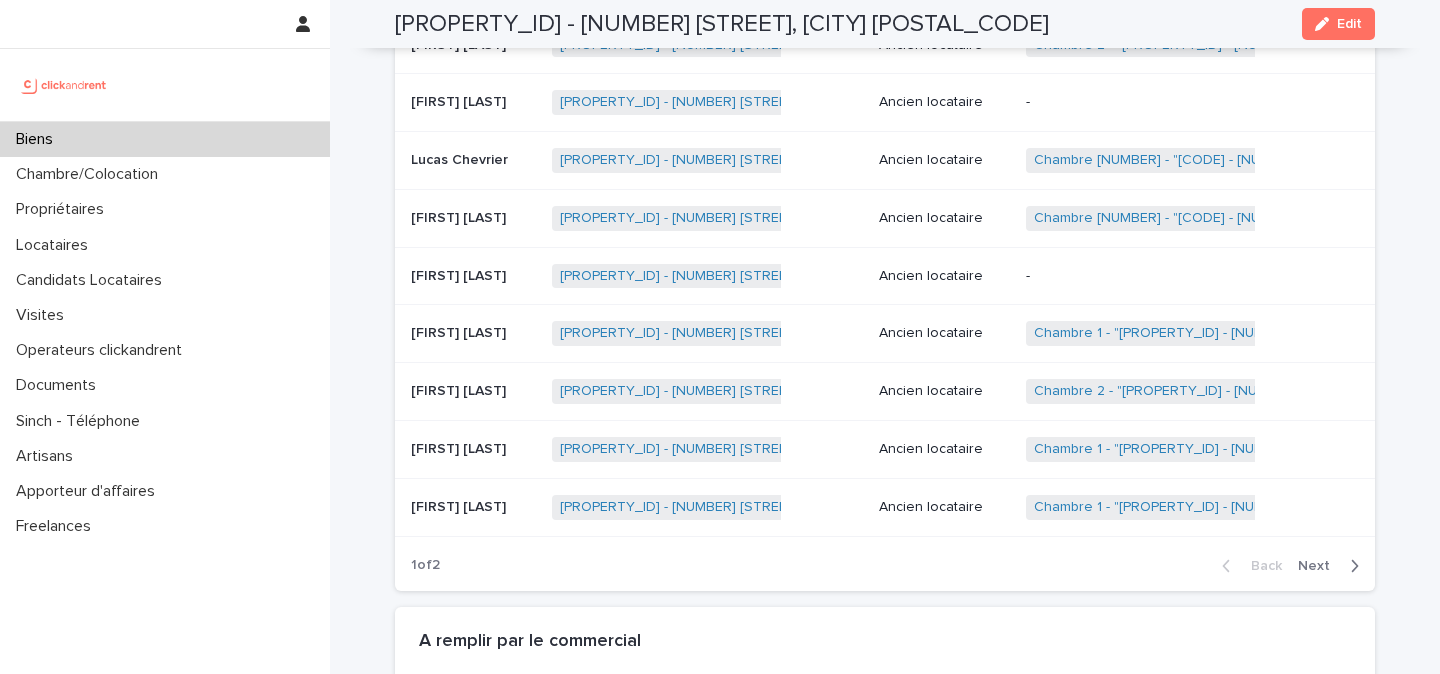 click on "Next" at bounding box center (1320, 566) 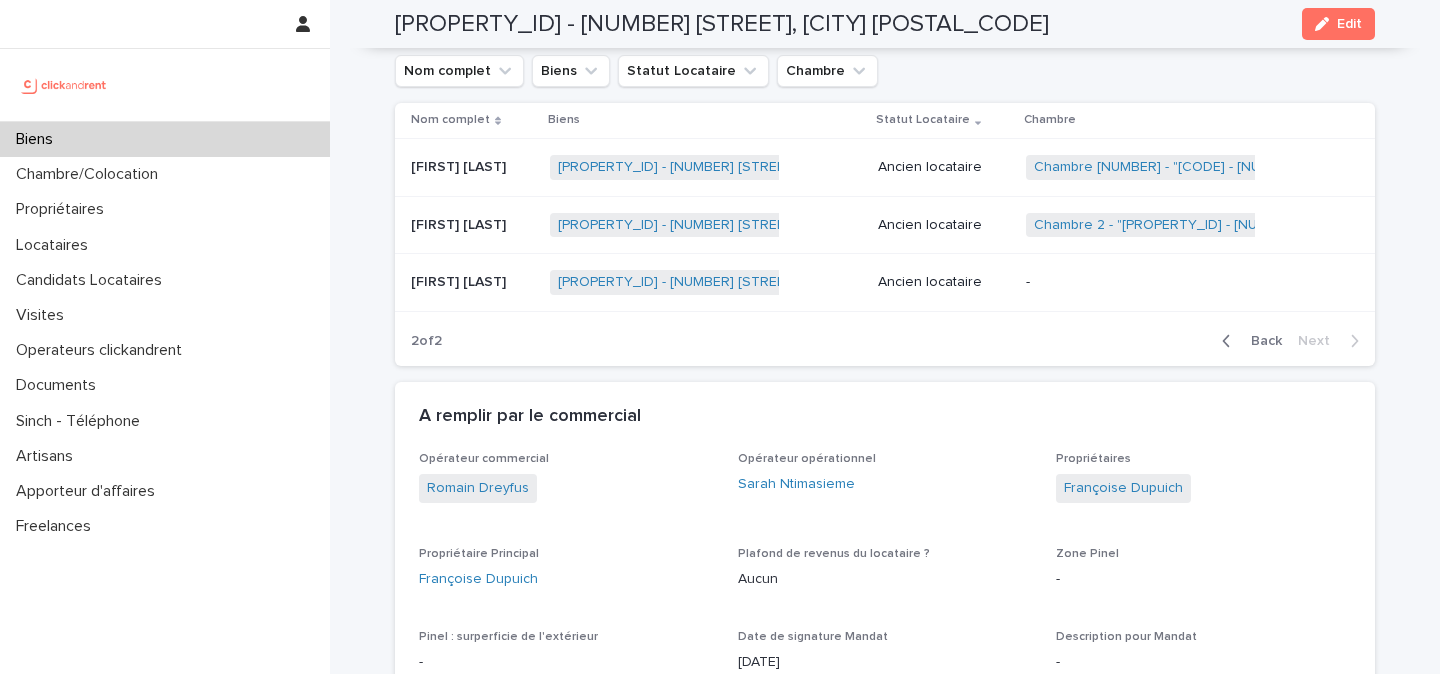 scroll, scrollTop: 838, scrollLeft: 0, axis: vertical 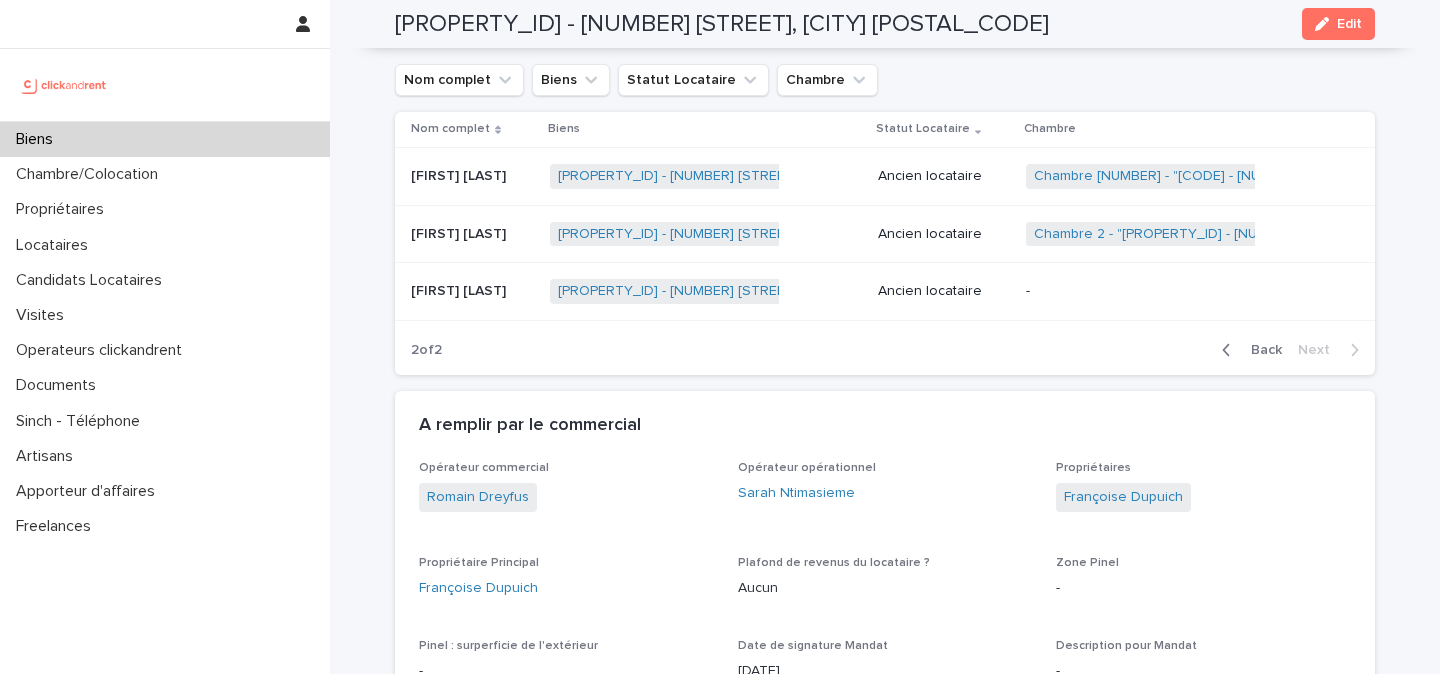 click on "[FIRST] [LAST]" at bounding box center [460, 289] 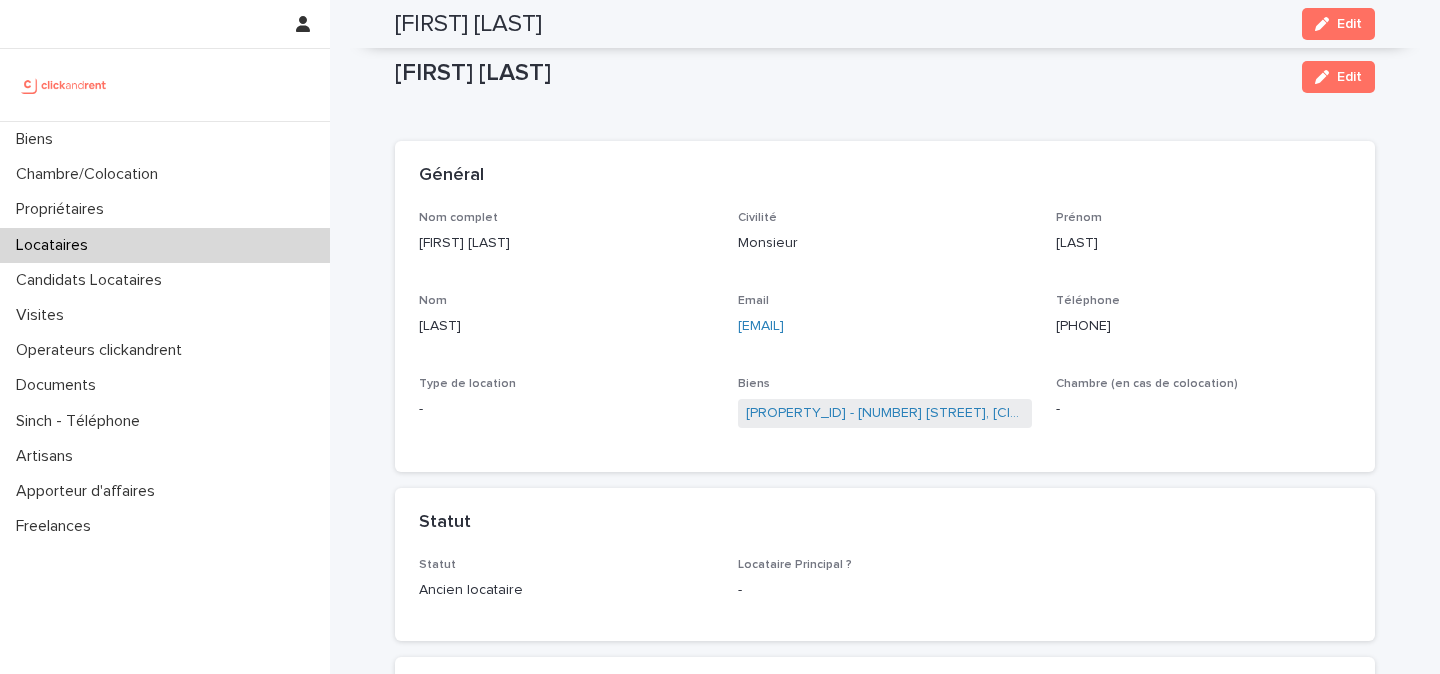 scroll, scrollTop: 0, scrollLeft: 0, axis: both 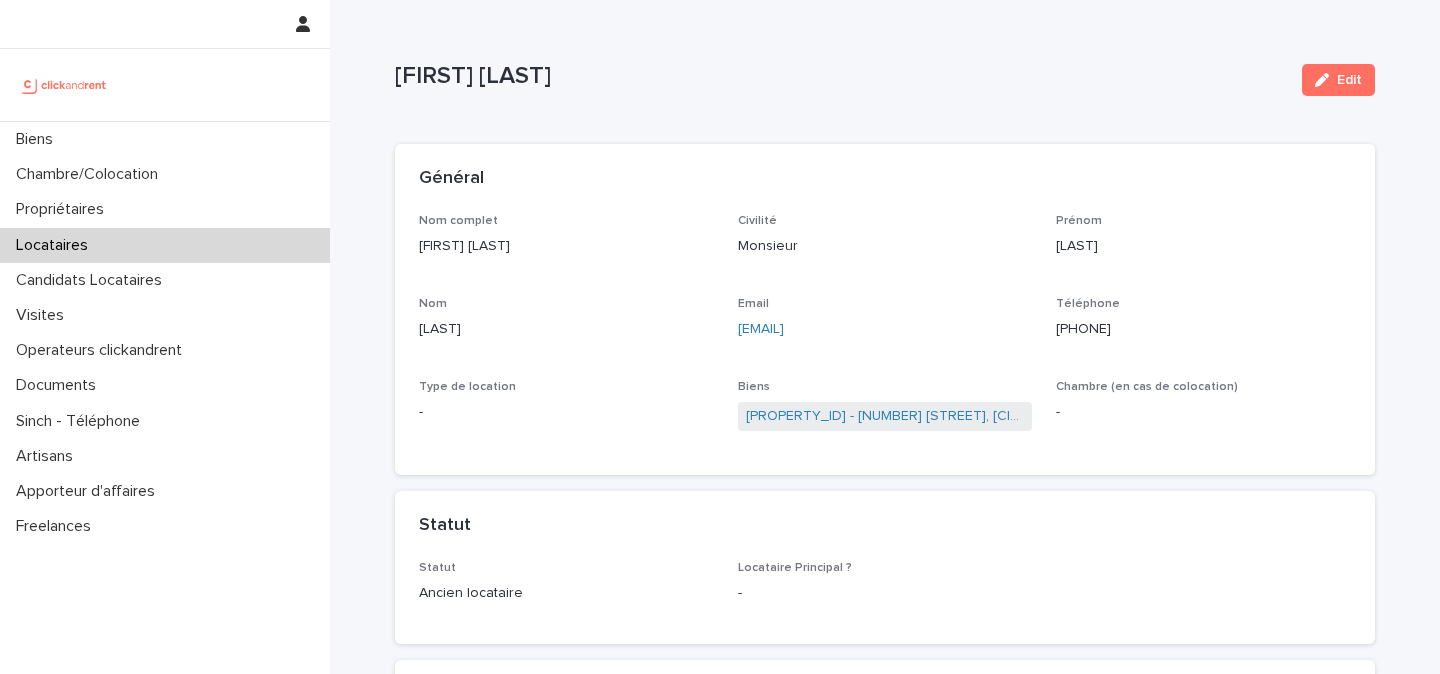 click on "Edit" at bounding box center (1338, 80) 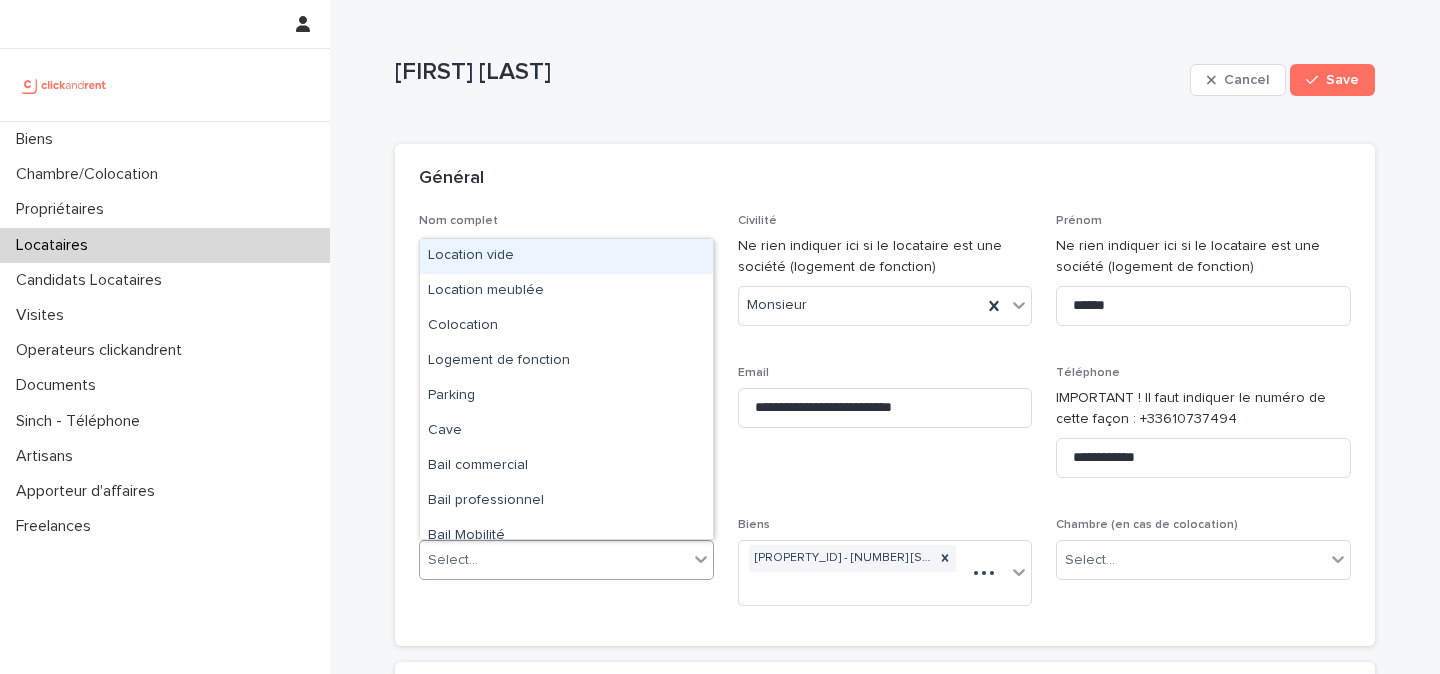 click on "Select..." at bounding box center [554, 560] 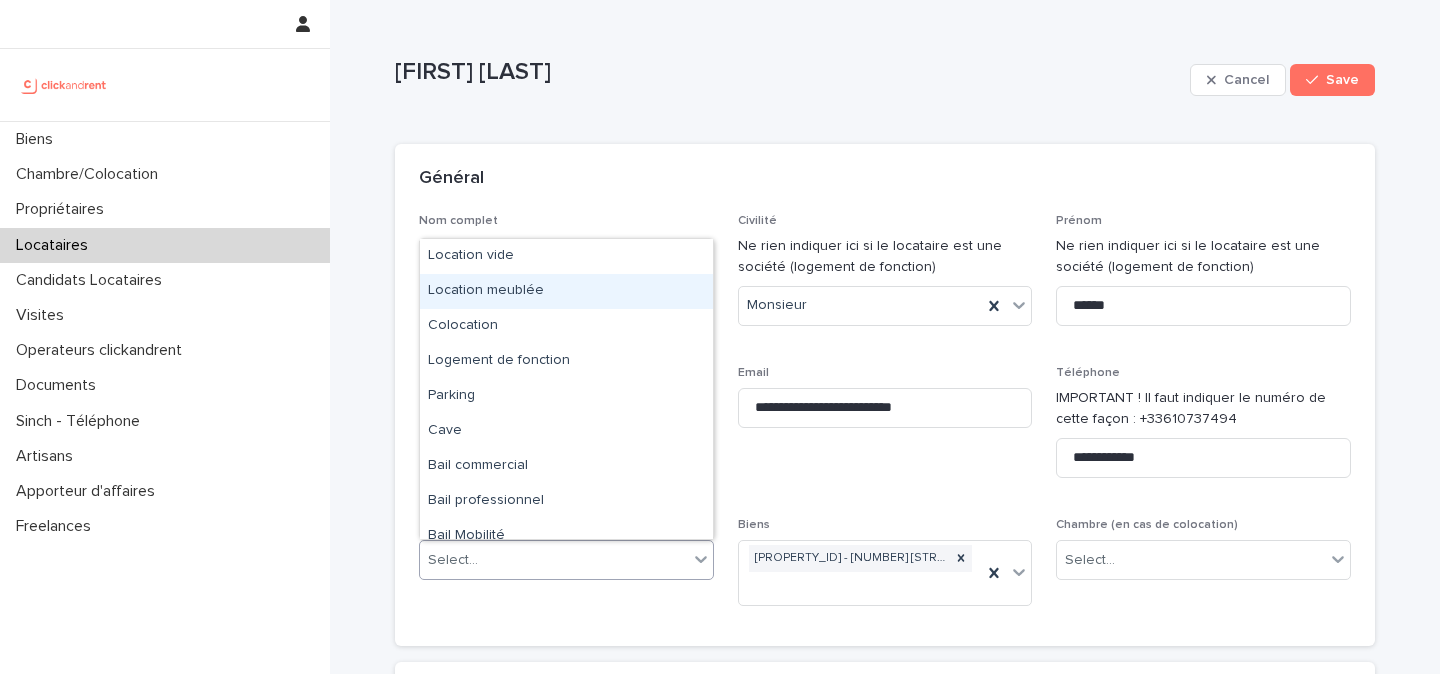 click on "Location meublée" at bounding box center [566, 291] 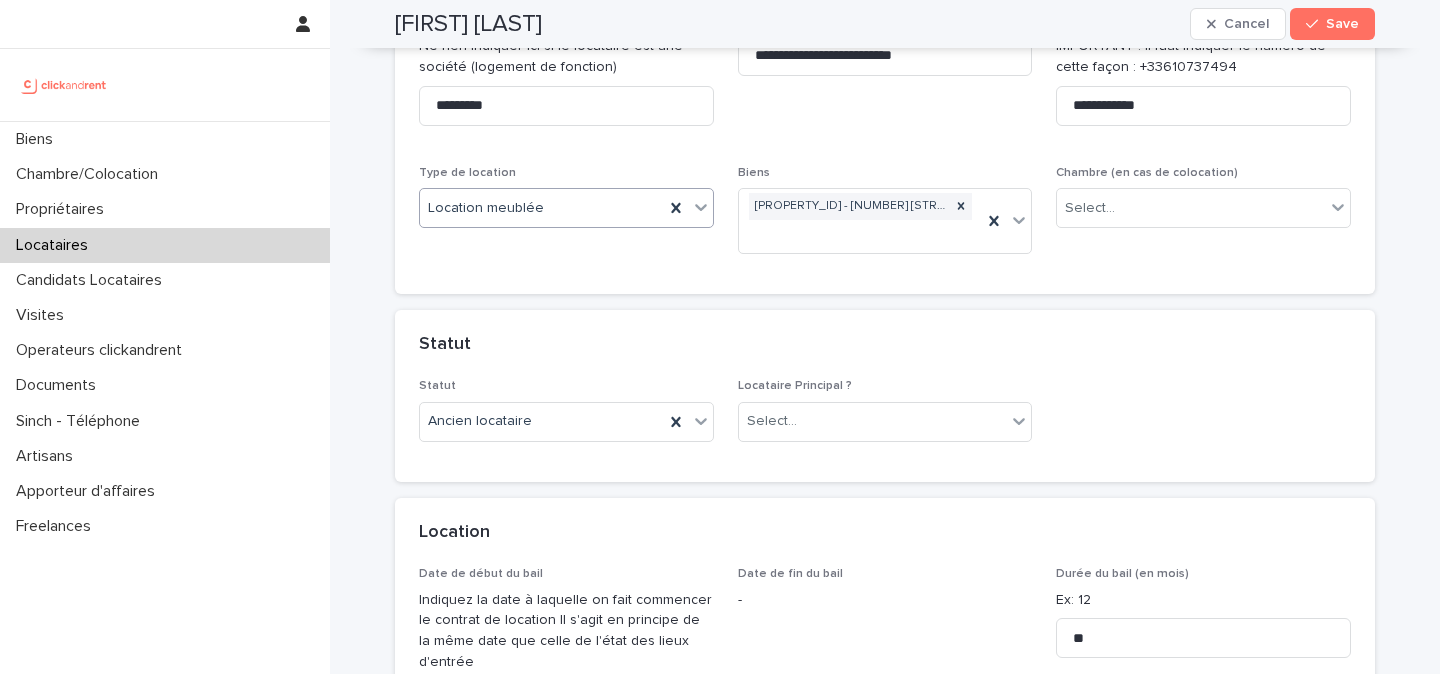 scroll, scrollTop: 374, scrollLeft: 0, axis: vertical 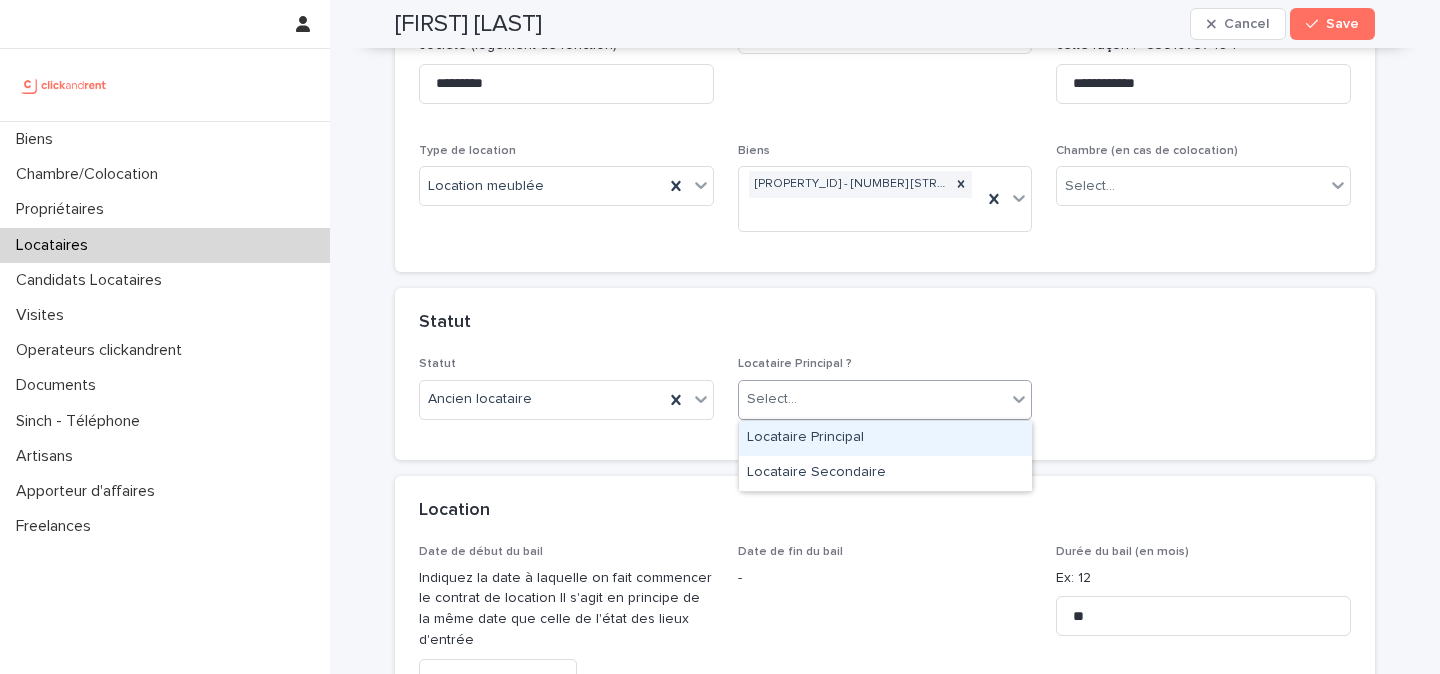 click on "Select..." at bounding box center [772, 399] 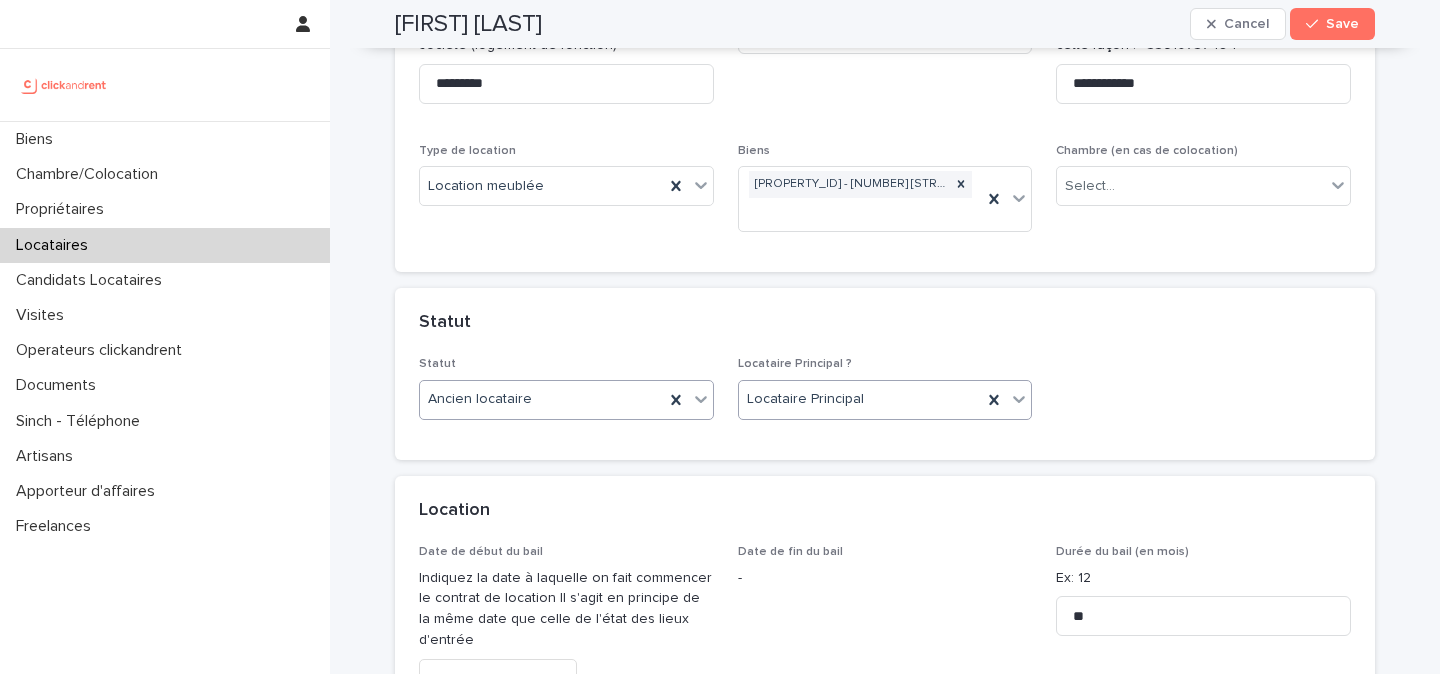 click on "Ancien locataire" at bounding box center (542, 399) 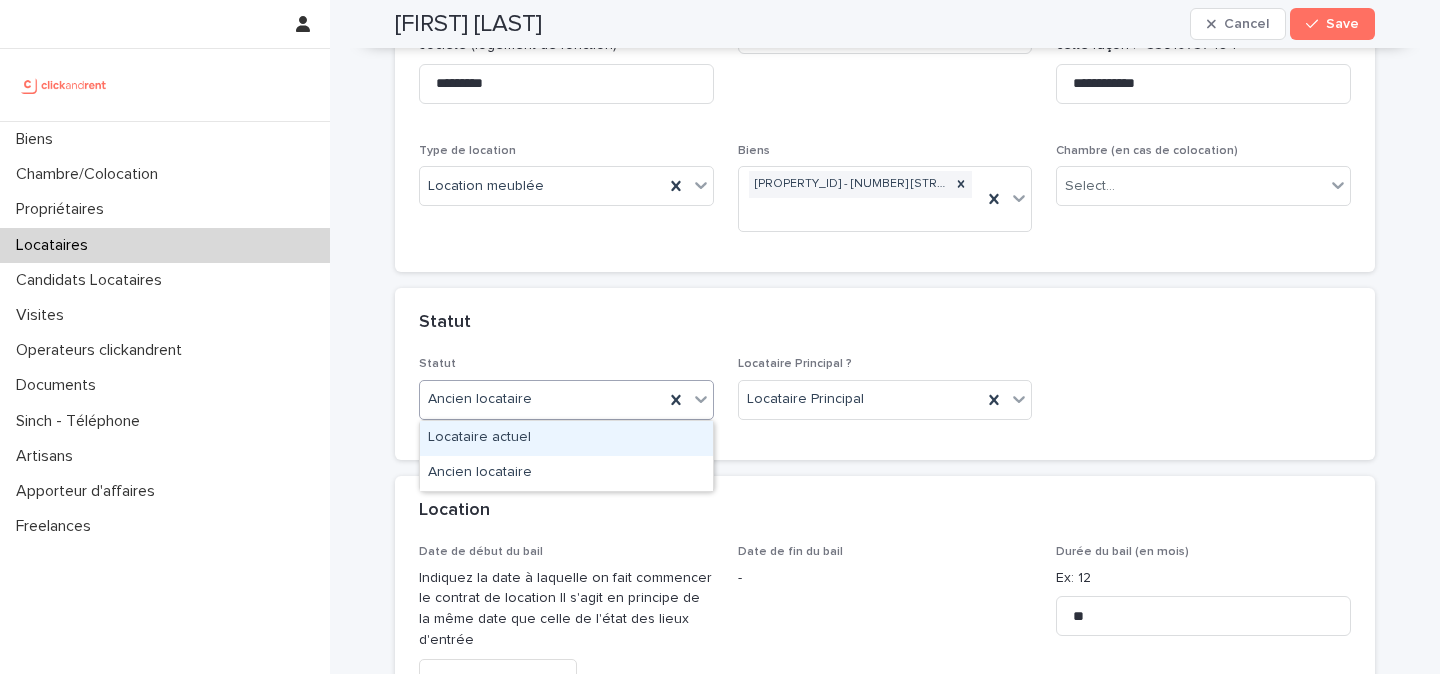click on "Locataire actuel" at bounding box center (566, 438) 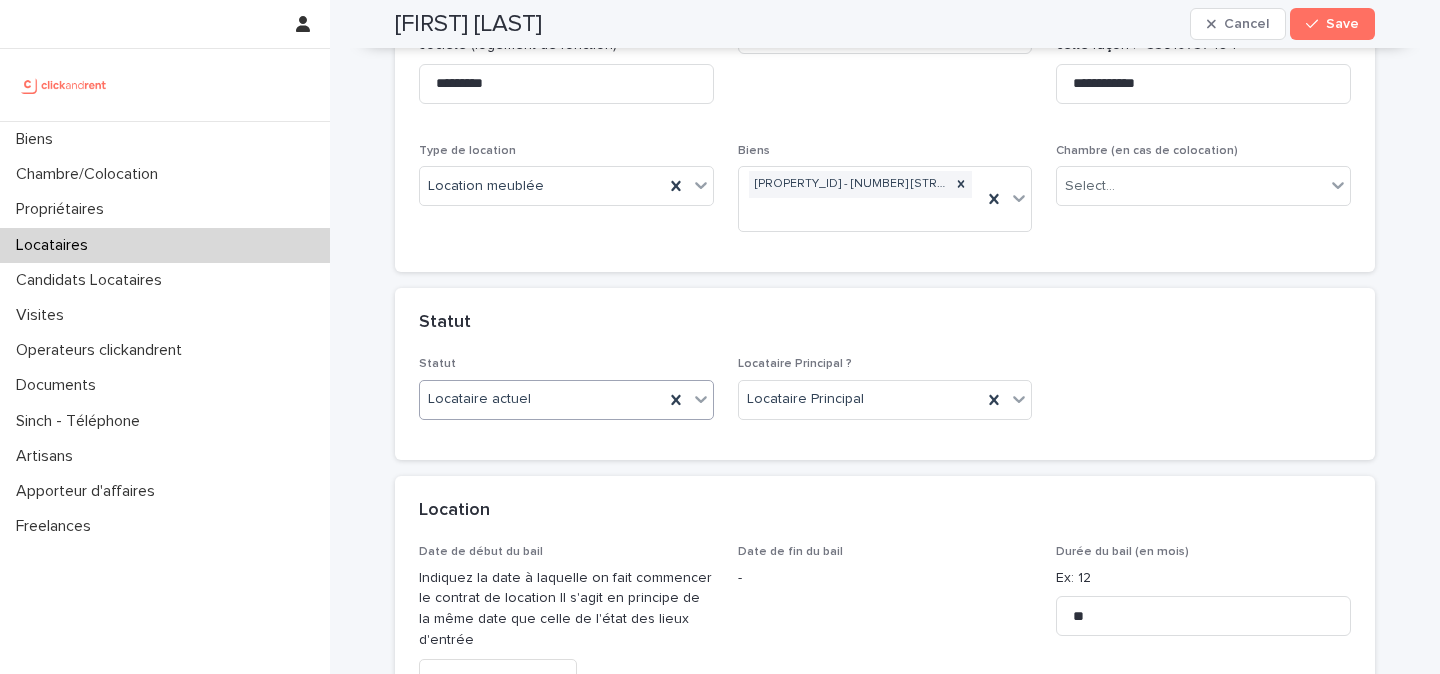 click on "Statut" at bounding box center [885, 323] 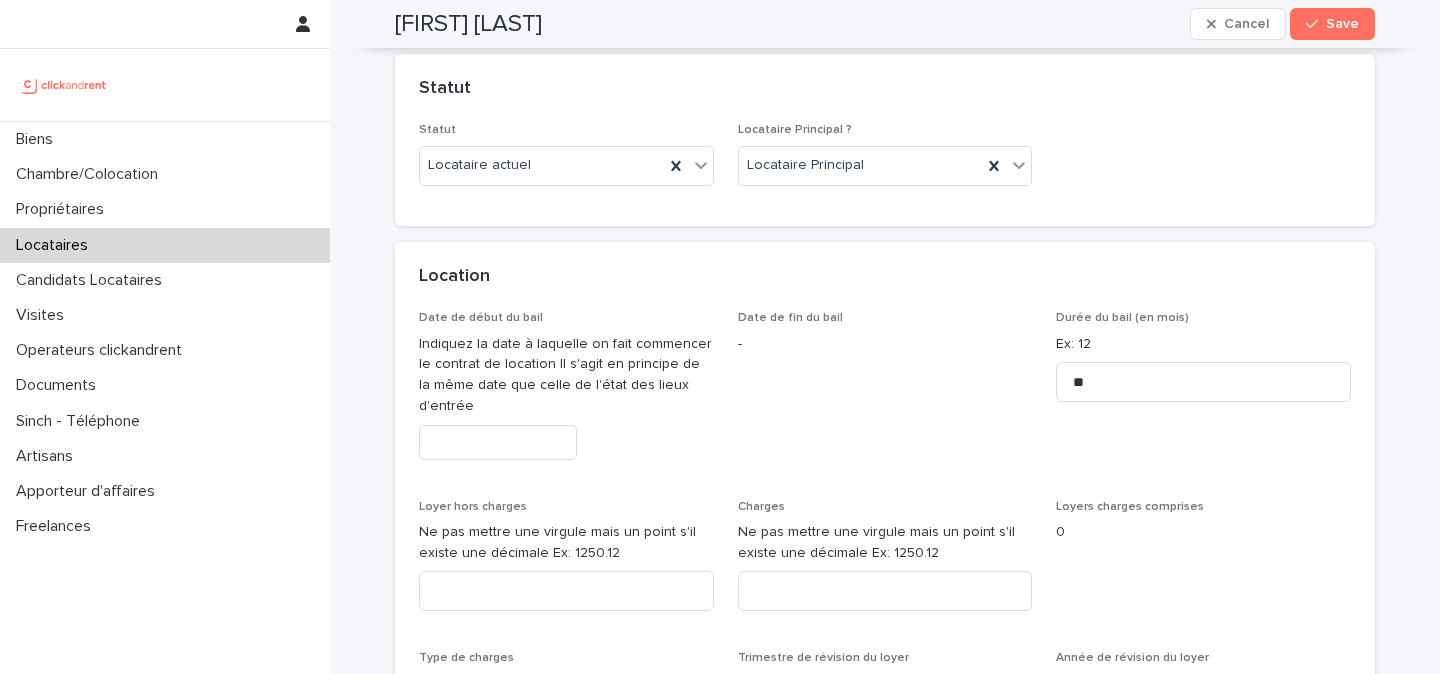 scroll, scrollTop: 770, scrollLeft: 0, axis: vertical 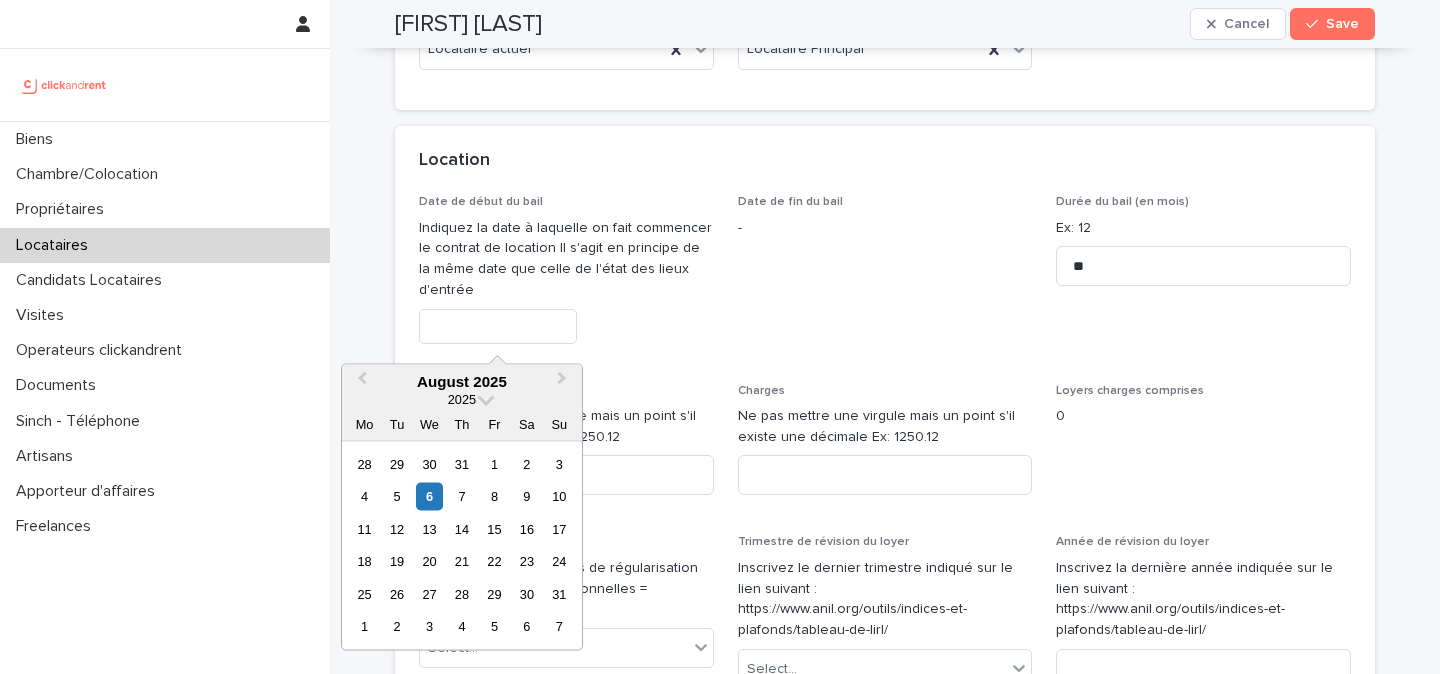 click at bounding box center [498, 326] 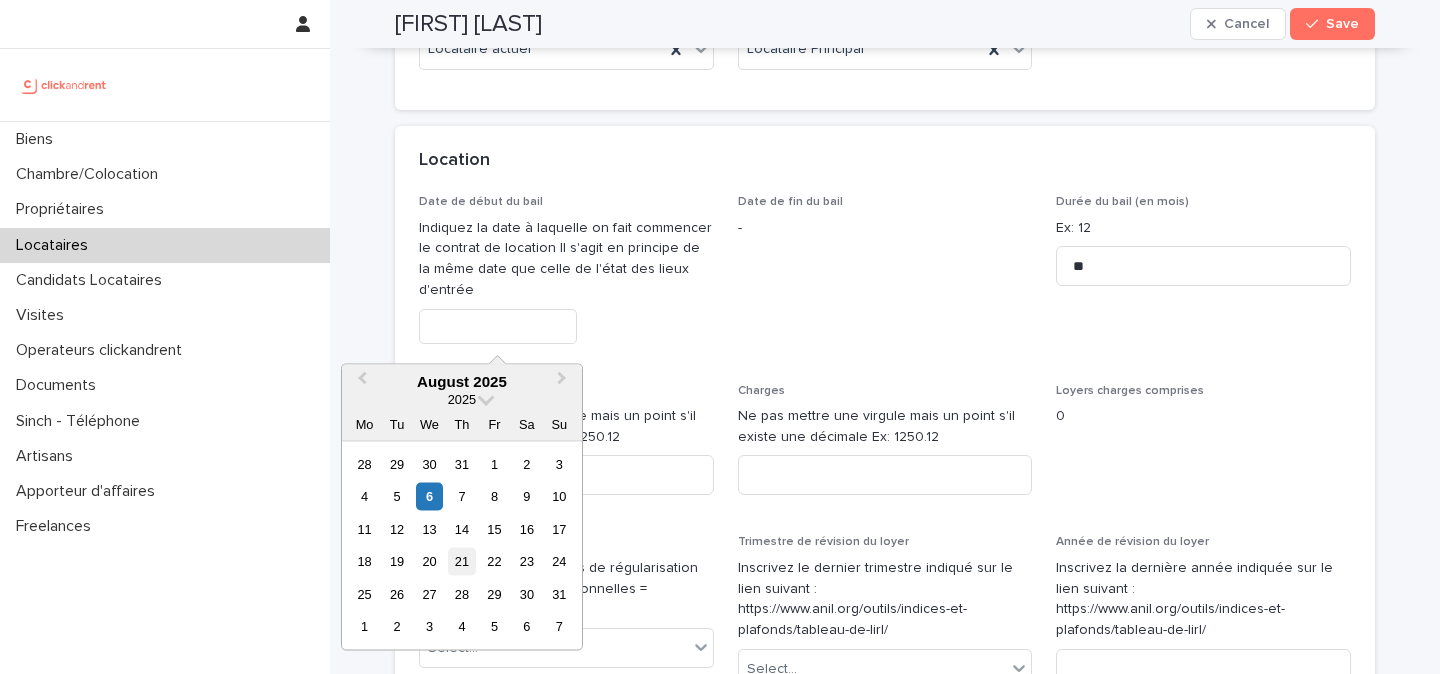 click on "21" at bounding box center [461, 561] 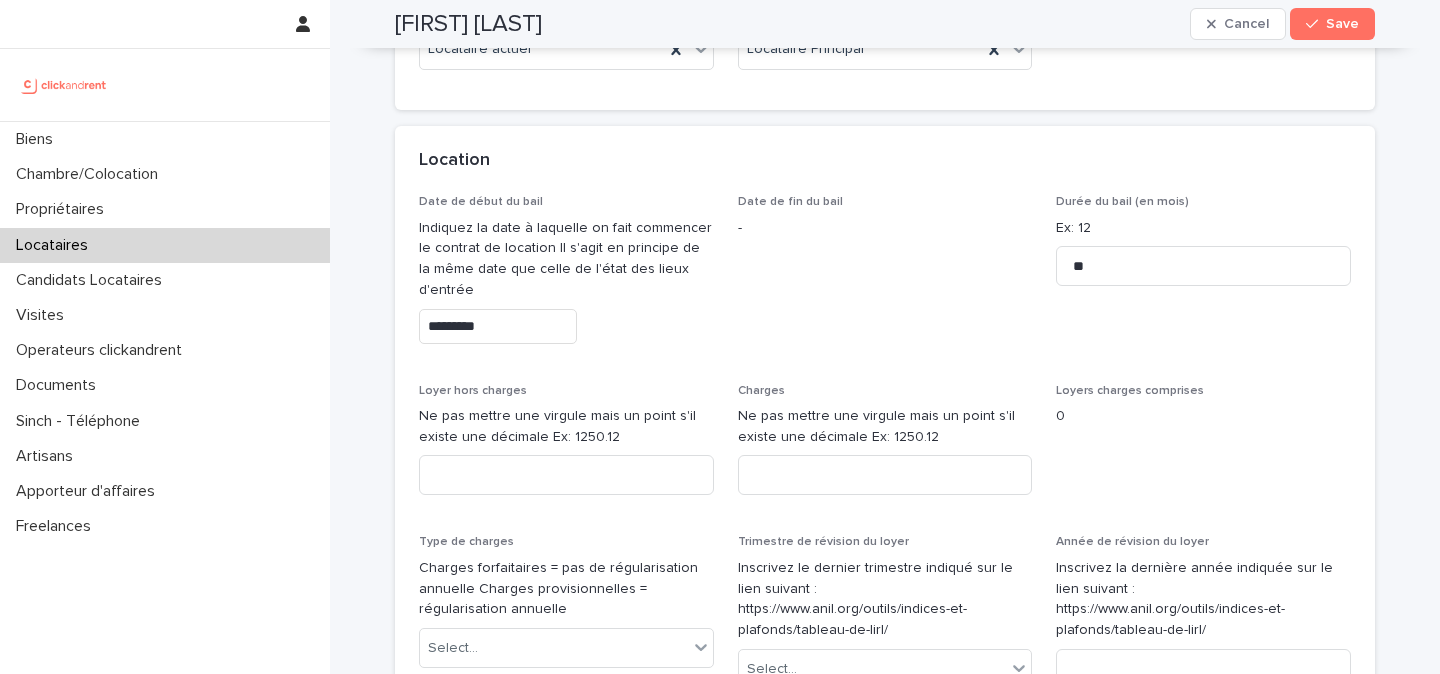 click on "*********" at bounding box center [566, 326] 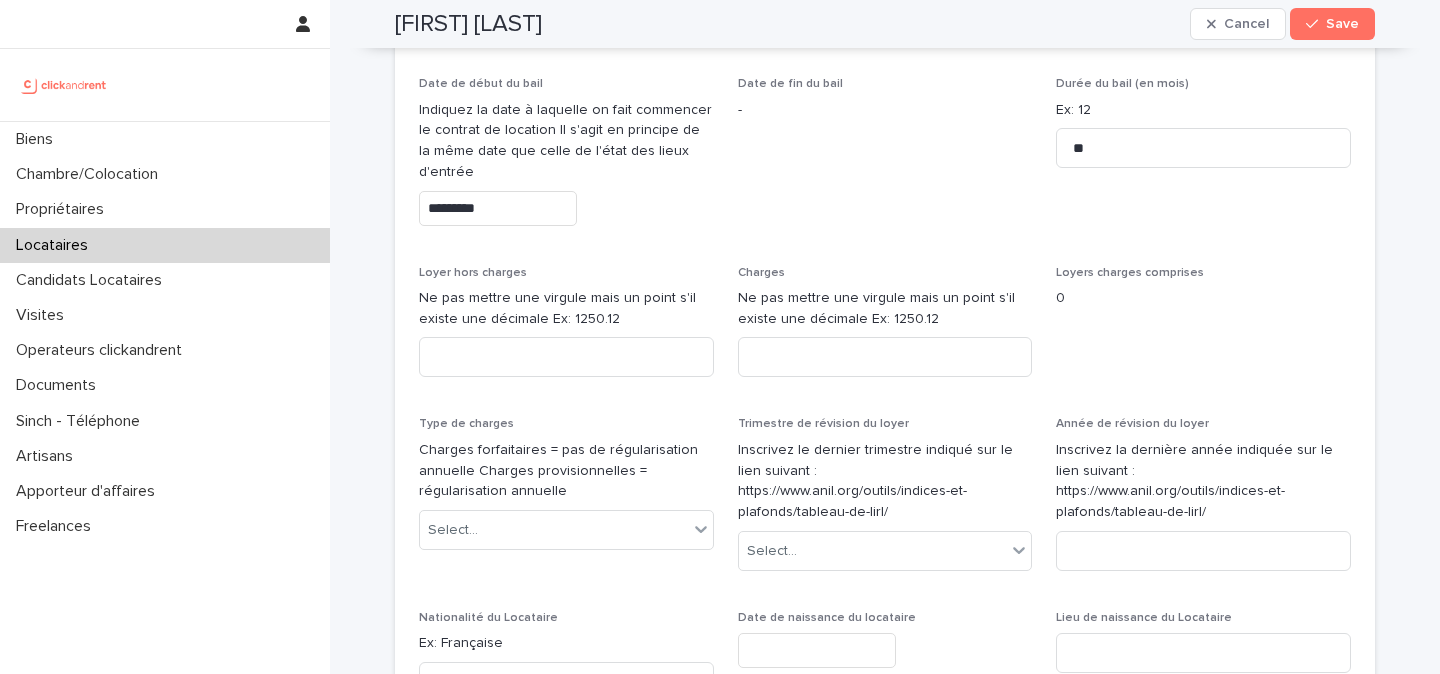 scroll, scrollTop: 859, scrollLeft: 0, axis: vertical 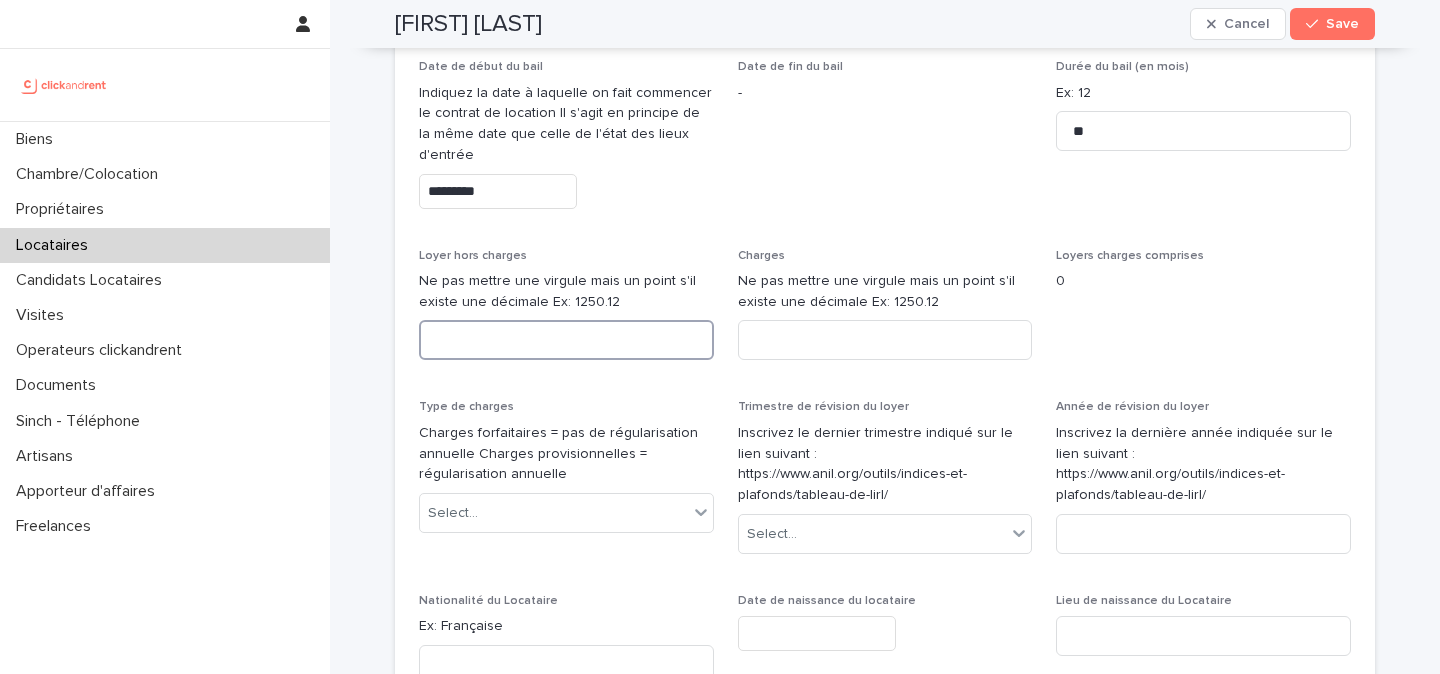 click at bounding box center [566, 340] 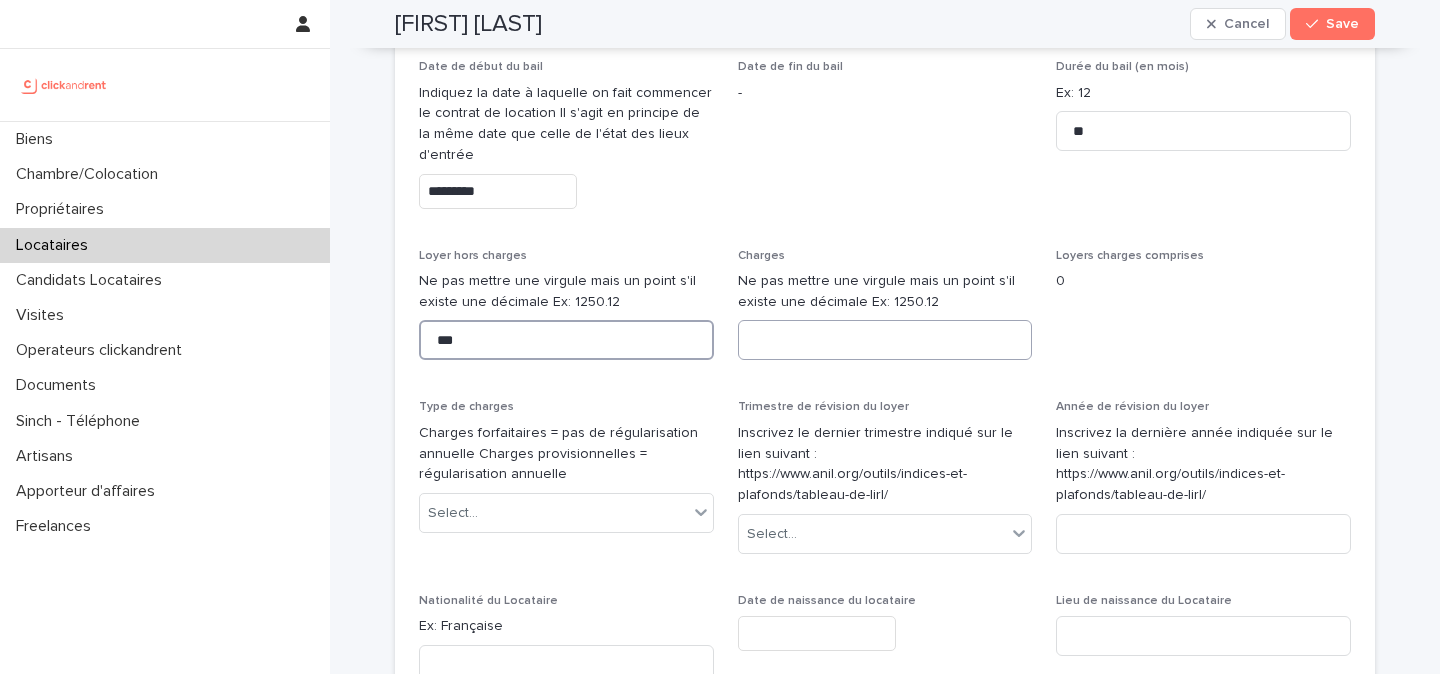 type on "***" 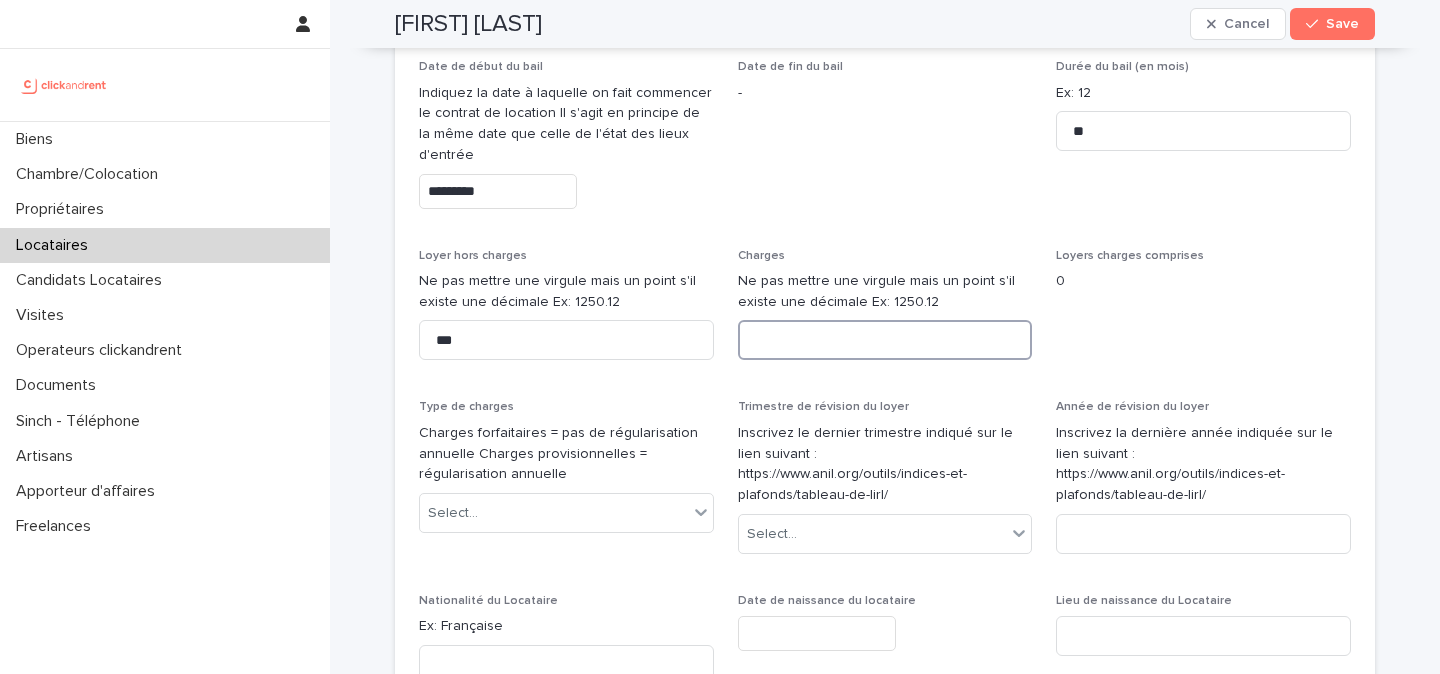 click at bounding box center (885, 340) 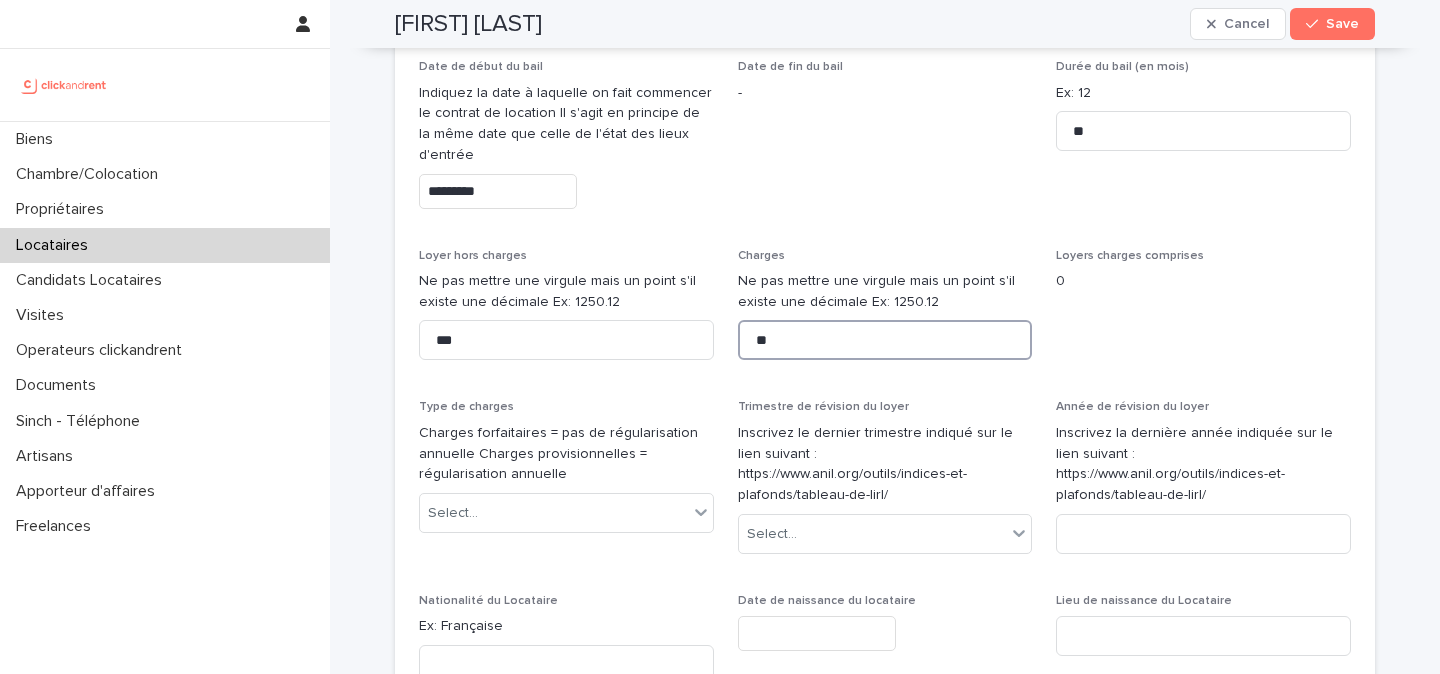 type on "**" 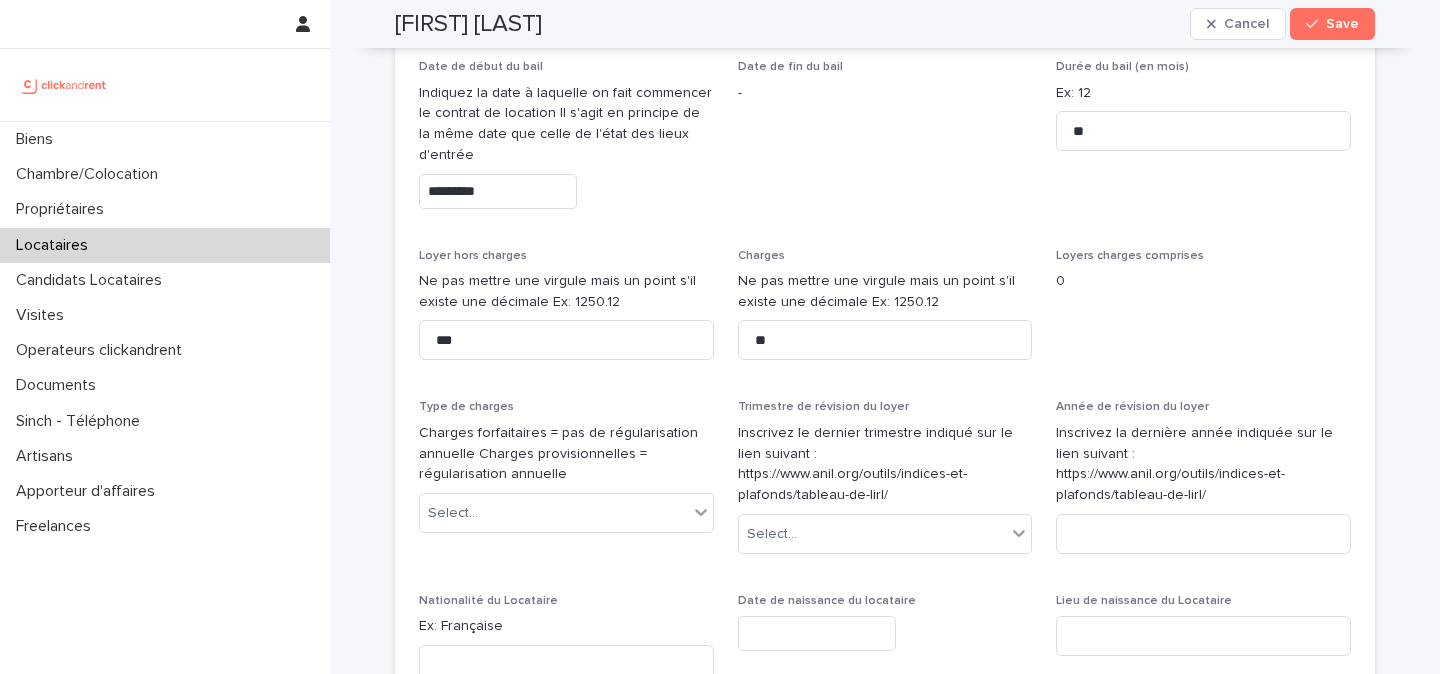 click on "Type de charges" at bounding box center (566, 407) 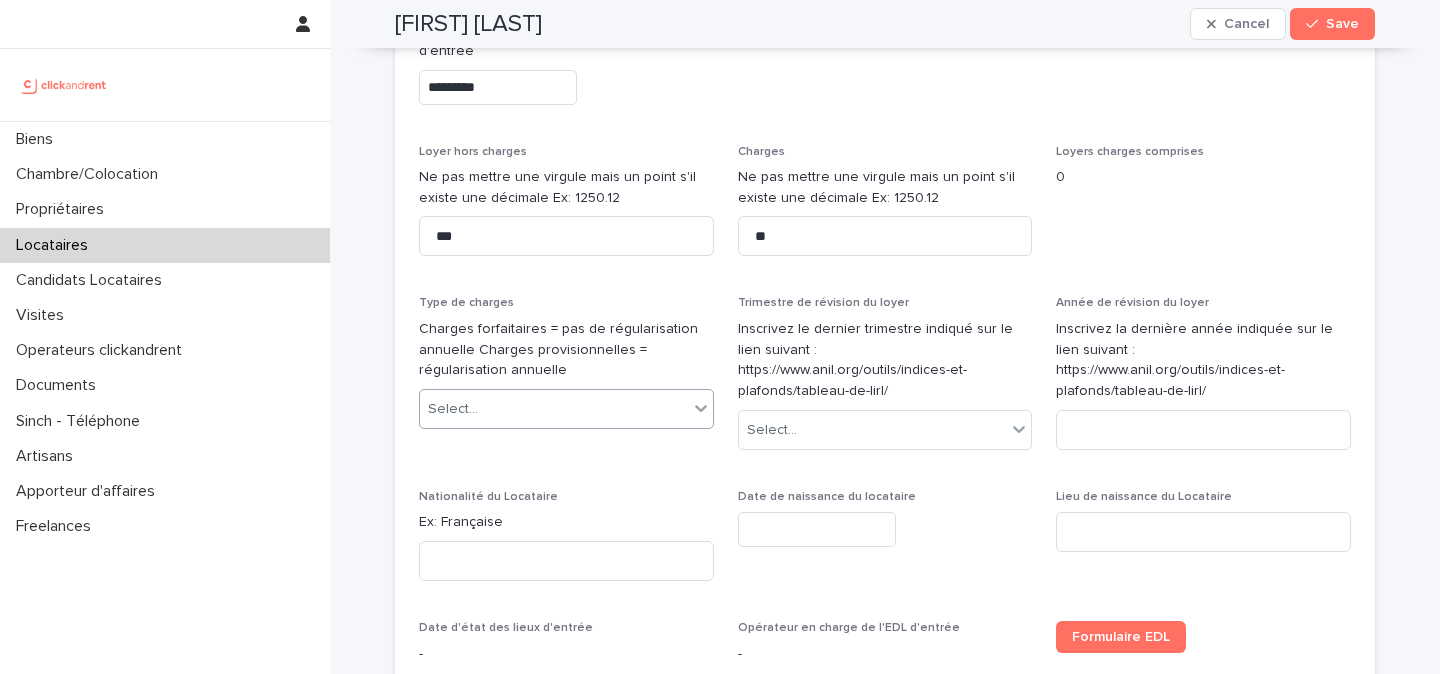 scroll, scrollTop: 982, scrollLeft: 0, axis: vertical 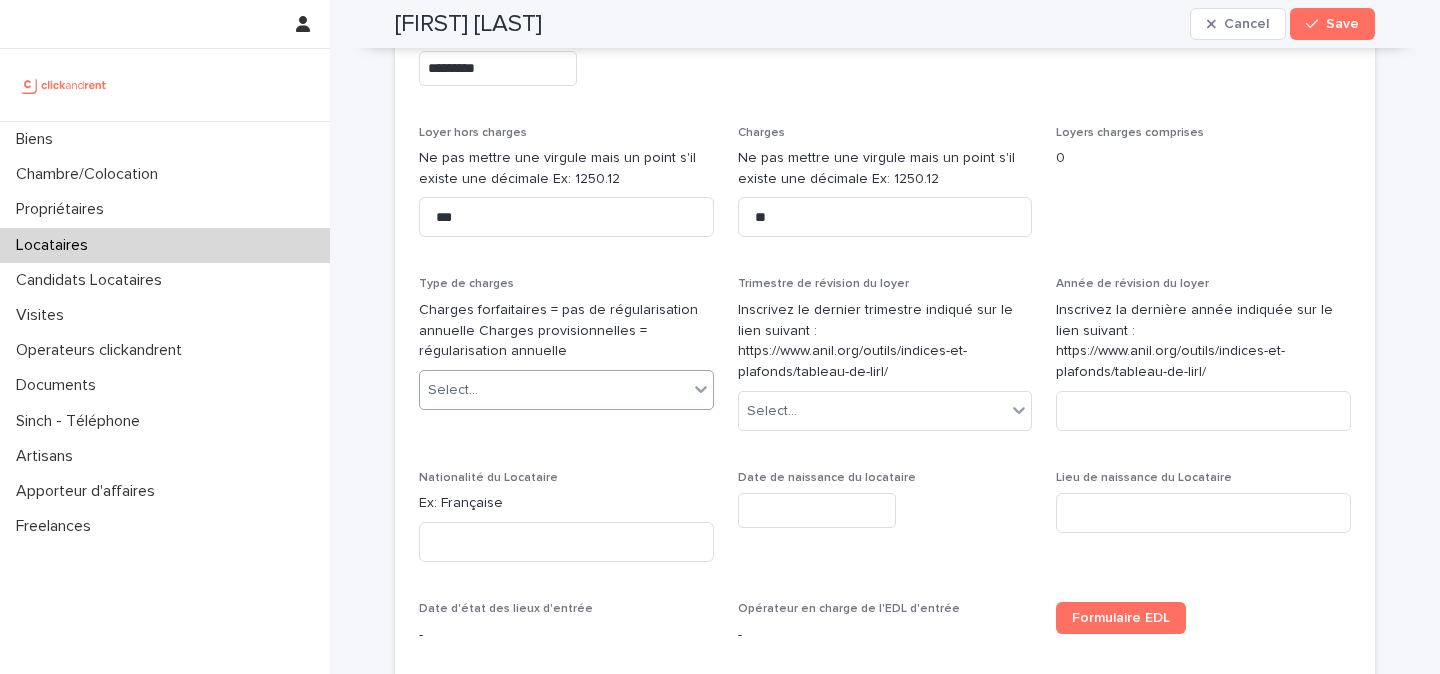click on "Select..." at bounding box center (554, 390) 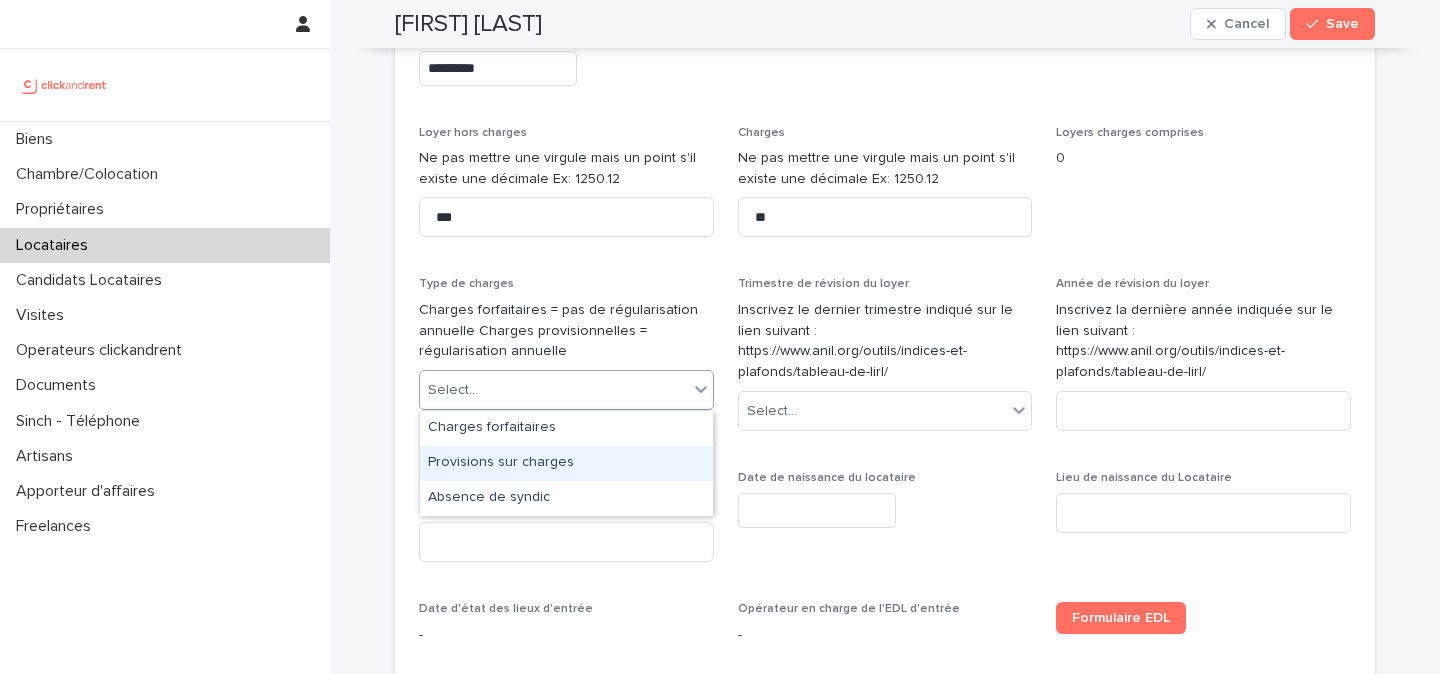 click on "Provisions sur charges" at bounding box center (566, 463) 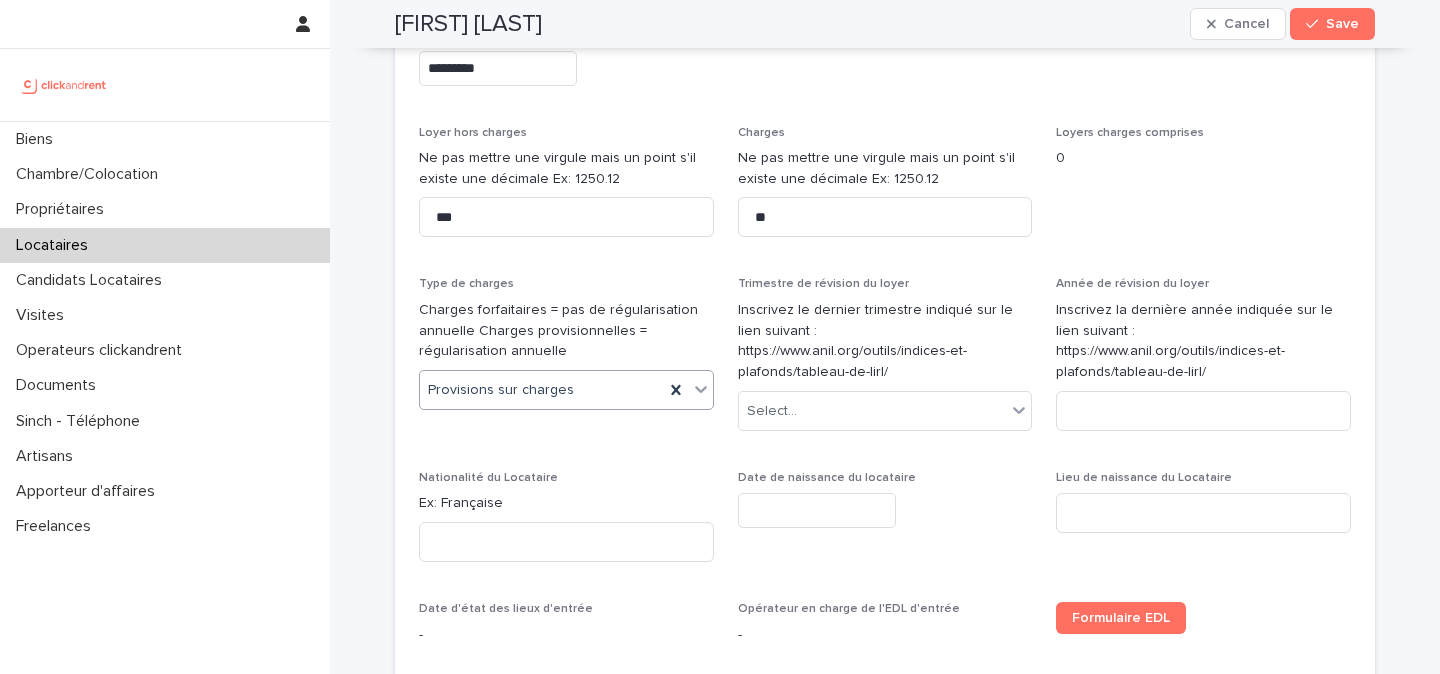 click on "Trimestre de révision du loyer Inscrivez le dernier trimestre indiqué sur le lien suivant : https://www.anil.org/outils/indices-et-plafonds/tableau-de-lirl/  Select..." at bounding box center [885, 362] 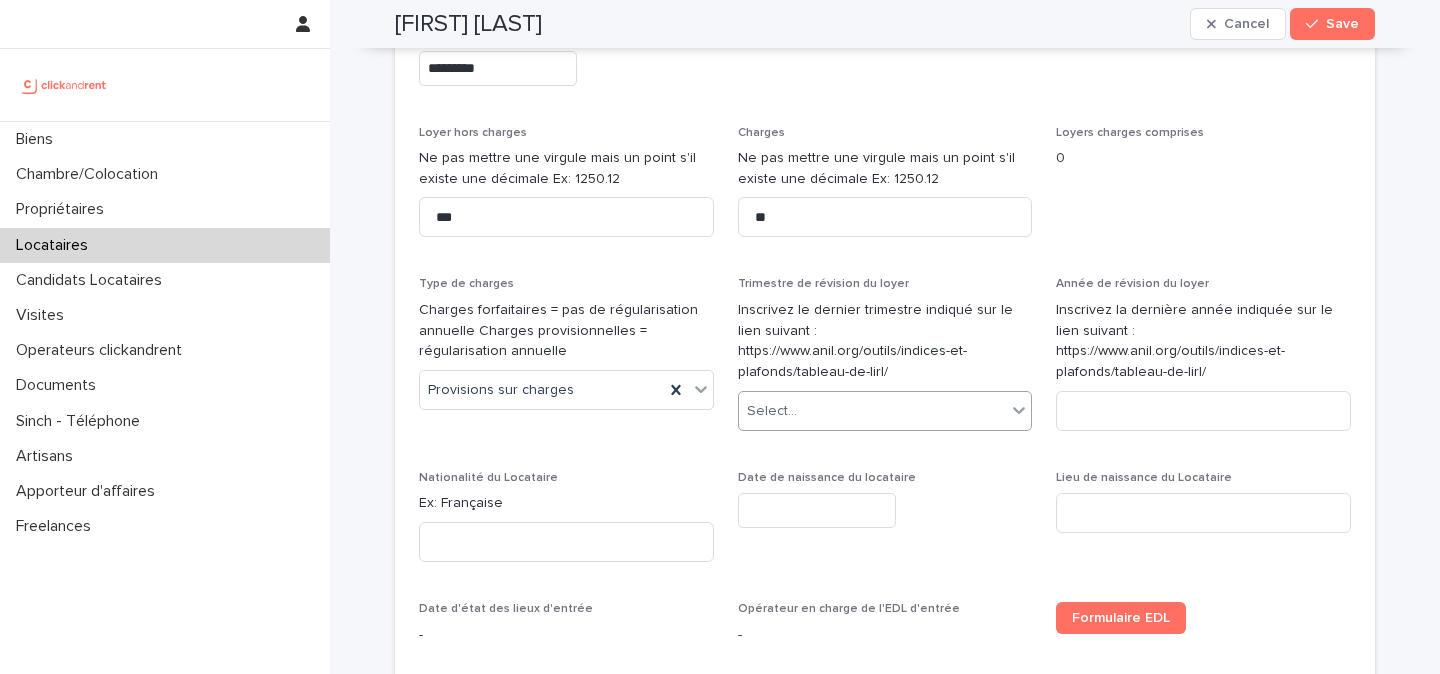 click on "Select..." at bounding box center (873, 411) 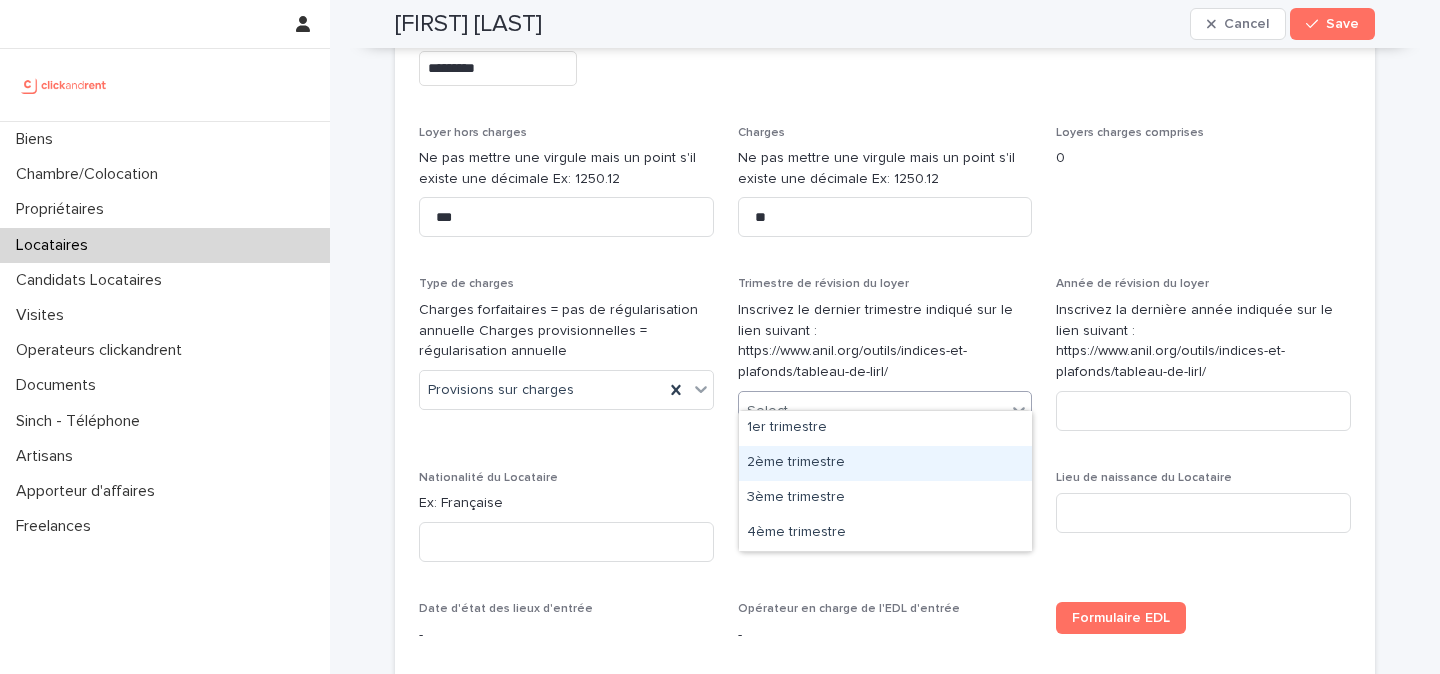 click on "2ème trimestre" at bounding box center (885, 463) 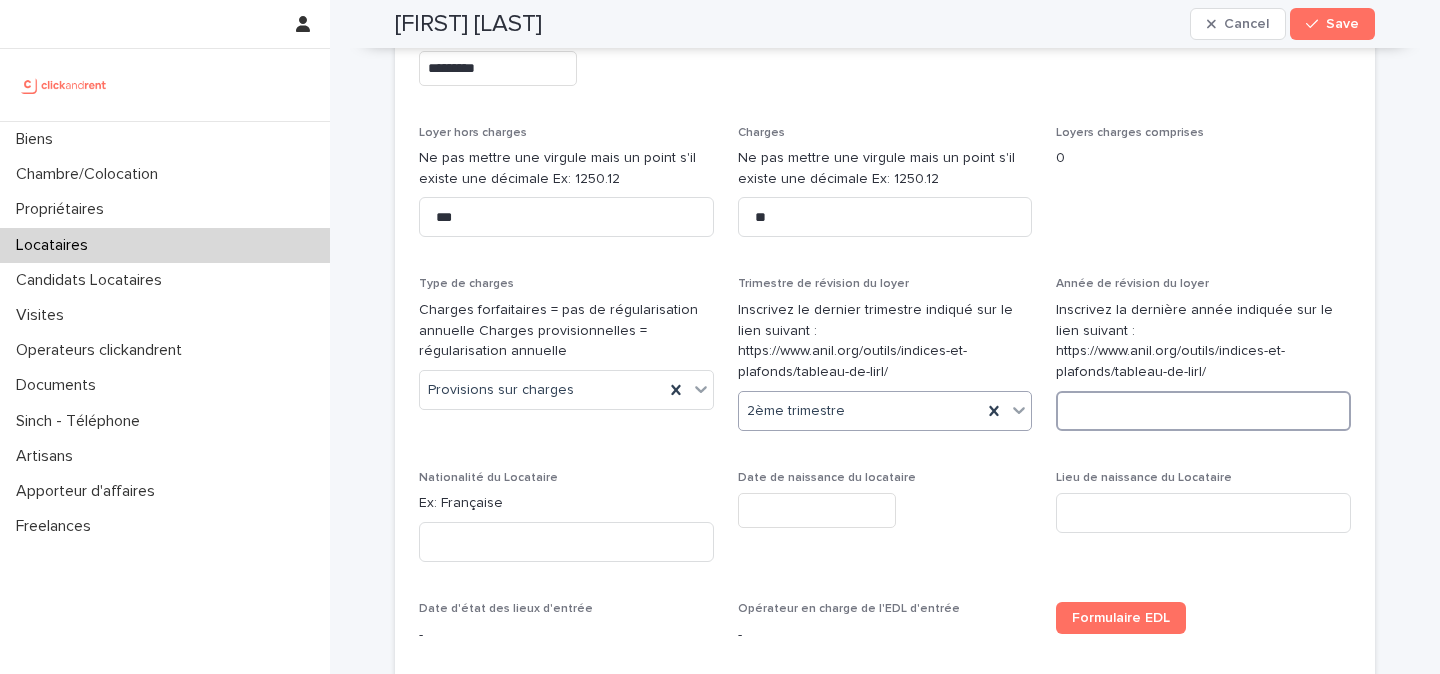 click at bounding box center [1203, 411] 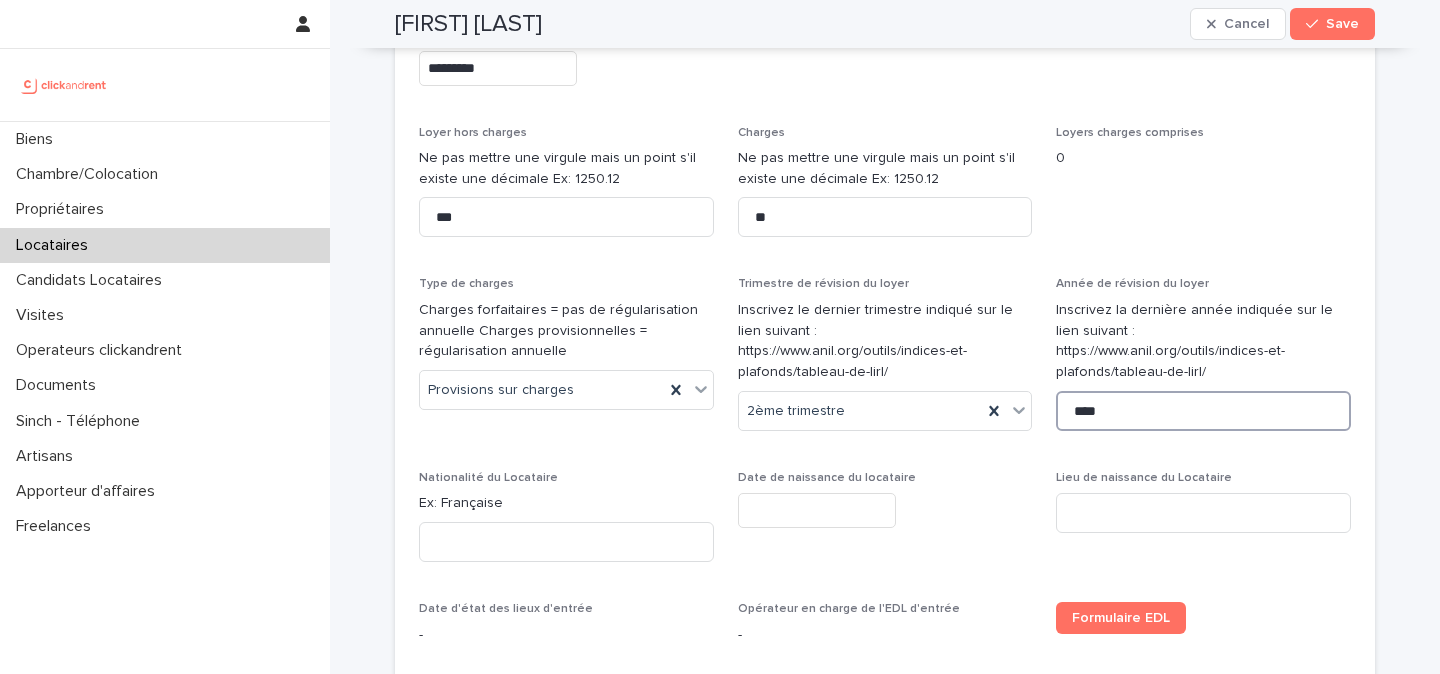 type on "****" 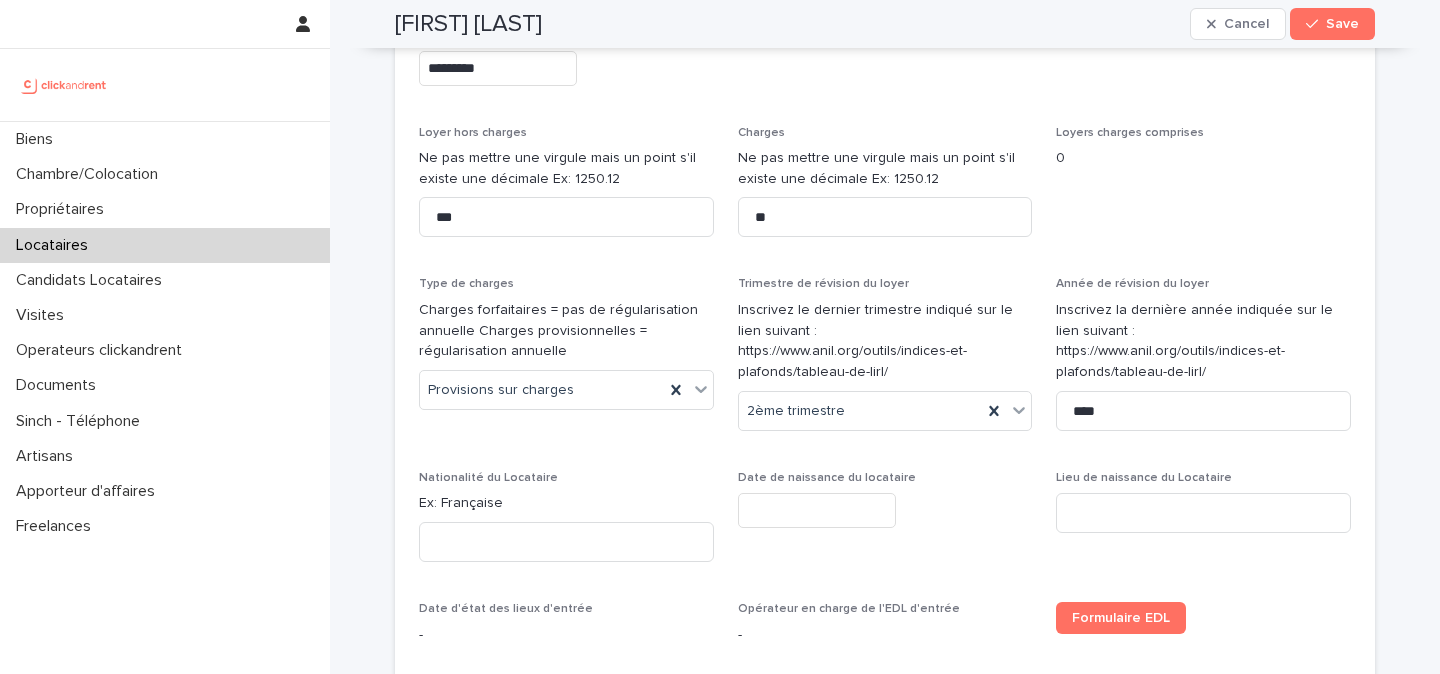 click on "Ex: Française" at bounding box center (566, 503) 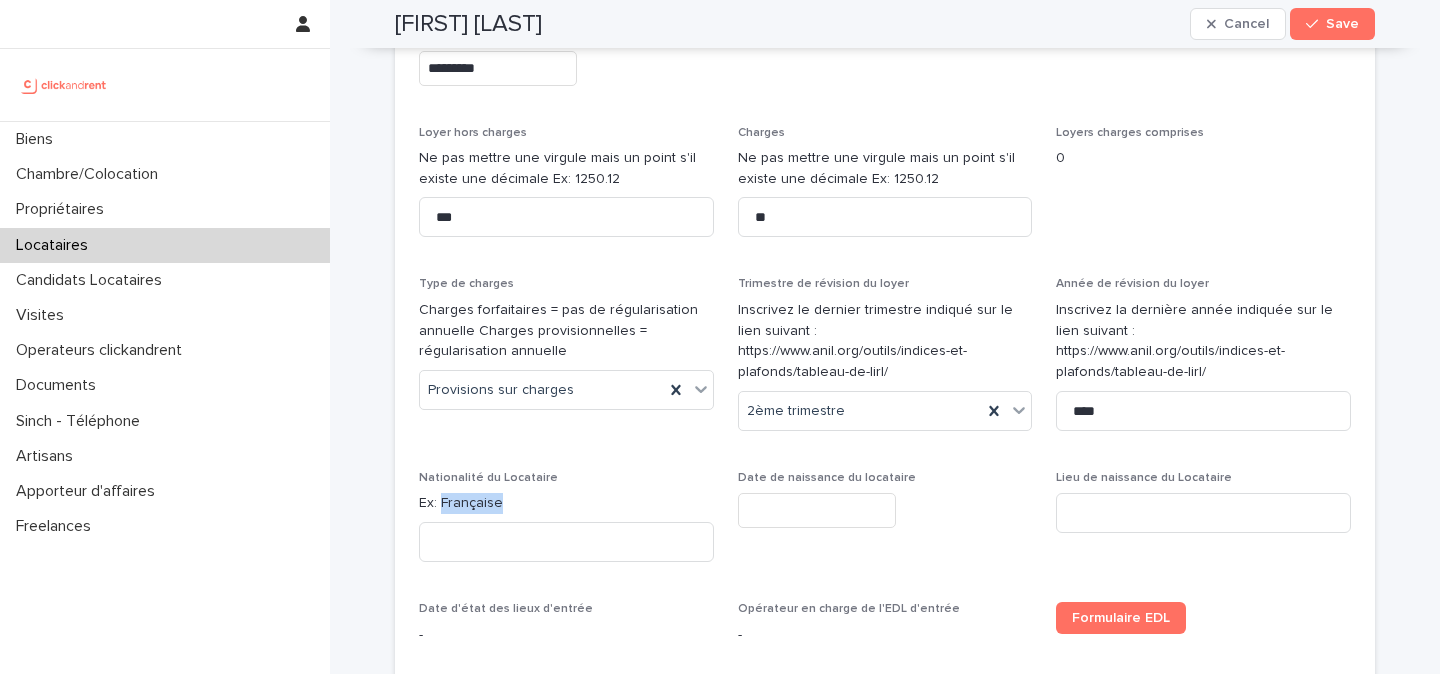 click on "Ex: Française" at bounding box center (566, 503) 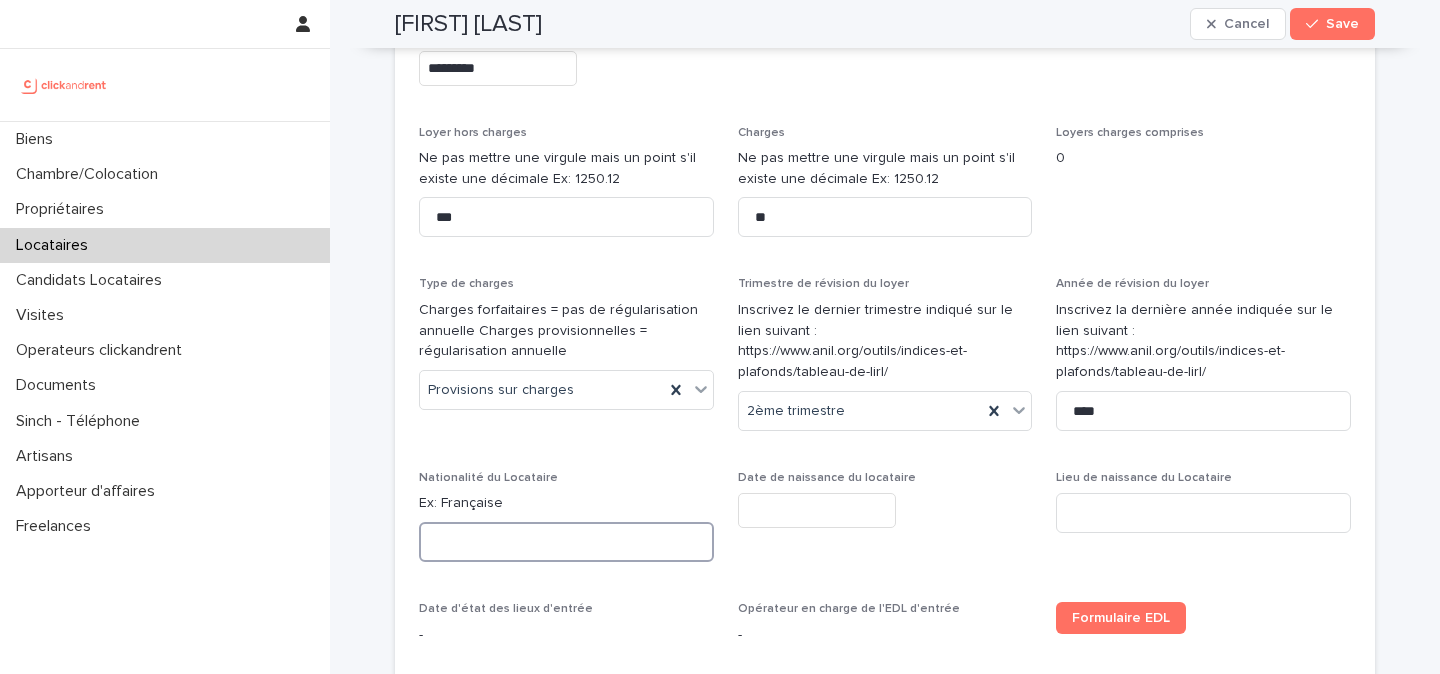 click at bounding box center [566, 542] 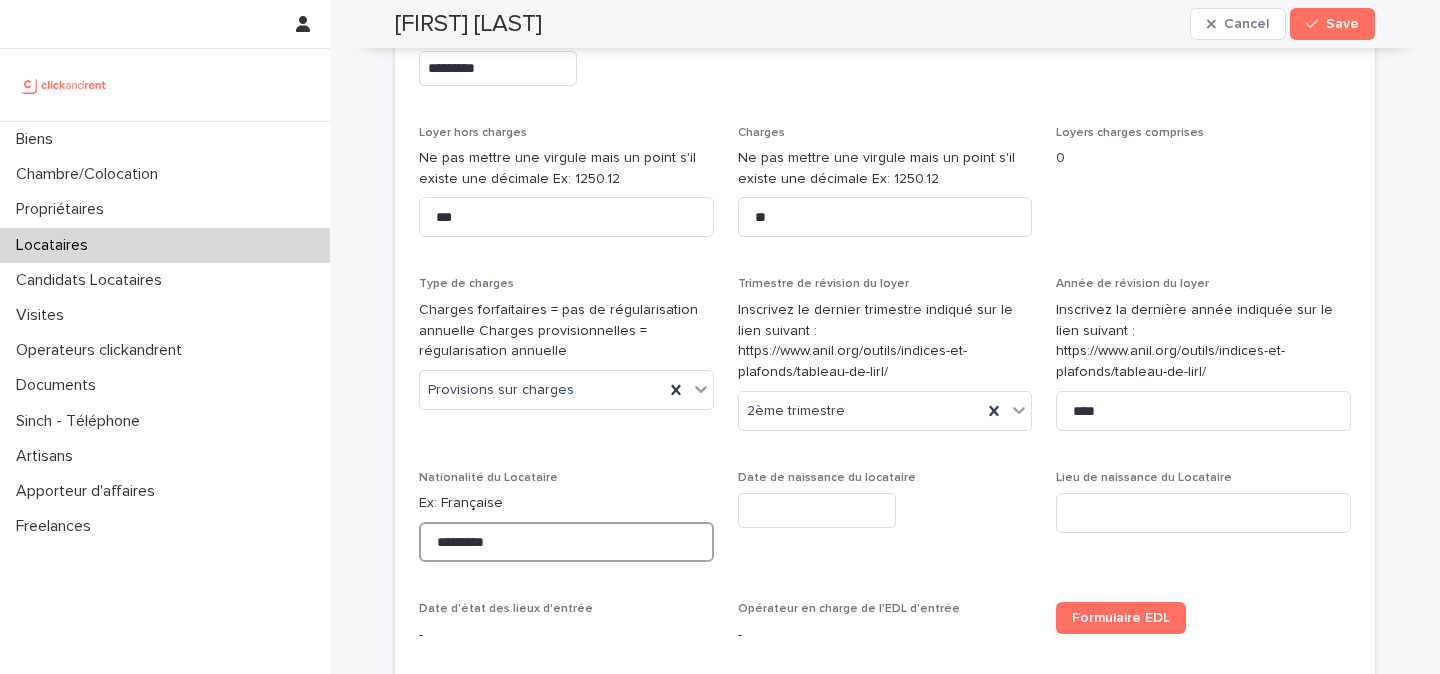 type on "*********" 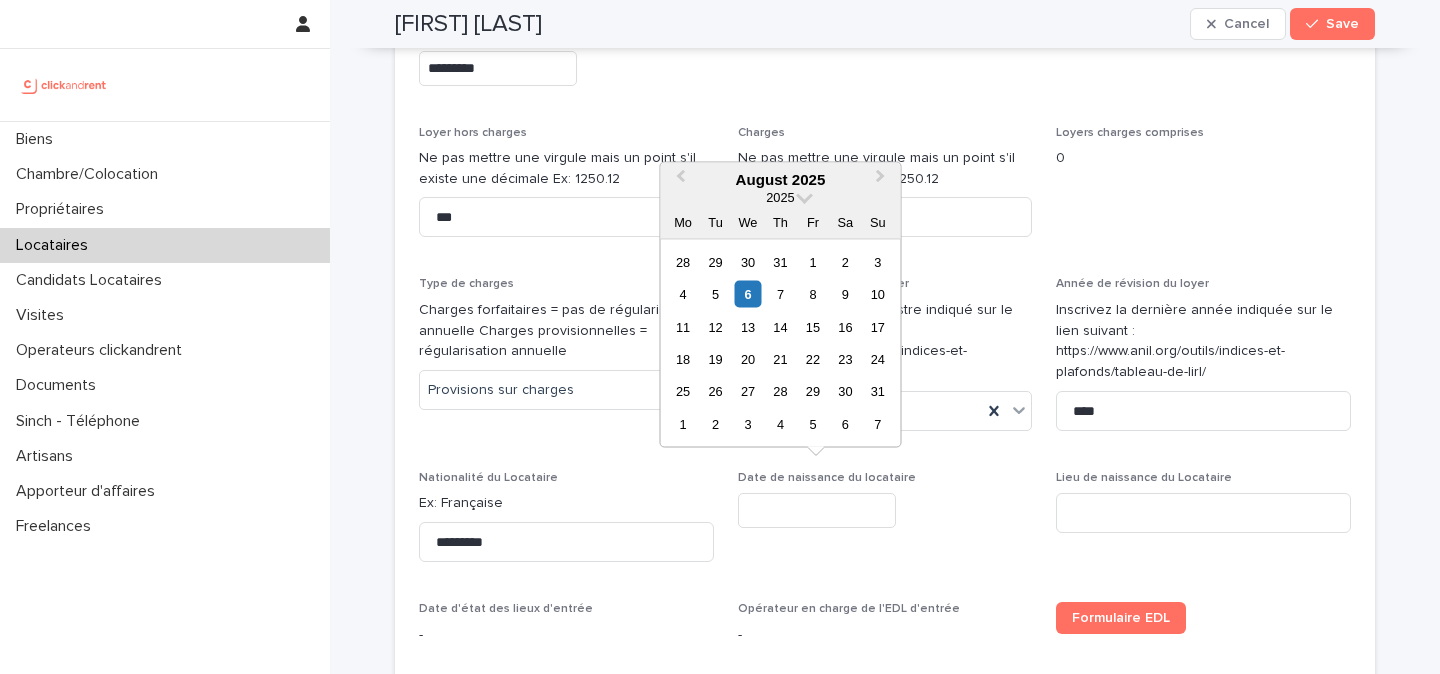 click at bounding box center [817, 510] 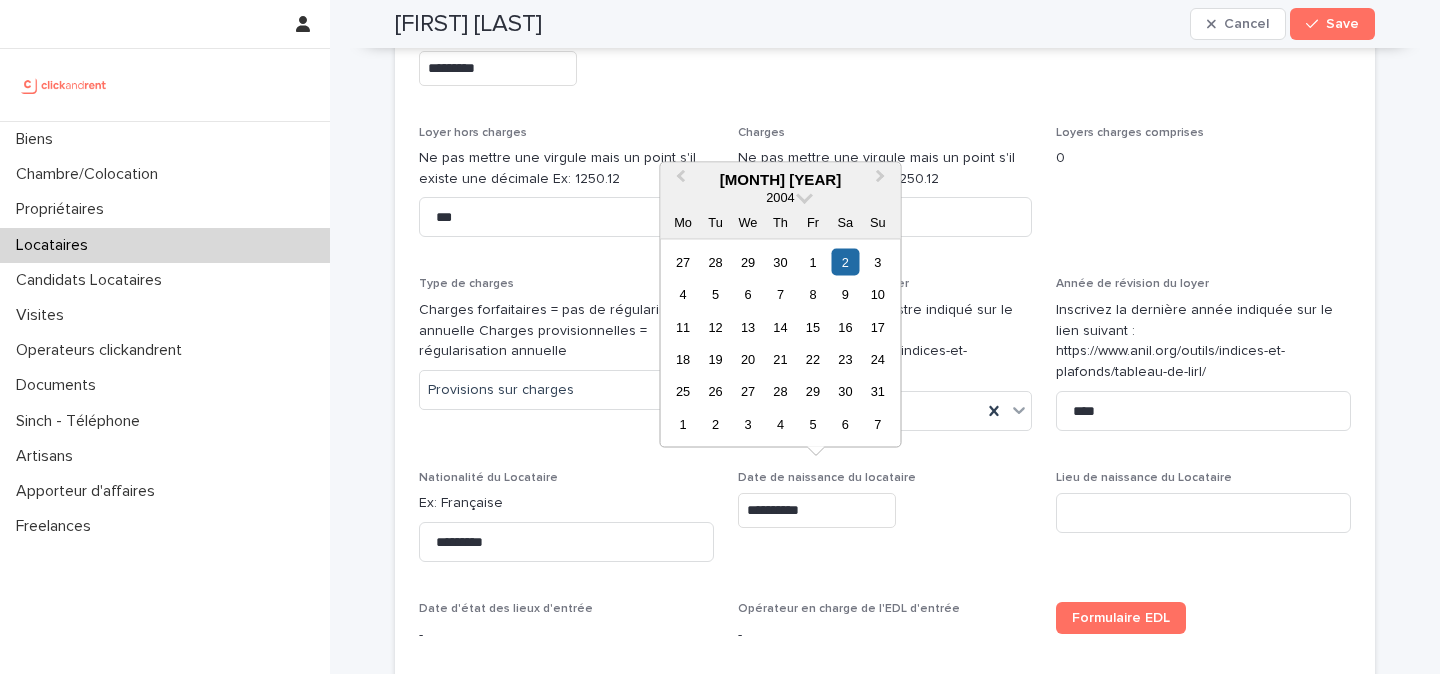 type on "*********" 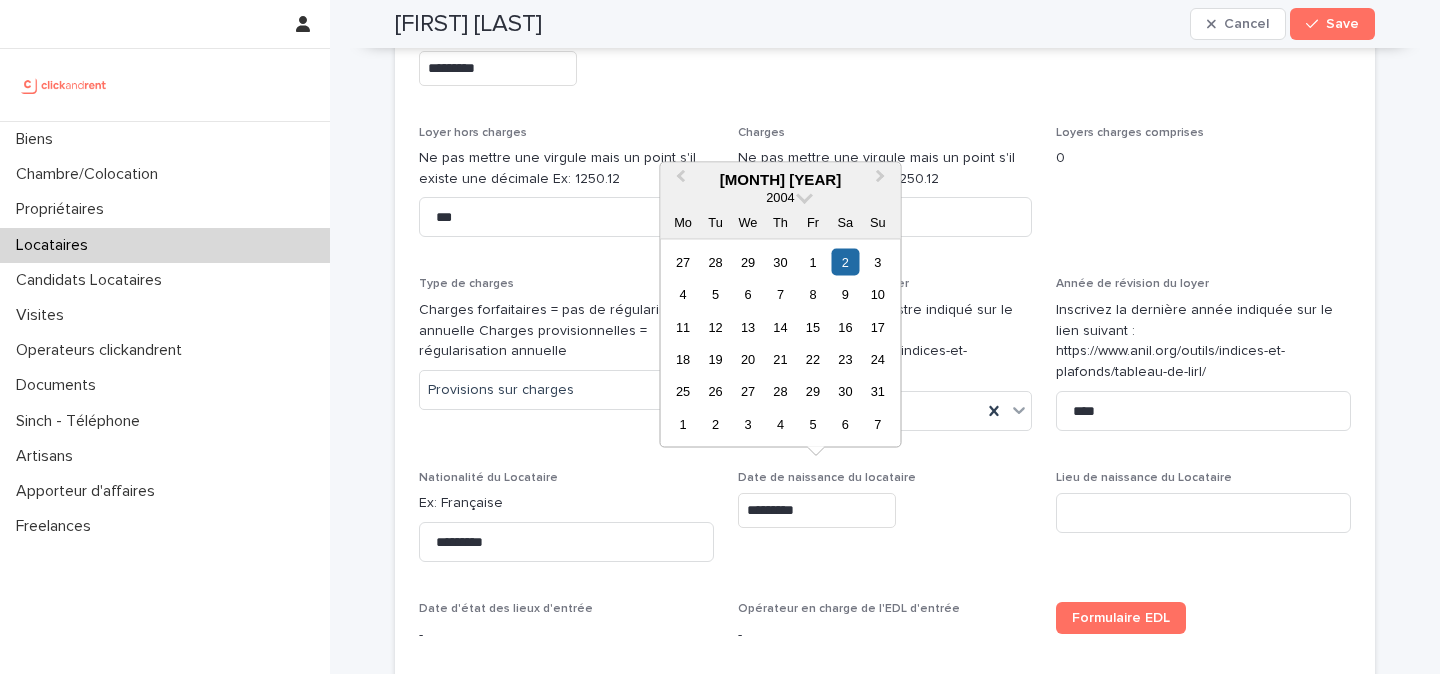 click on "*********" at bounding box center (885, 510) 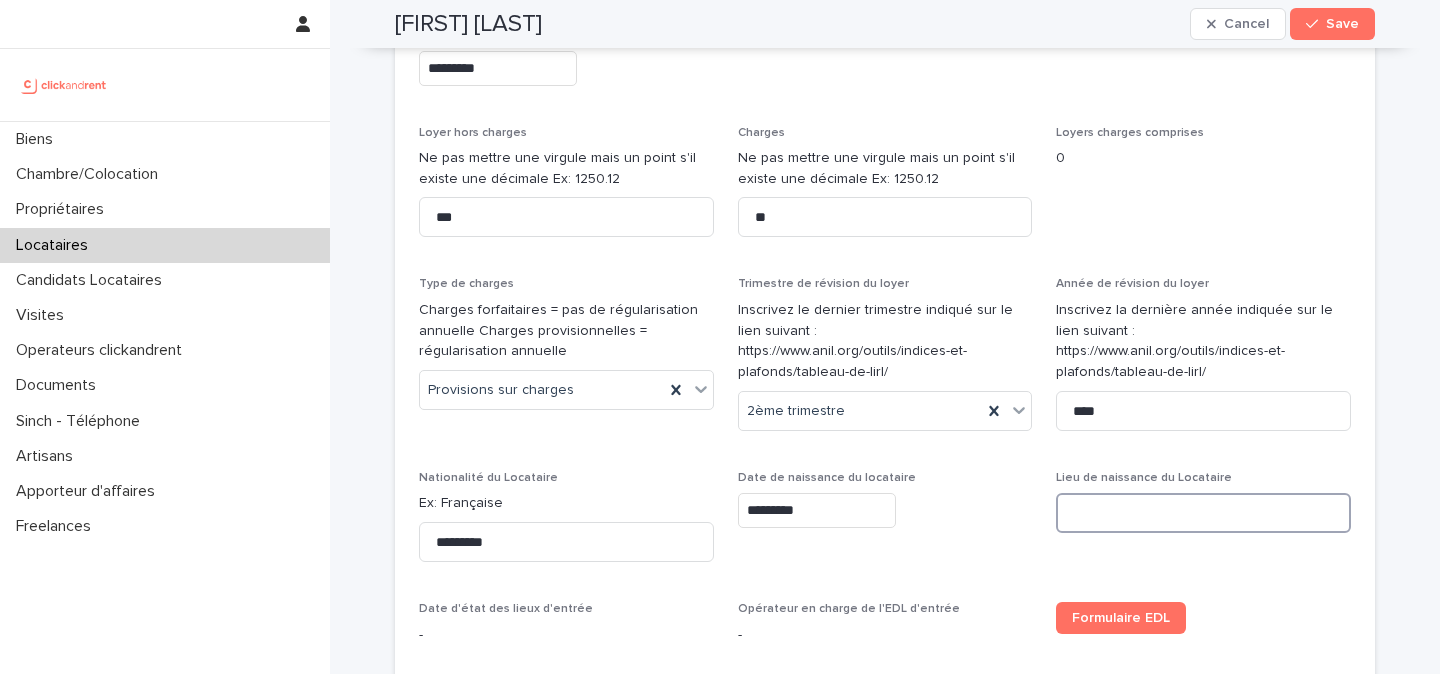 click at bounding box center (1203, 513) 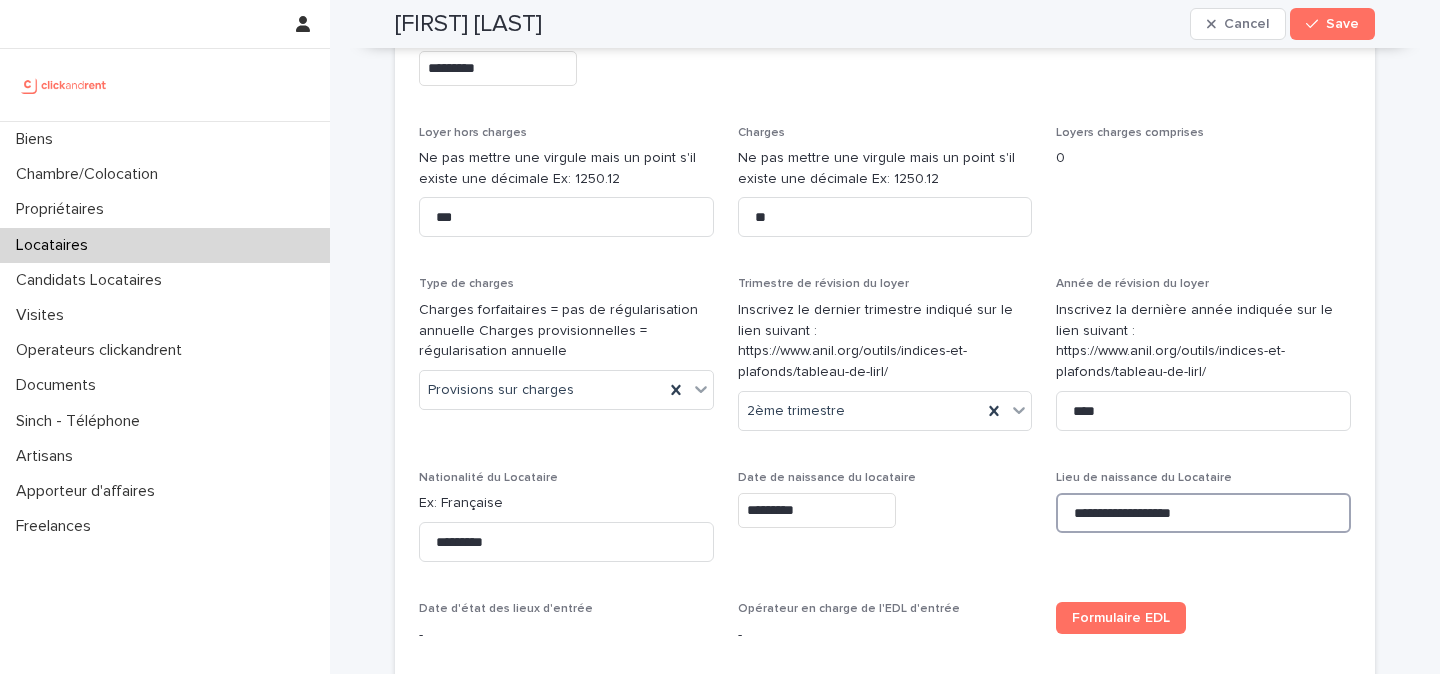 type on "**********" 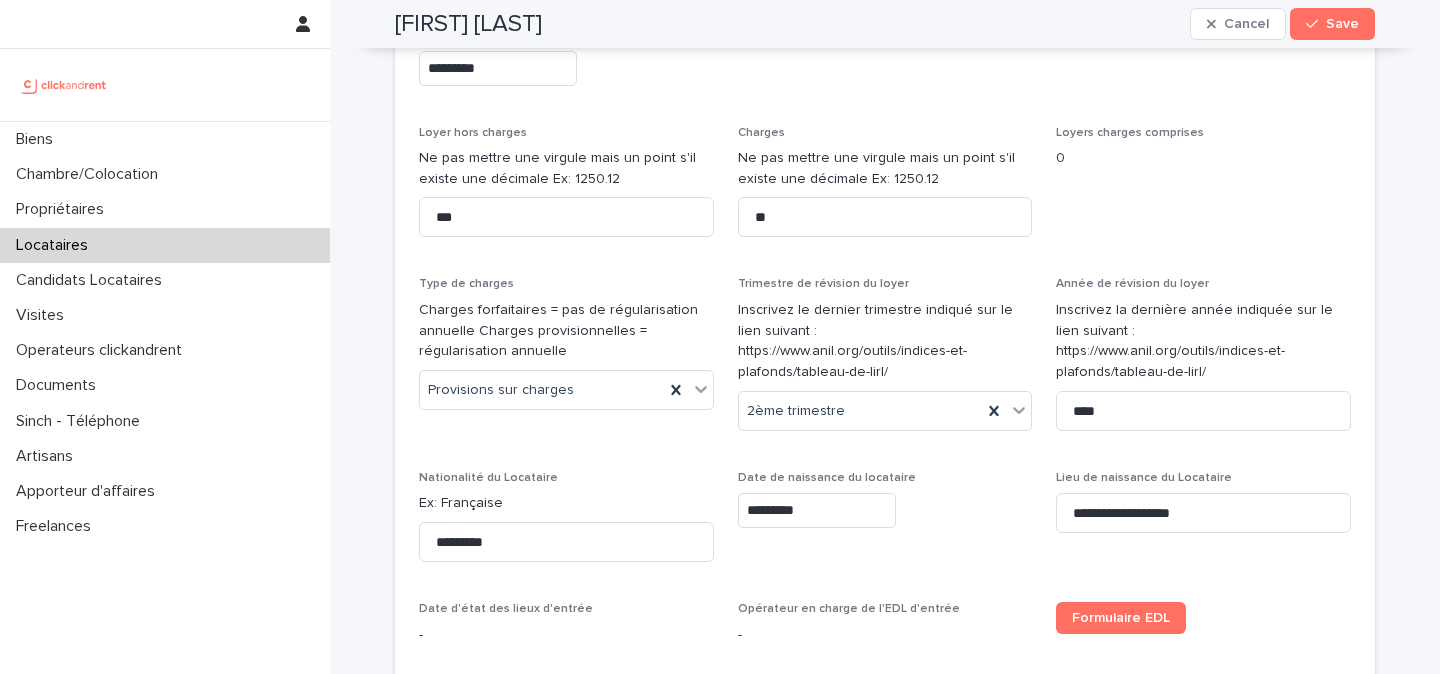 click on "*********" at bounding box center [885, 510] 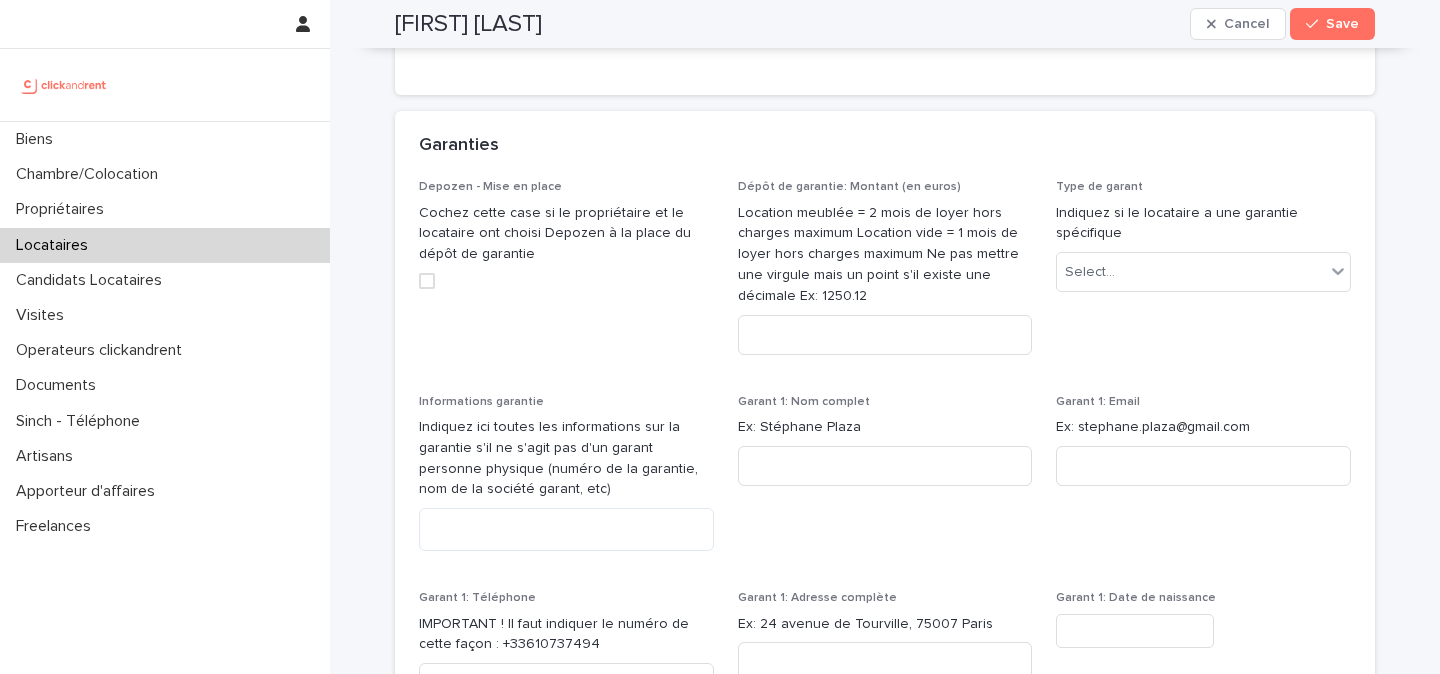 scroll, scrollTop: 1732, scrollLeft: 0, axis: vertical 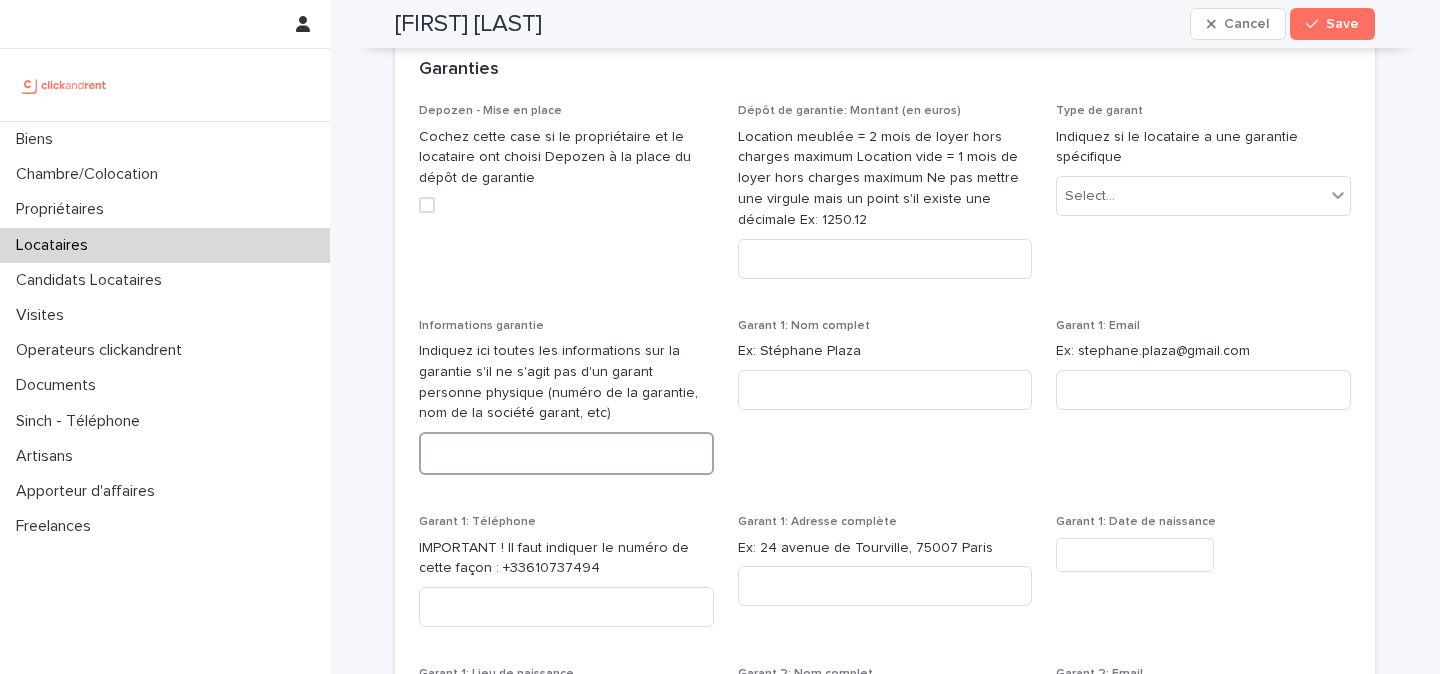 click at bounding box center (566, 453) 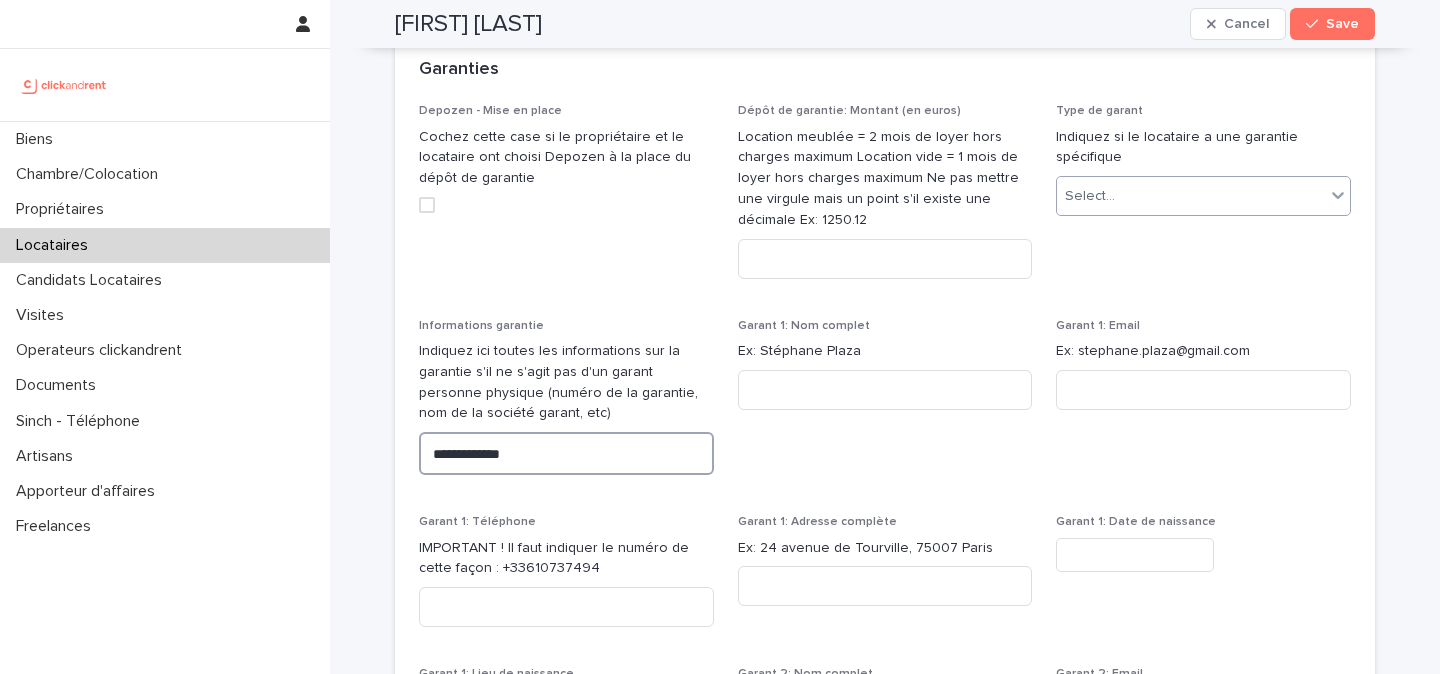 type on "**********" 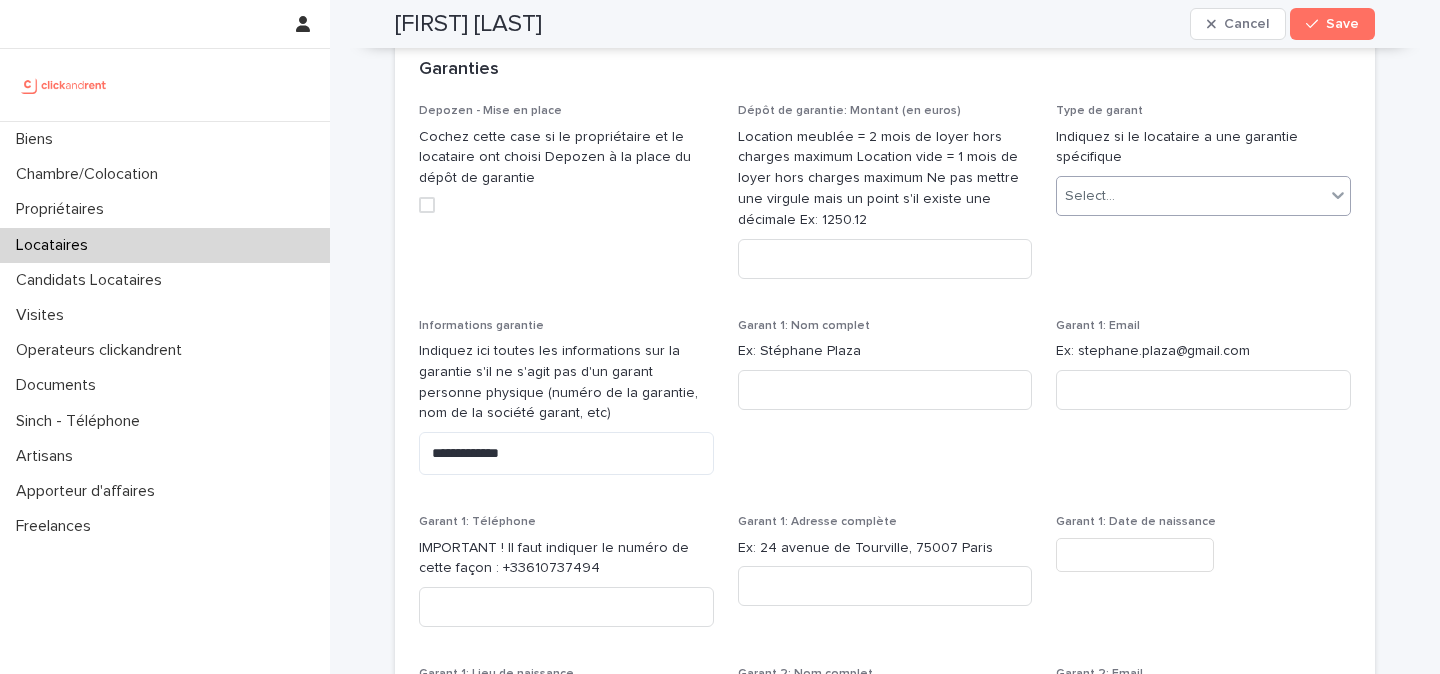 click on "Select..." at bounding box center (1191, 196) 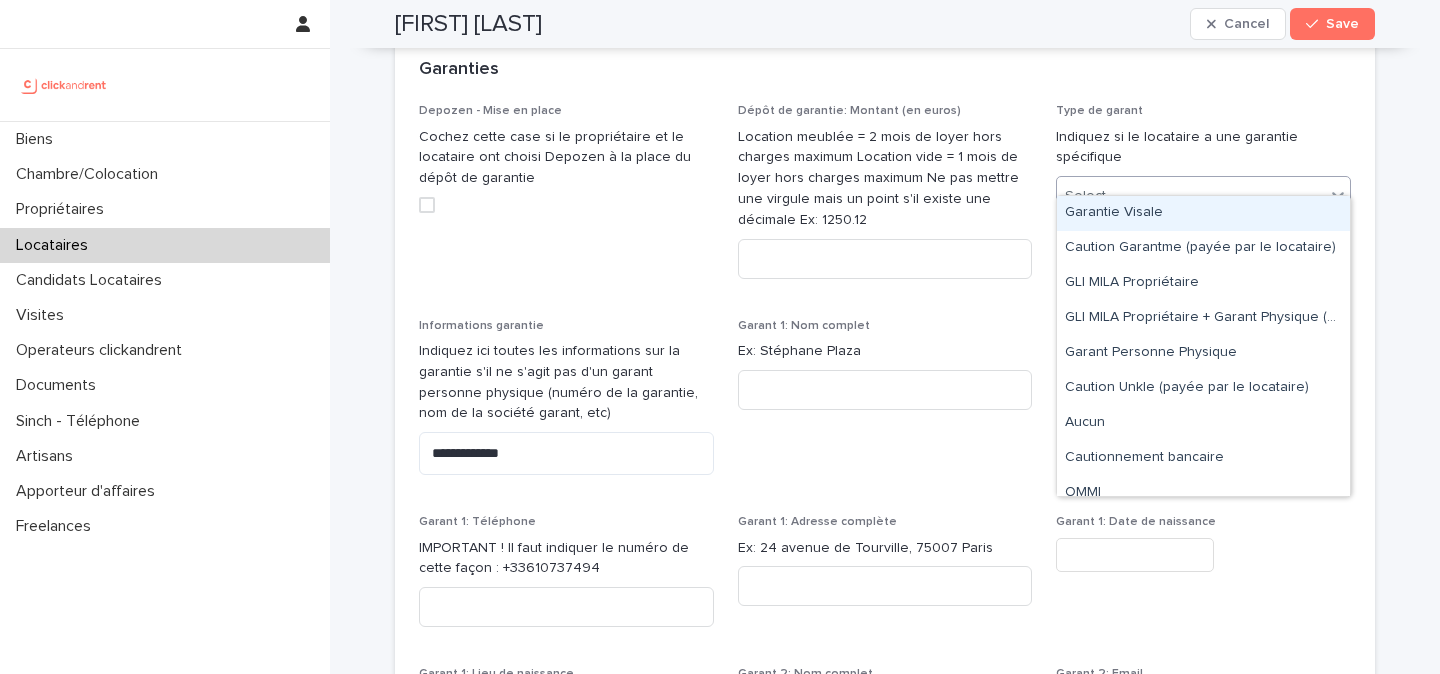 click on "Garantie Visale" at bounding box center (1203, 213) 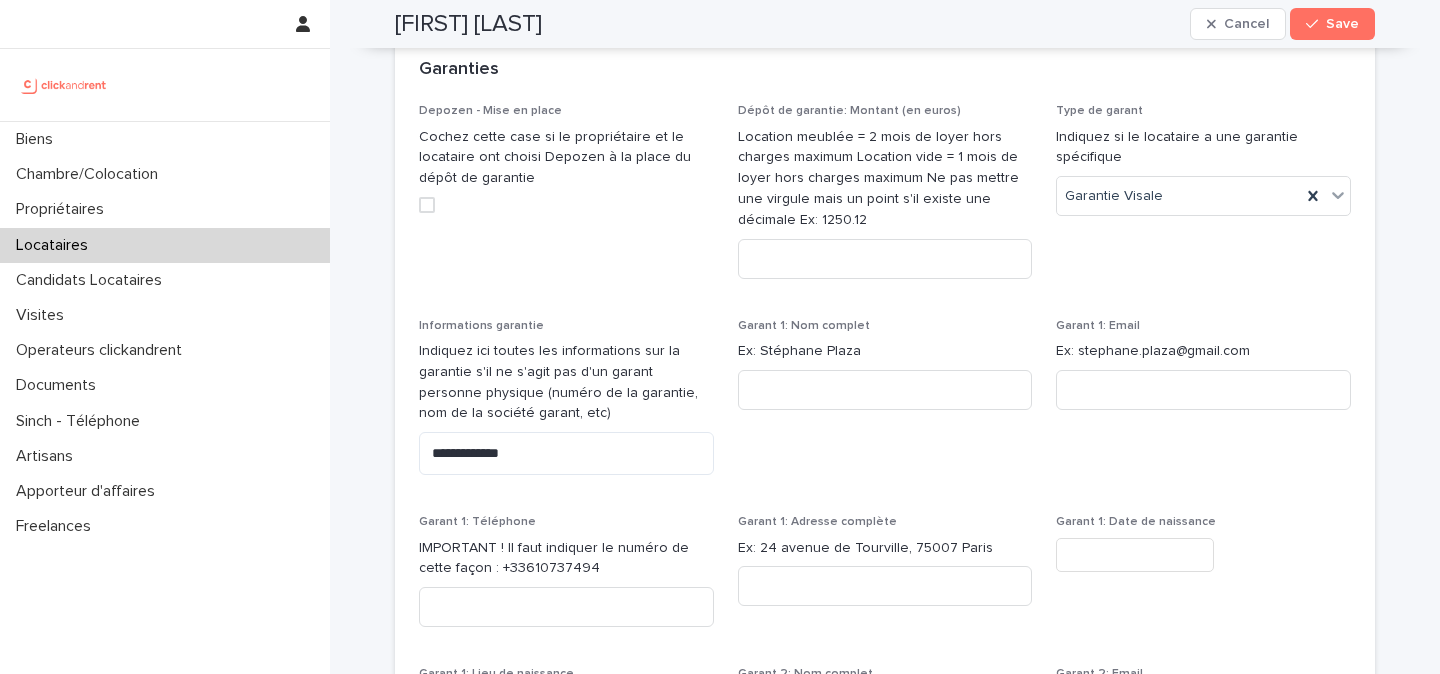 click on "**********" at bounding box center (885, 580) 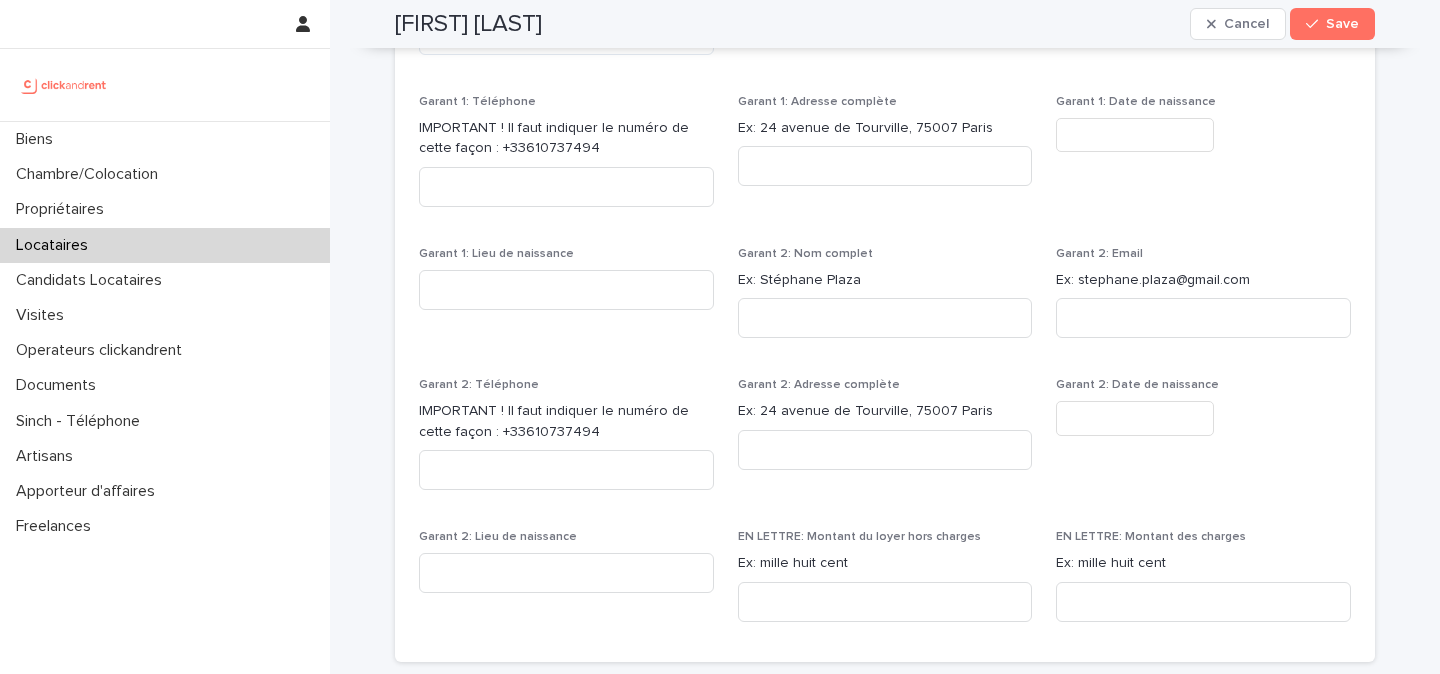 scroll, scrollTop: 2269, scrollLeft: 0, axis: vertical 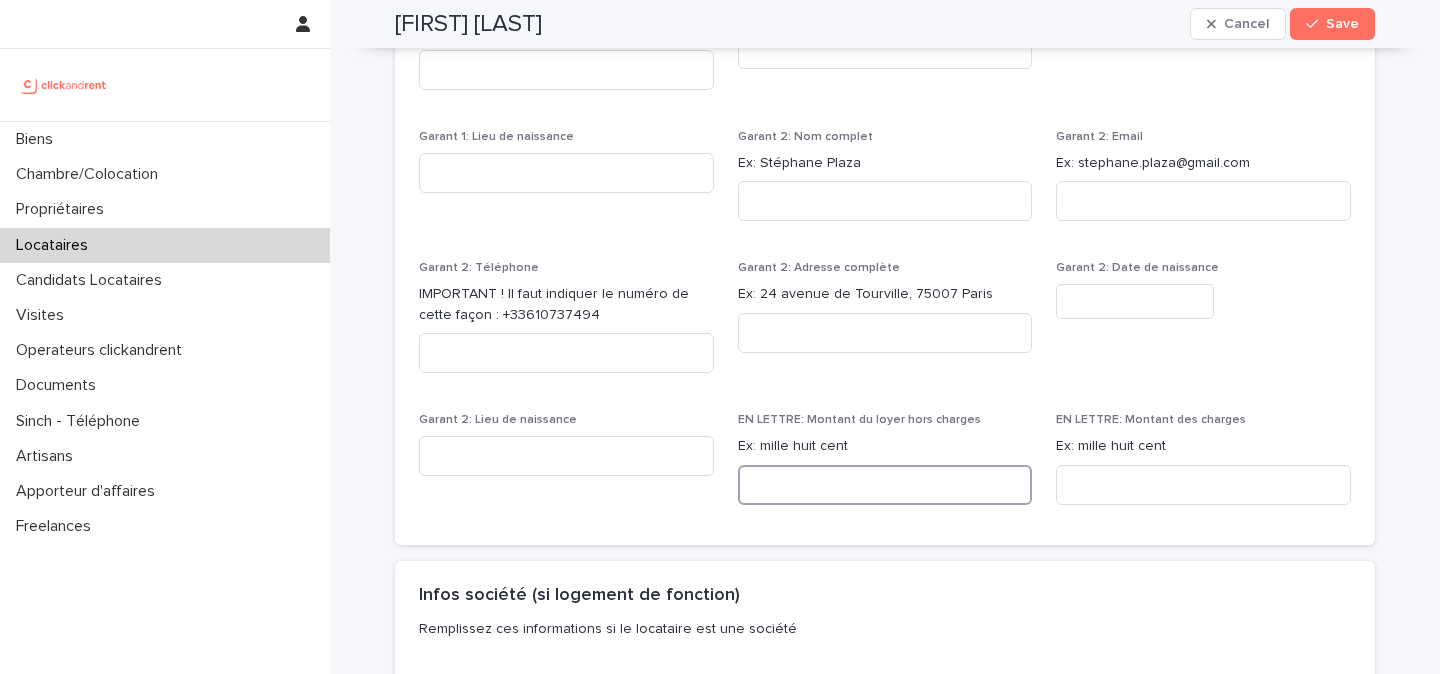 click at bounding box center (885, 485) 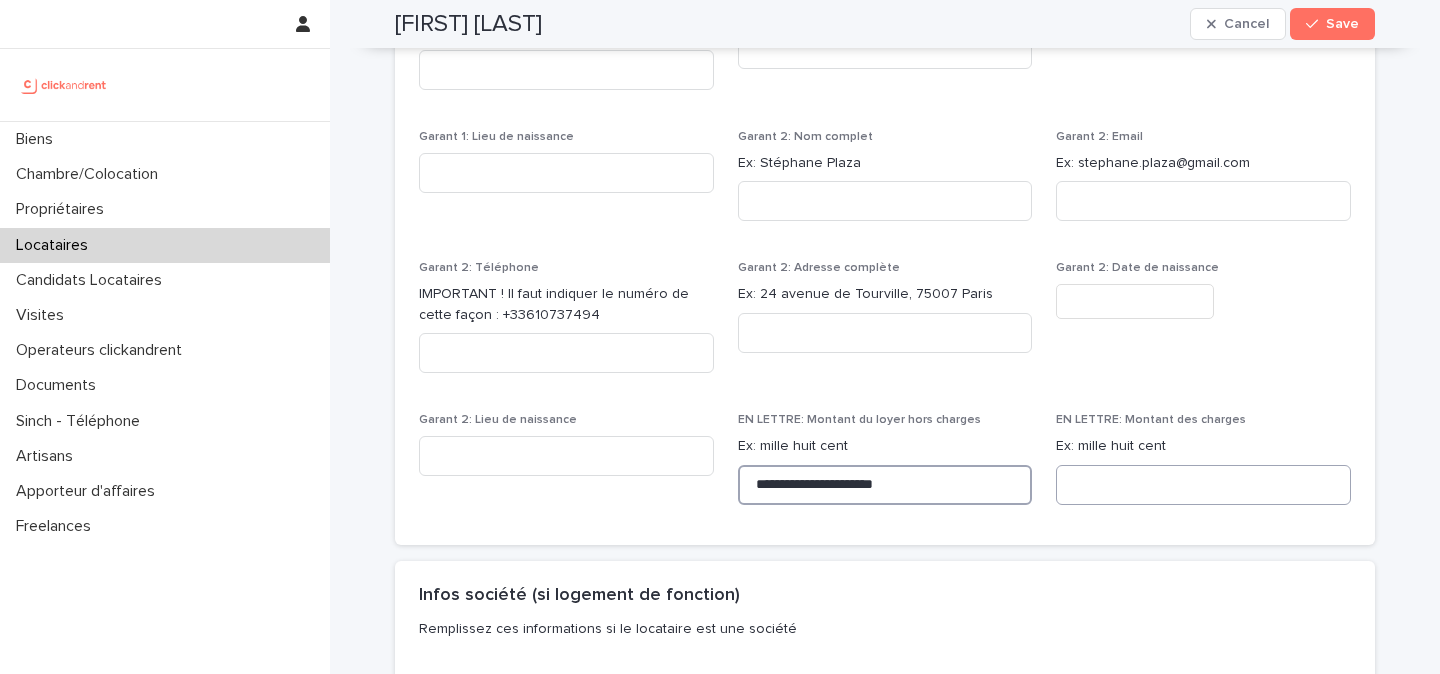 type on "**********" 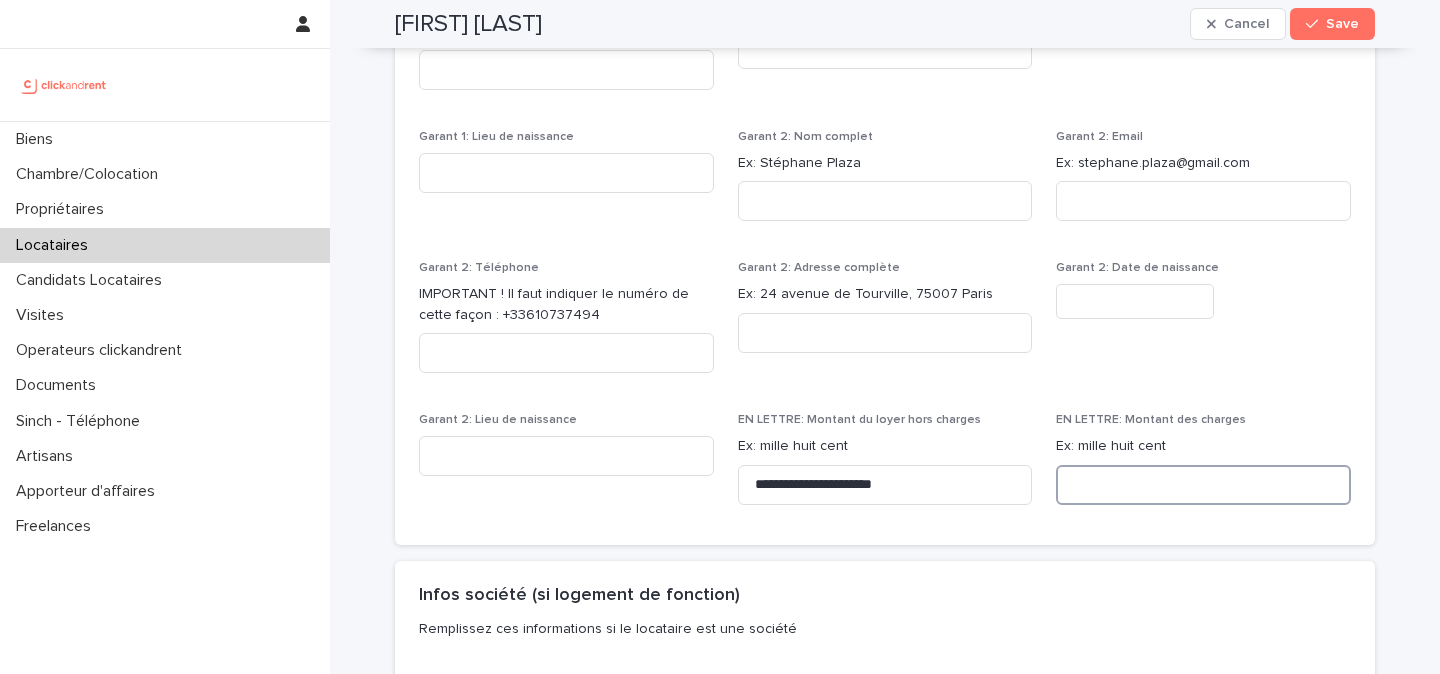 click at bounding box center [1203, 485] 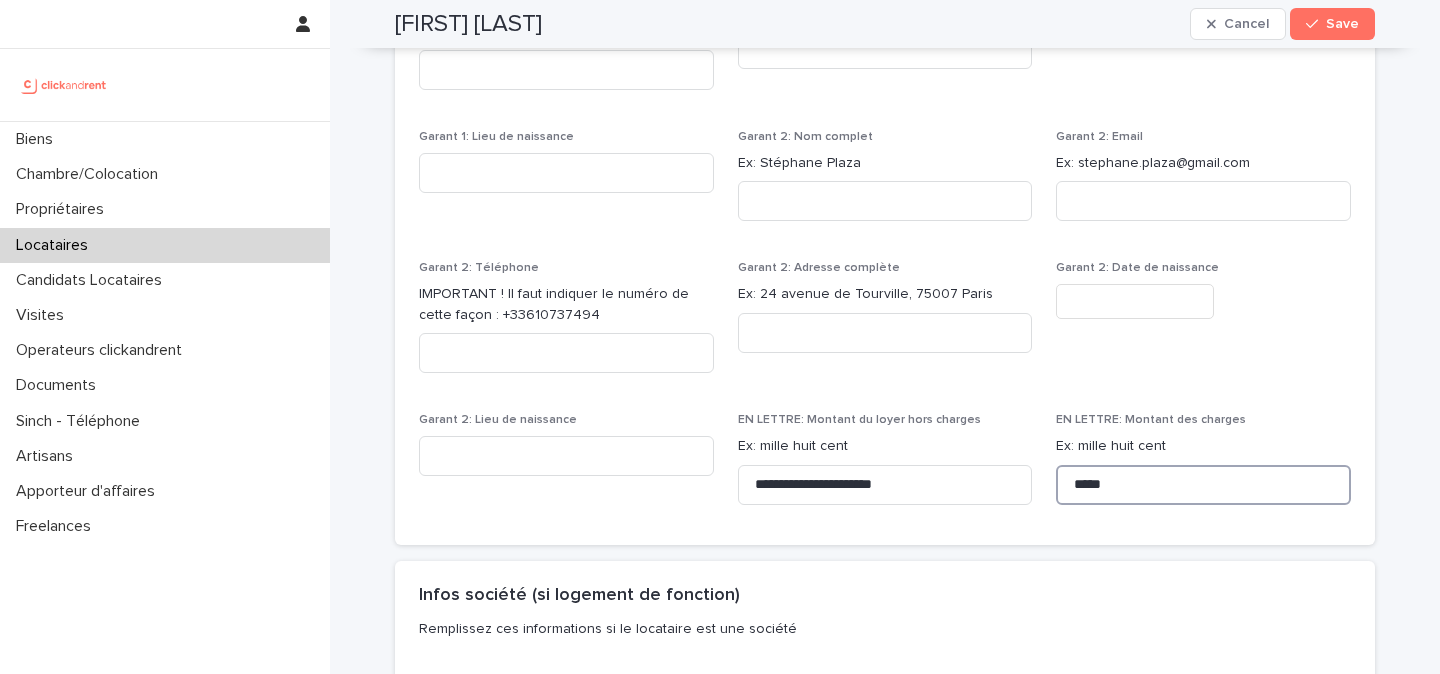 type on "*****" 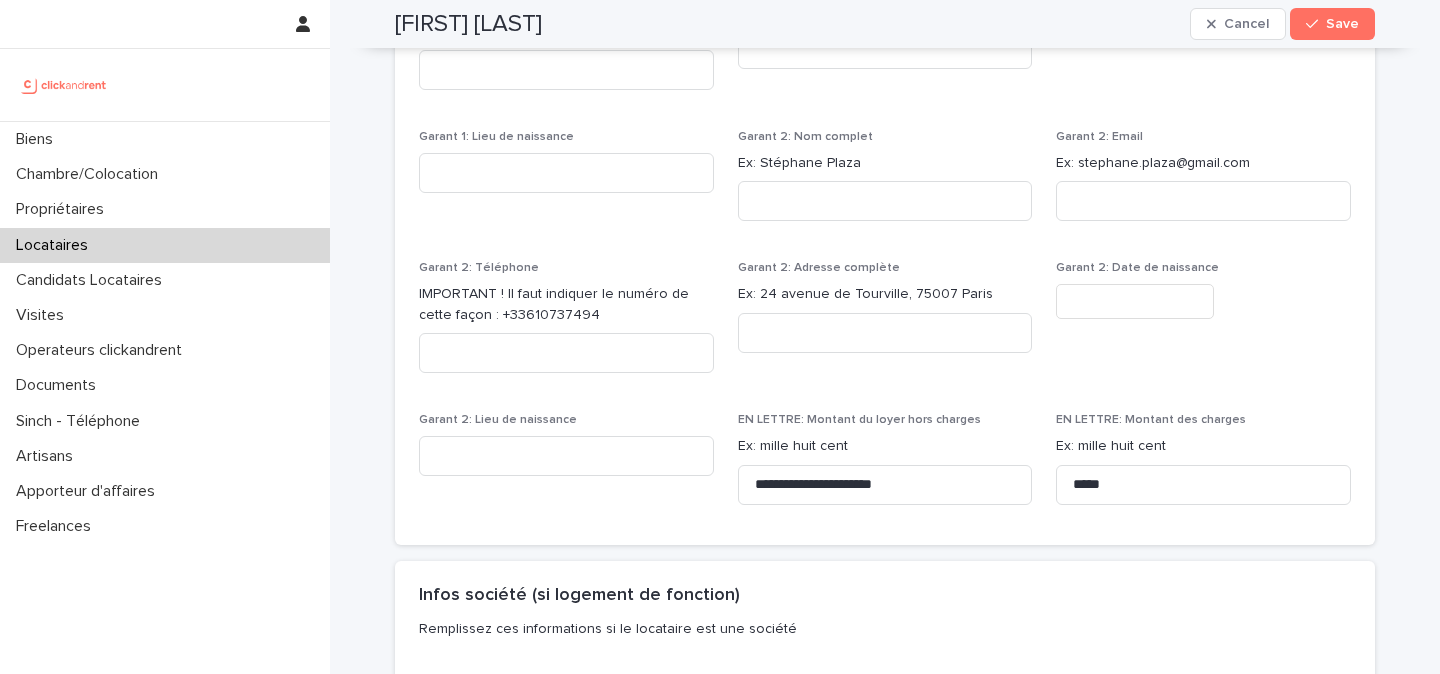 click on "**********" at bounding box center (885, 55) 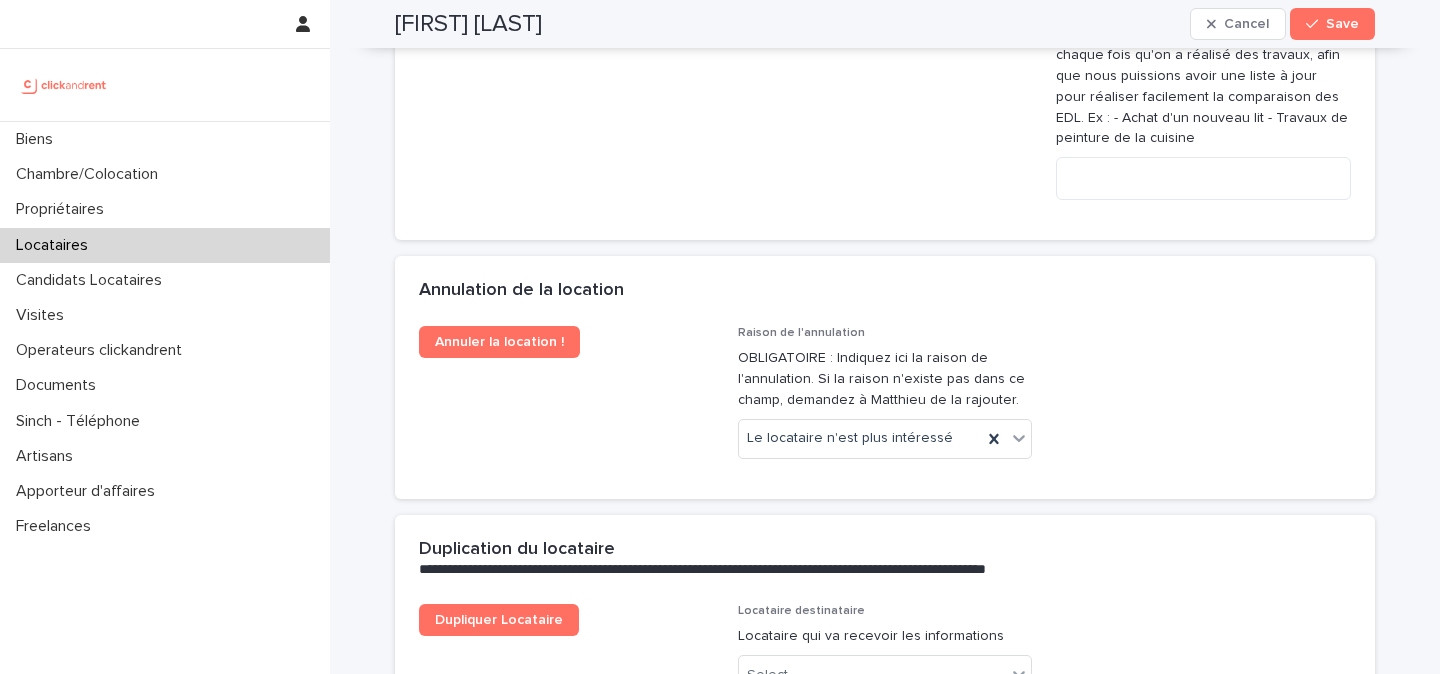 scroll, scrollTop: 4094, scrollLeft: 0, axis: vertical 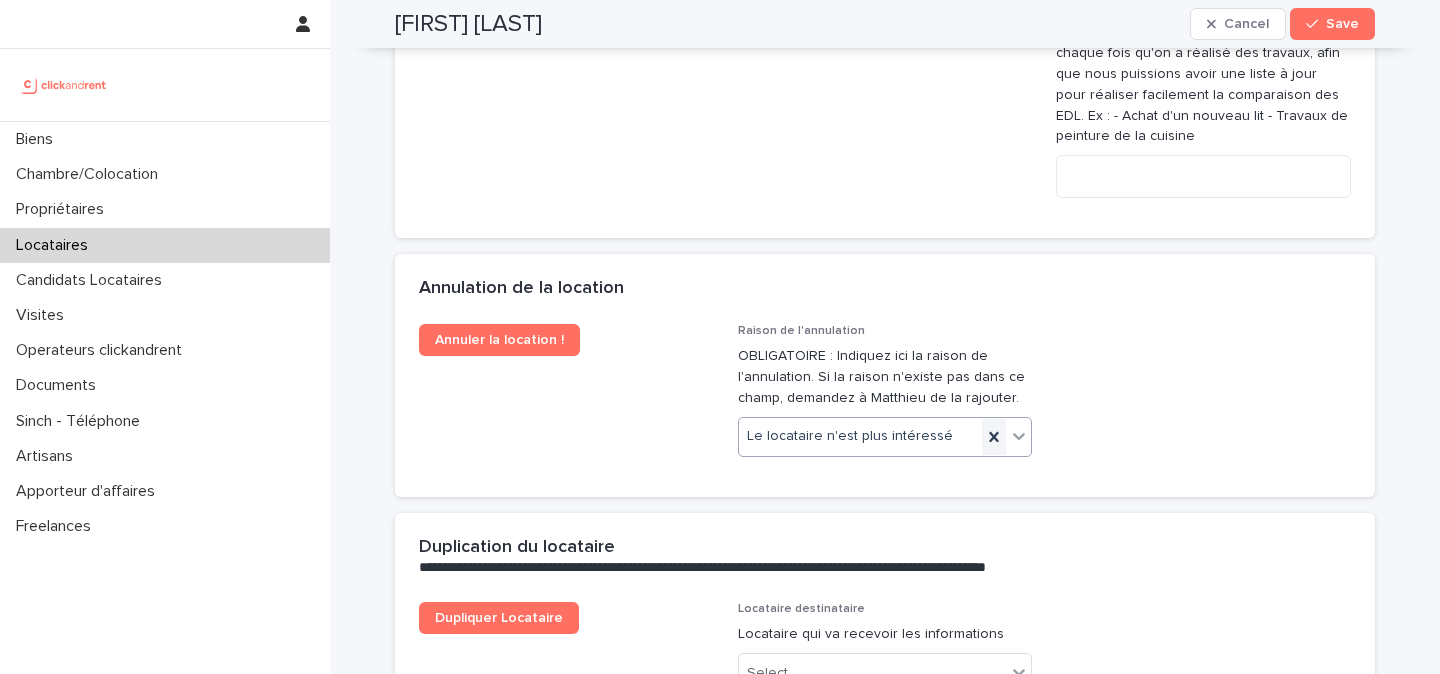 click 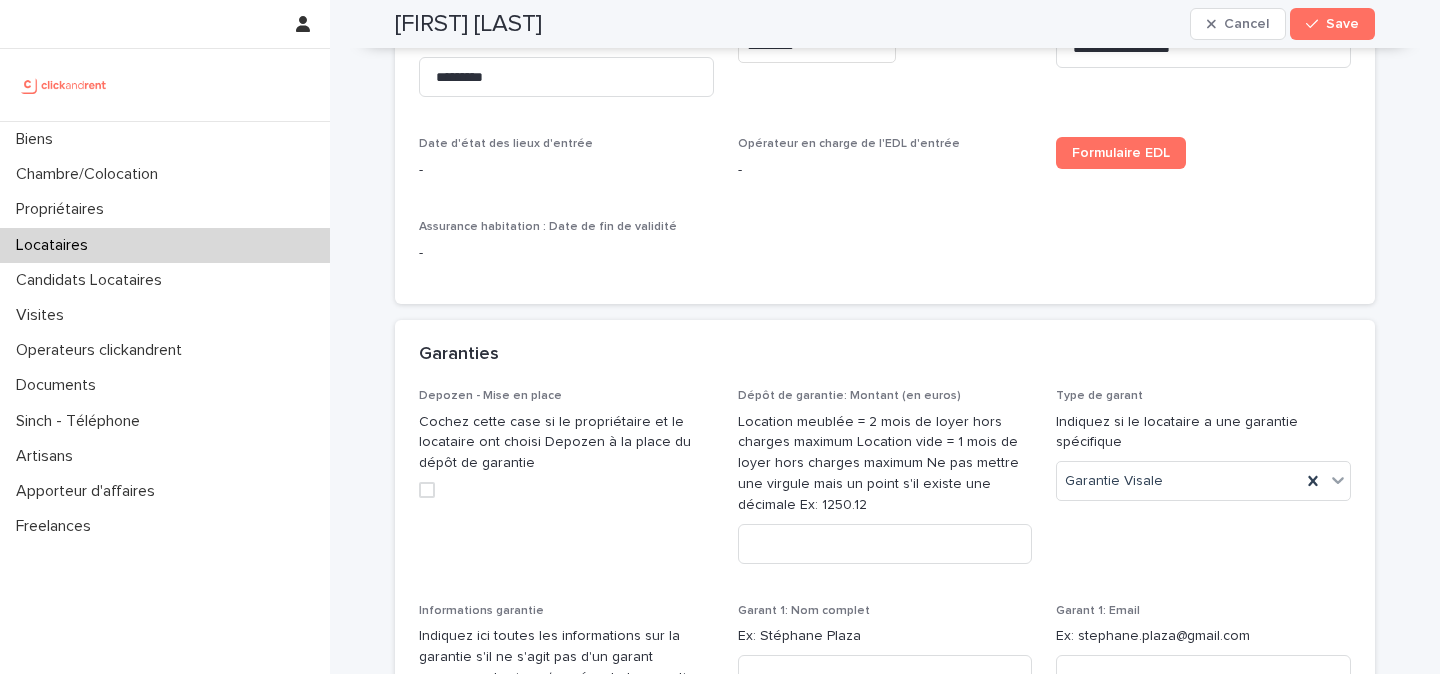 scroll, scrollTop: 1417, scrollLeft: 0, axis: vertical 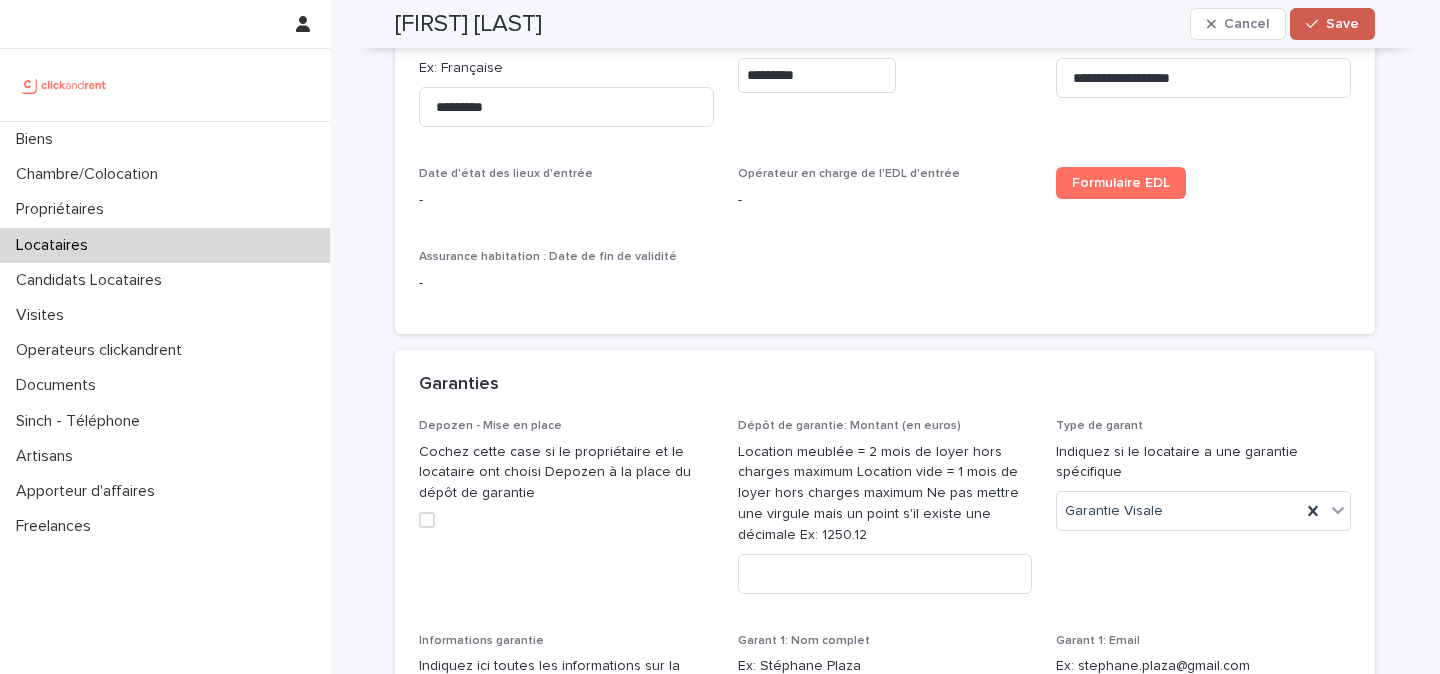 click on "Save" at bounding box center [1342, 24] 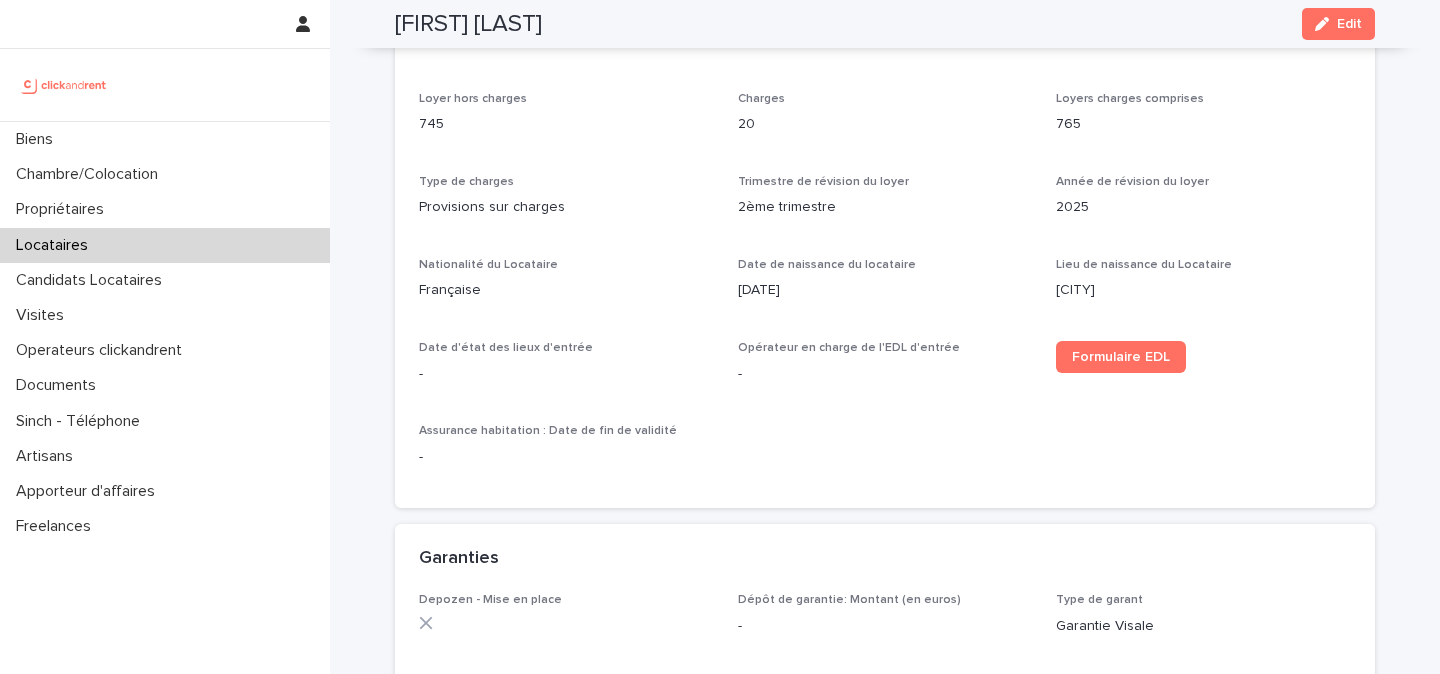 scroll, scrollTop: 731, scrollLeft: 0, axis: vertical 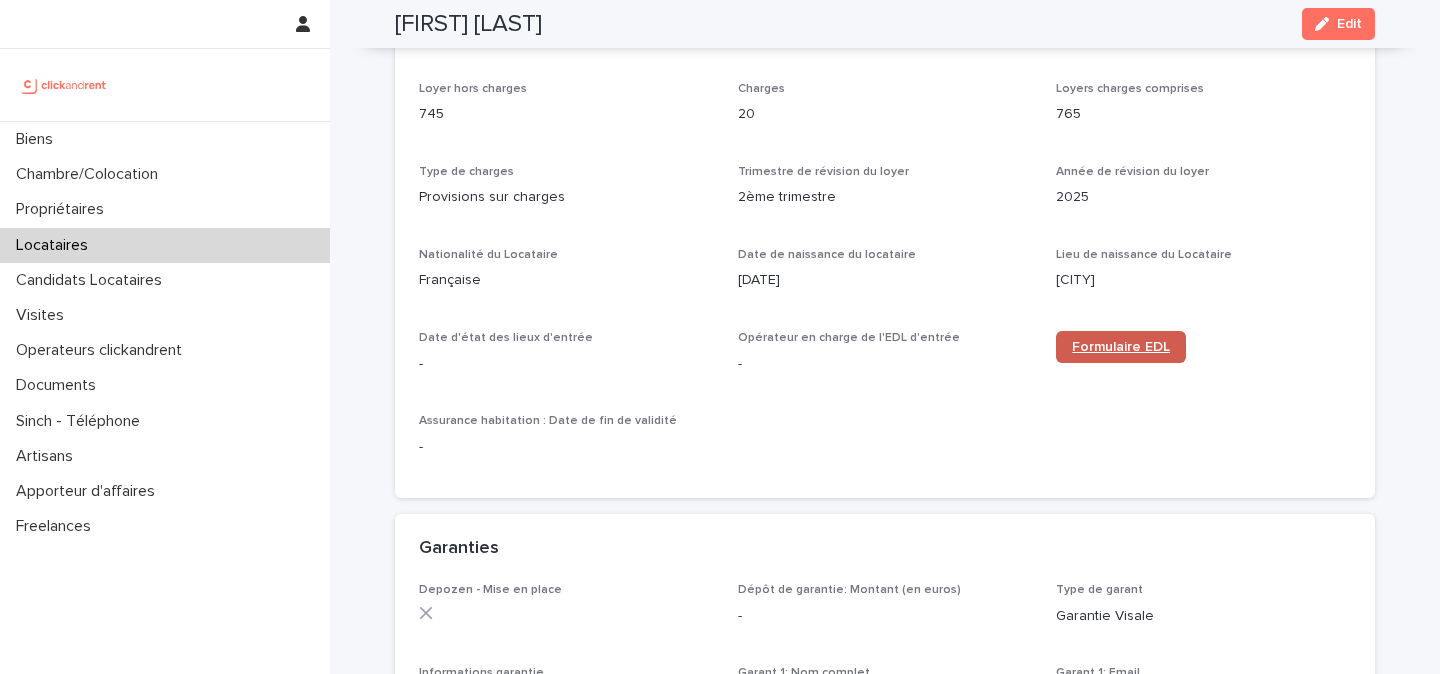 click on "Formulaire EDL" at bounding box center (1121, 347) 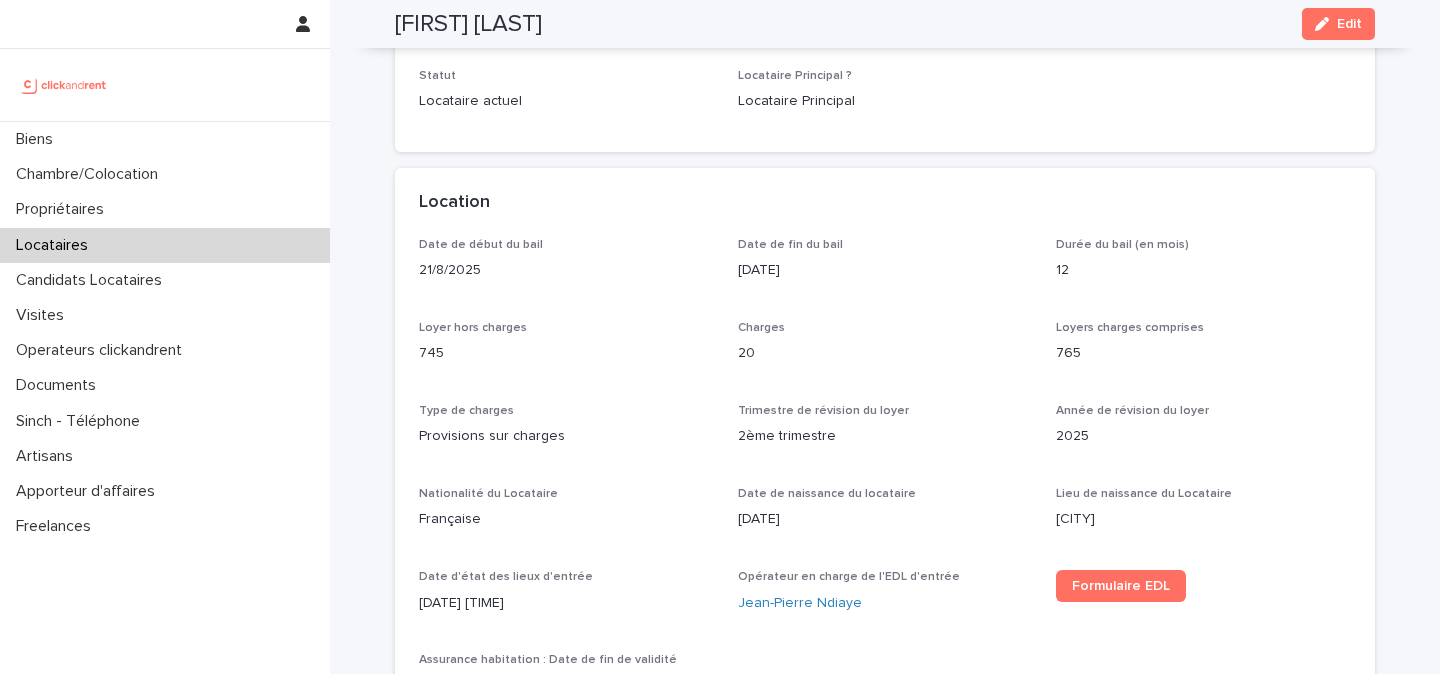 scroll, scrollTop: 480, scrollLeft: 0, axis: vertical 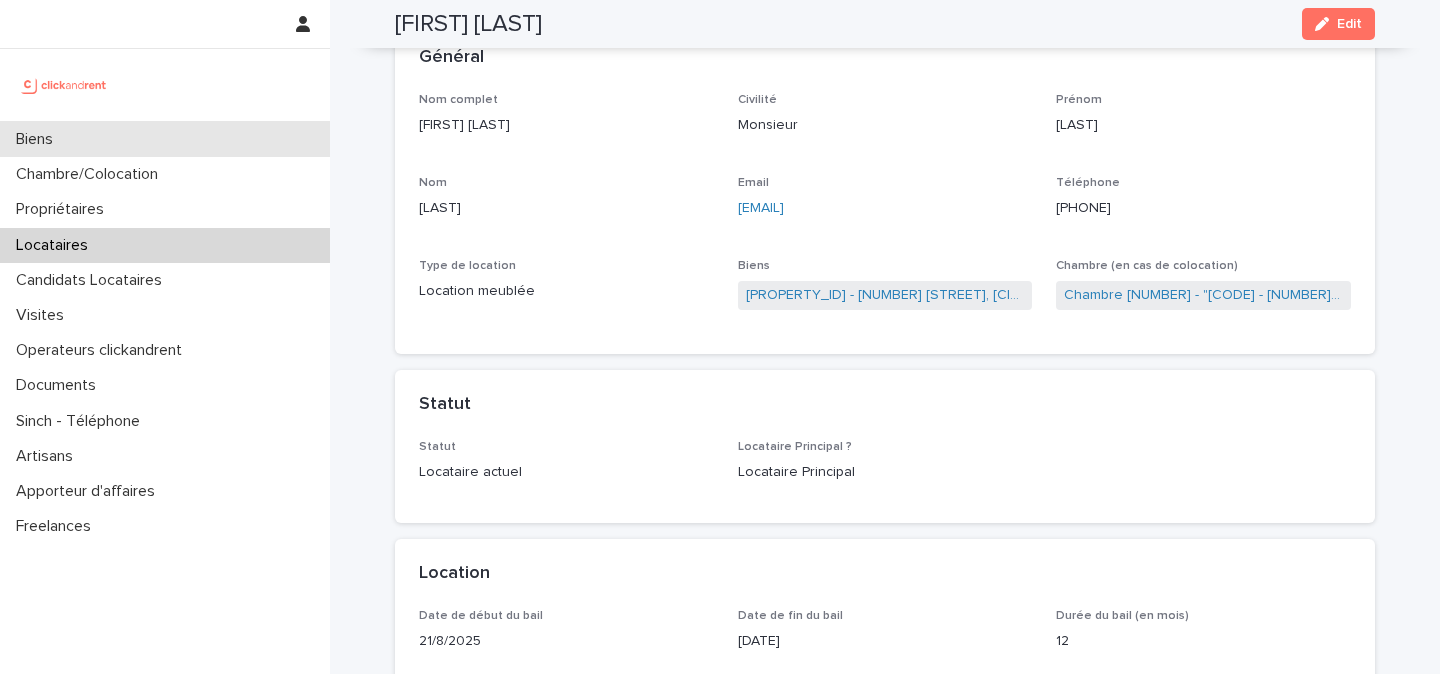 click on "Biens" at bounding box center [165, 139] 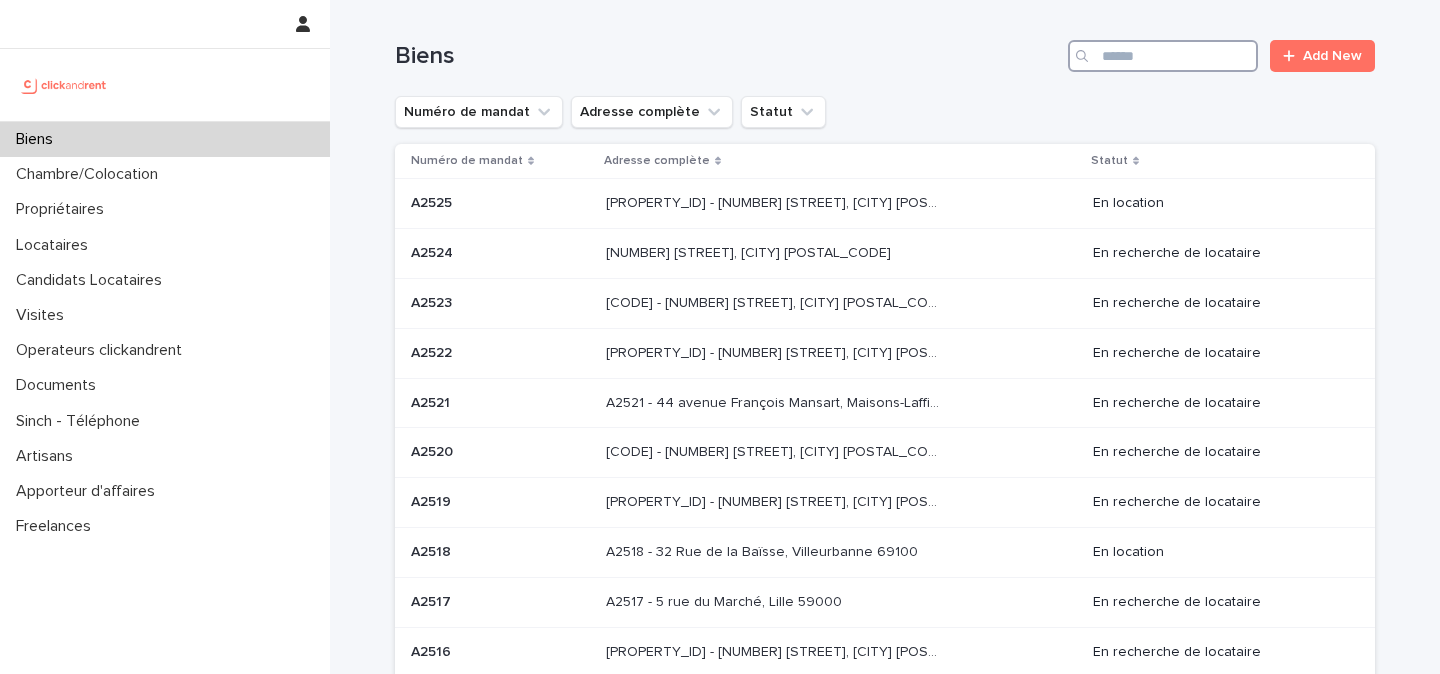 click at bounding box center [1163, 56] 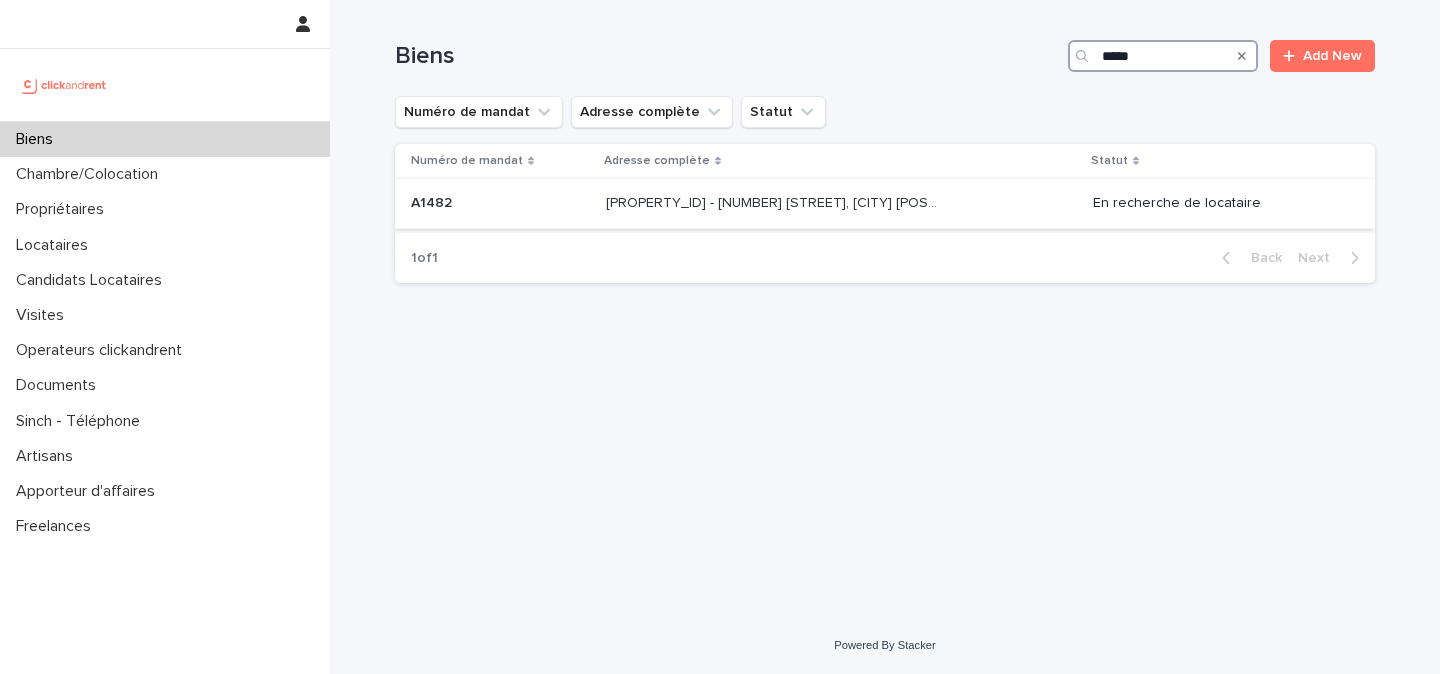 type on "*****" 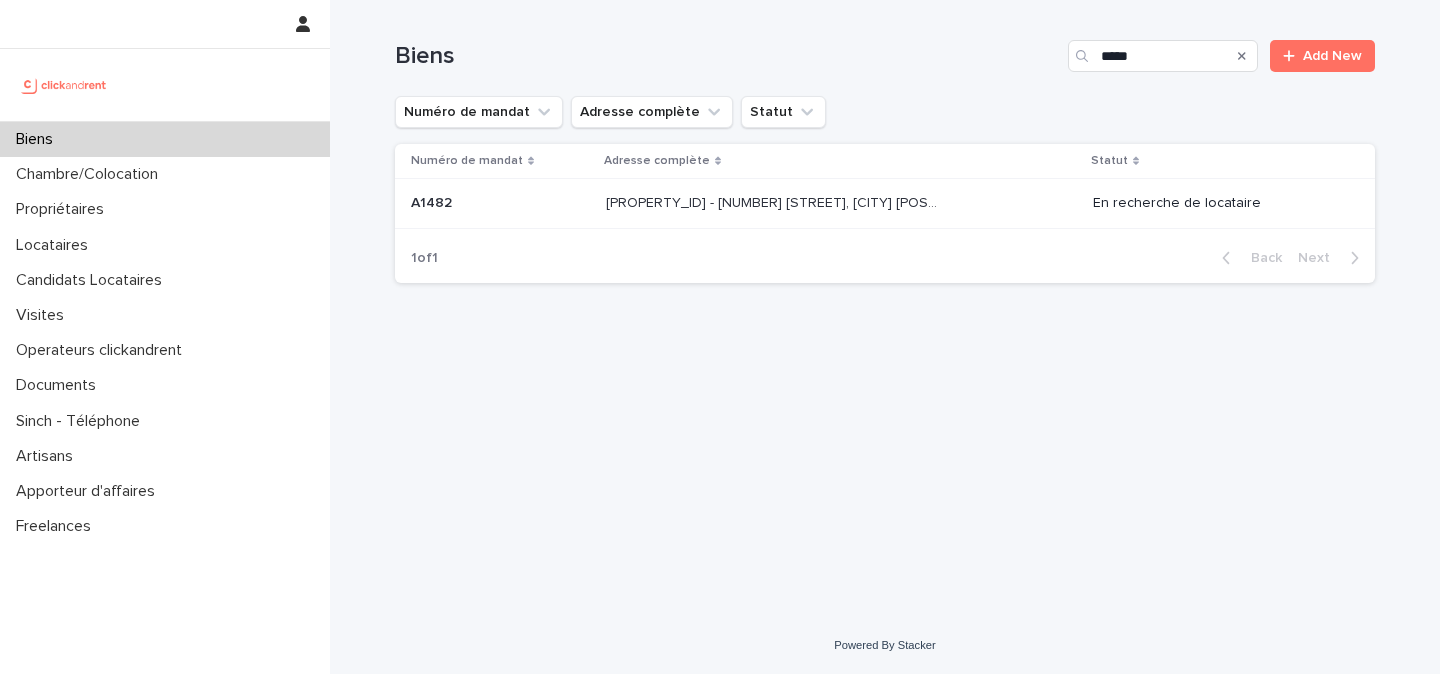 click on "A1482 - 11 rue de Châteaufort,  Orsay 91400" at bounding box center [774, 201] 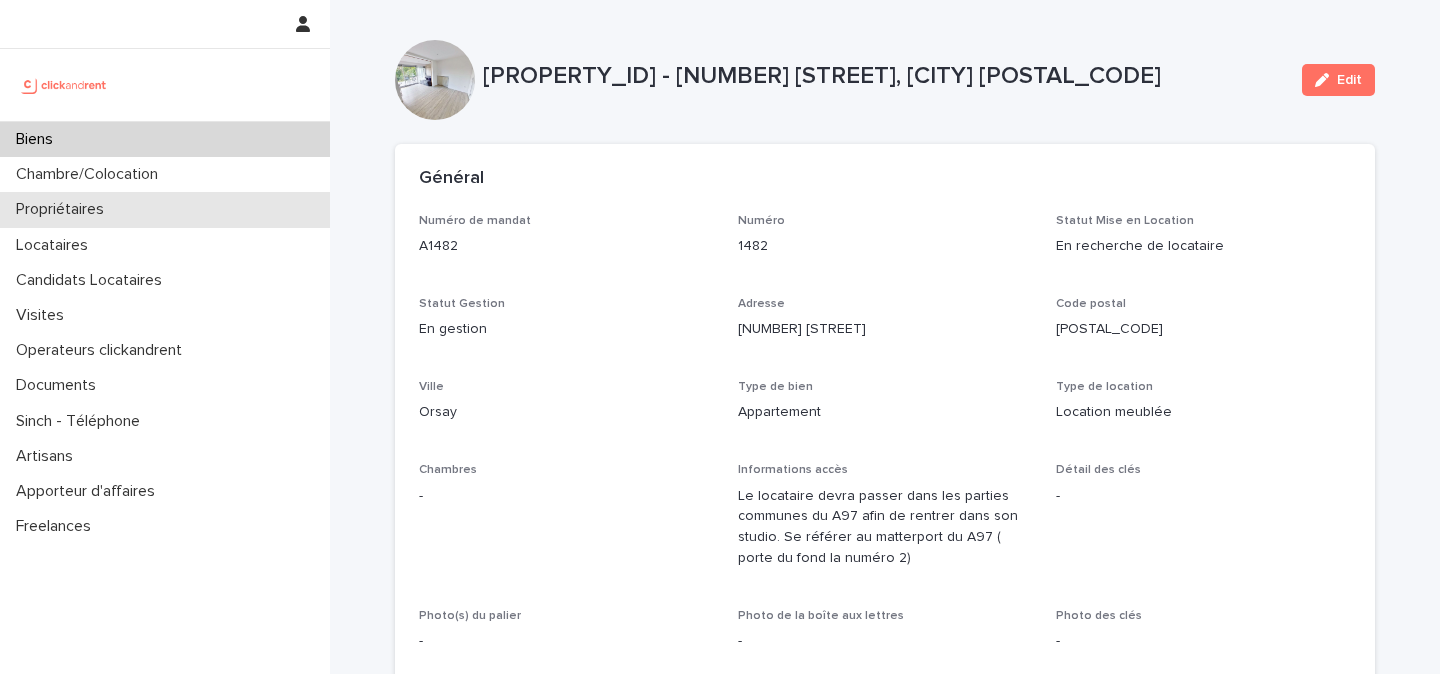 click on "Propriétaires" at bounding box center (64, 209) 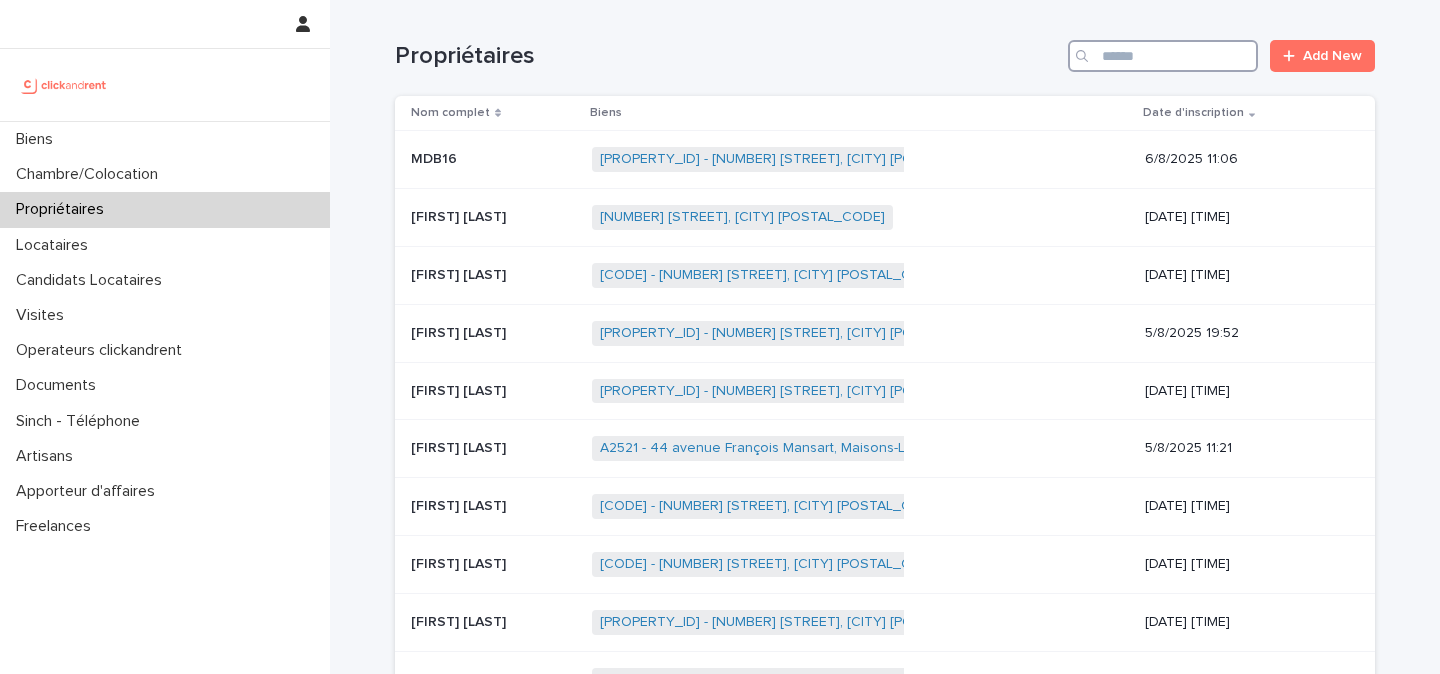 click at bounding box center [1163, 56] 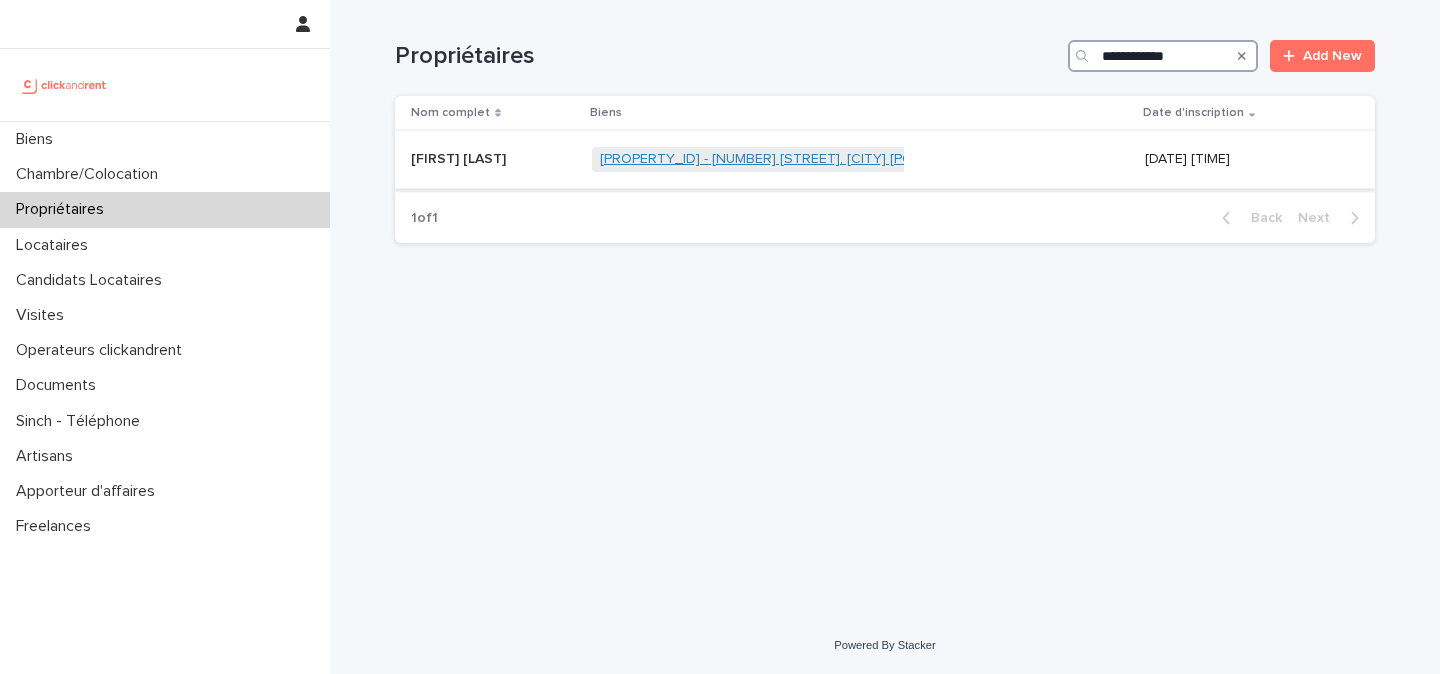 type on "**********" 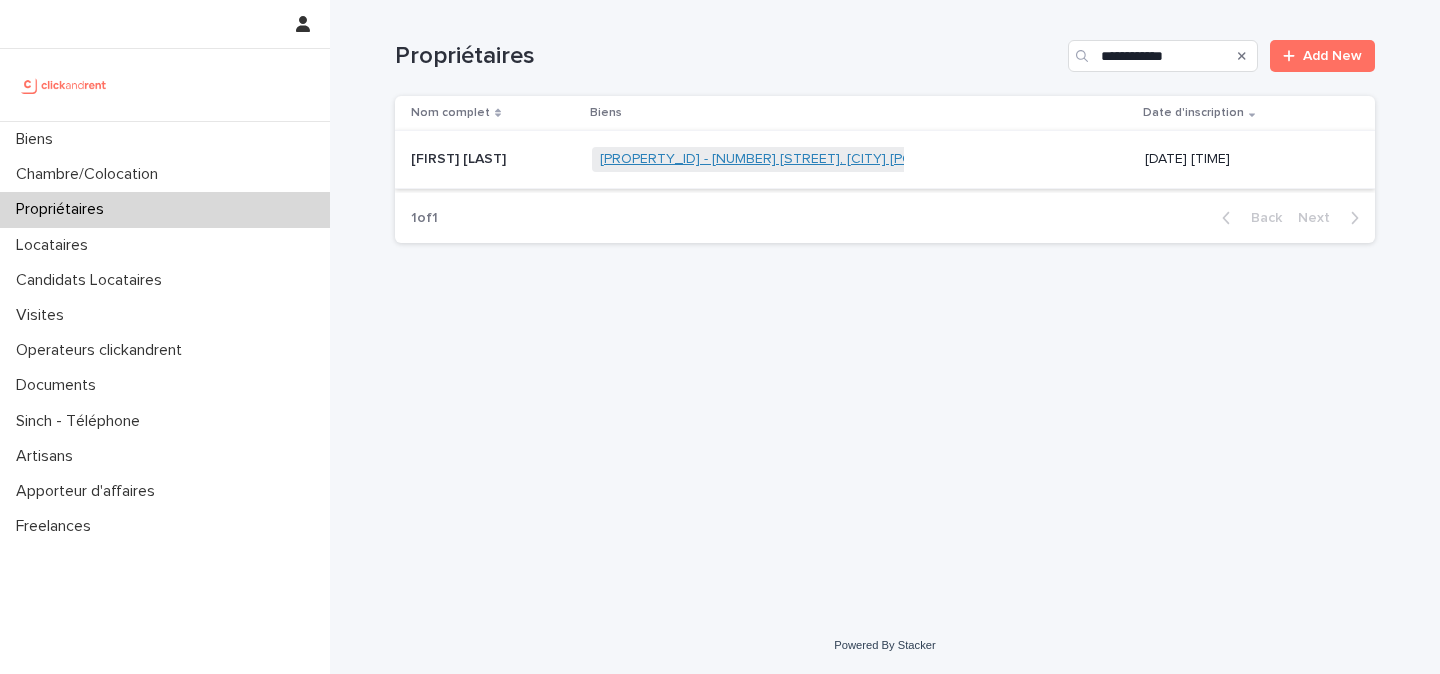 click on "A2448 - [NUMBER] [STREET], [CITY] [POSTAL_CODE]" at bounding box center [798, 159] 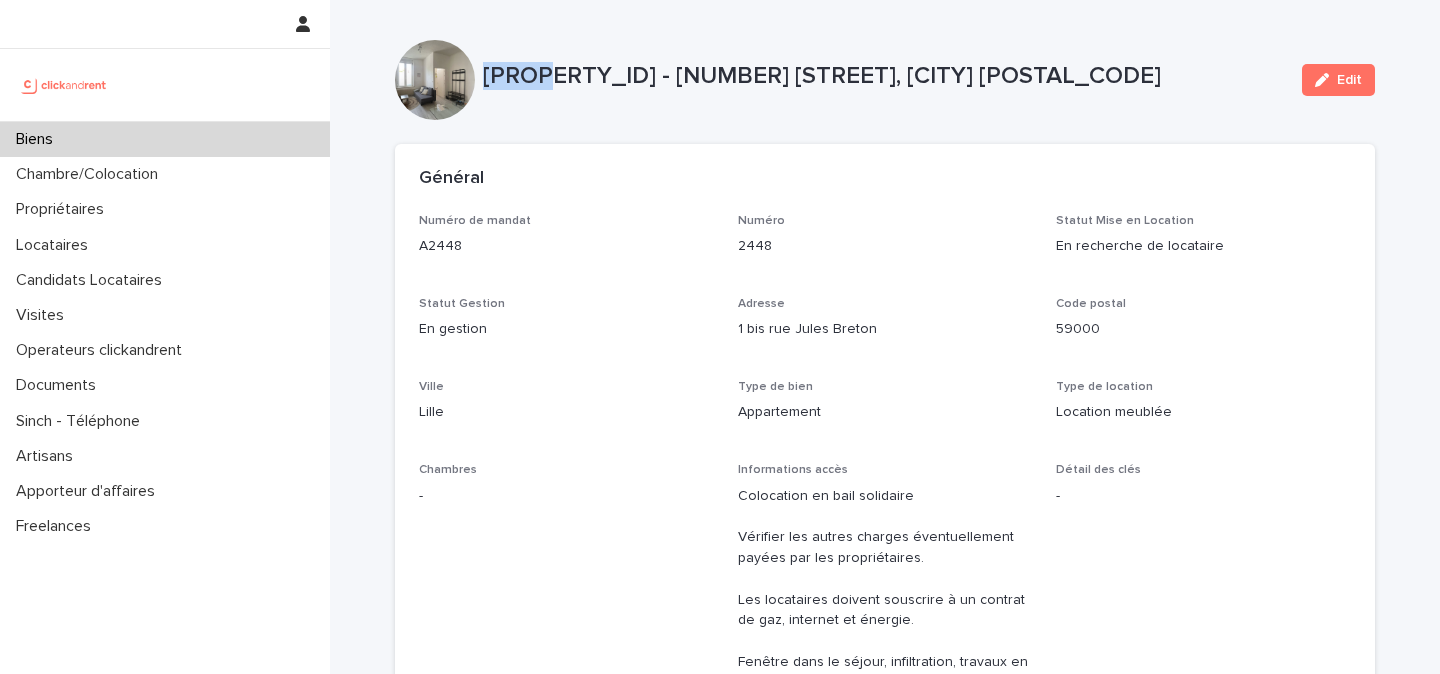 drag, startPoint x: 552, startPoint y: 75, endPoint x: 486, endPoint y: 75, distance: 66 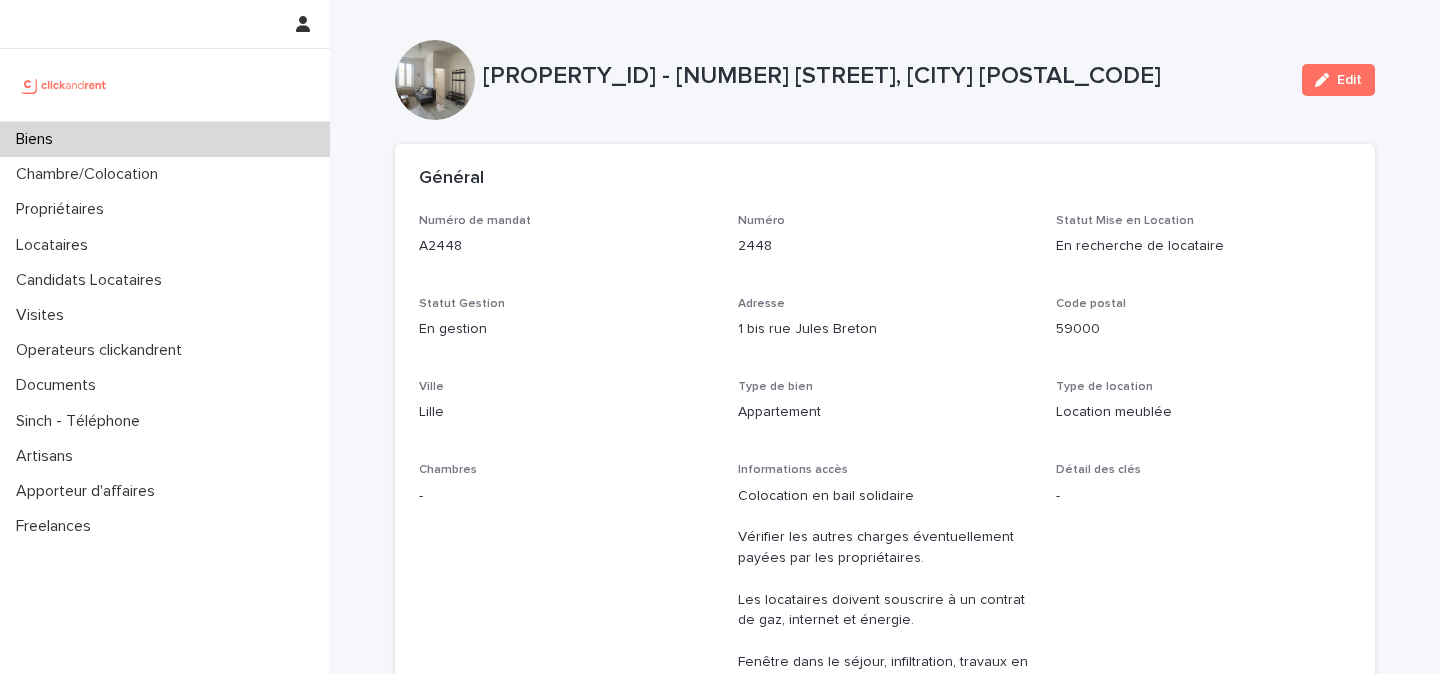 click on "A2448 - [NUMBER] [STREET], [CITY] [POSTAL_CODE]" at bounding box center (884, 76) 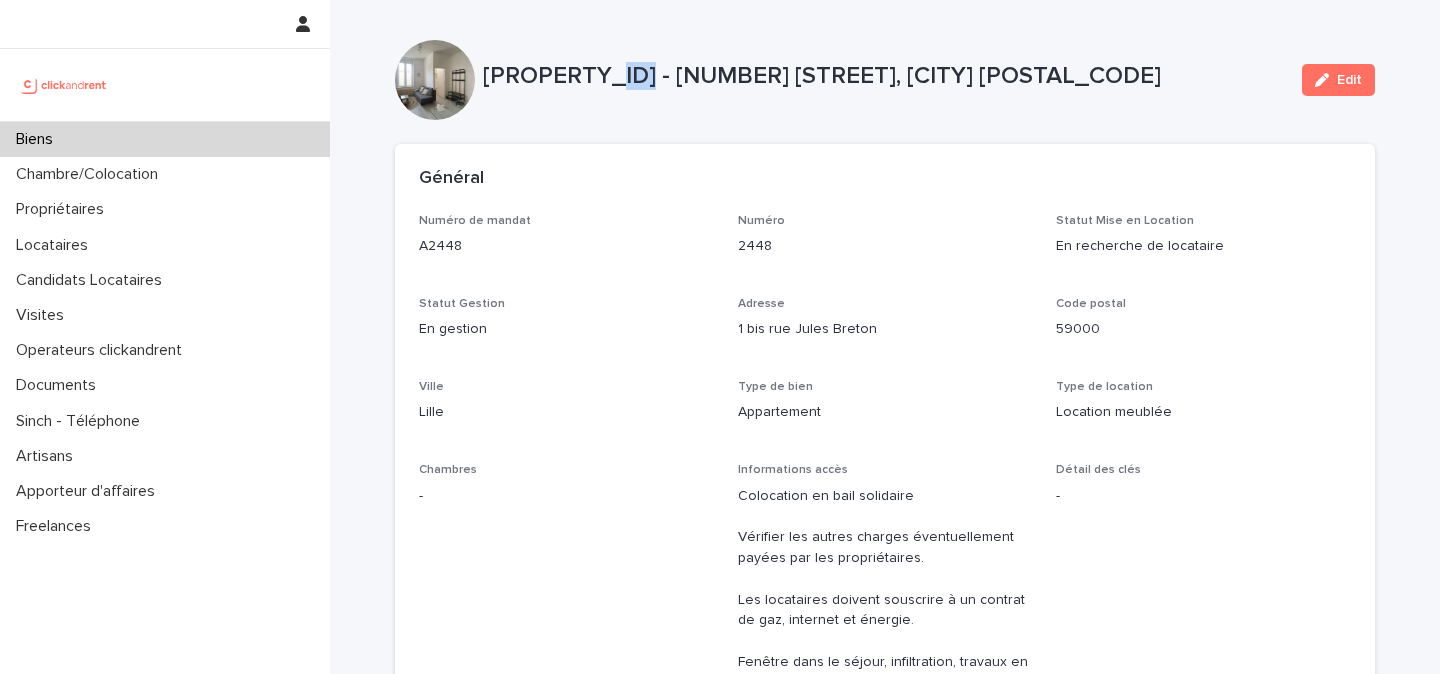 click on "A2448 - [NUMBER] [STREET], [CITY] [POSTAL_CODE]" at bounding box center (884, 76) 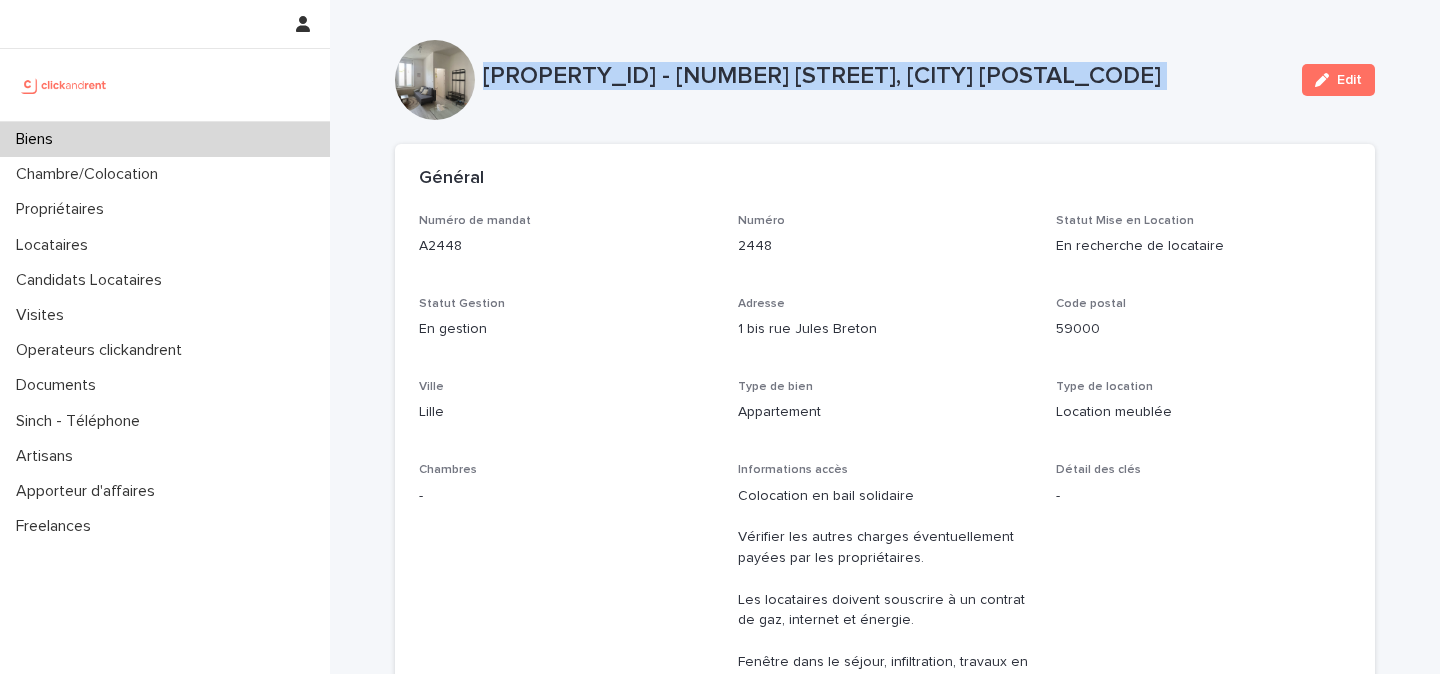 click on "A2448 - [NUMBER] [STREET], [CITY] [POSTAL_CODE]" at bounding box center [884, 76] 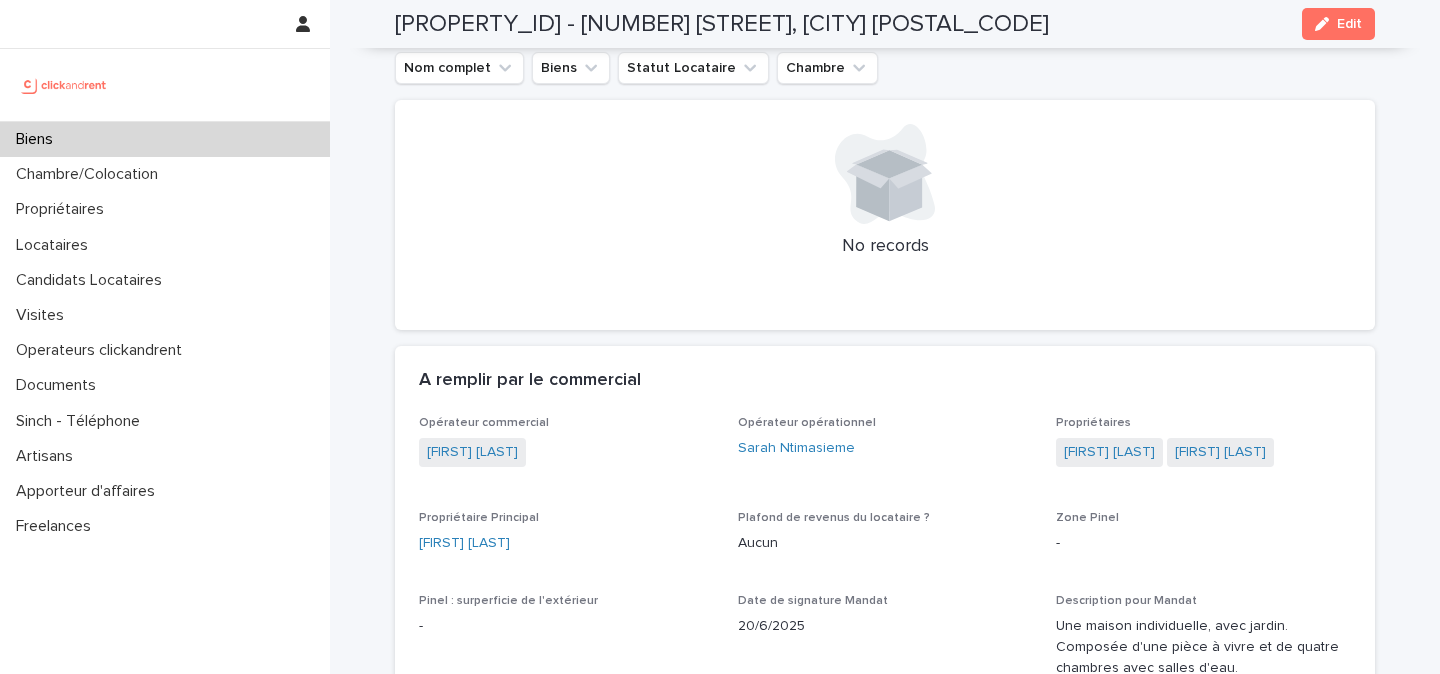 scroll, scrollTop: 1310, scrollLeft: 0, axis: vertical 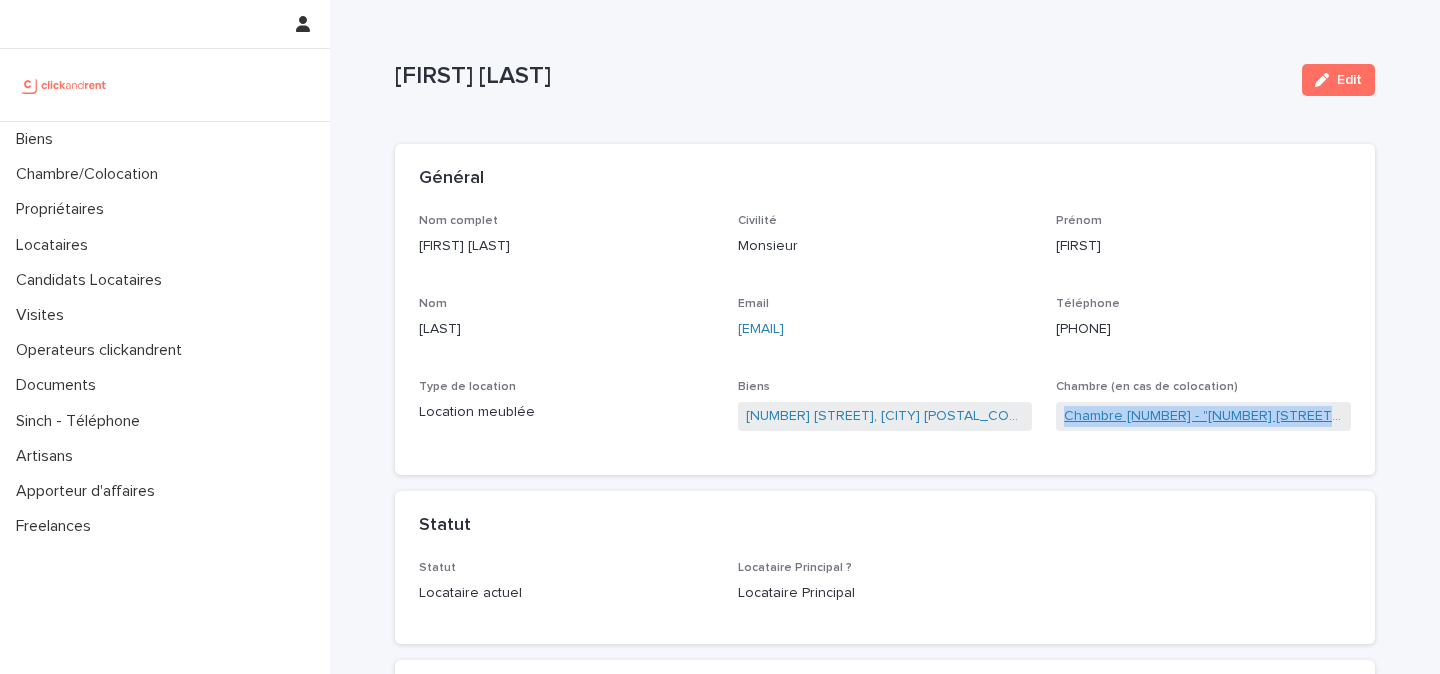 drag, startPoint x: 1059, startPoint y: 426, endPoint x: 1341, endPoint y: 413, distance: 282.2995 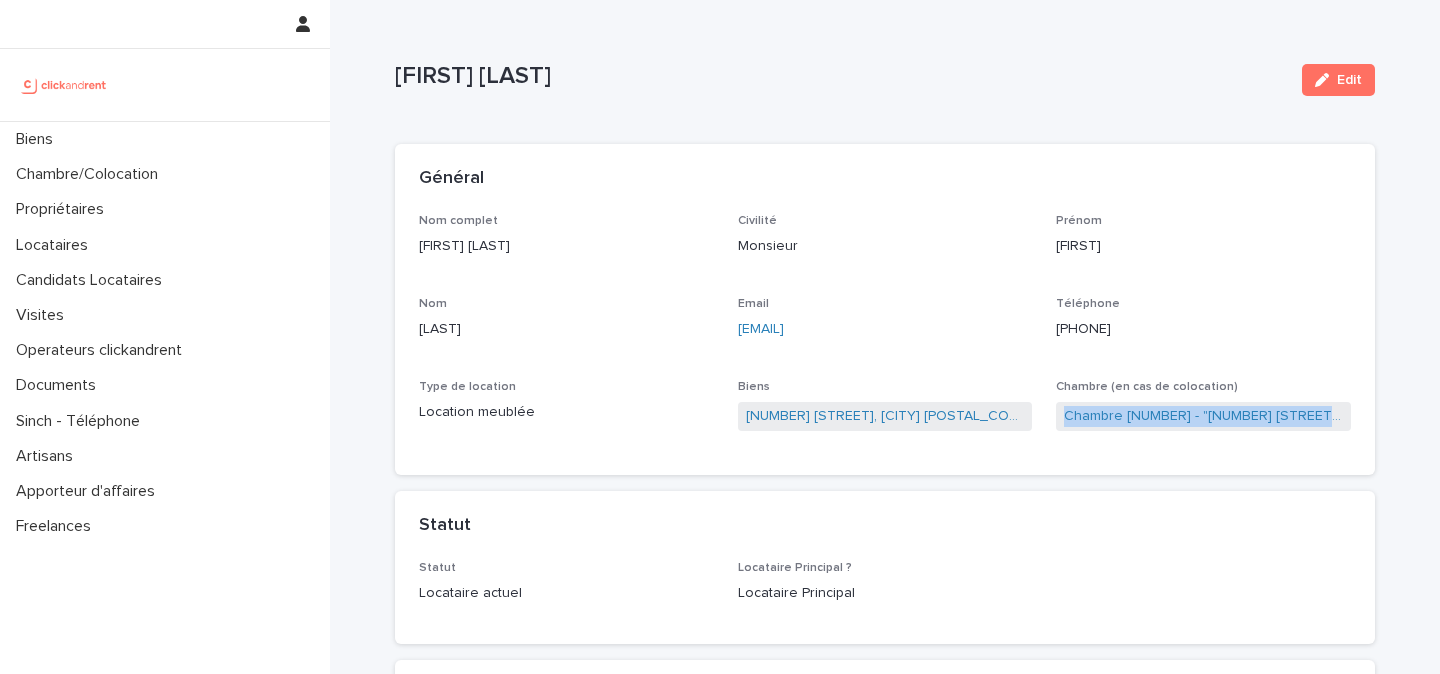 click at bounding box center [64, 85] 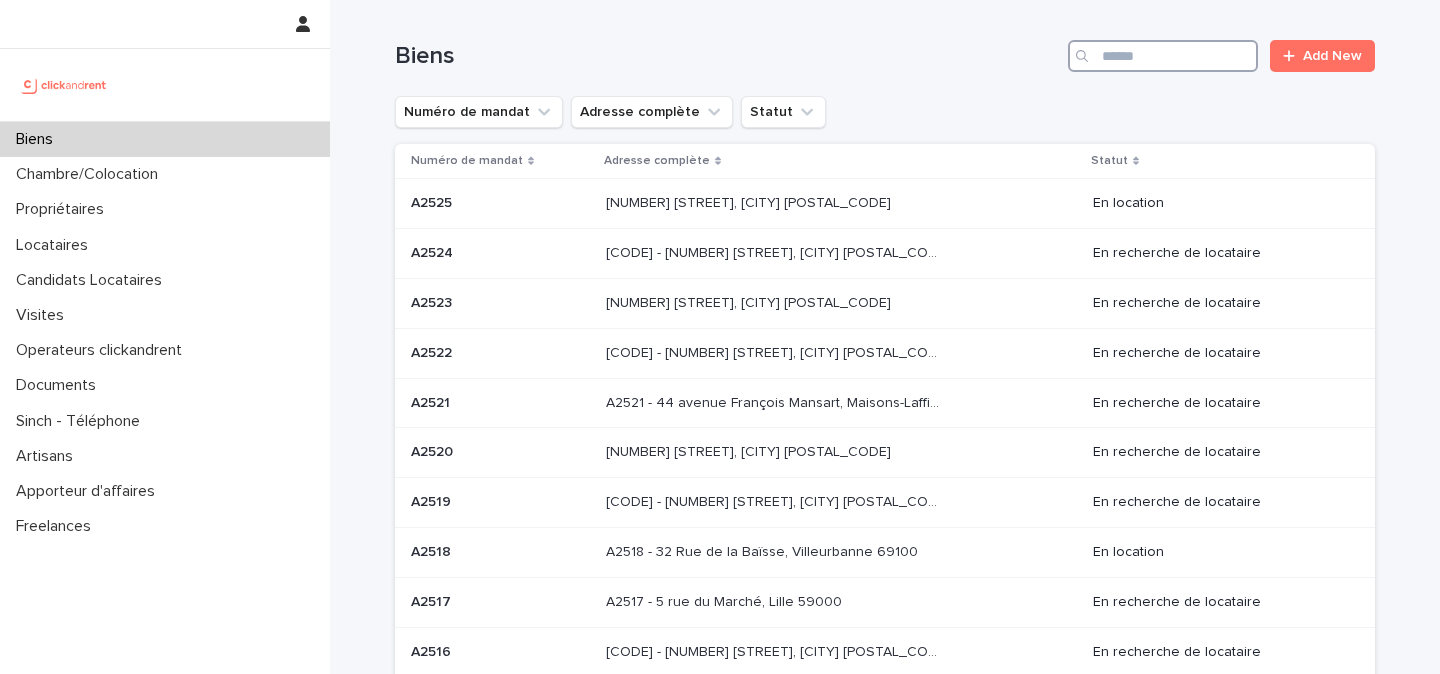 click at bounding box center [1163, 56] 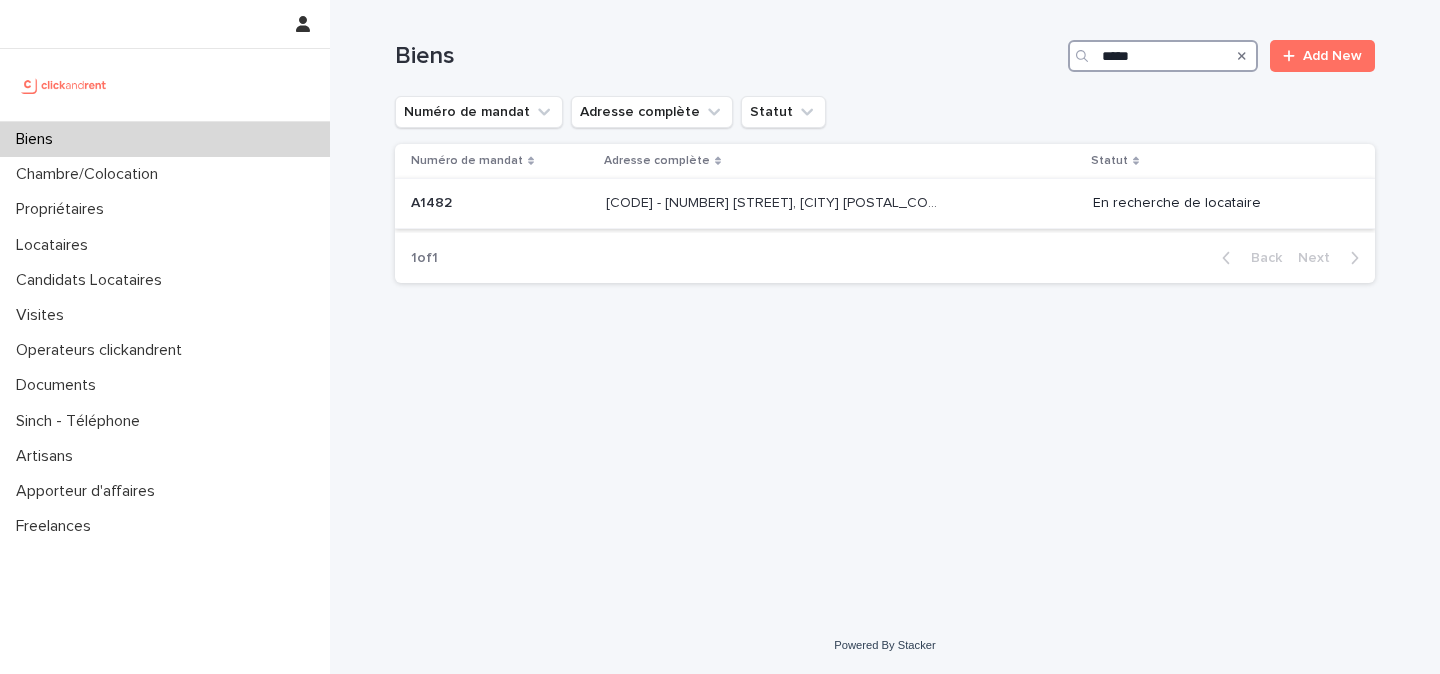type on "*****" 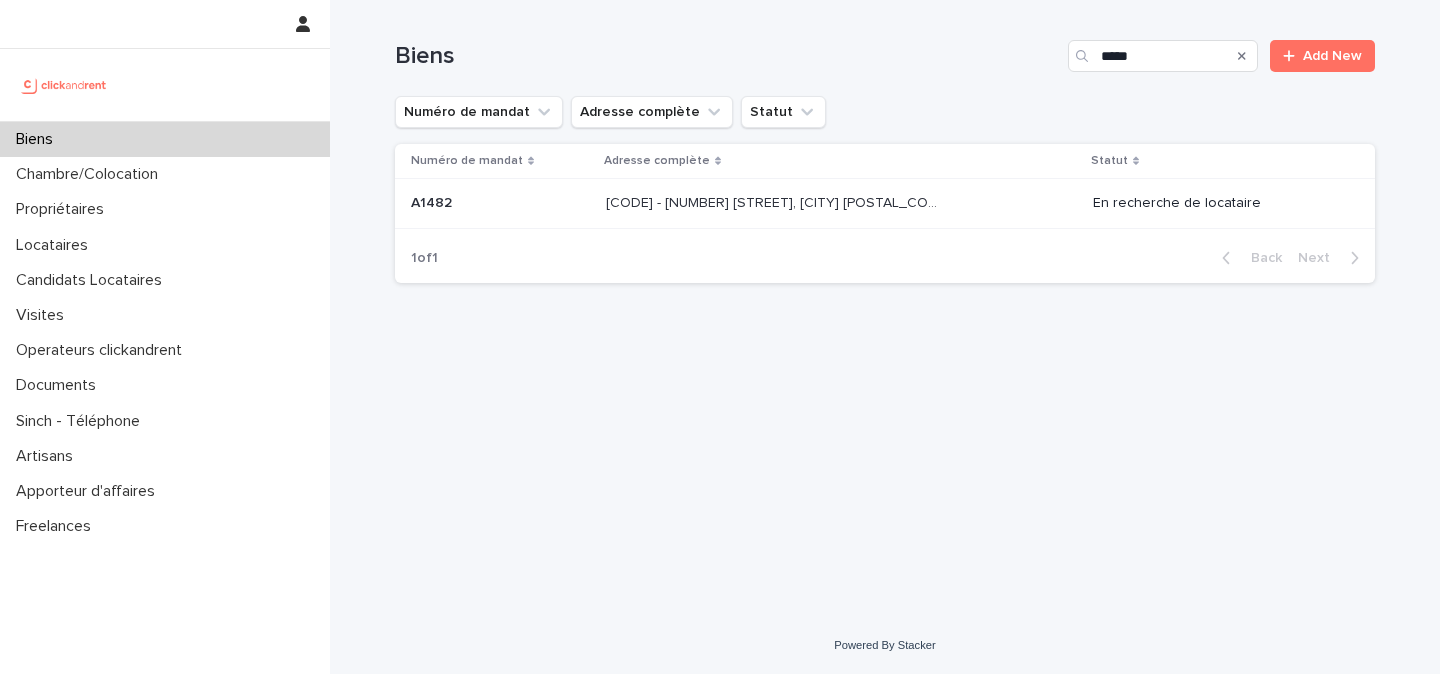 click on "[CODE] - [NUMBER] [STREET], [CITY] [POSTAL_CODE]" at bounding box center (774, 201) 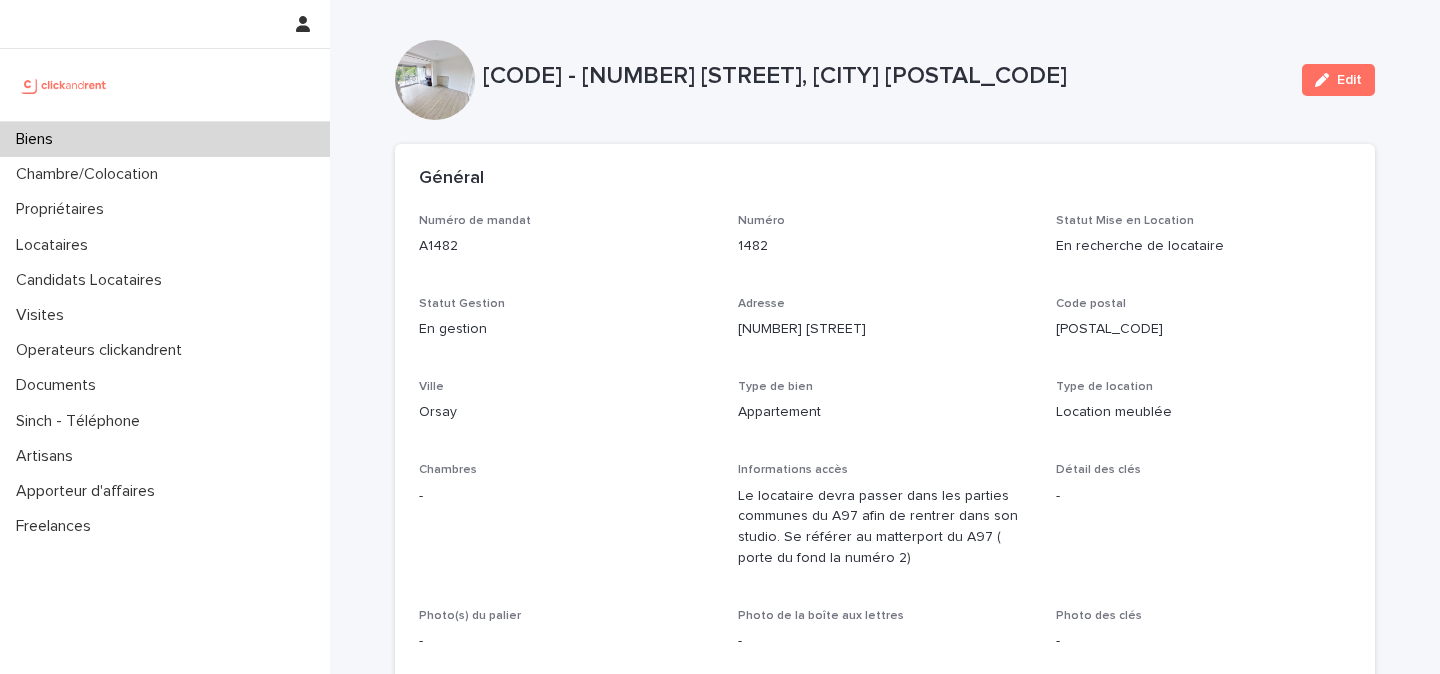 click on "[CODE] - [NUMBER] [STREET], [CITY] [POSTAL_CODE]" at bounding box center (884, 76) 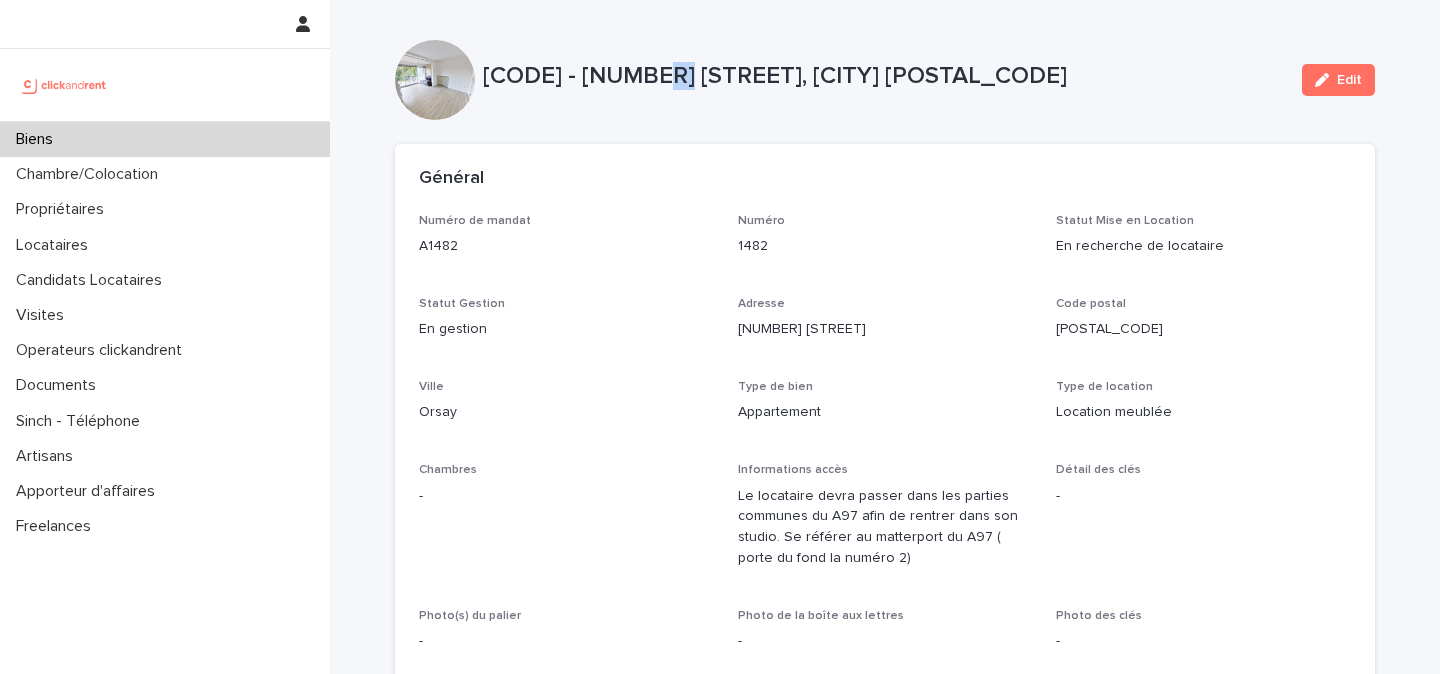 click on "[CODE] - [NUMBER] [STREET], [CITY] [POSTAL_CODE]" at bounding box center [884, 76] 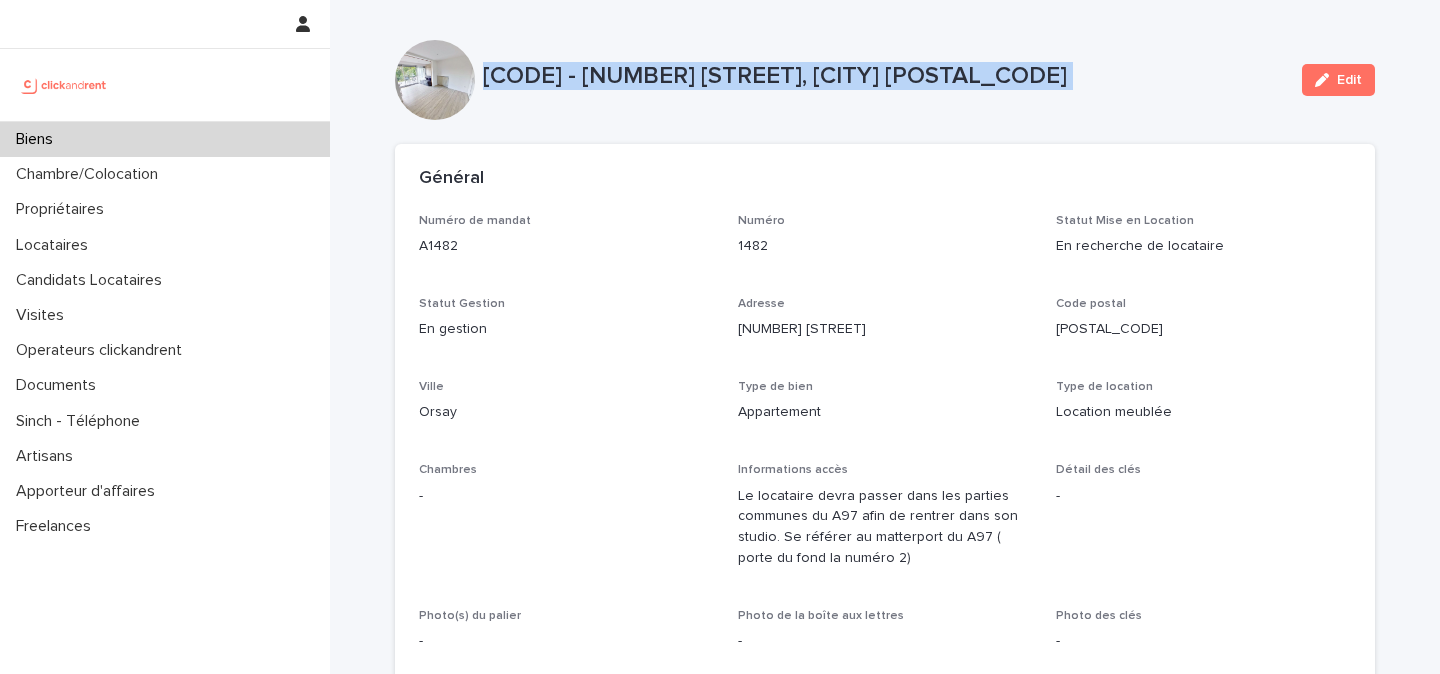 click on "[CODE] - [NUMBER] [STREET], [CITY] [POSTAL_CODE]" at bounding box center [884, 76] 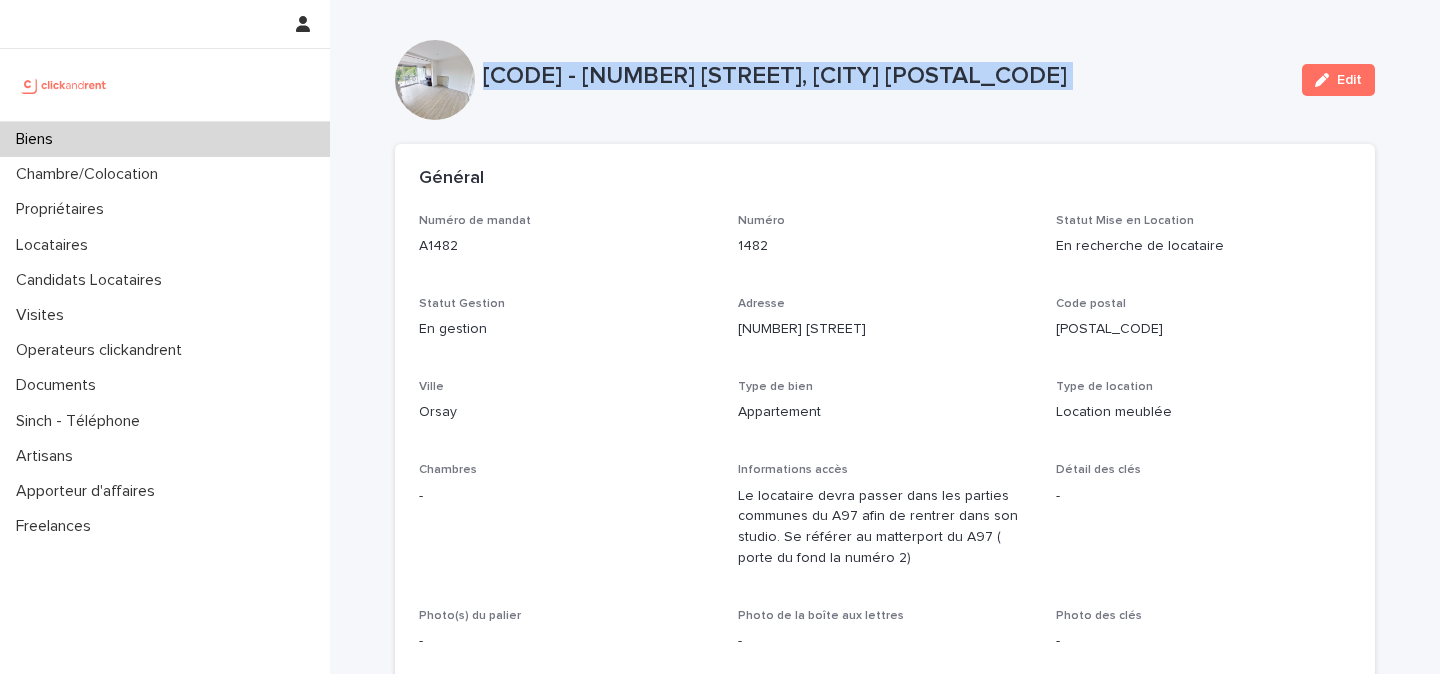 copy on "[NUMBER] [STREET], [CITY] [POSTAL_CODE] Edit Sorry, there was an error saving your record. Please try again. Please fill out the required fields below. Loading... Saving… Loading... Saving… Loading... Saving…" 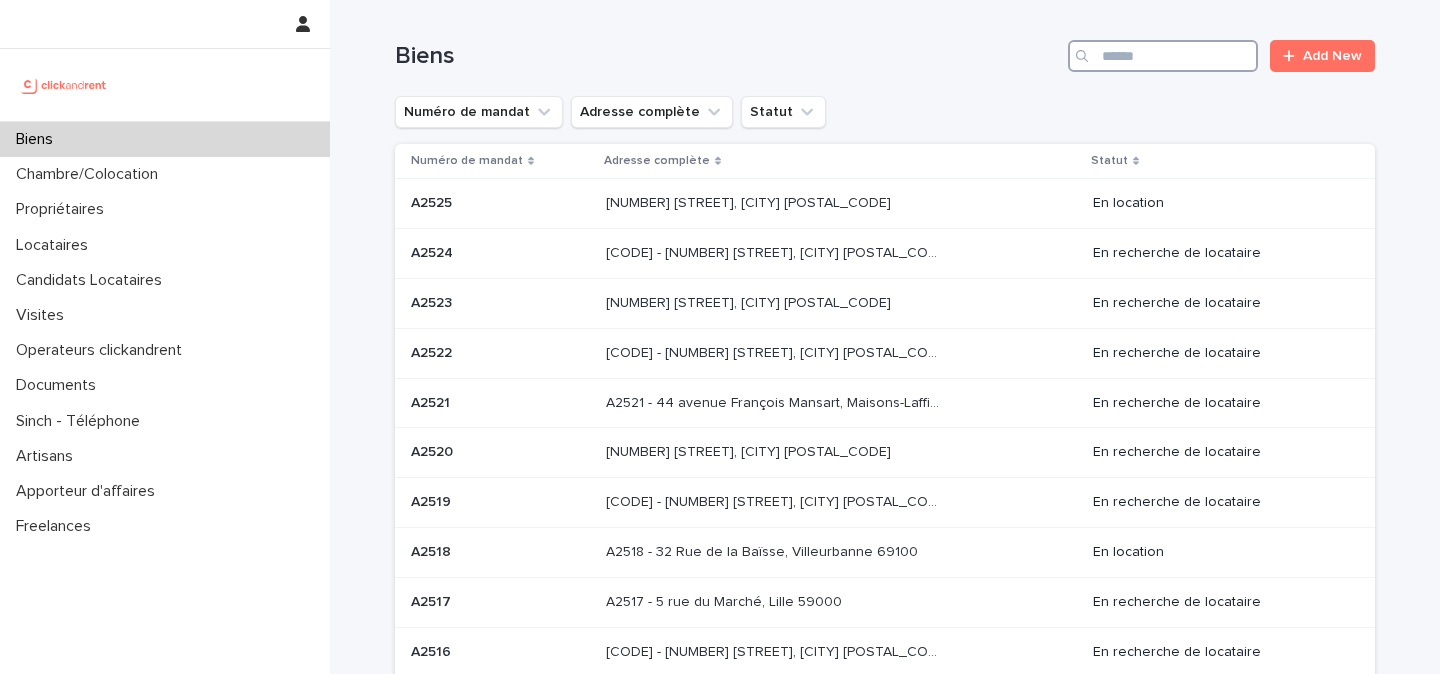 click at bounding box center [1163, 56] 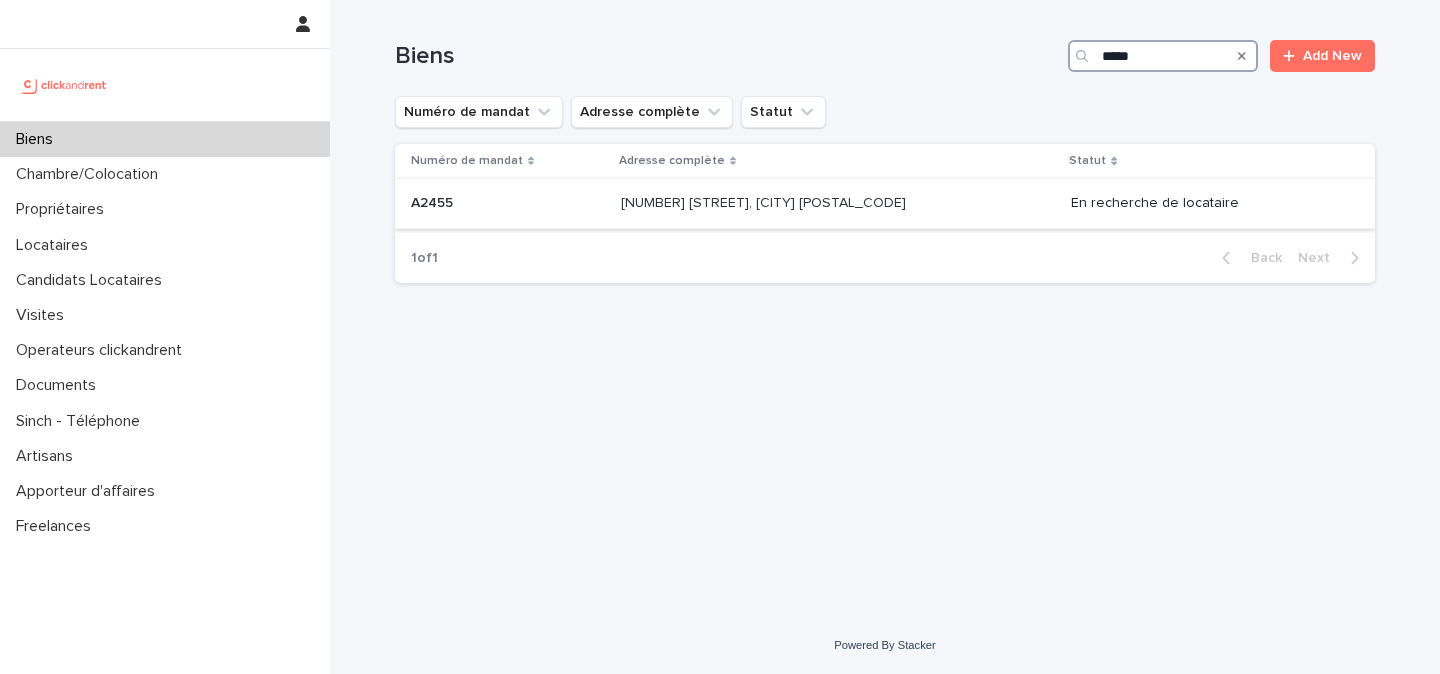 type on "*****" 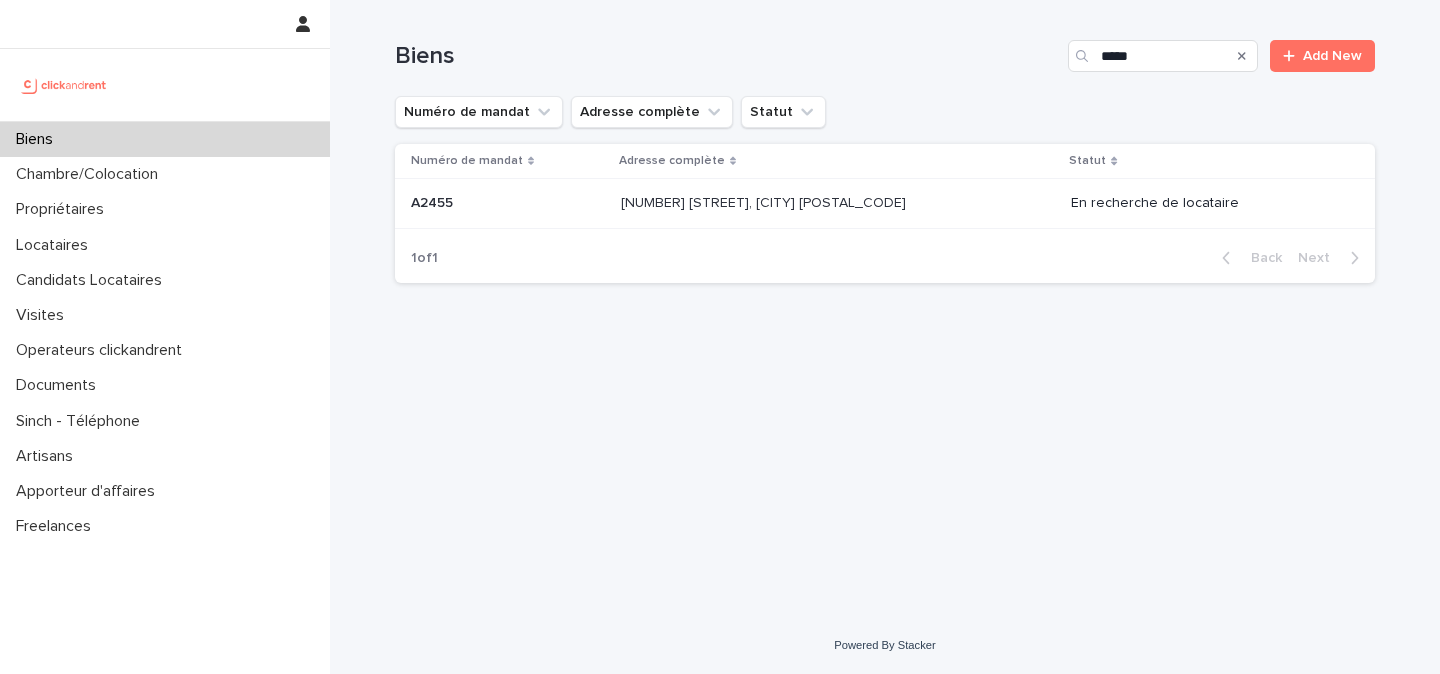 click at bounding box center (787, 203) 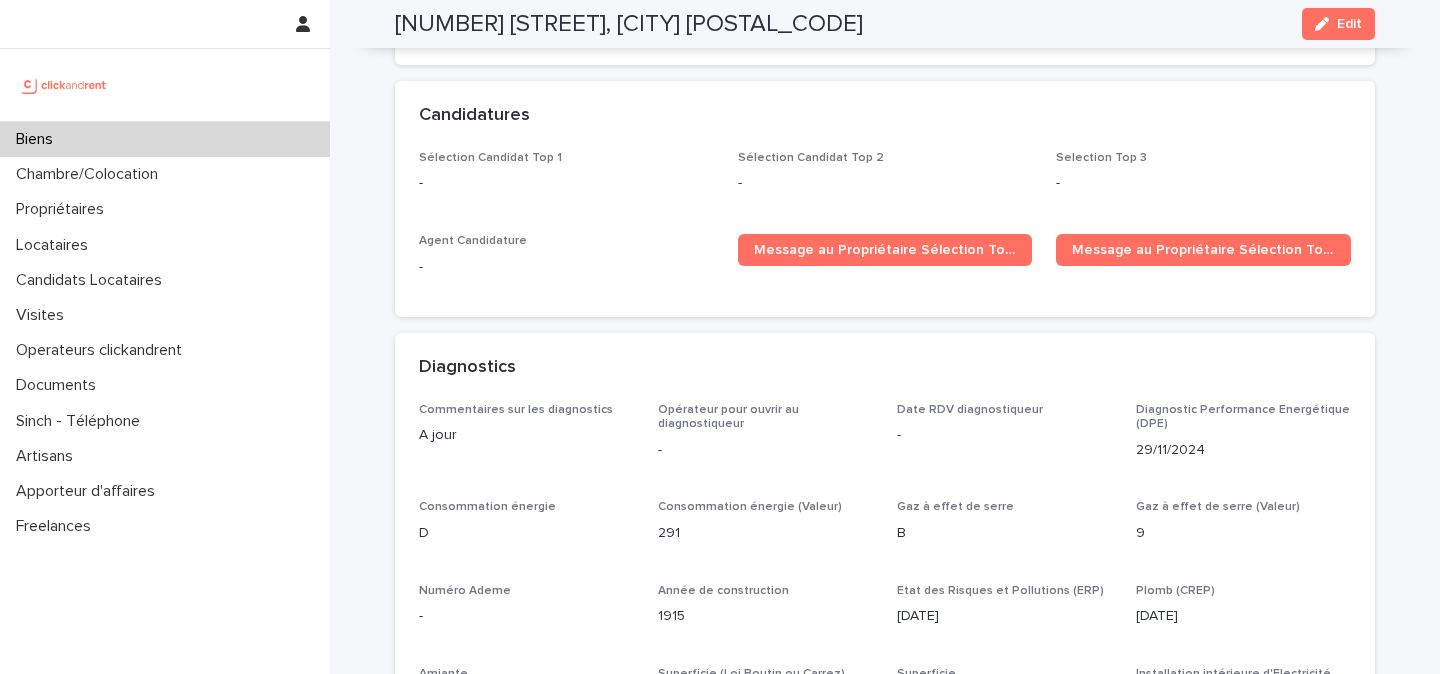 scroll, scrollTop: 5307, scrollLeft: 0, axis: vertical 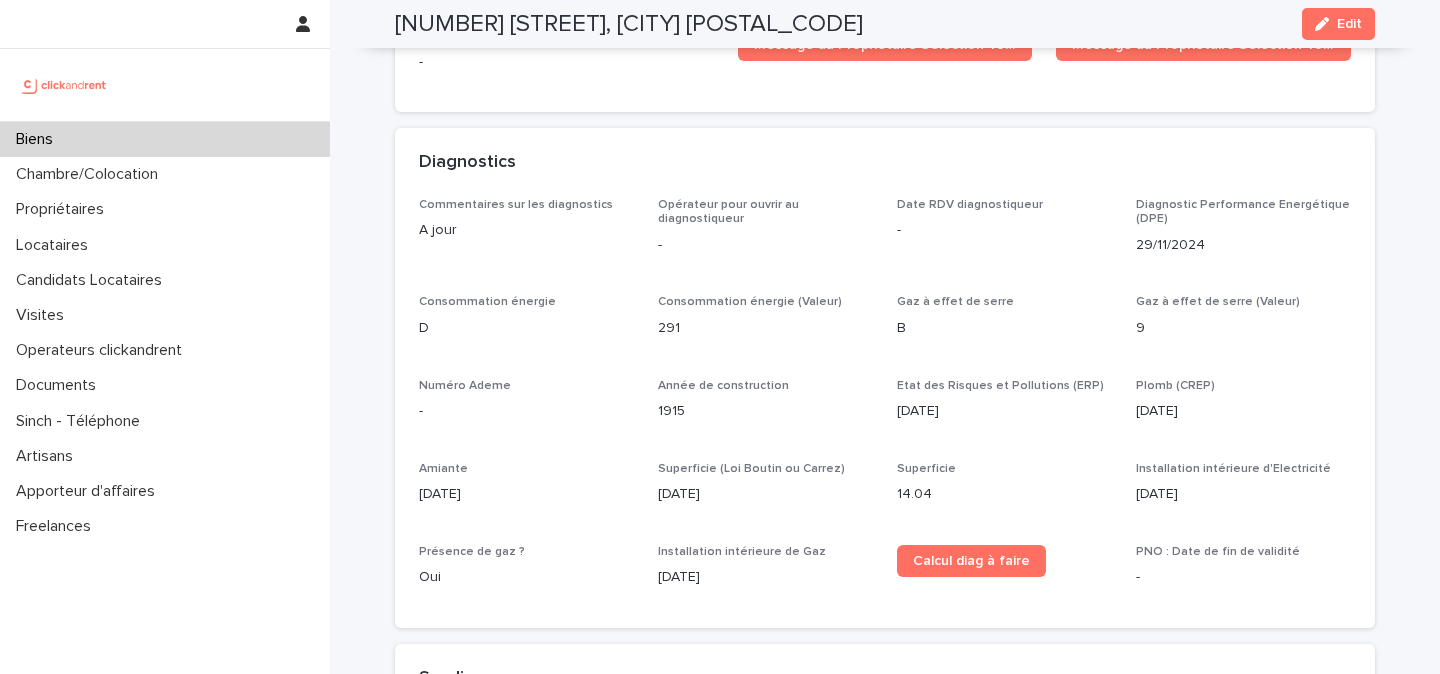 click at bounding box center (64, 85) 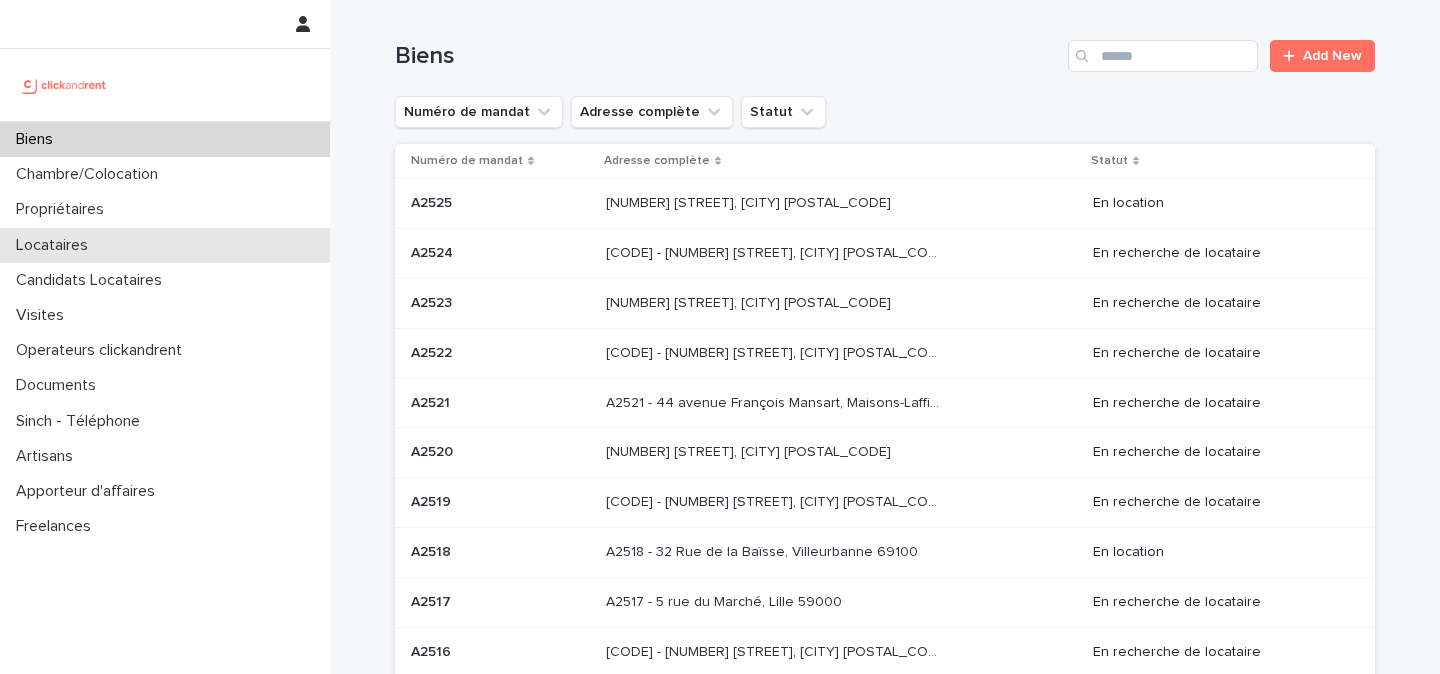 click on "Locataires" at bounding box center (56, 245) 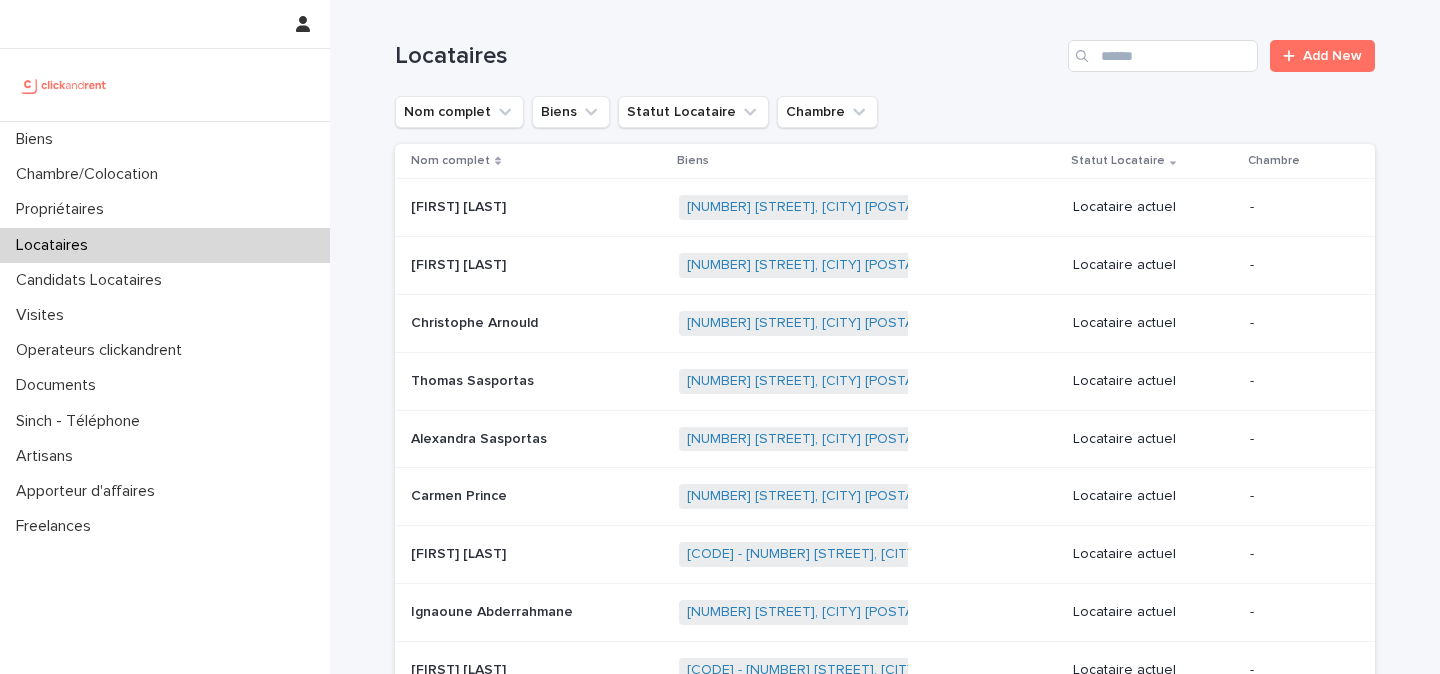 click at bounding box center [1084, 56] 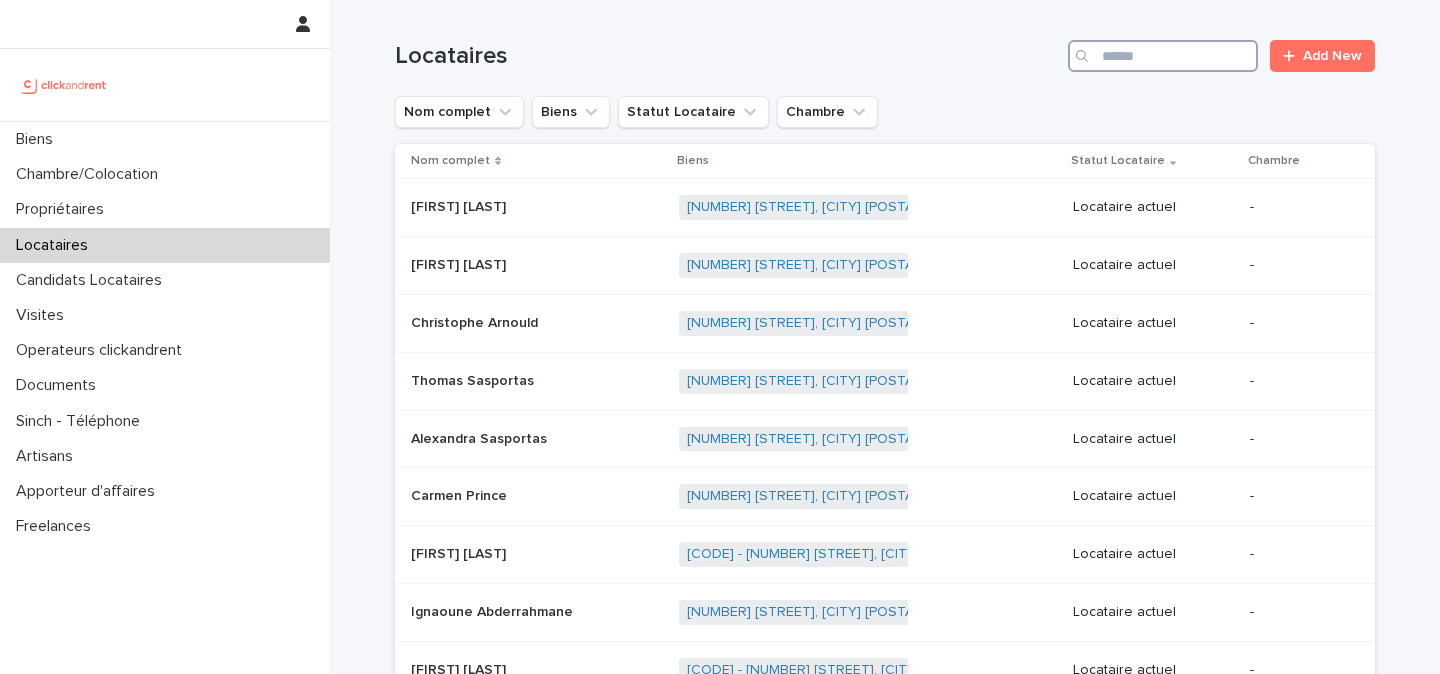 click at bounding box center [1163, 56] 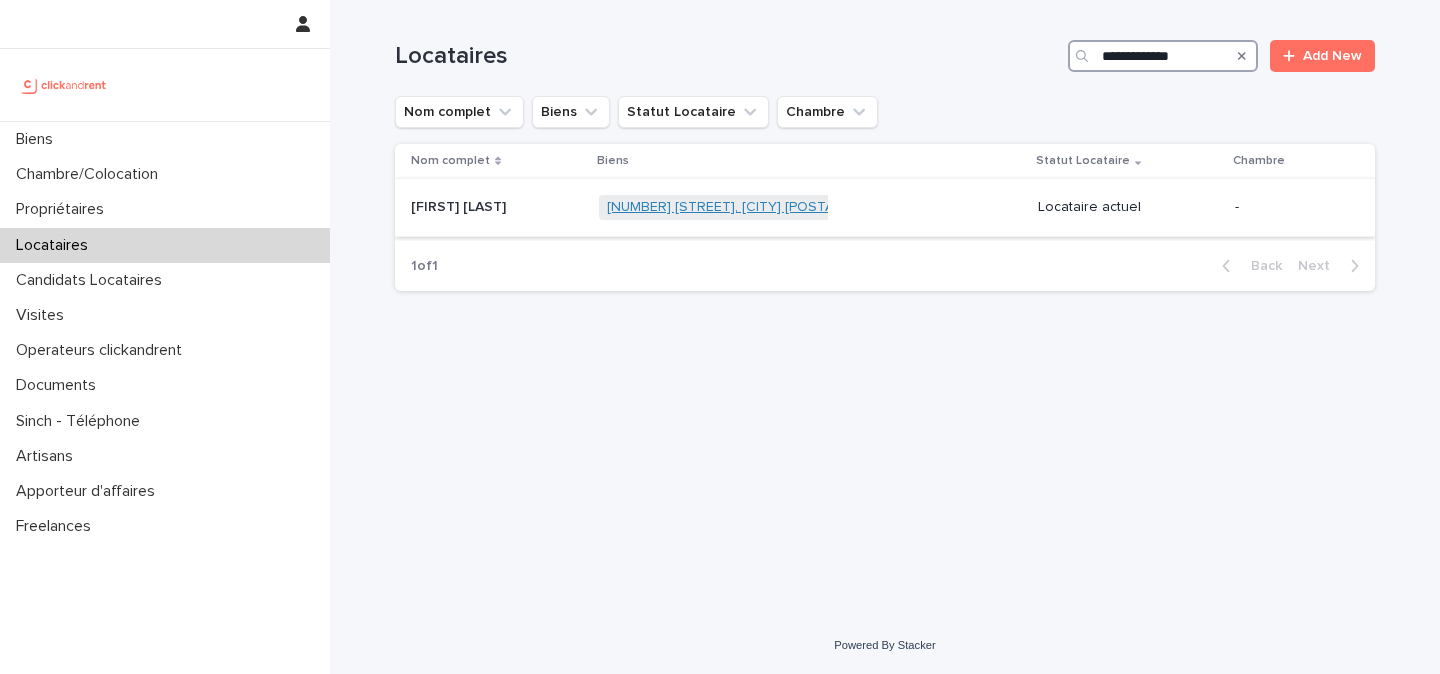 type on "**********" 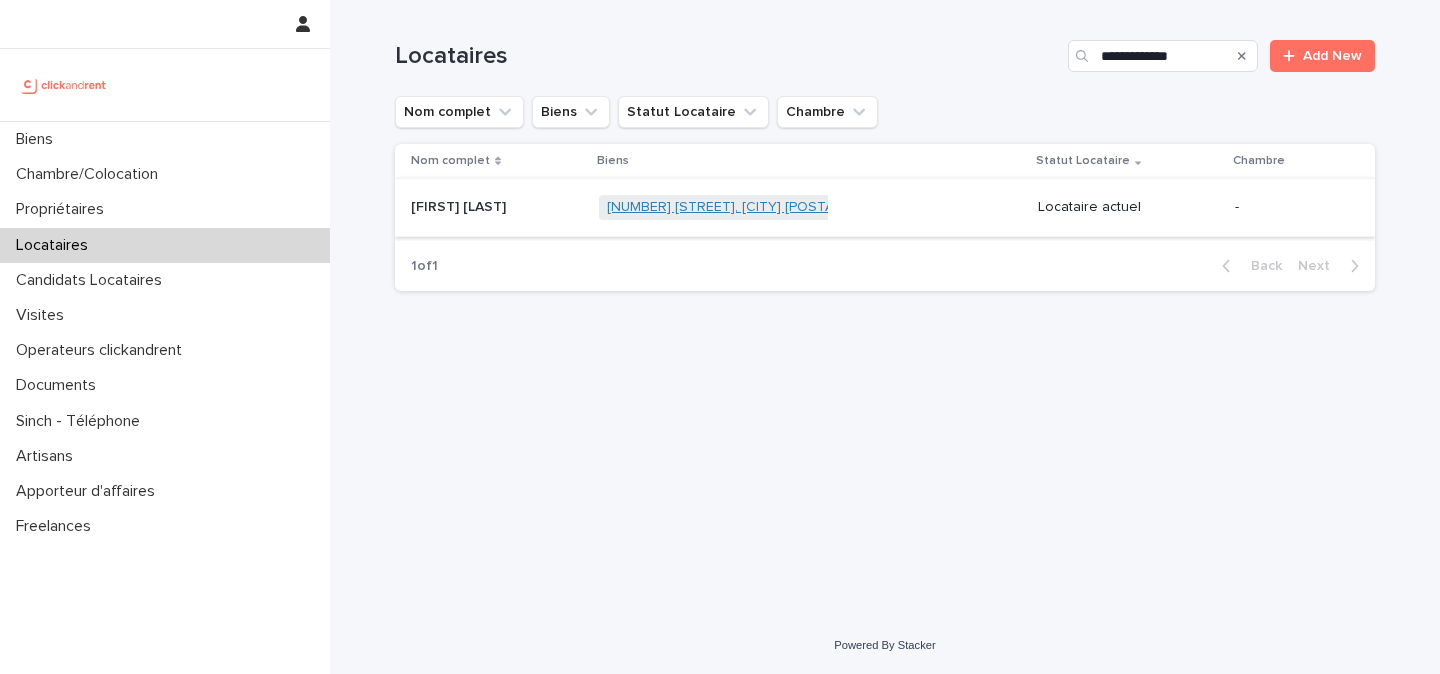 click on "[NUMBER] [STREET], [CITY] [POSTAL_CODE]" at bounding box center [749, 207] 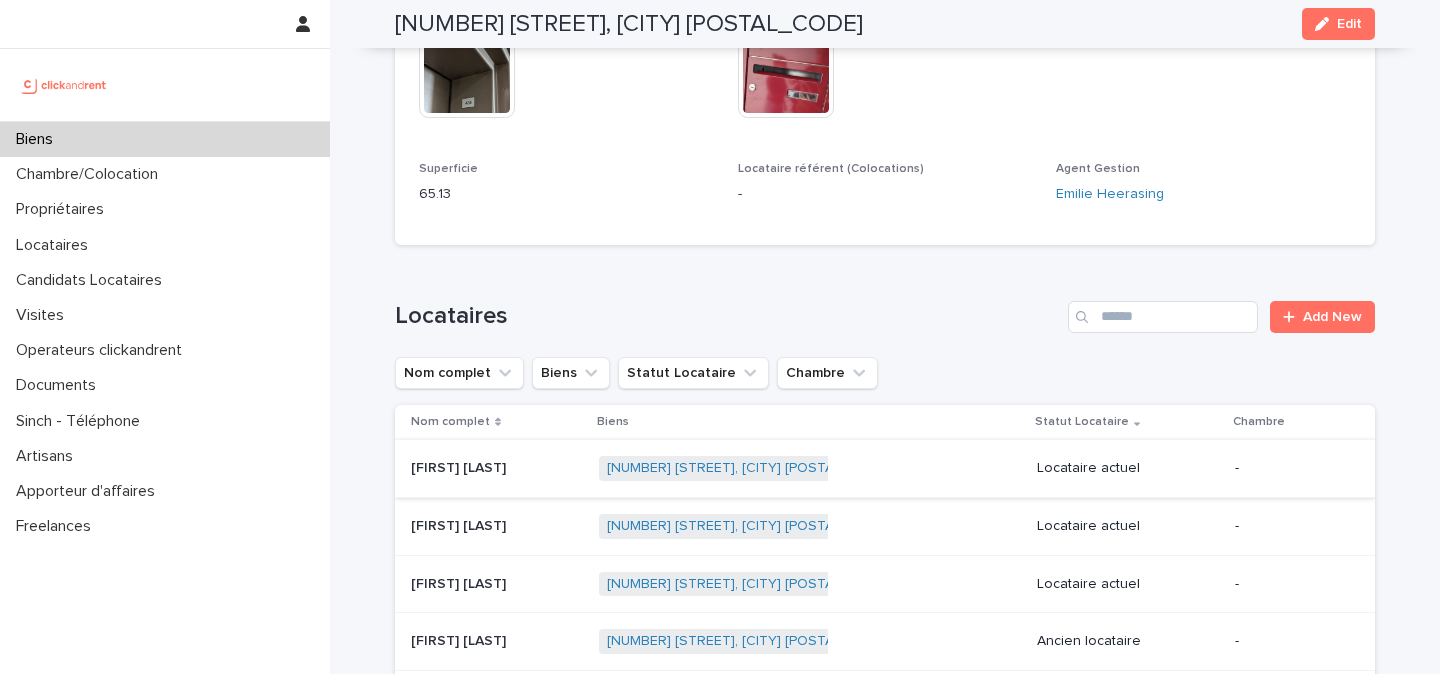 scroll, scrollTop: 689, scrollLeft: 0, axis: vertical 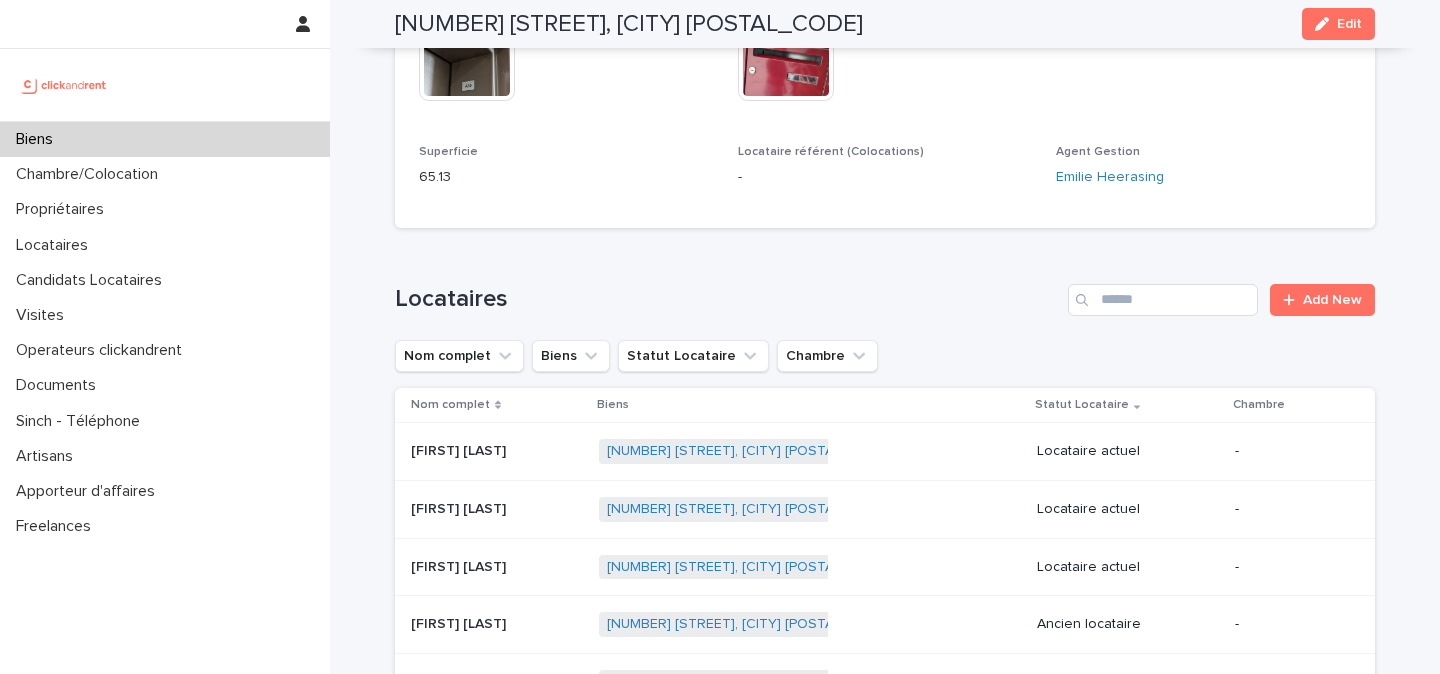 click at bounding box center [497, 451] 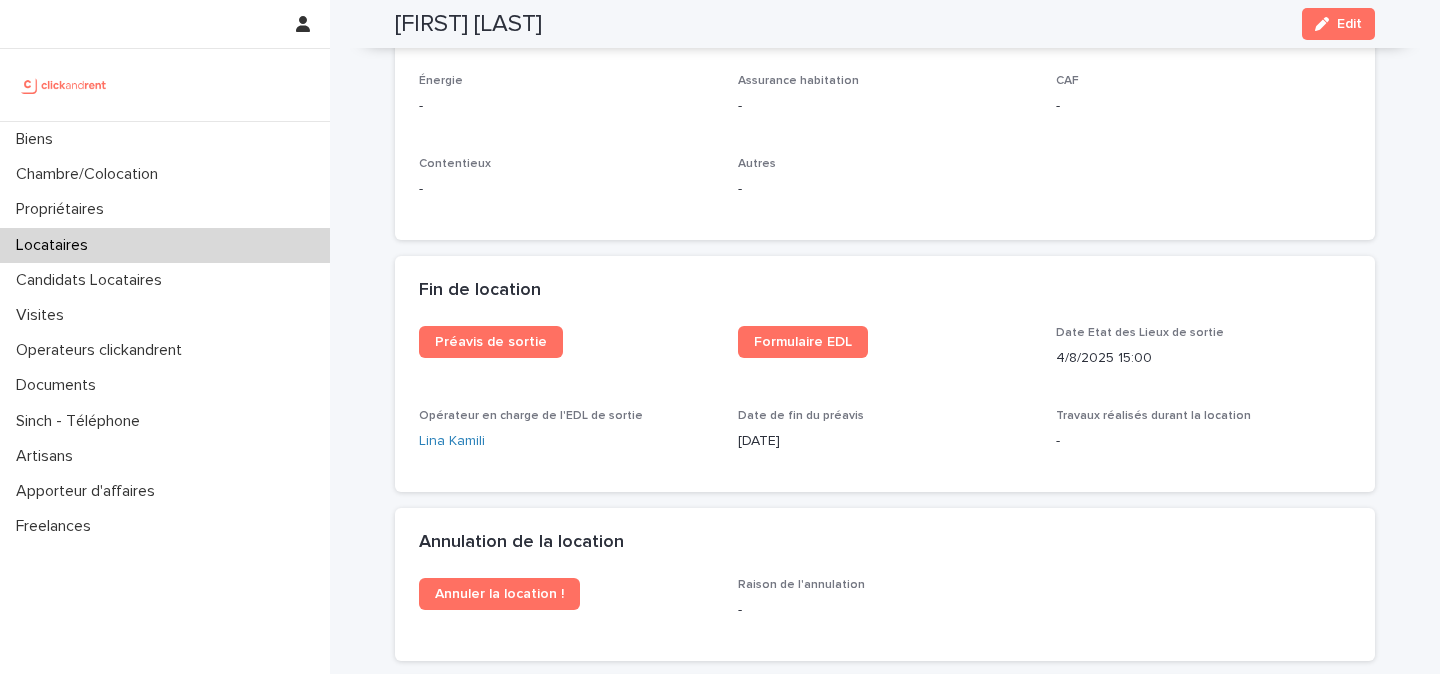 scroll, scrollTop: 2374, scrollLeft: 0, axis: vertical 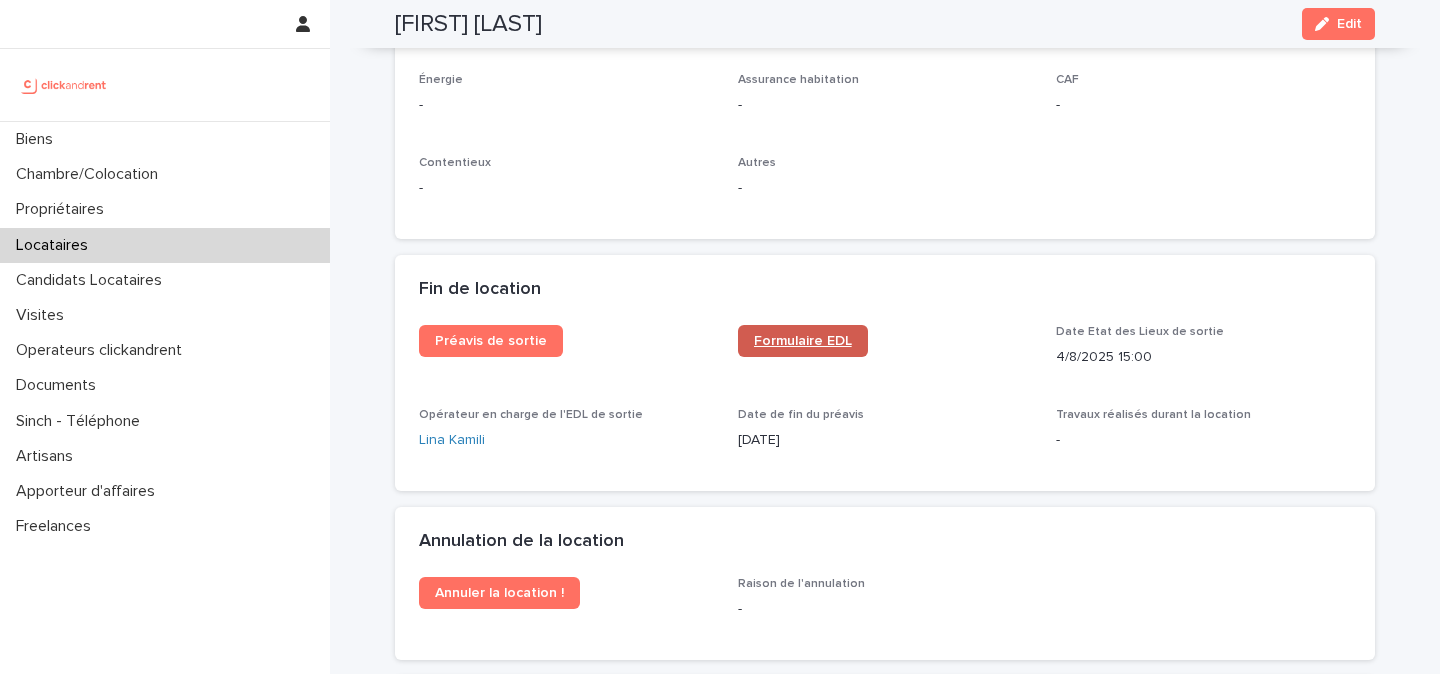 click on "Formulaire EDL" at bounding box center [803, 341] 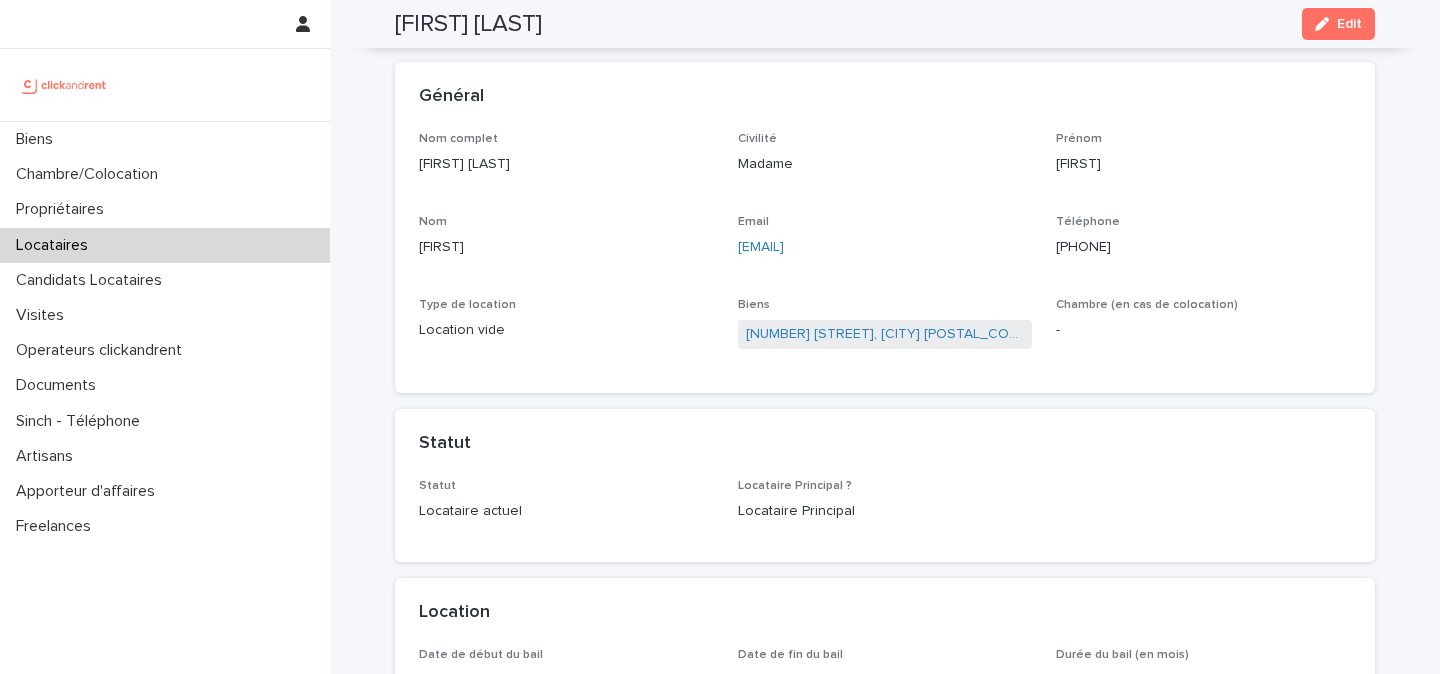 scroll, scrollTop: 0, scrollLeft: 0, axis: both 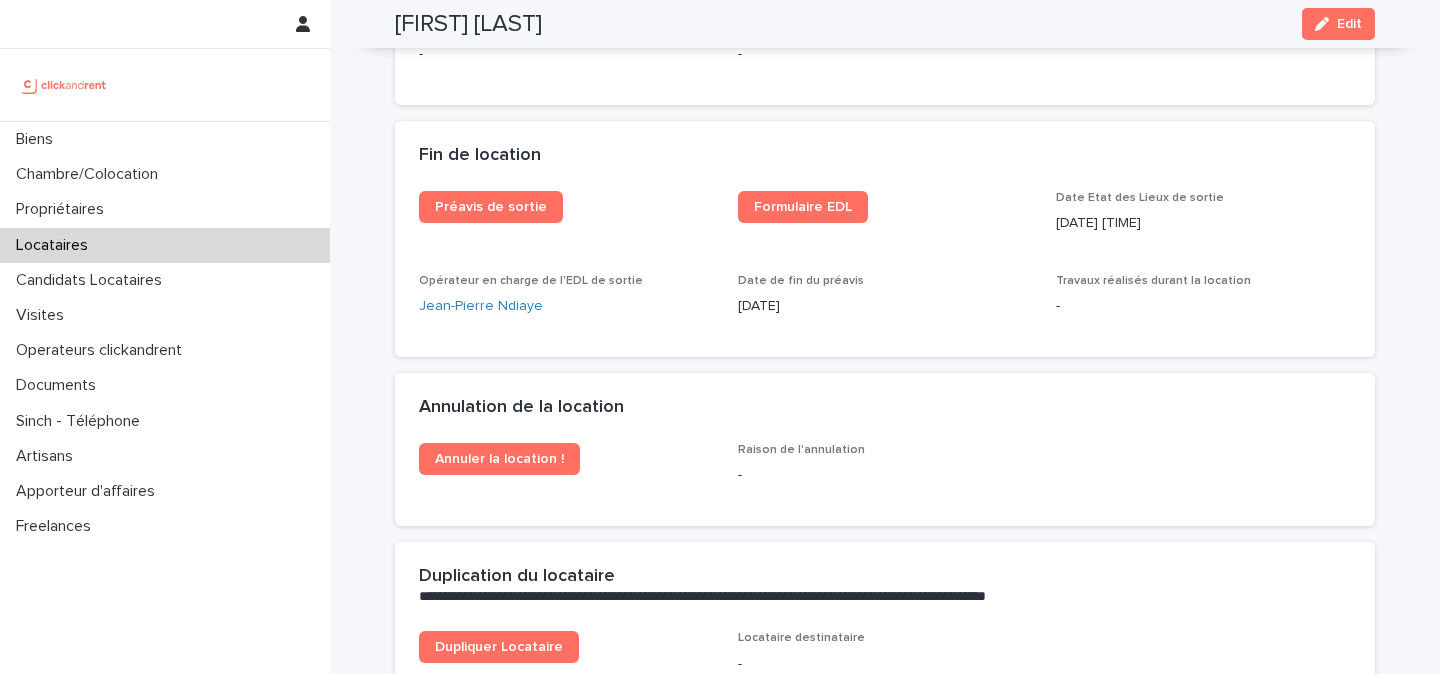 click on "[DATE] [TIME]" at bounding box center [1203, 223] 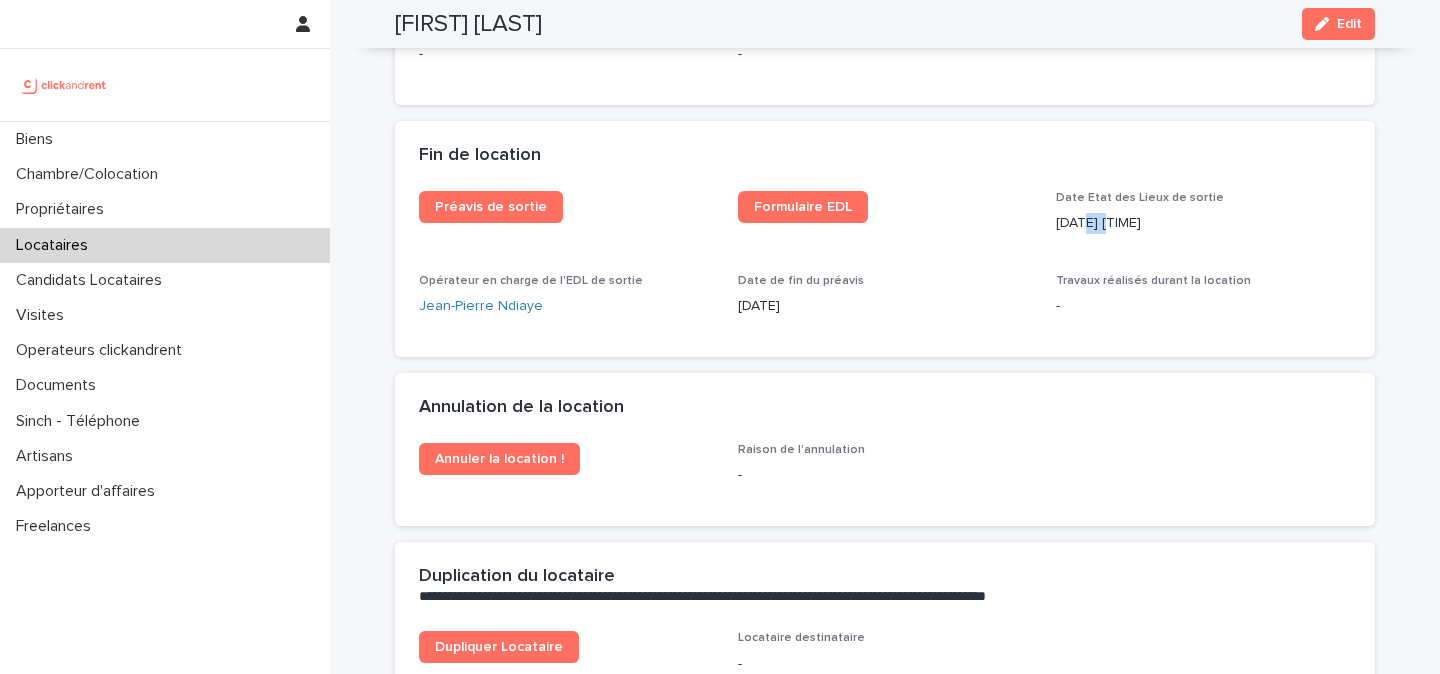 click on "[DATE] [TIME]" at bounding box center [1203, 223] 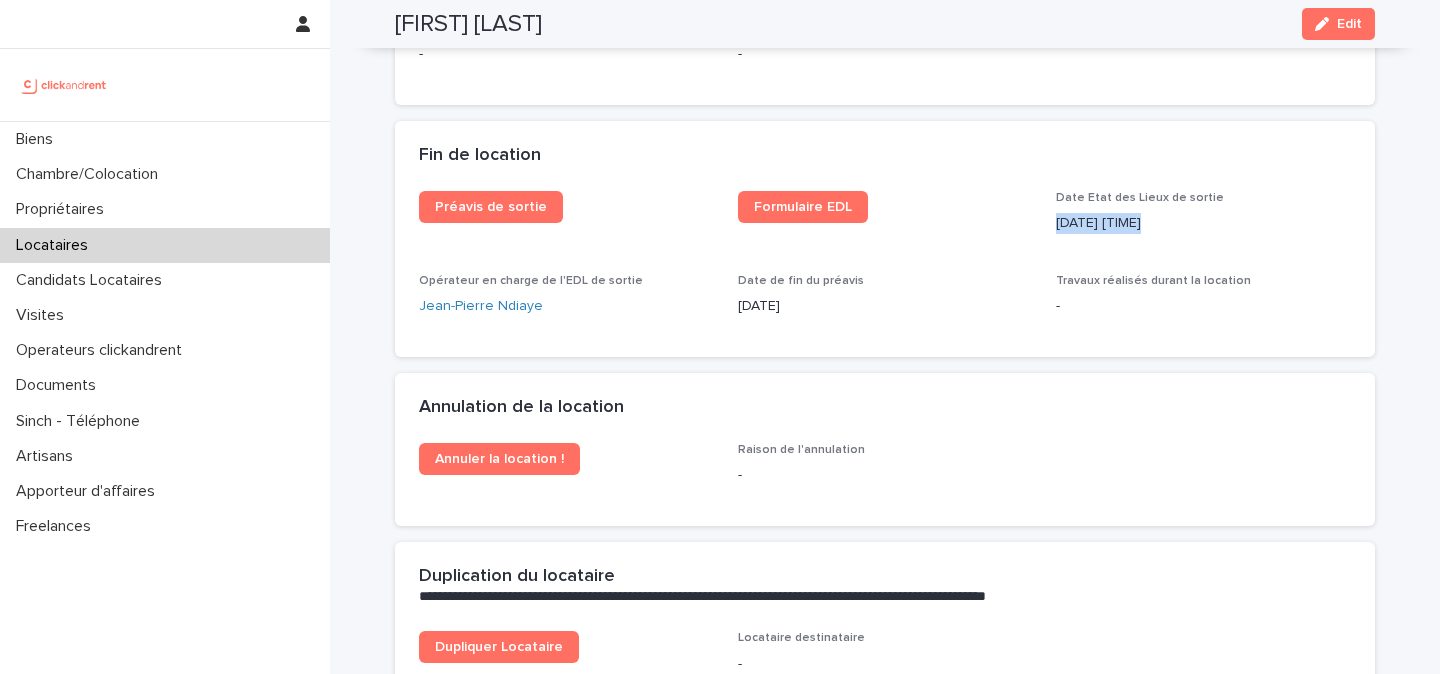 click on "[DATE] [TIME]" at bounding box center [1203, 223] 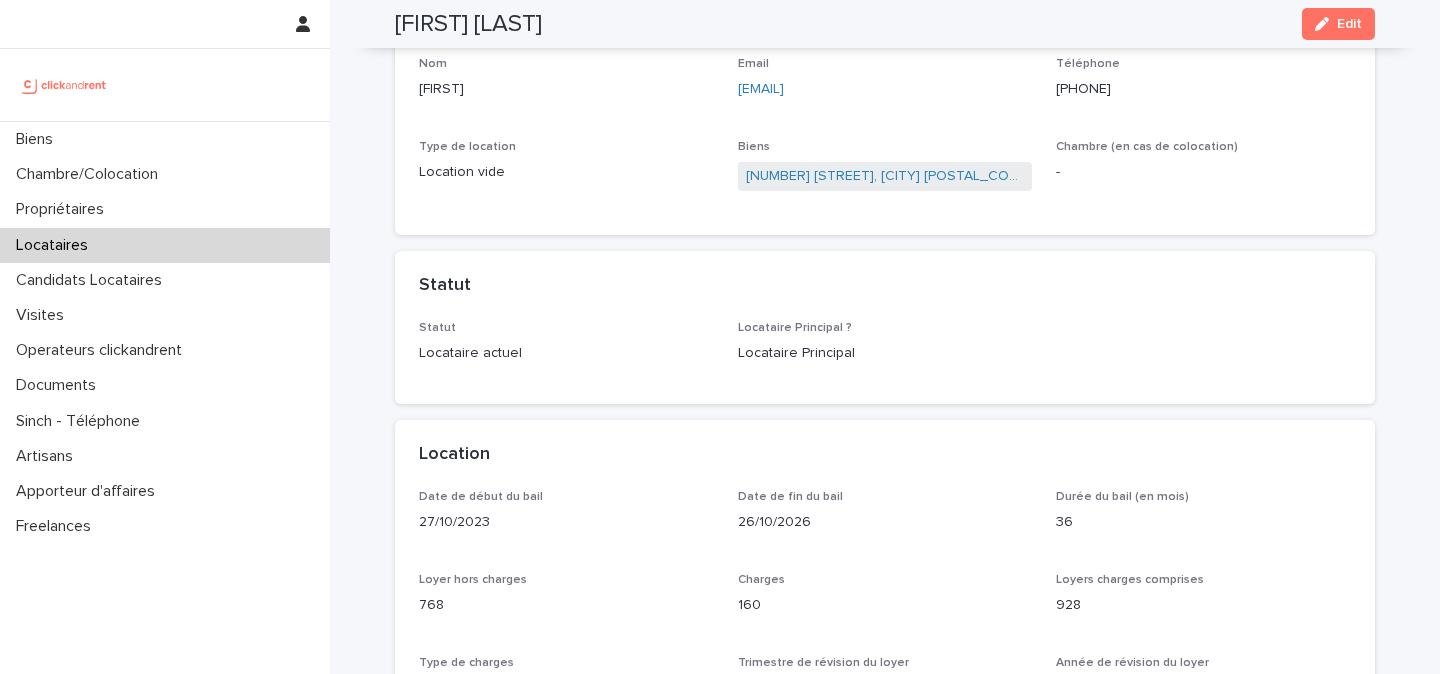 scroll, scrollTop: 0, scrollLeft: 0, axis: both 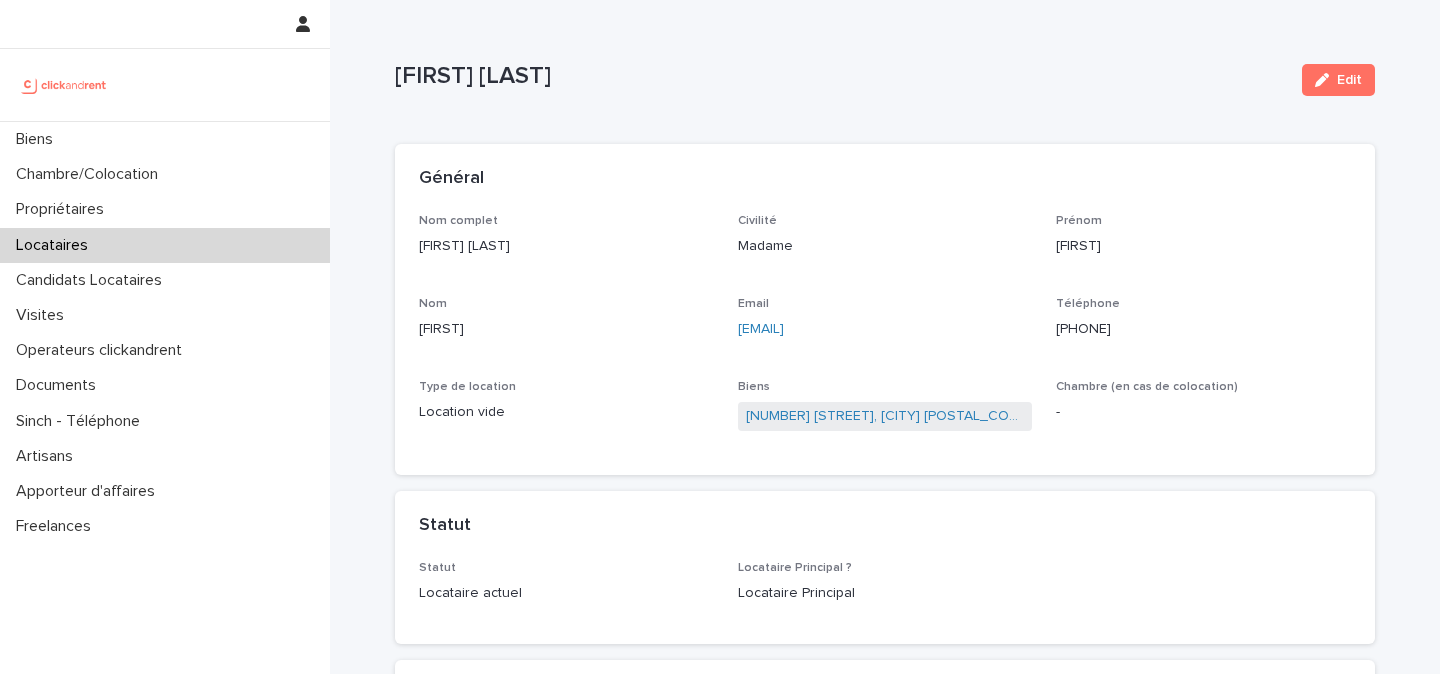 click on "Locataires" at bounding box center (56, 245) 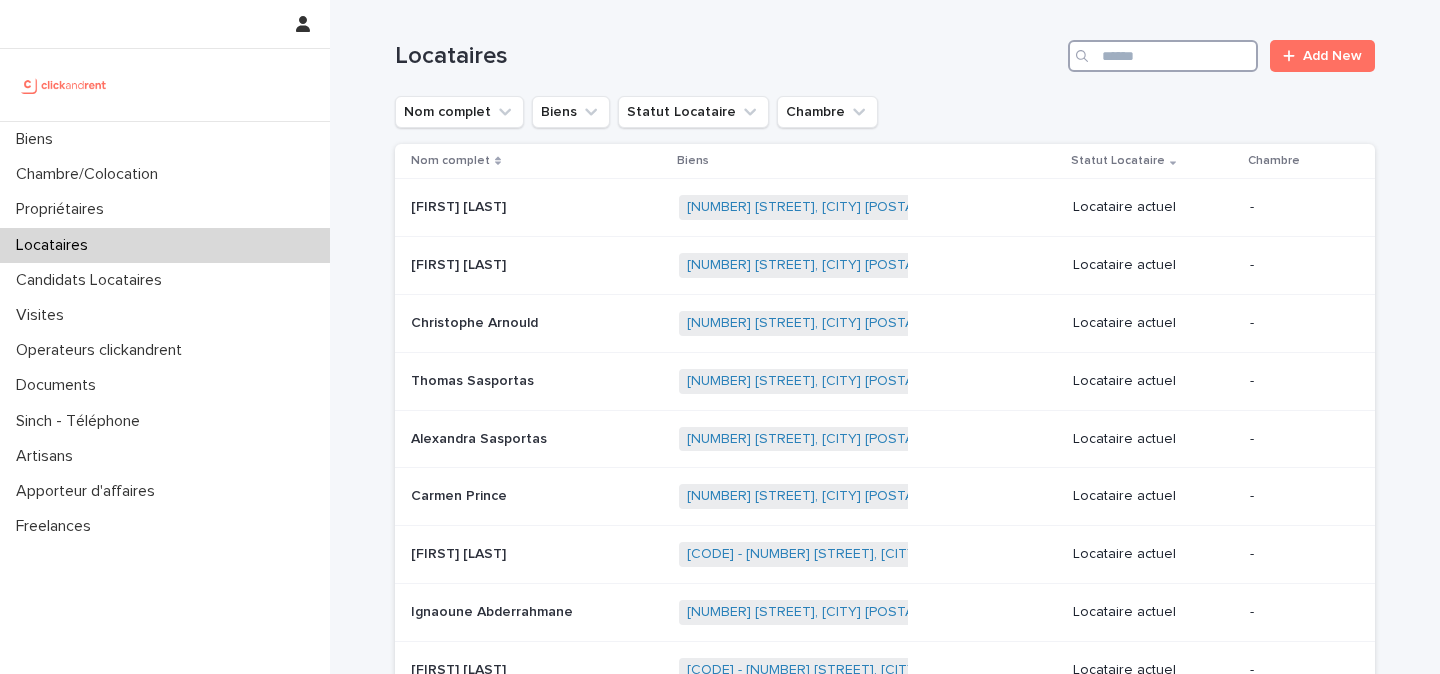 click at bounding box center [1163, 56] 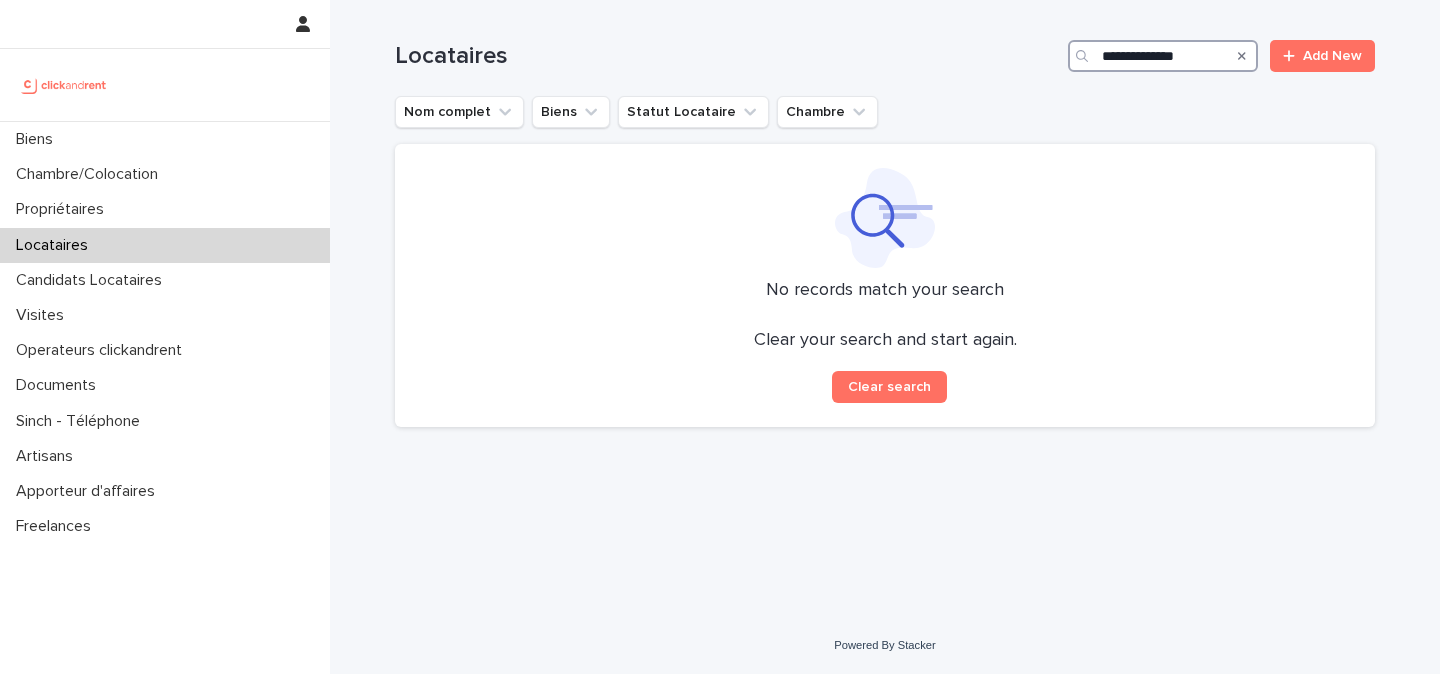 click on "**********" at bounding box center [1163, 56] 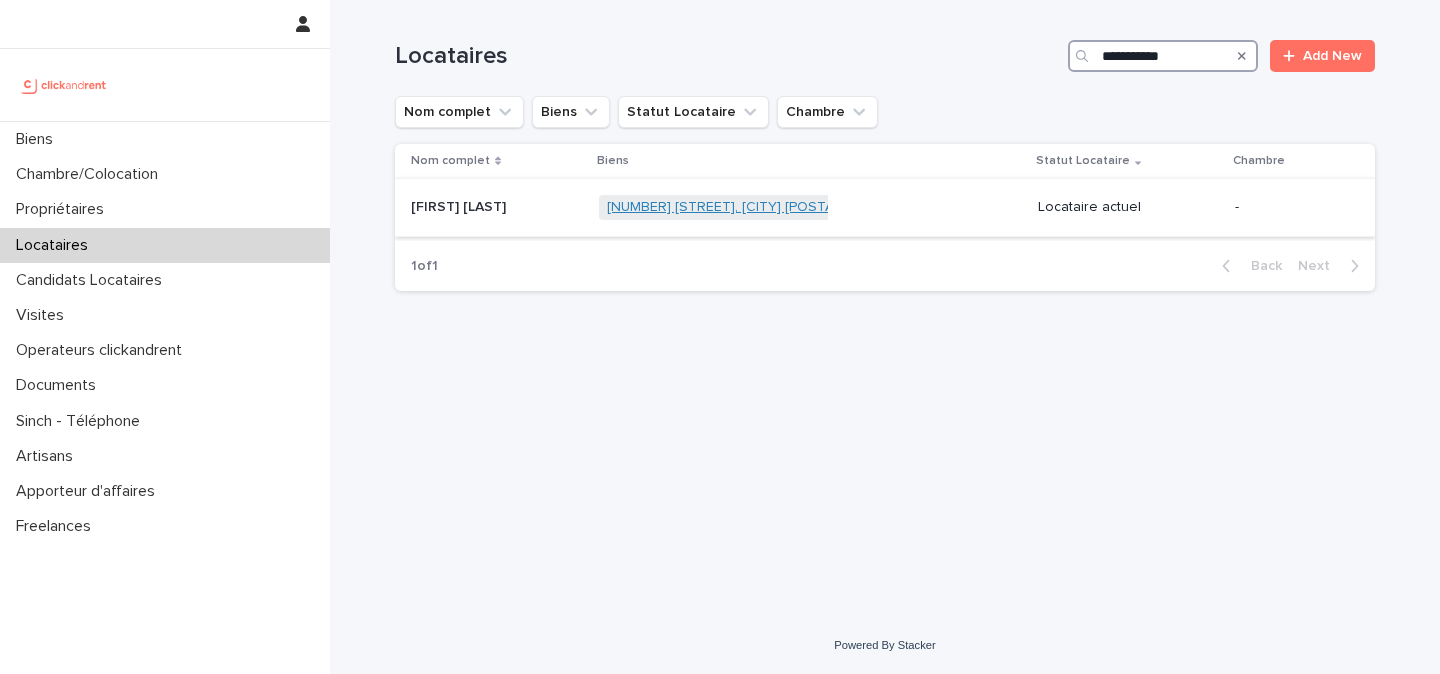 type on "**********" 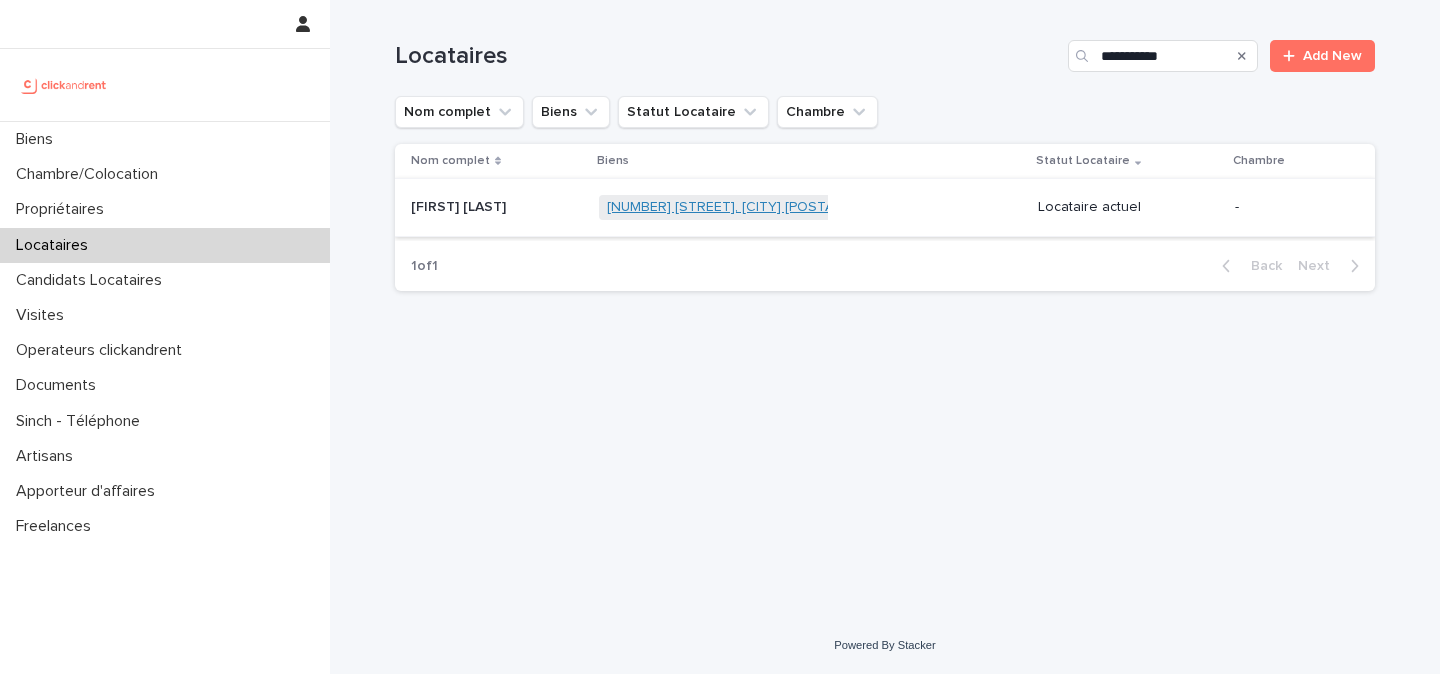 click on "[NUMBER] [STREET], [CITY] [POSTAL_CODE]" at bounding box center [749, 207] 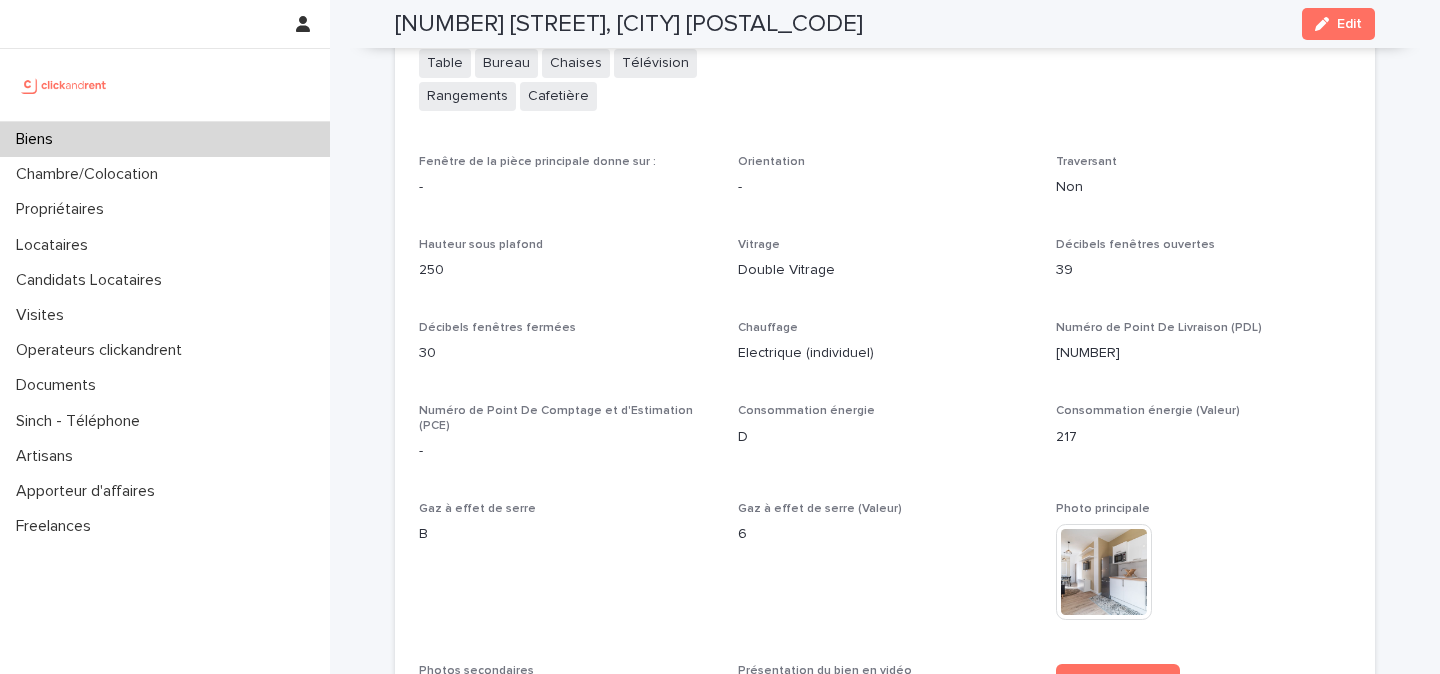 scroll, scrollTop: 4492, scrollLeft: 0, axis: vertical 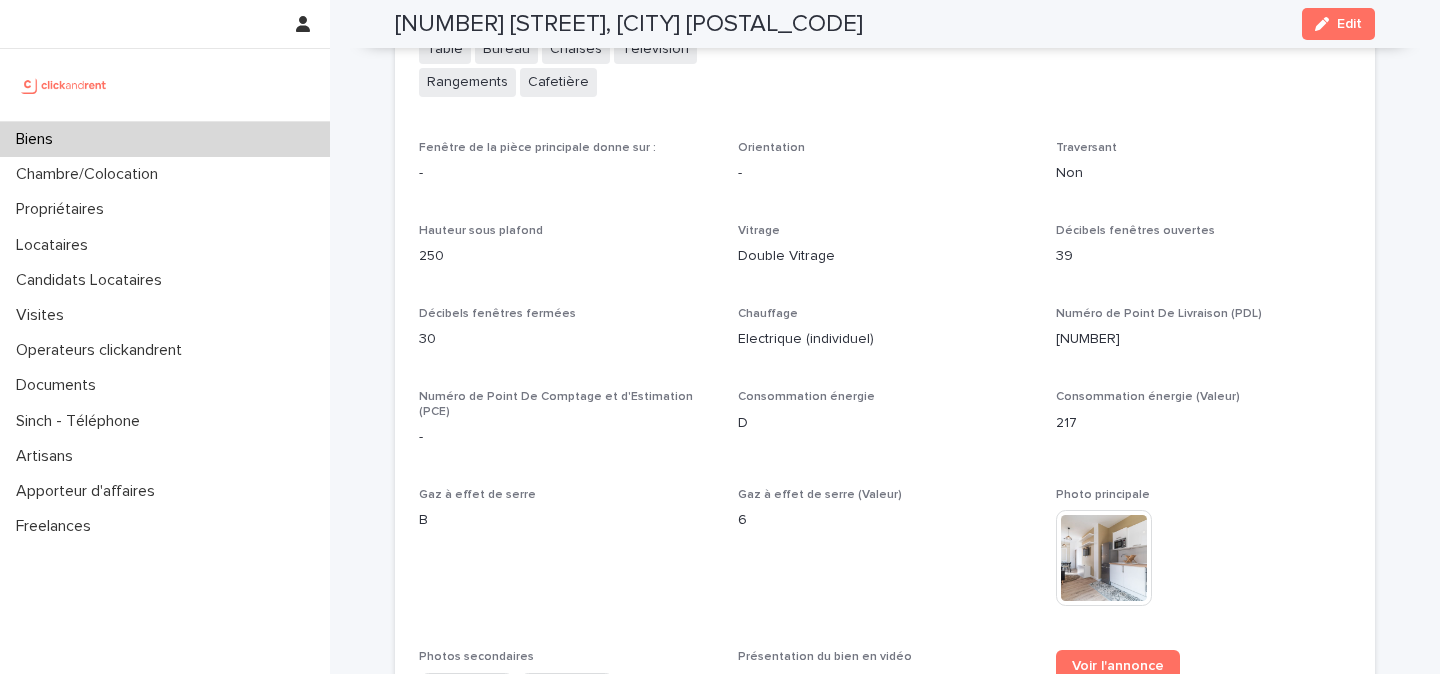 click on "[NUMBER]" at bounding box center [1203, 339] 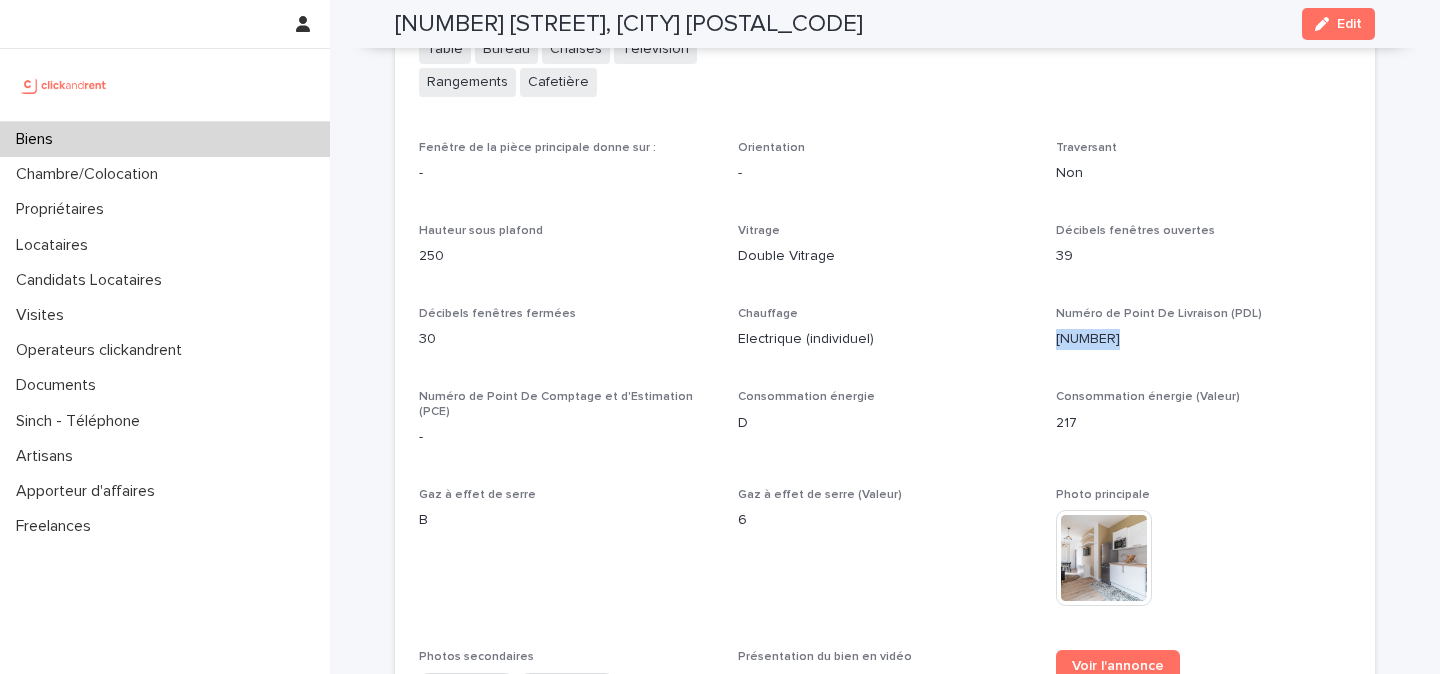 click on "[NUMBER]" at bounding box center (1203, 339) 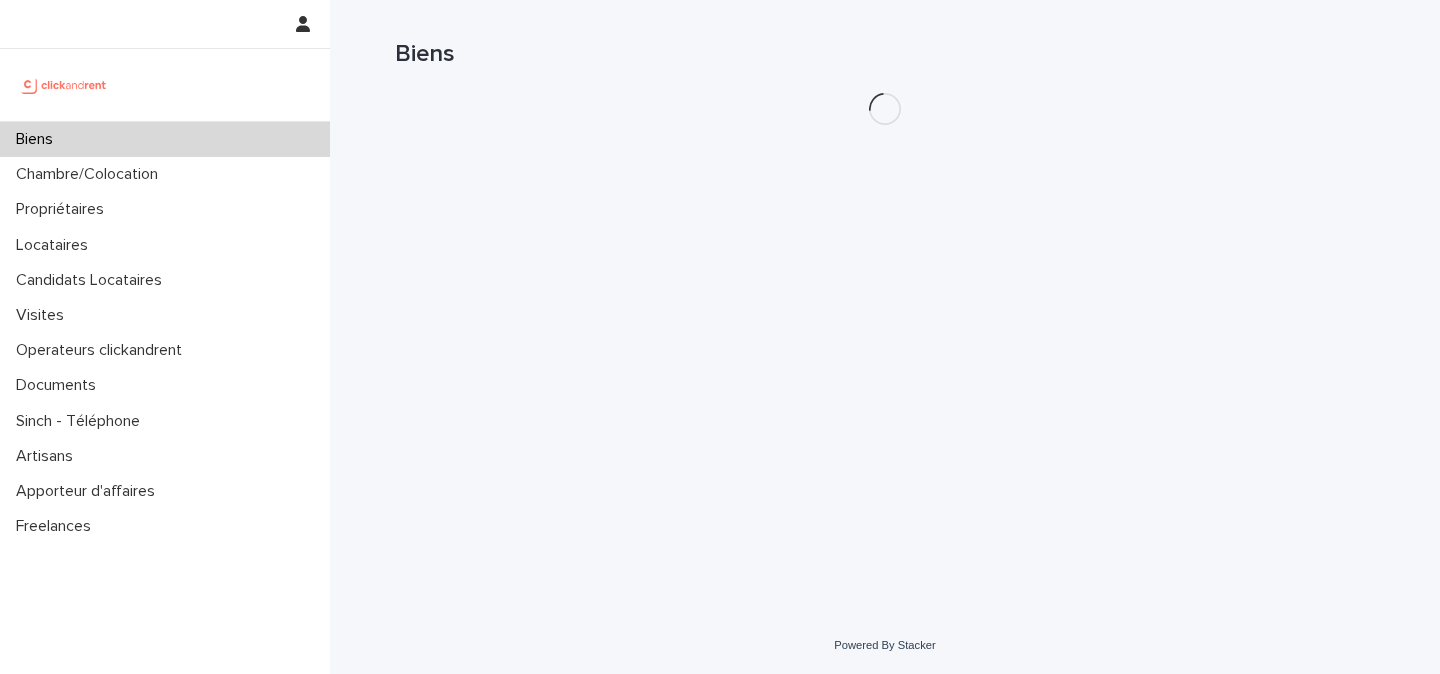 scroll, scrollTop: 0, scrollLeft: 0, axis: both 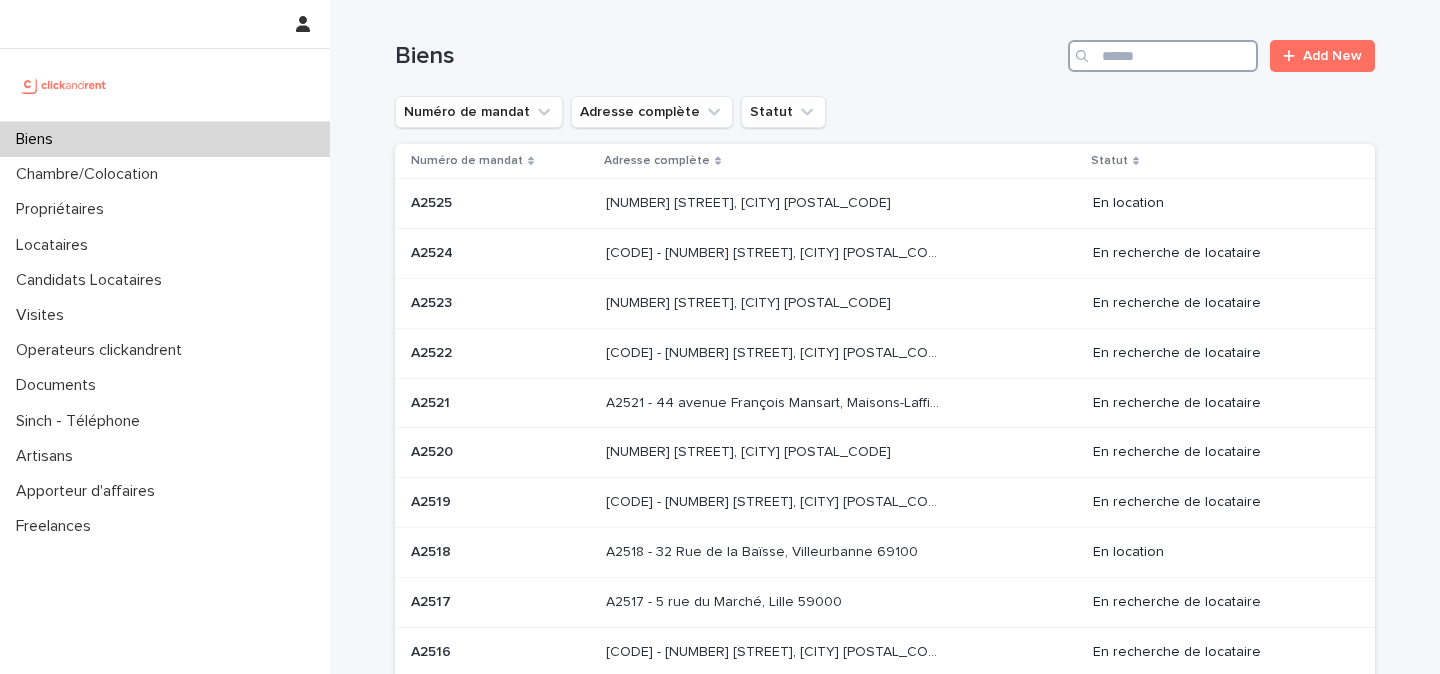 click at bounding box center (1163, 56) 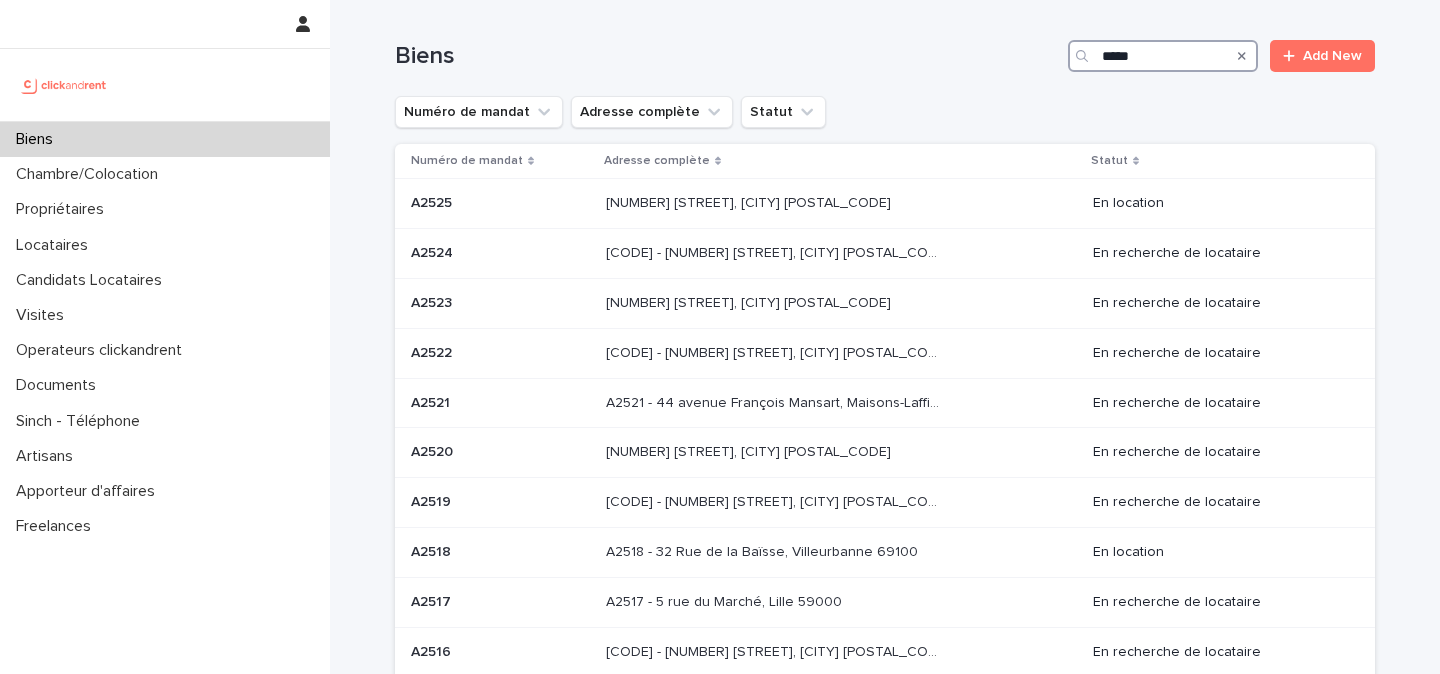 type on "*****" 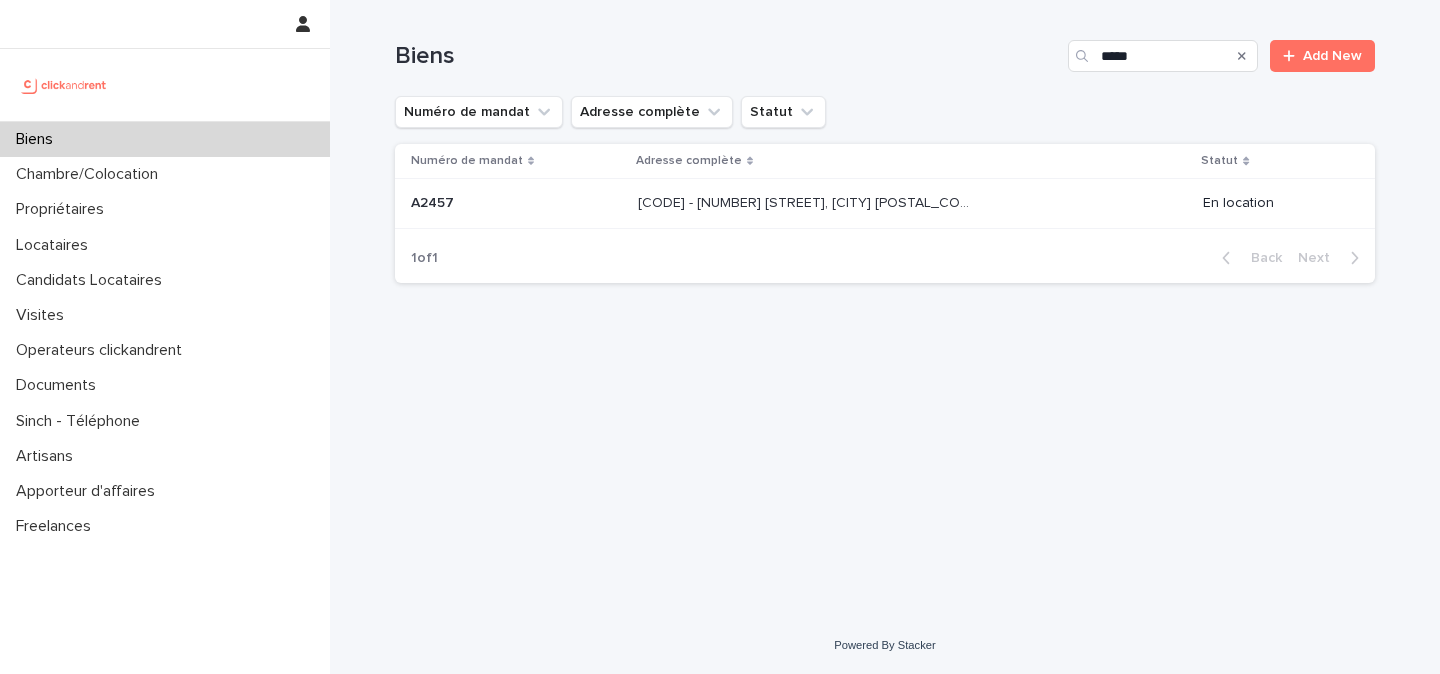 click on "[CODE] - [NUMBER] [STREET], [CITY] [POSTAL_CODE]" at bounding box center (806, 201) 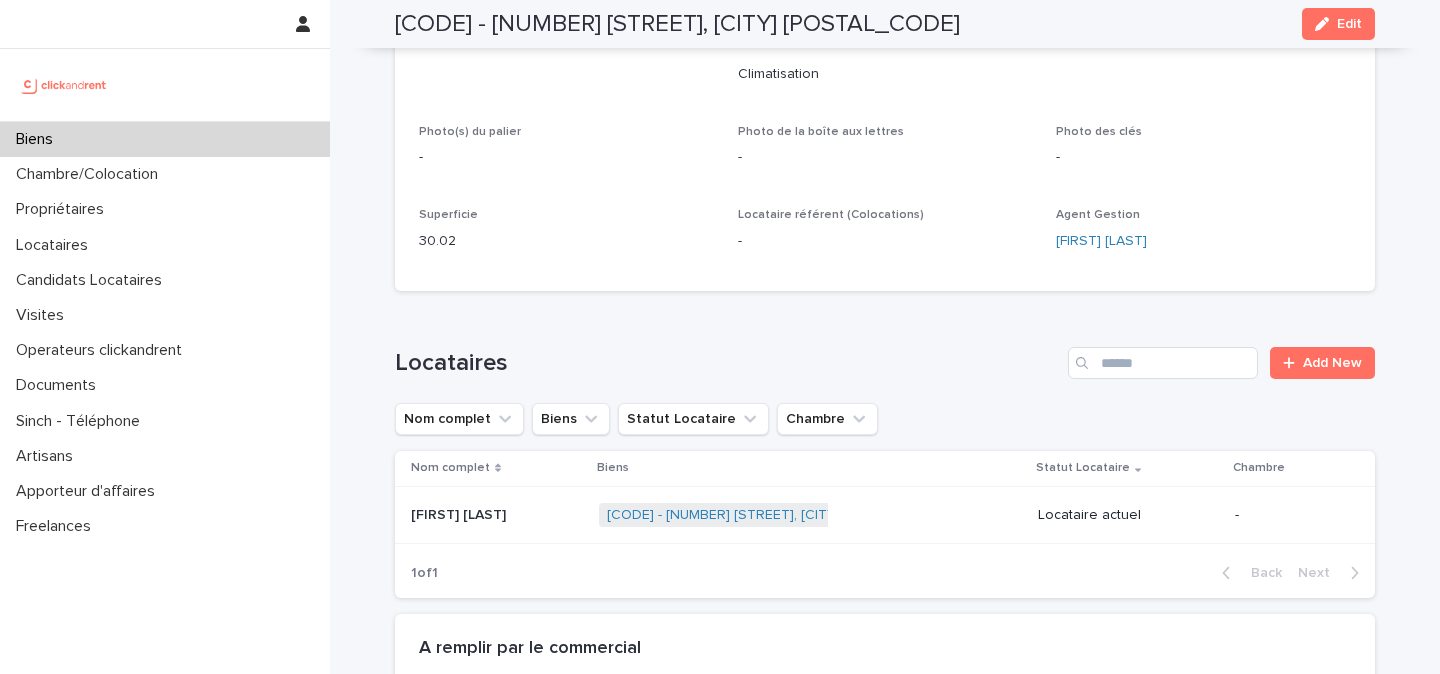 scroll, scrollTop: 719, scrollLeft: 0, axis: vertical 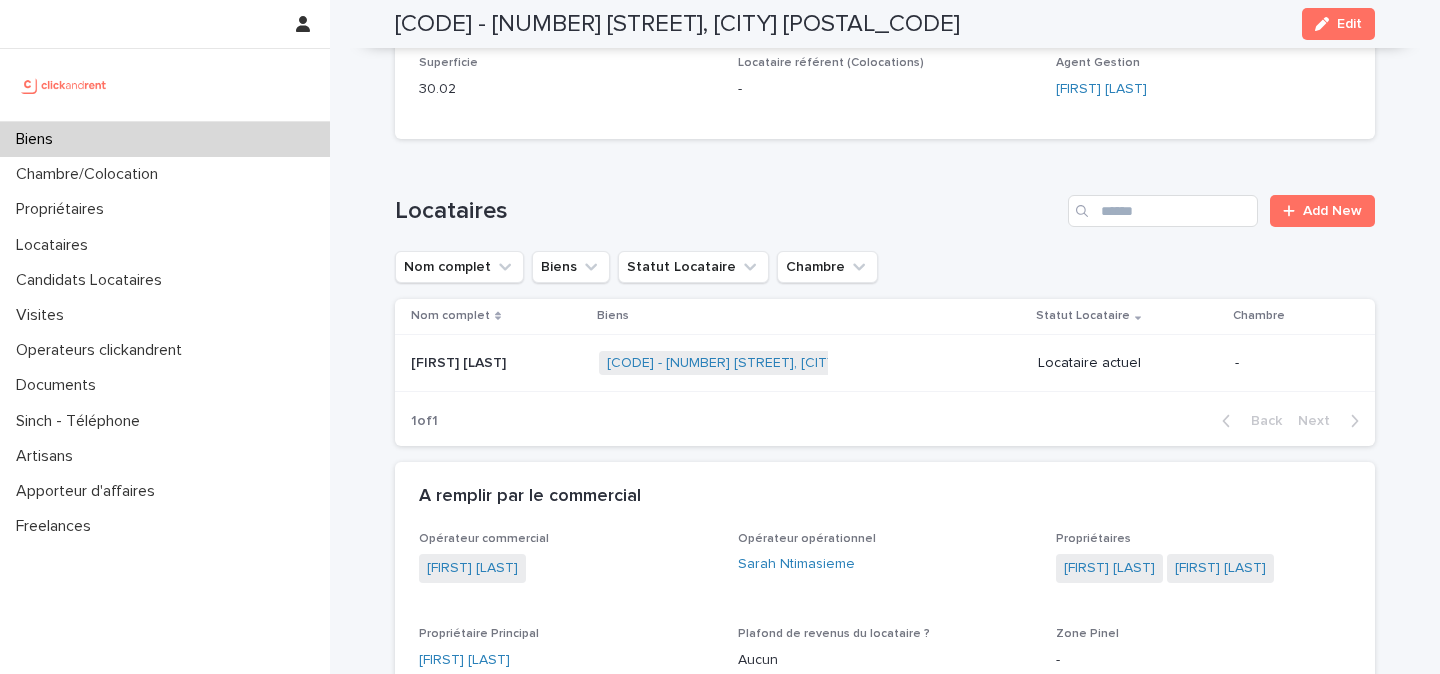 click at bounding box center (64, 85) 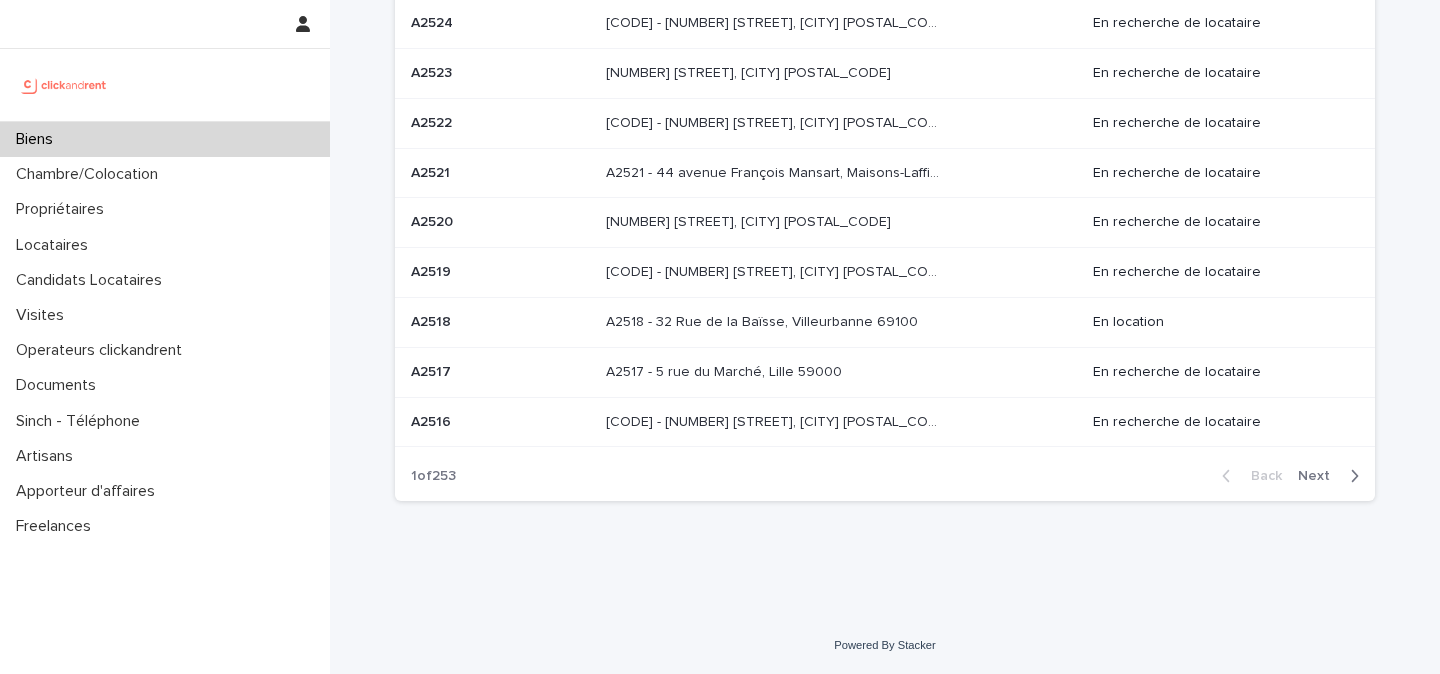 scroll, scrollTop: 0, scrollLeft: 0, axis: both 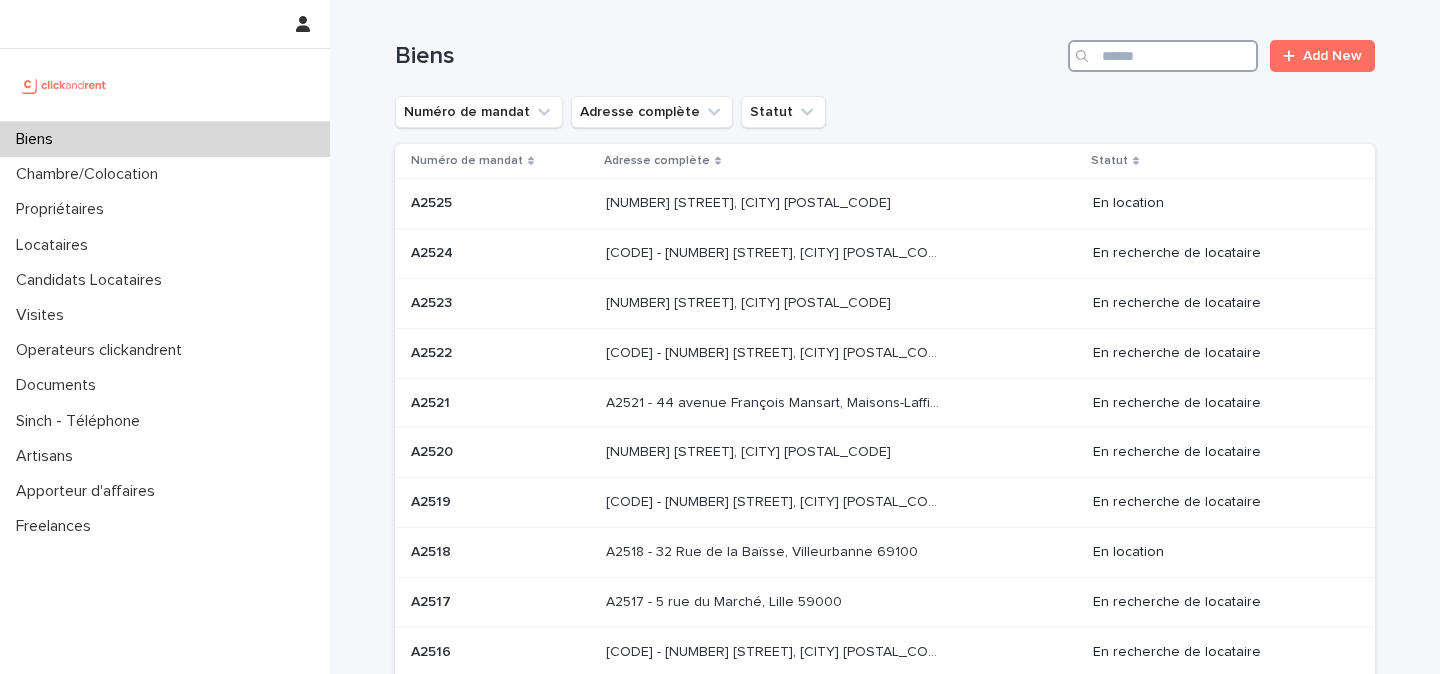 click at bounding box center [1163, 56] 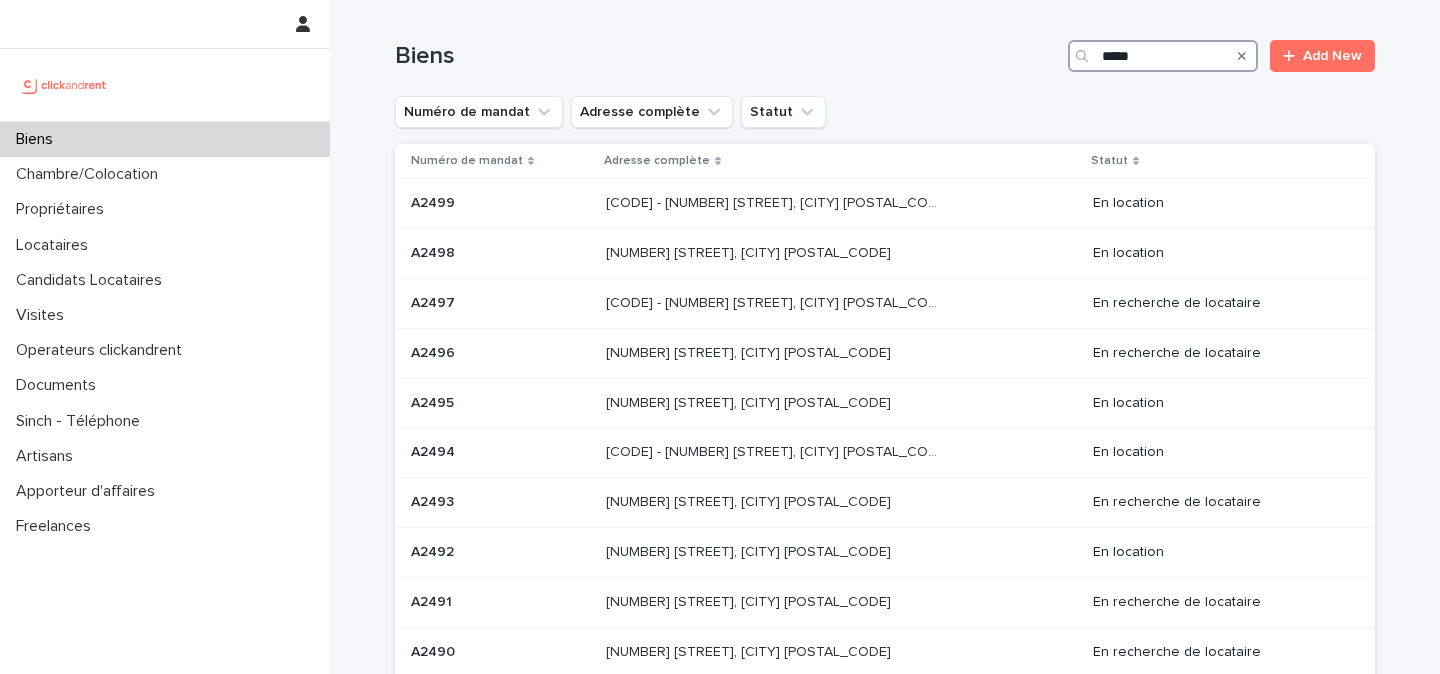 type on "*****" 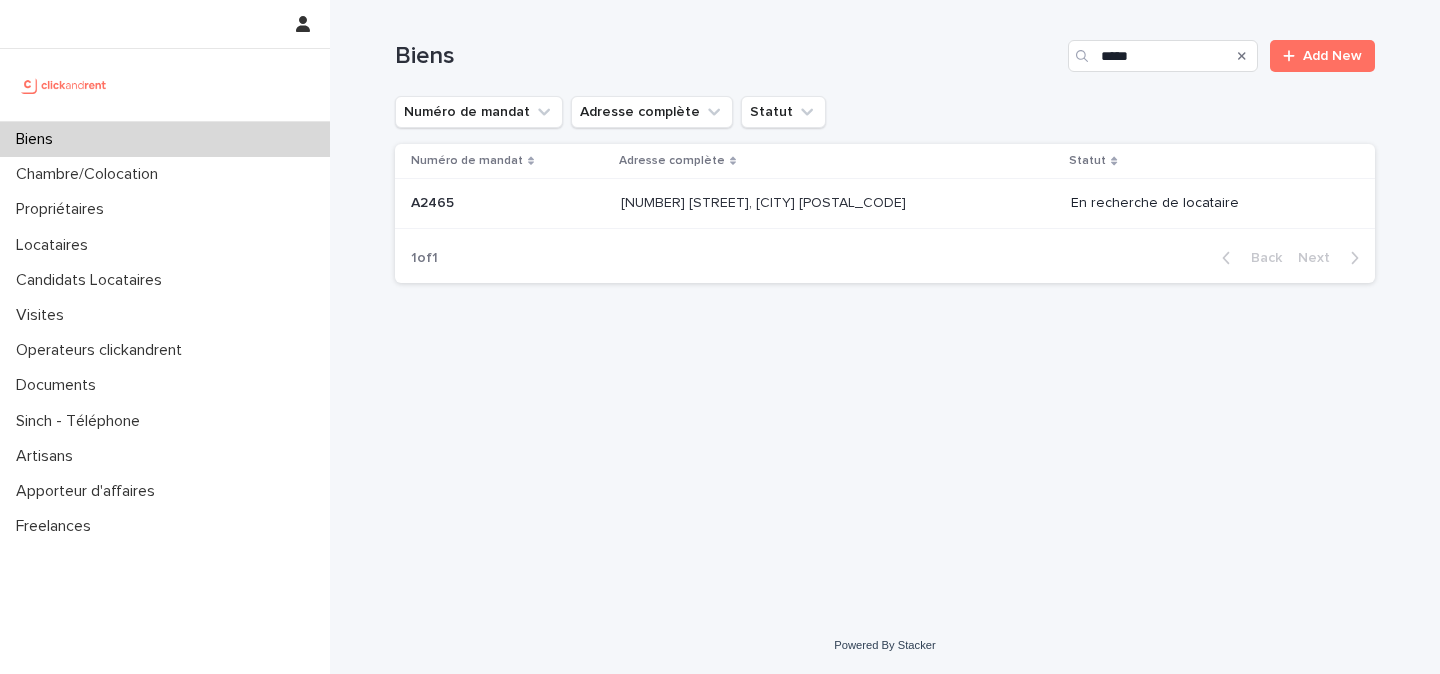 click on "[NUMBER] [STREET], [CITY] [POSTAL_CODE]" at bounding box center [765, 201] 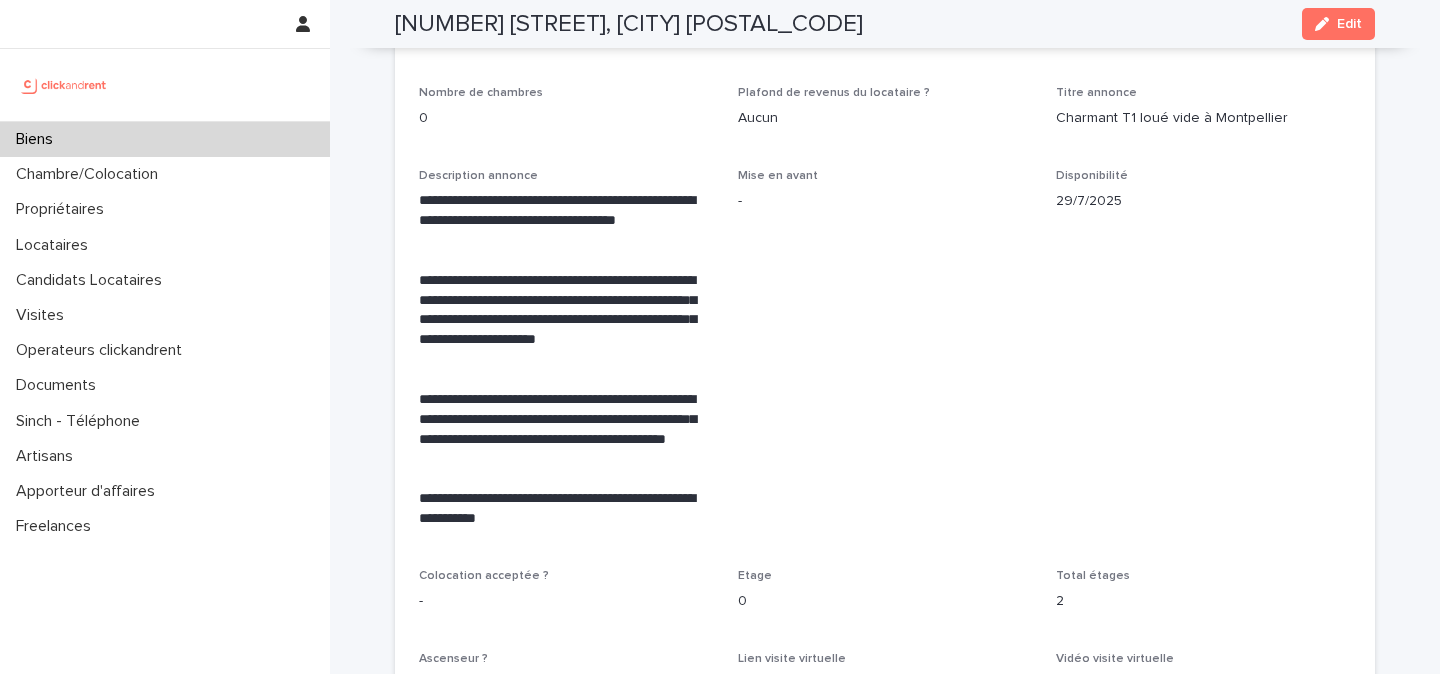 scroll, scrollTop: 3635, scrollLeft: 0, axis: vertical 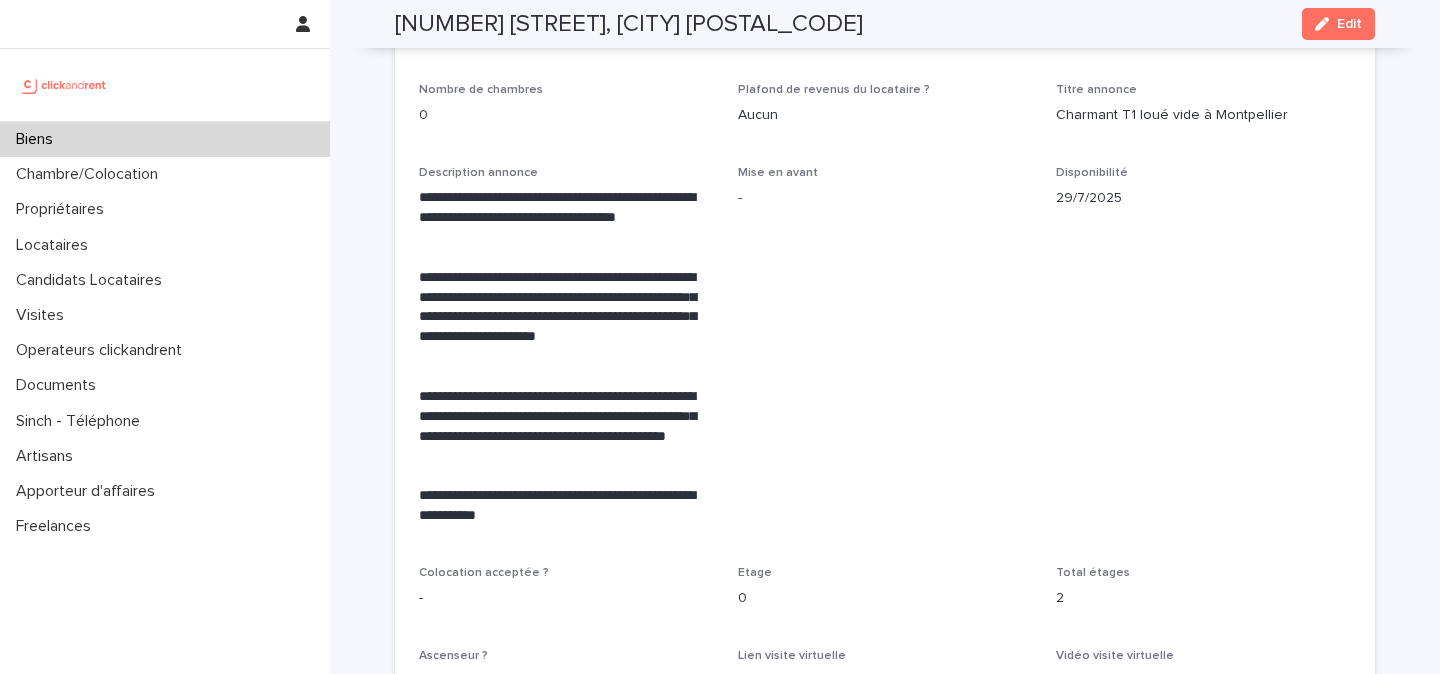 click at bounding box center (64, 85) 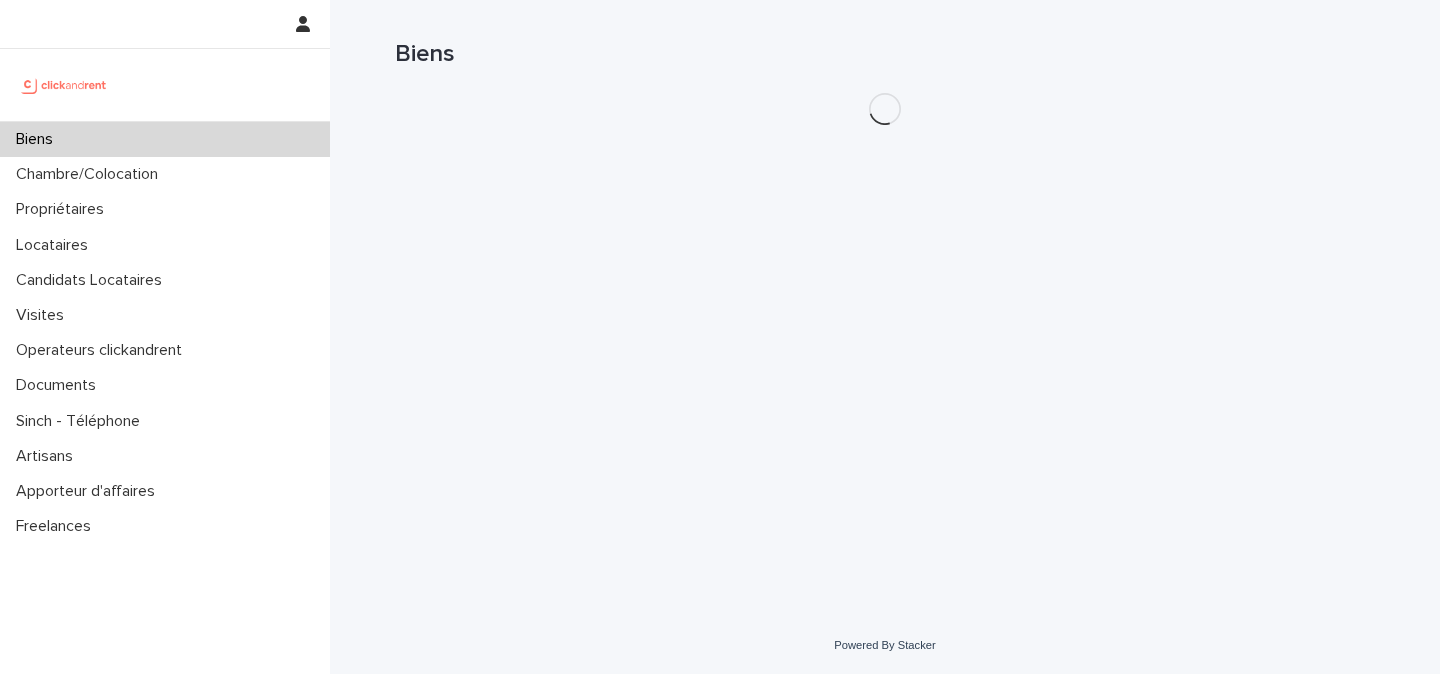 scroll, scrollTop: 0, scrollLeft: 0, axis: both 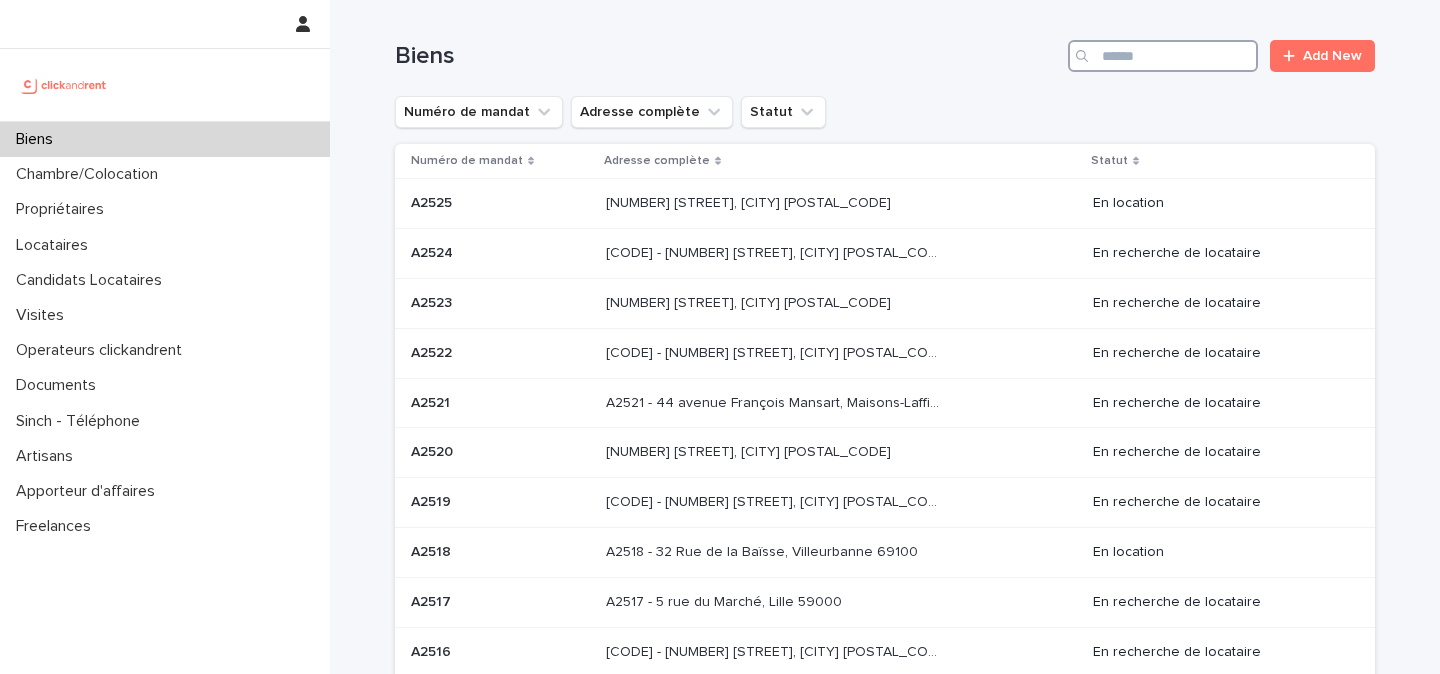 click at bounding box center (1163, 56) 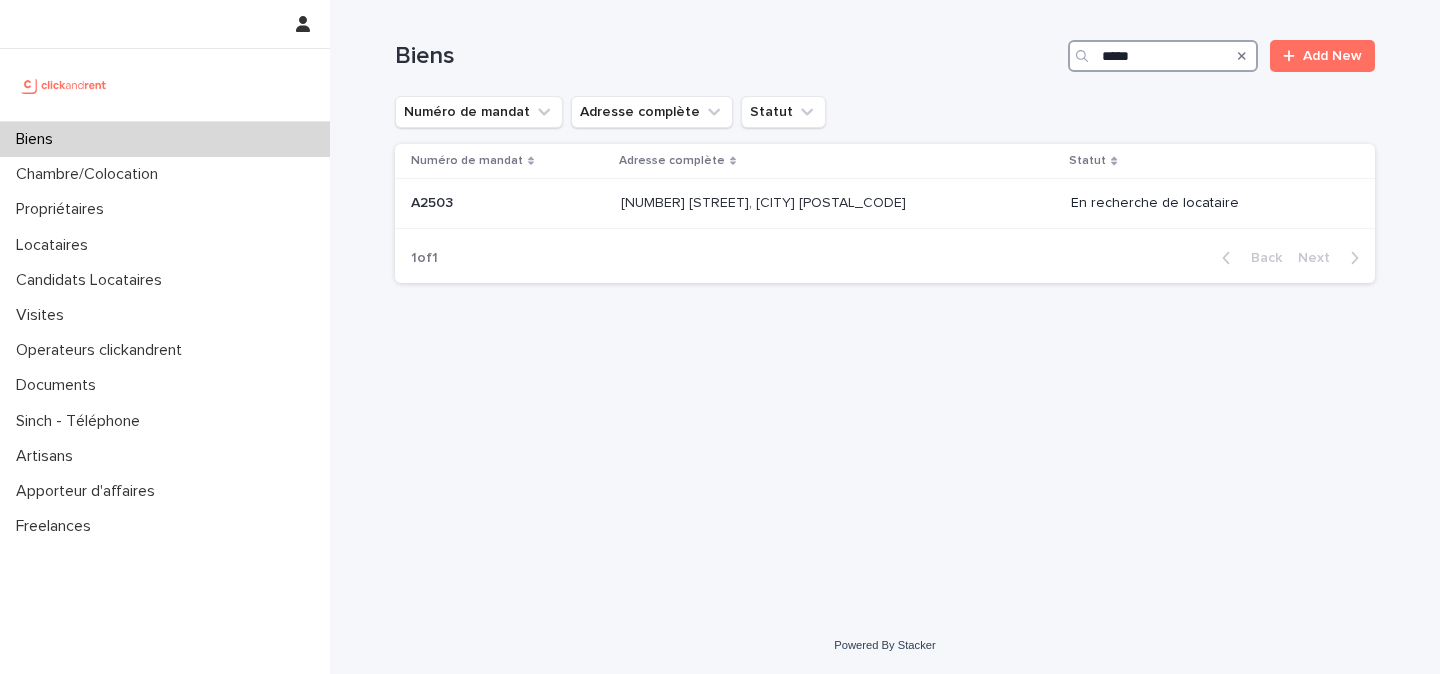click on "*****" at bounding box center [1163, 56] 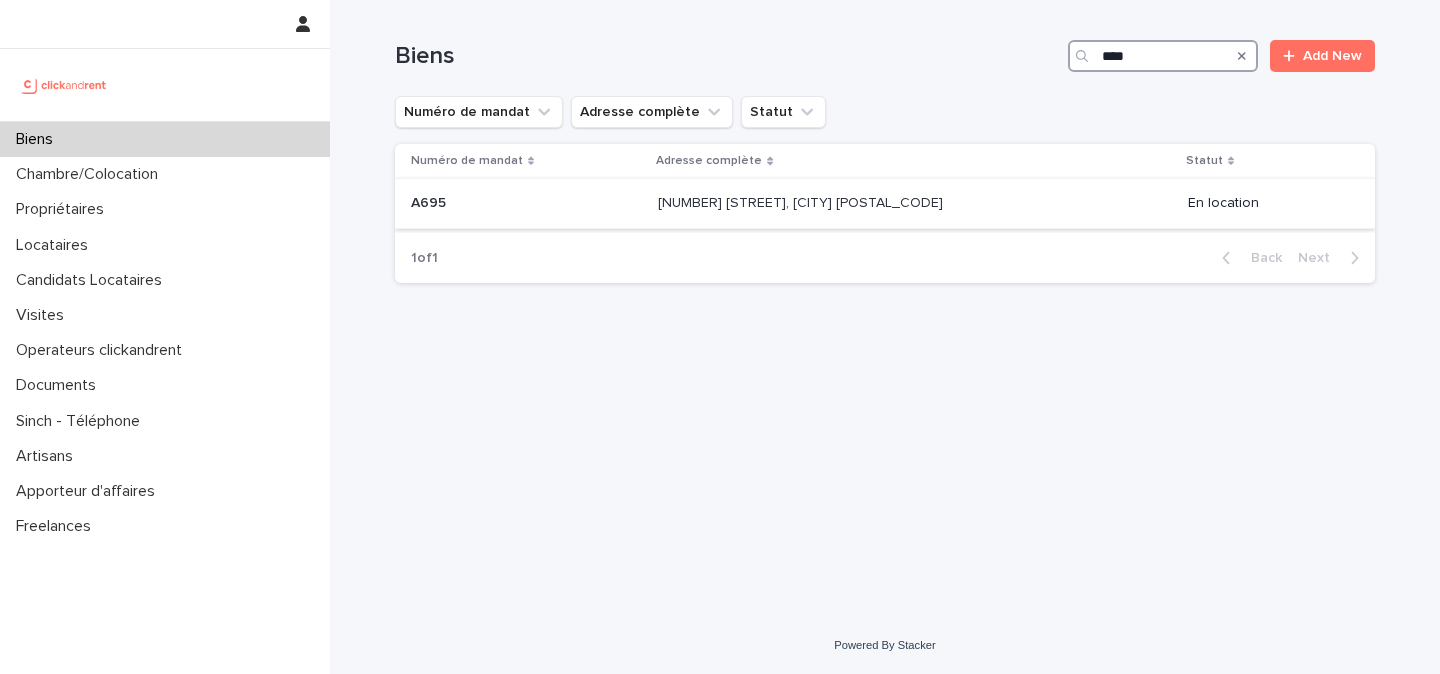 type on "****" 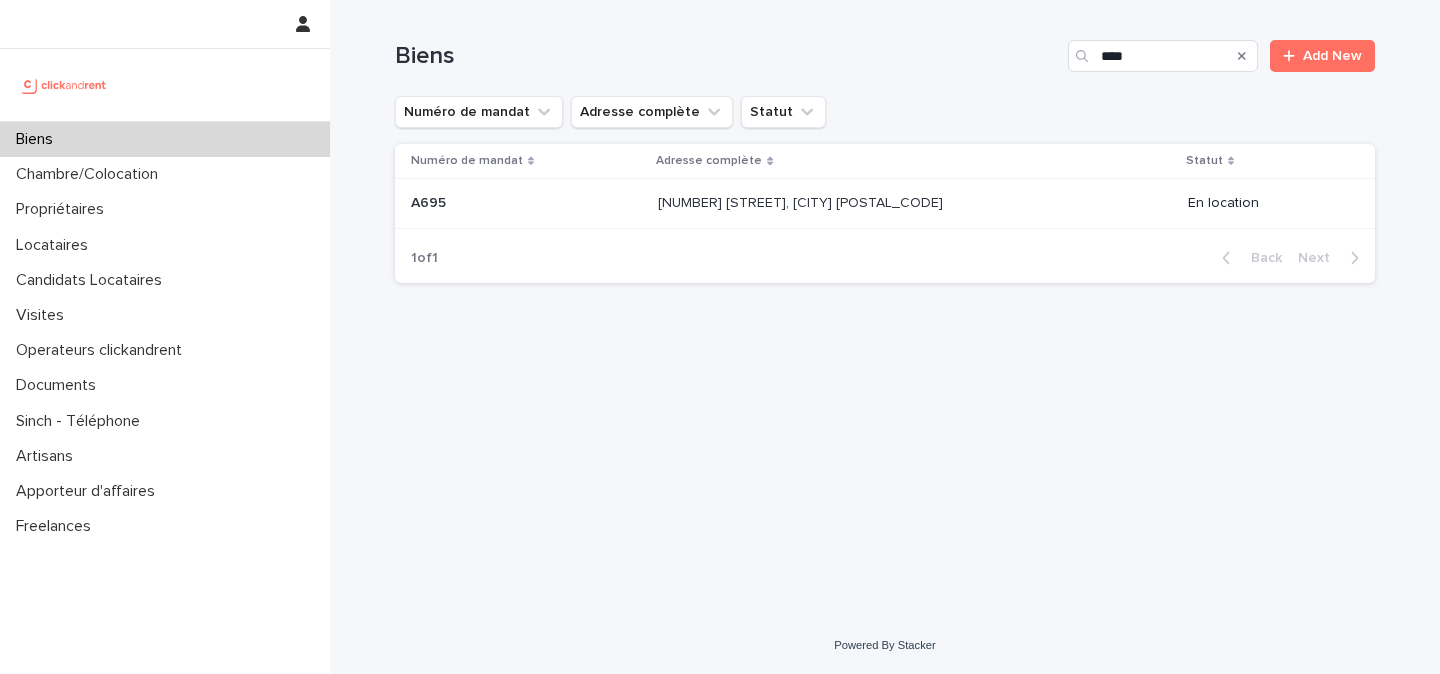 click on "[NUMBER] [STREET], [CITY] [POSTAL_CODE]" at bounding box center (802, 201) 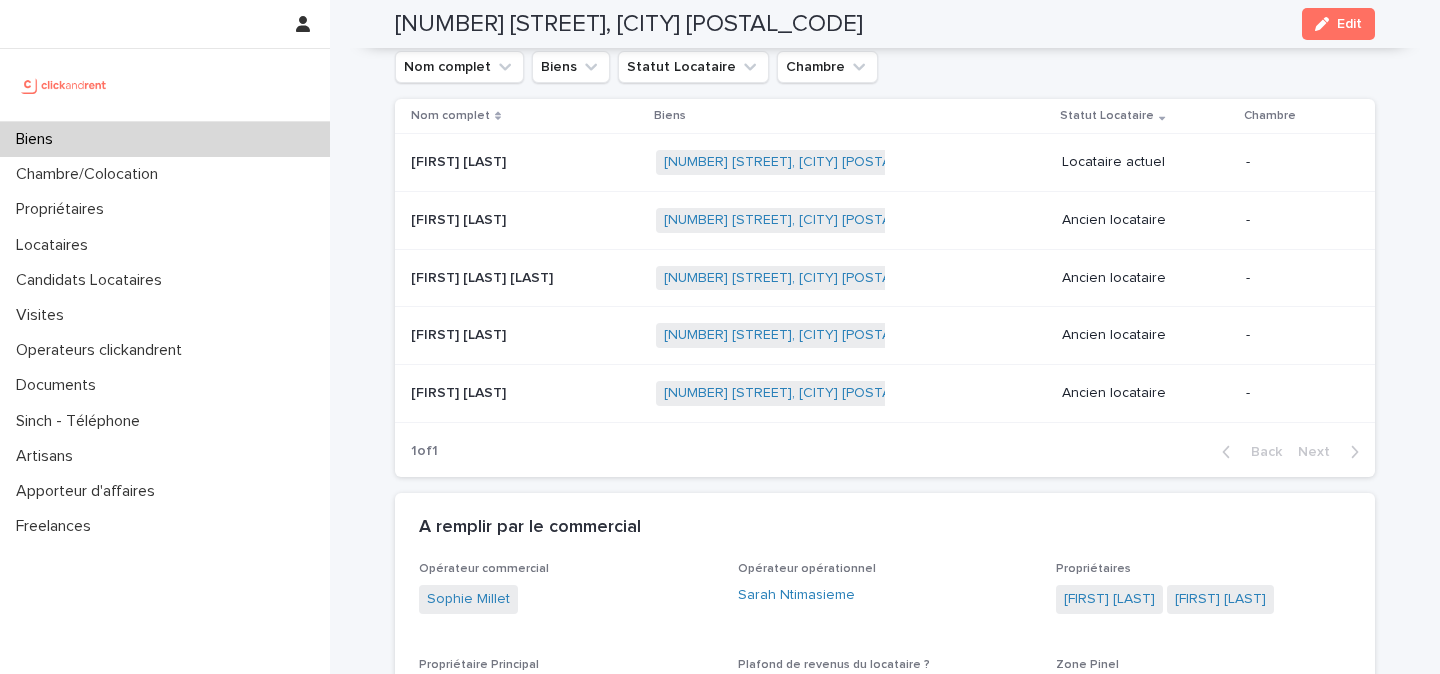 scroll, scrollTop: 699, scrollLeft: 0, axis: vertical 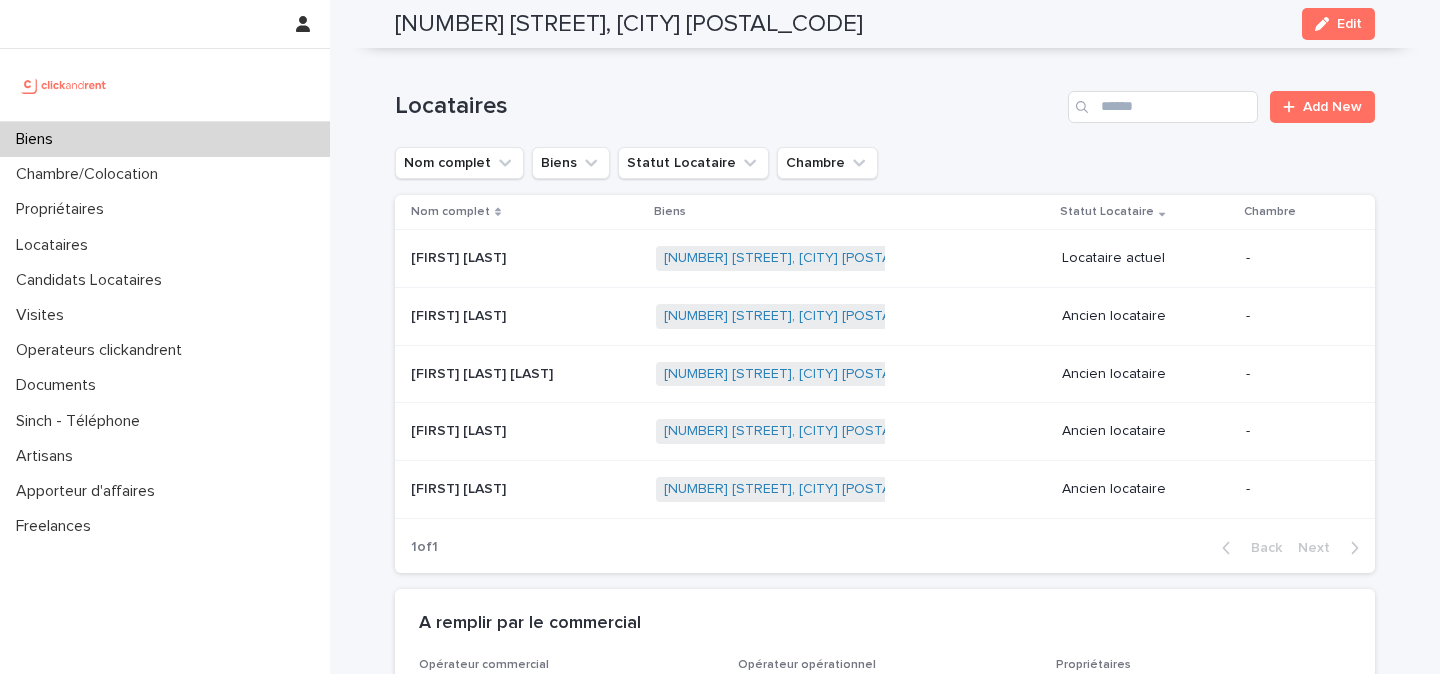 click at bounding box center [525, 258] 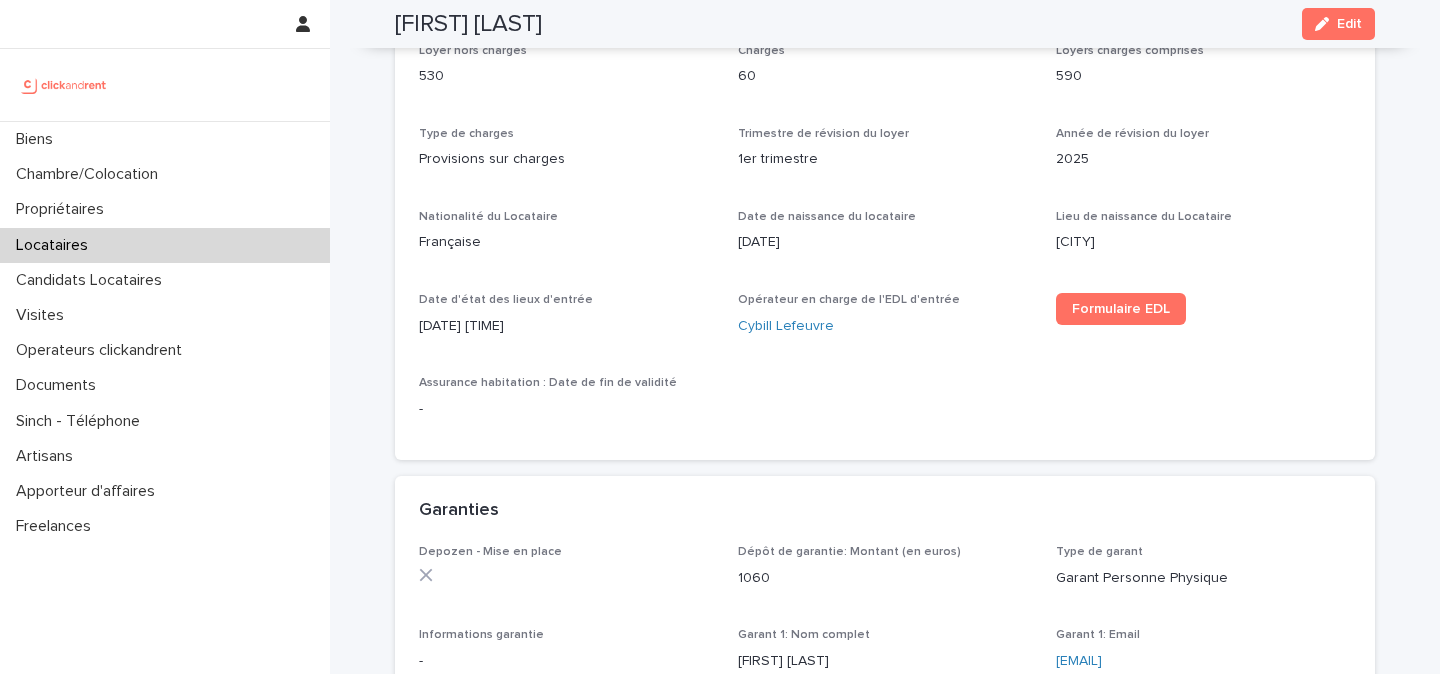 scroll, scrollTop: 785, scrollLeft: 0, axis: vertical 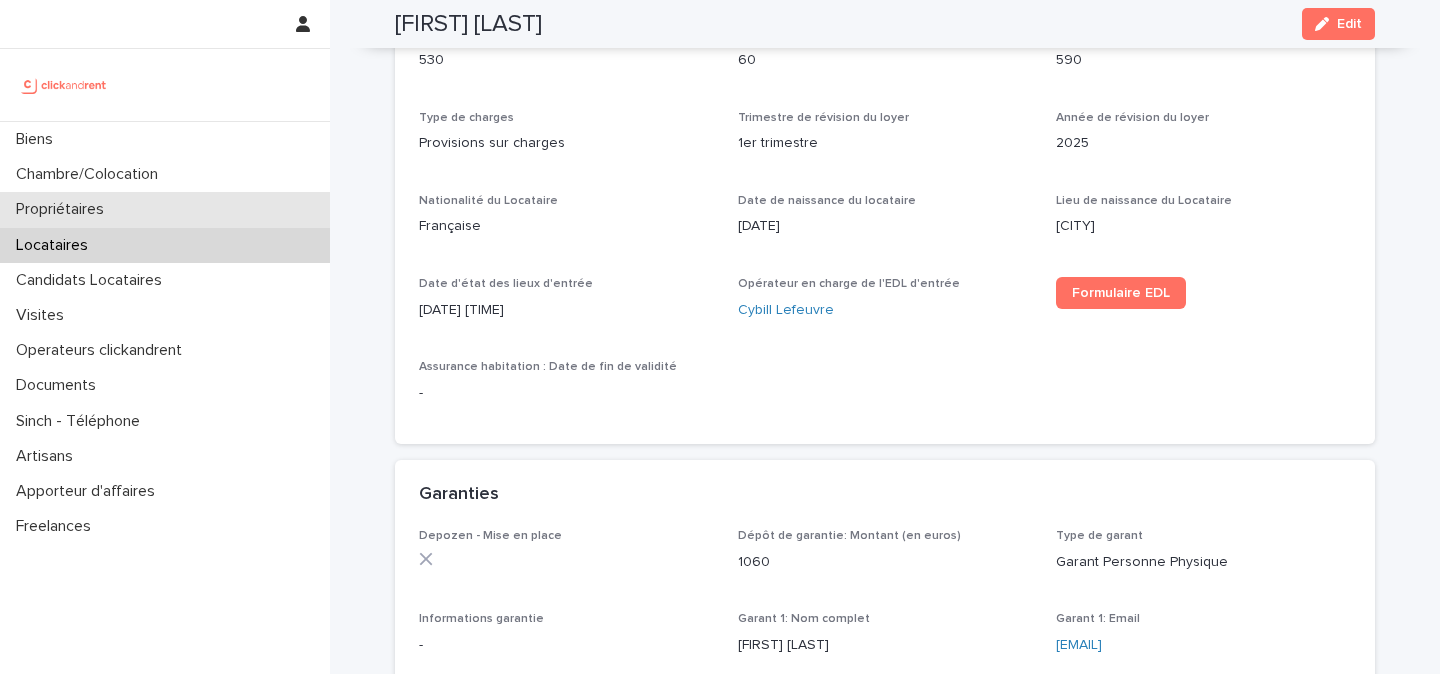 click on "Propriétaires" at bounding box center (64, 209) 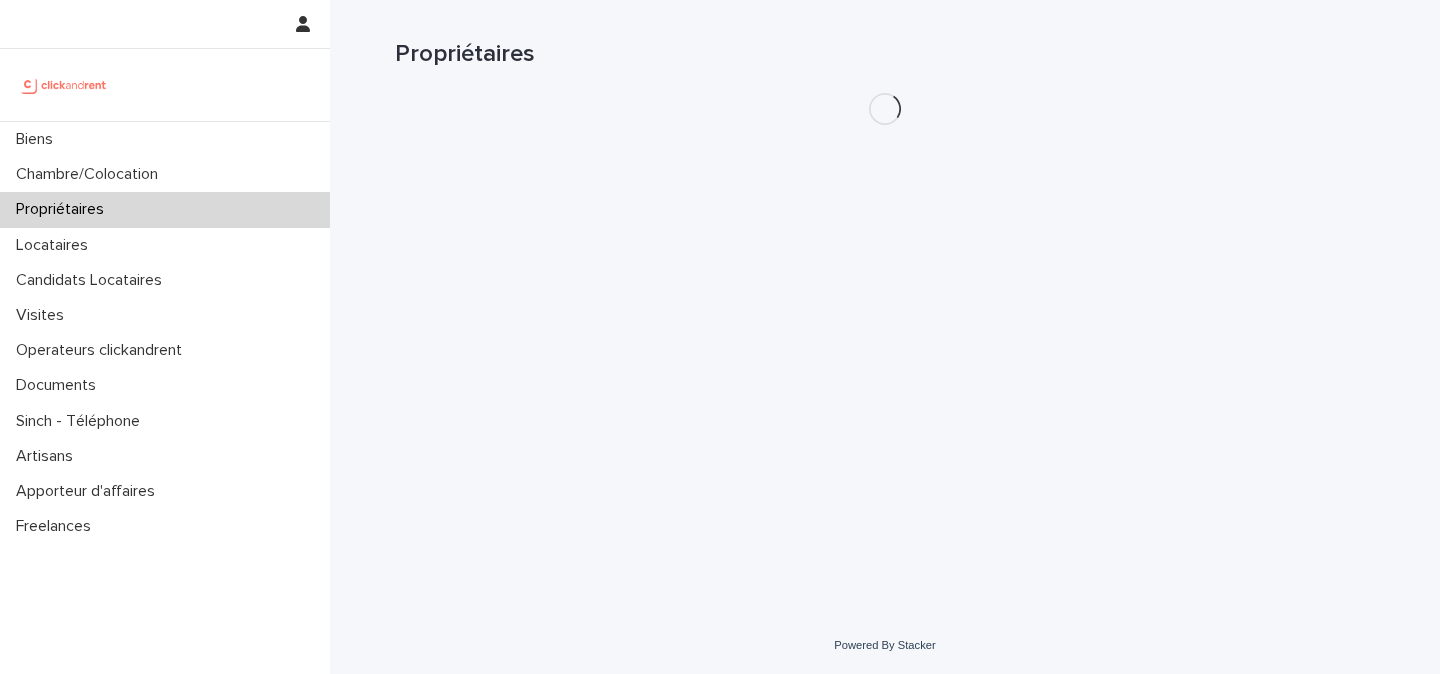 scroll, scrollTop: 0, scrollLeft: 0, axis: both 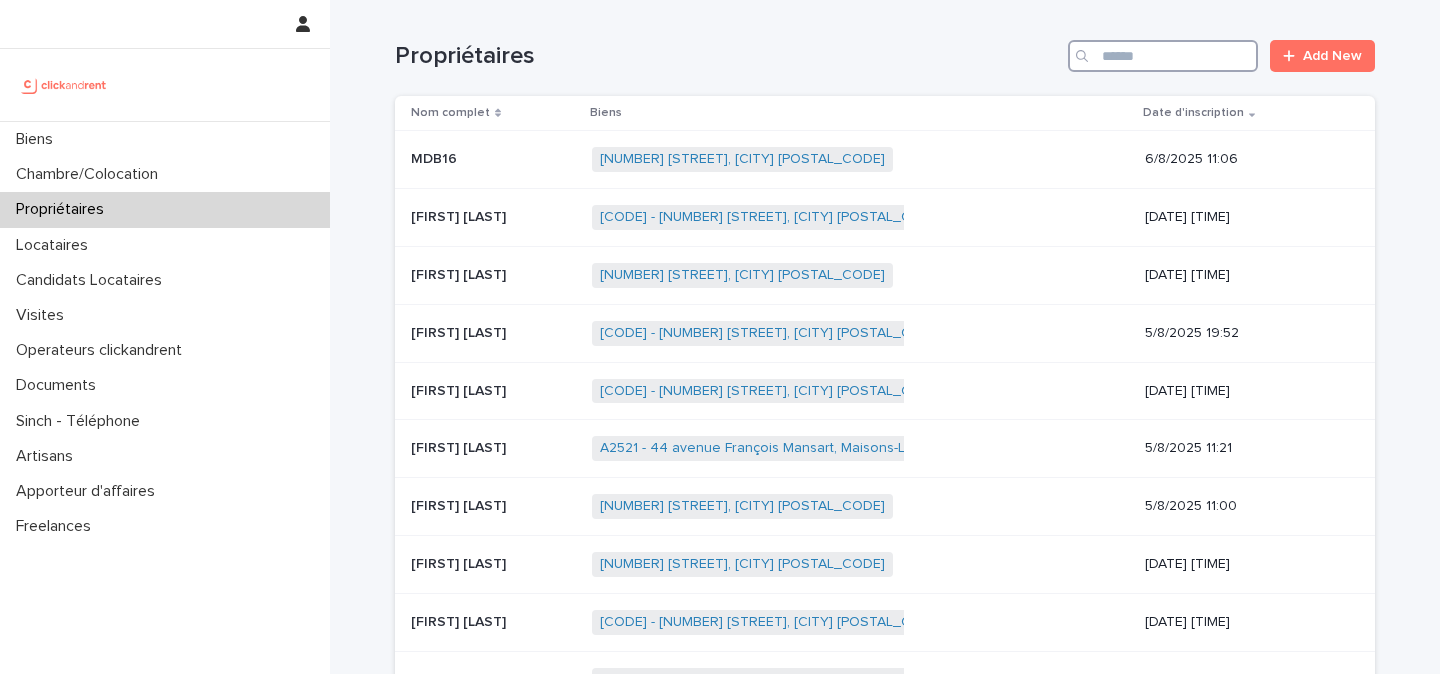 click at bounding box center [1163, 56] 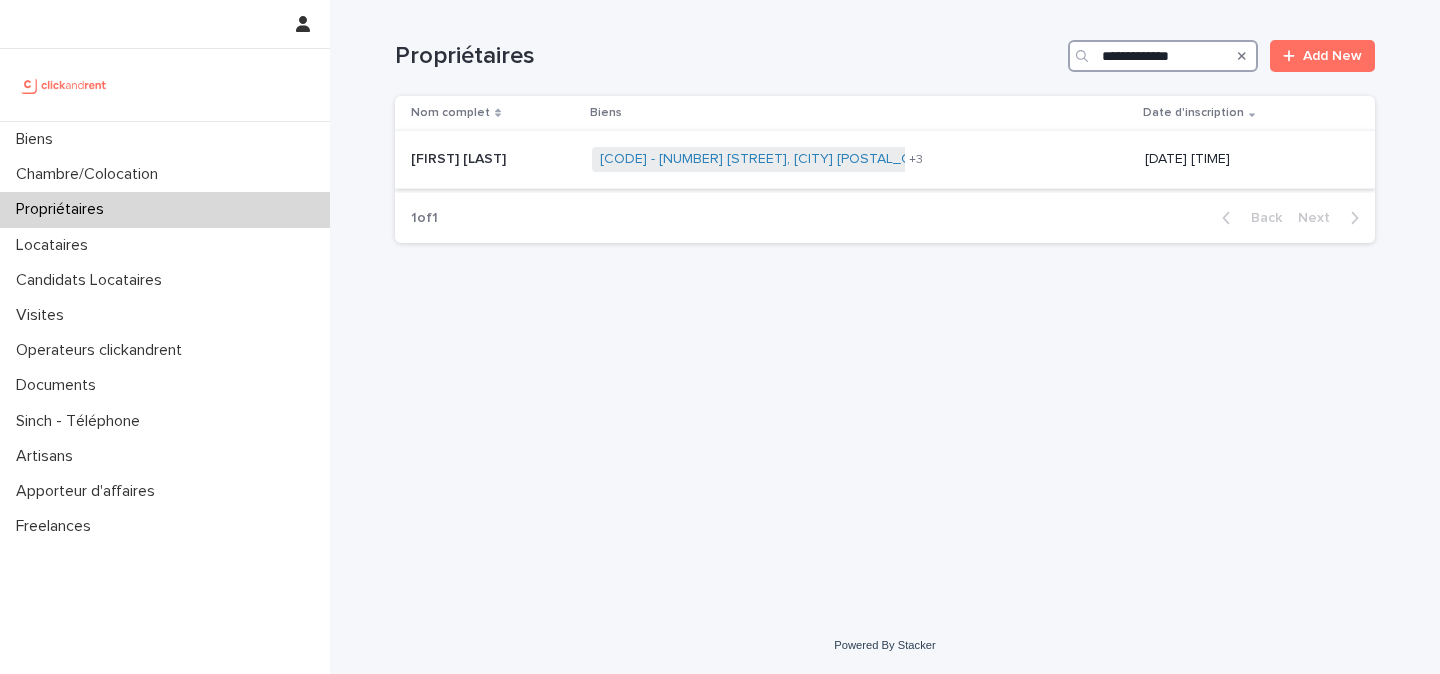 type on "**********" 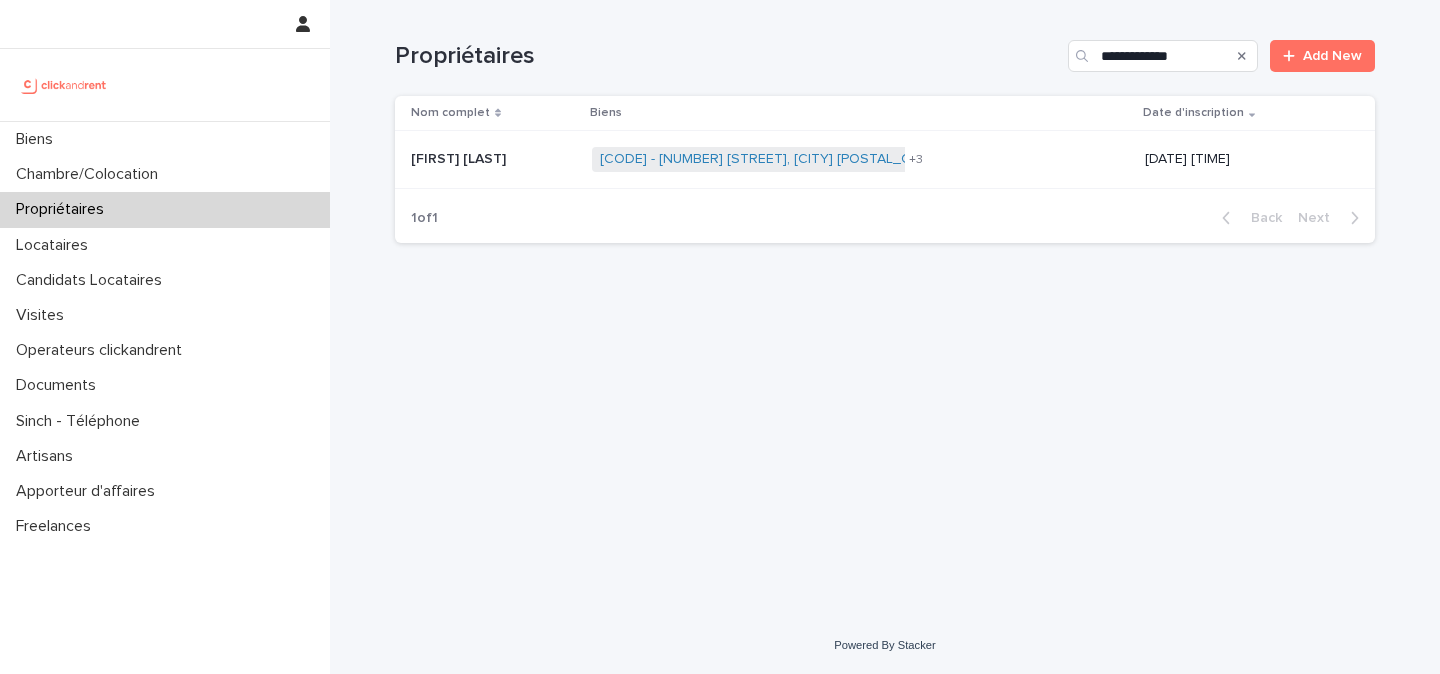 click at bounding box center (493, 159) 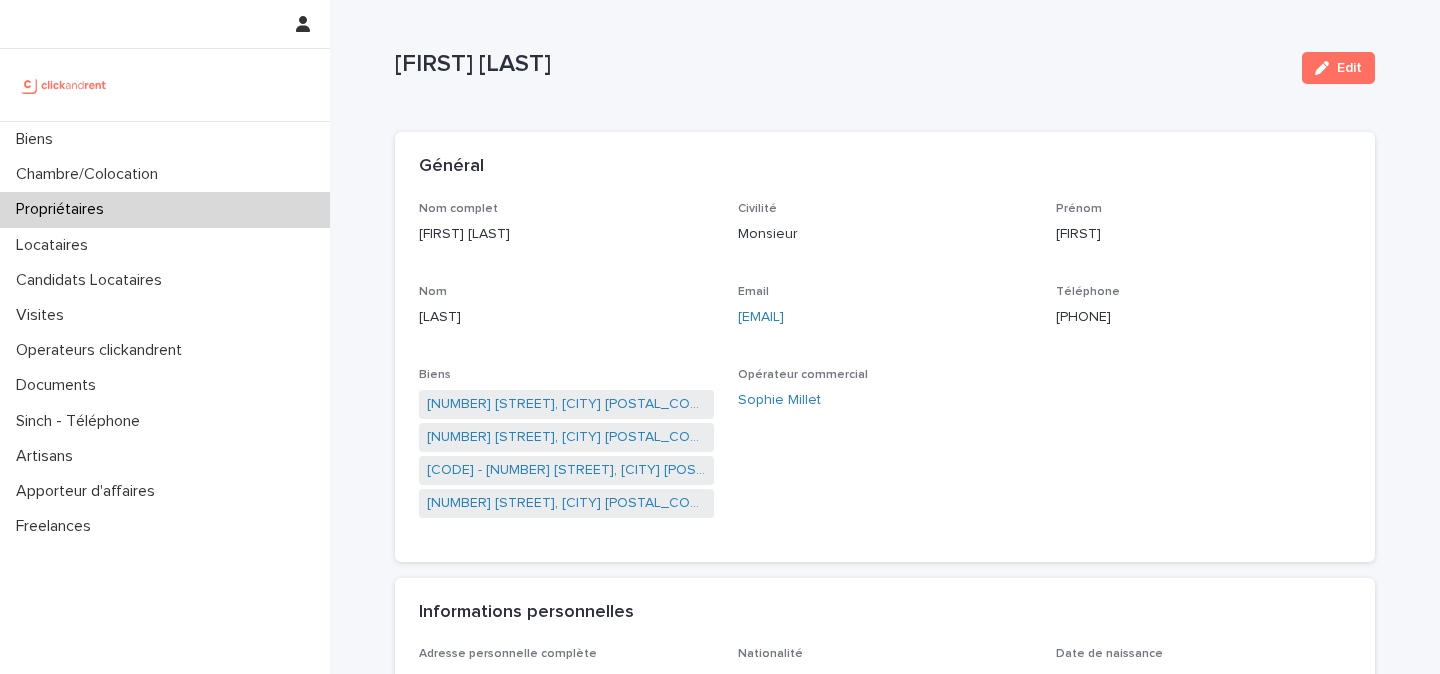 scroll, scrollTop: 15, scrollLeft: 0, axis: vertical 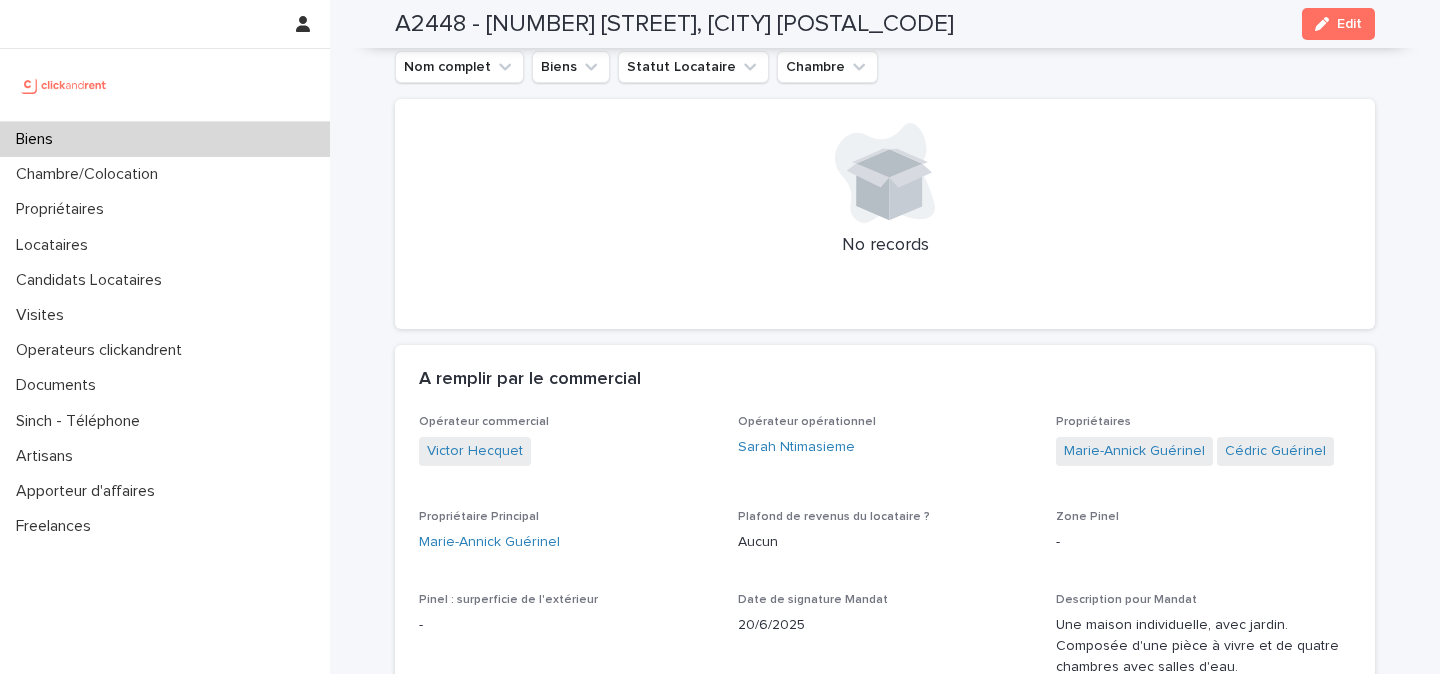click at bounding box center [64, 85] 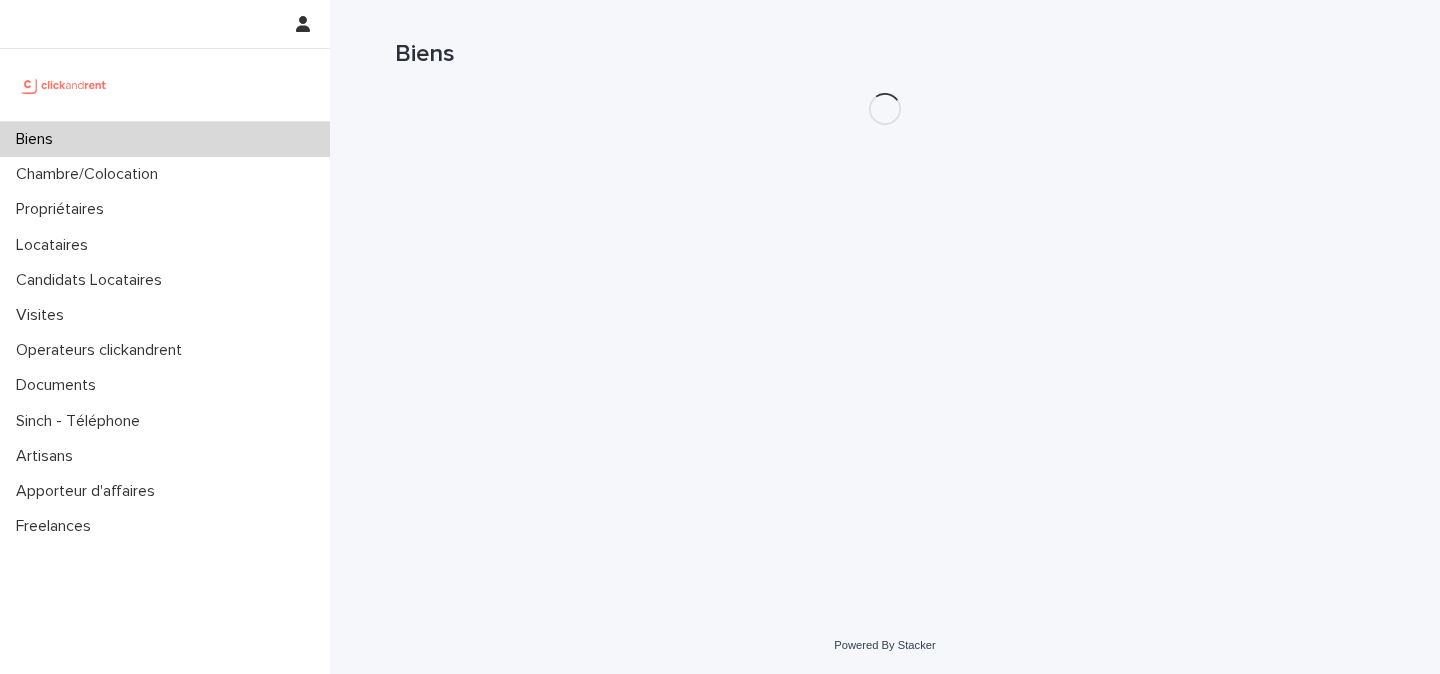 scroll, scrollTop: 0, scrollLeft: 0, axis: both 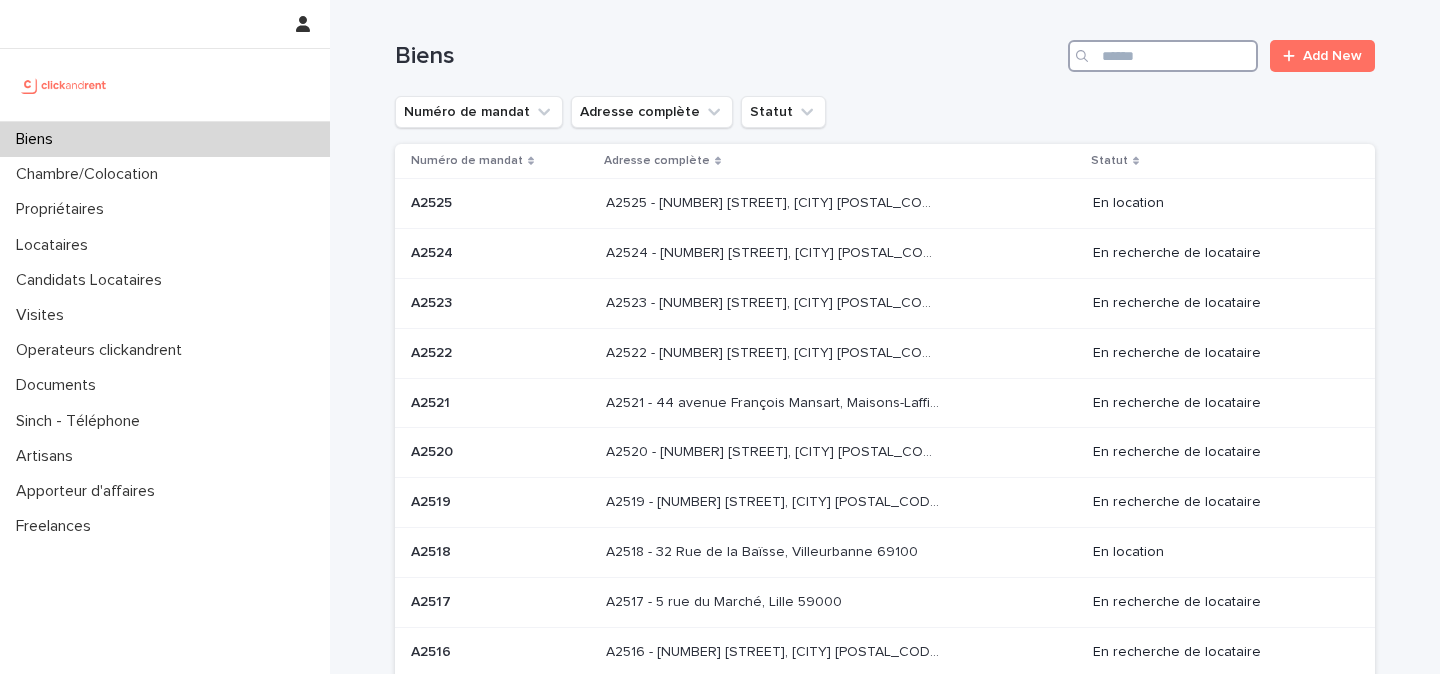 click at bounding box center [1163, 56] 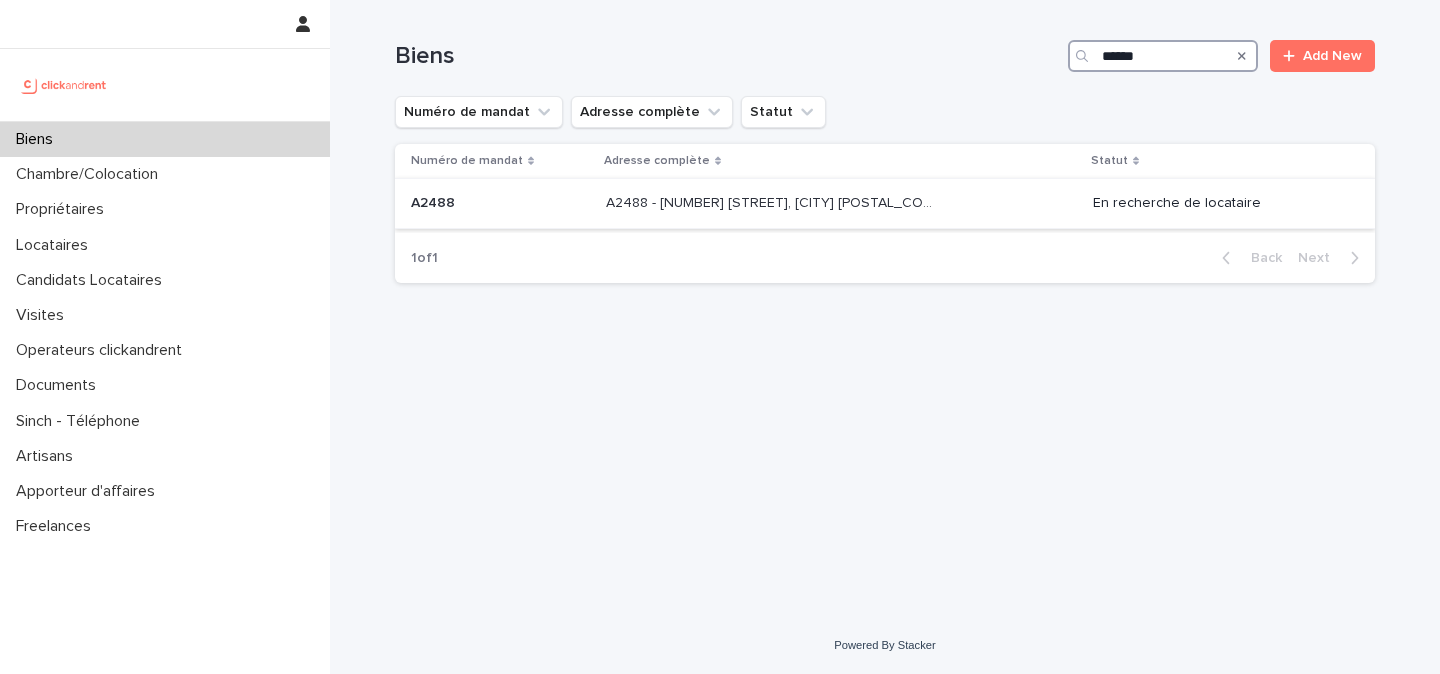 type on "*****" 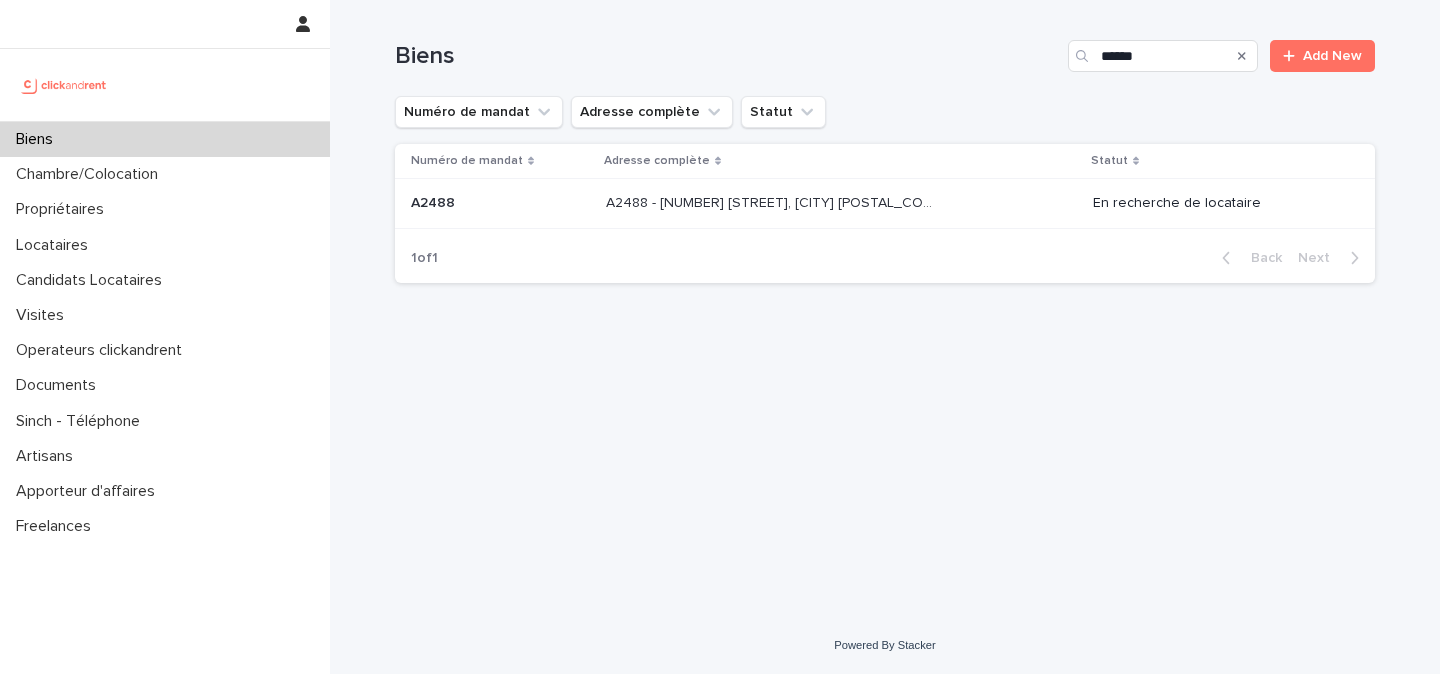 click on "A2488 - [NUMBER] [STREET], [CITY] [POSTAL_CODE] A2488 - [NUMBER] [STREET], [CITY] [POSTAL_CODE]" at bounding box center (841, 203) 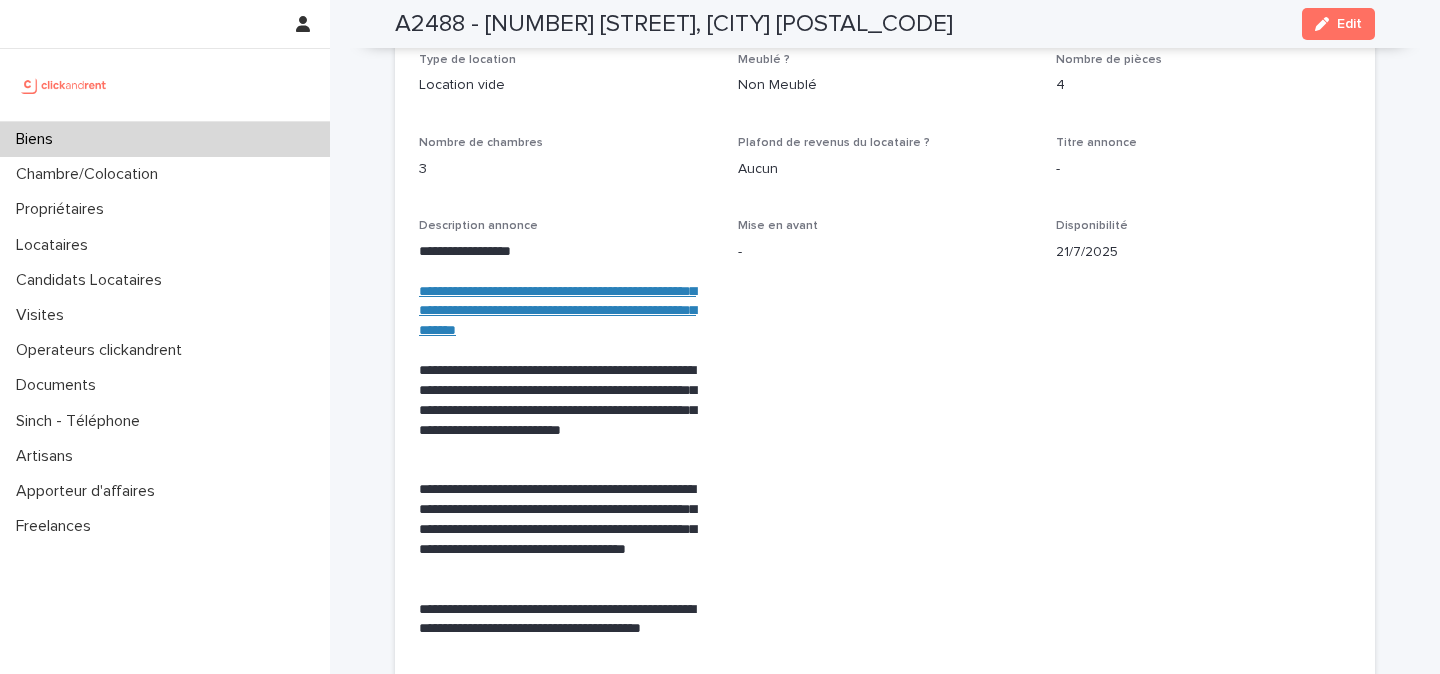 scroll, scrollTop: 3432, scrollLeft: 0, axis: vertical 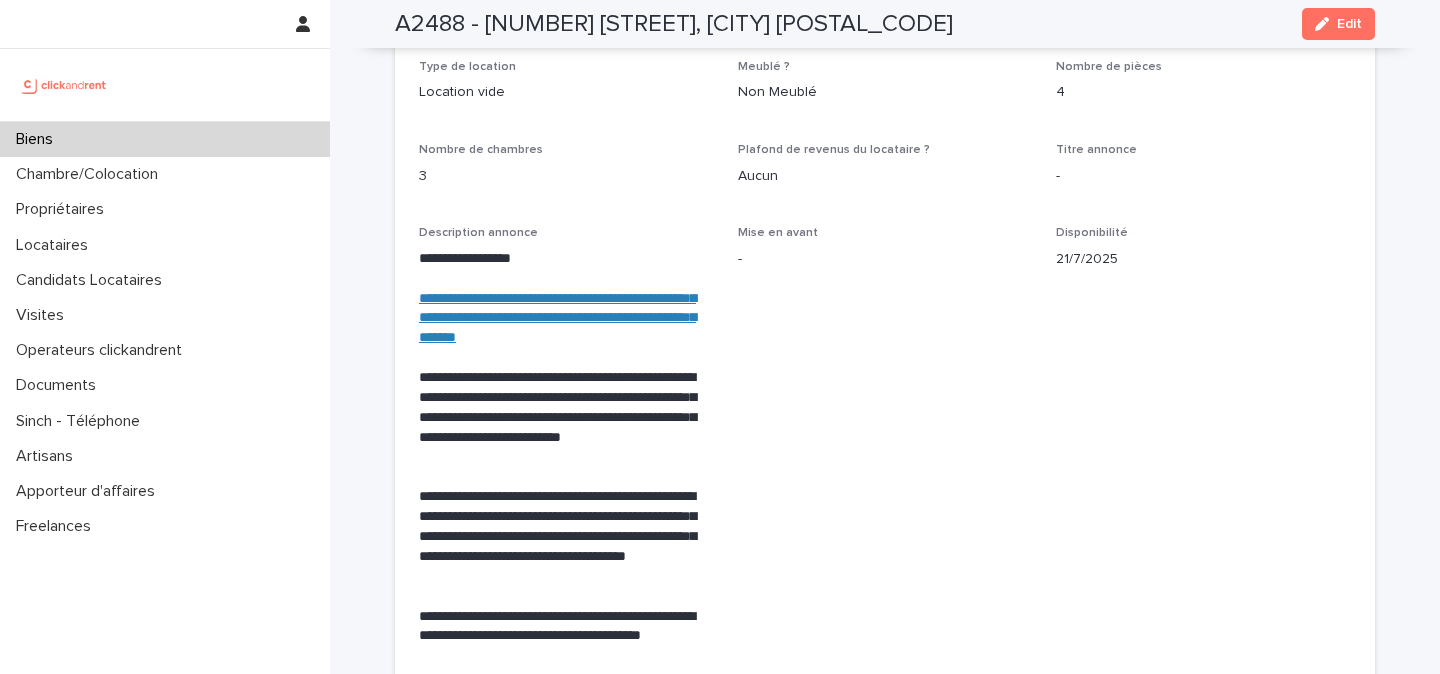 click on "A2488 - [NUMBER] [STREET], [CITY] [POSTAL_CODE]" at bounding box center [674, 24] 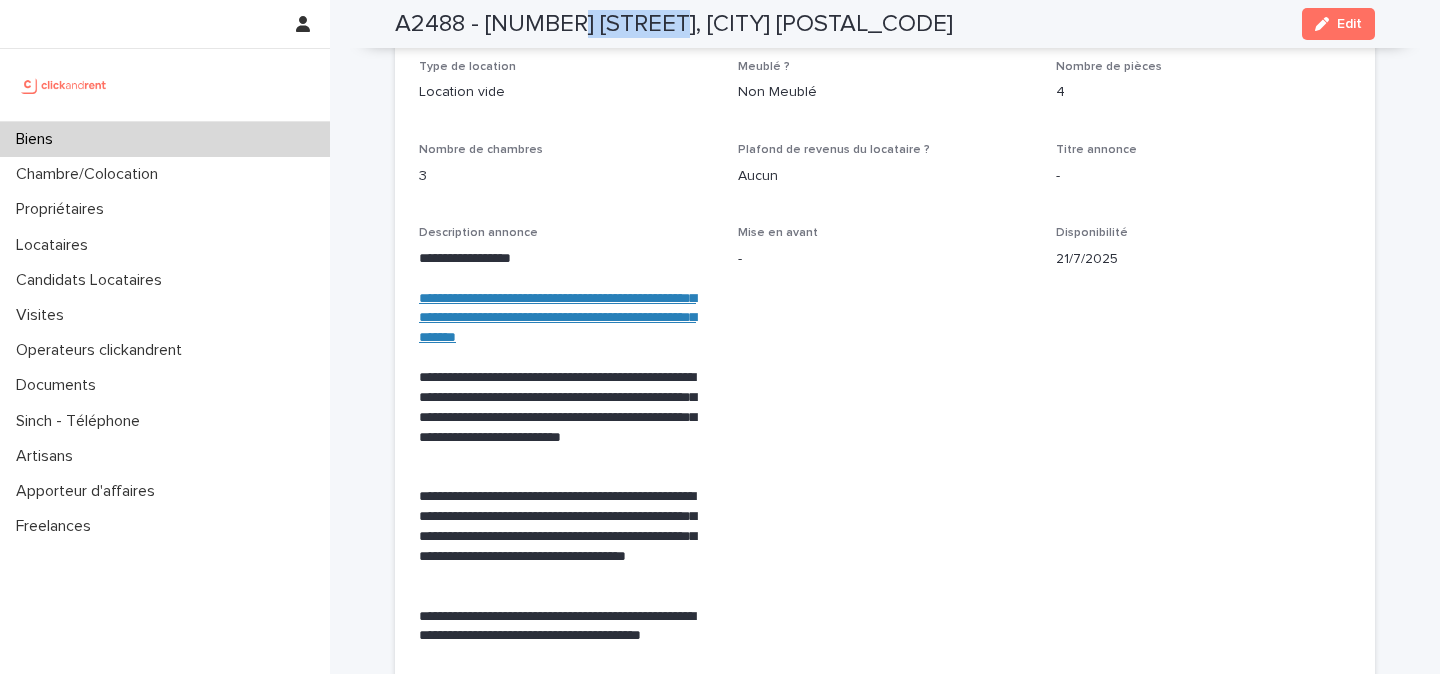 click on "A2488 - [NUMBER] [STREET], [CITY] [POSTAL_CODE]" at bounding box center (674, 24) 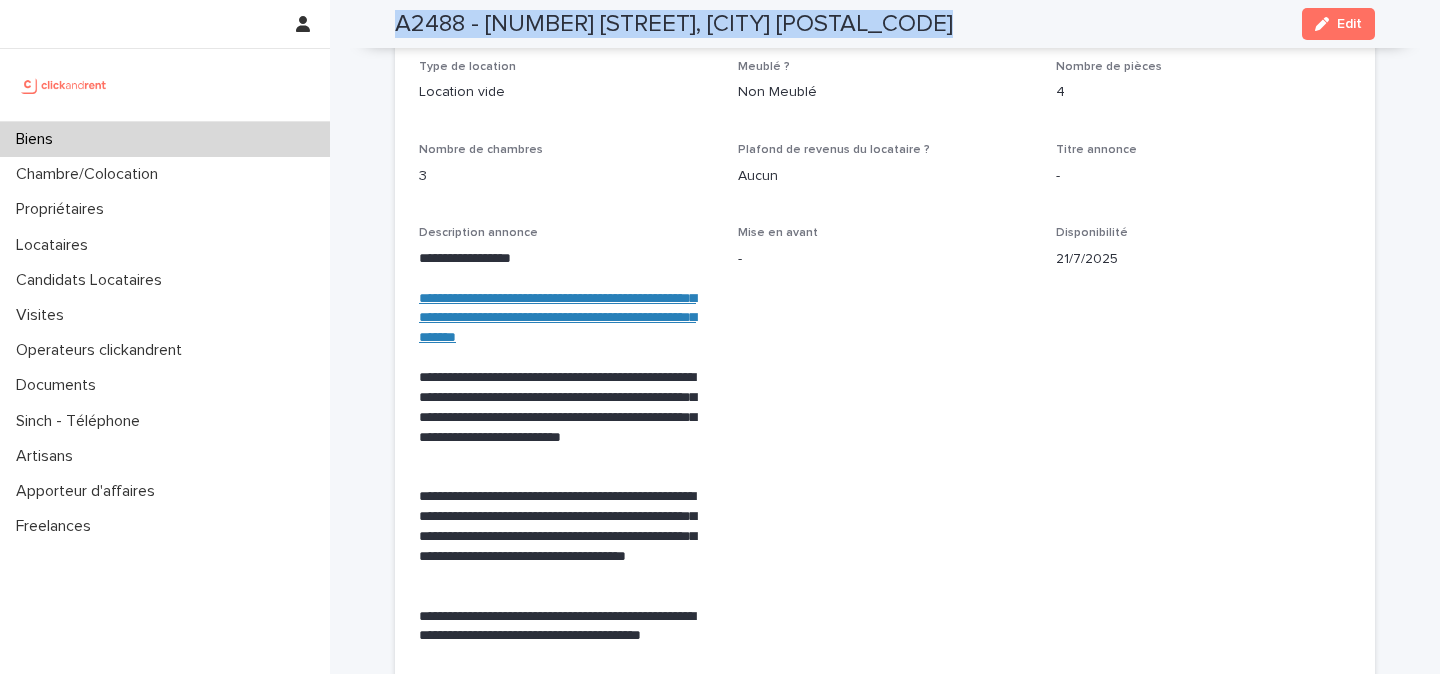 click on "A2488 - [NUMBER] [STREET], [CITY] [POSTAL_CODE]" at bounding box center (674, 24) 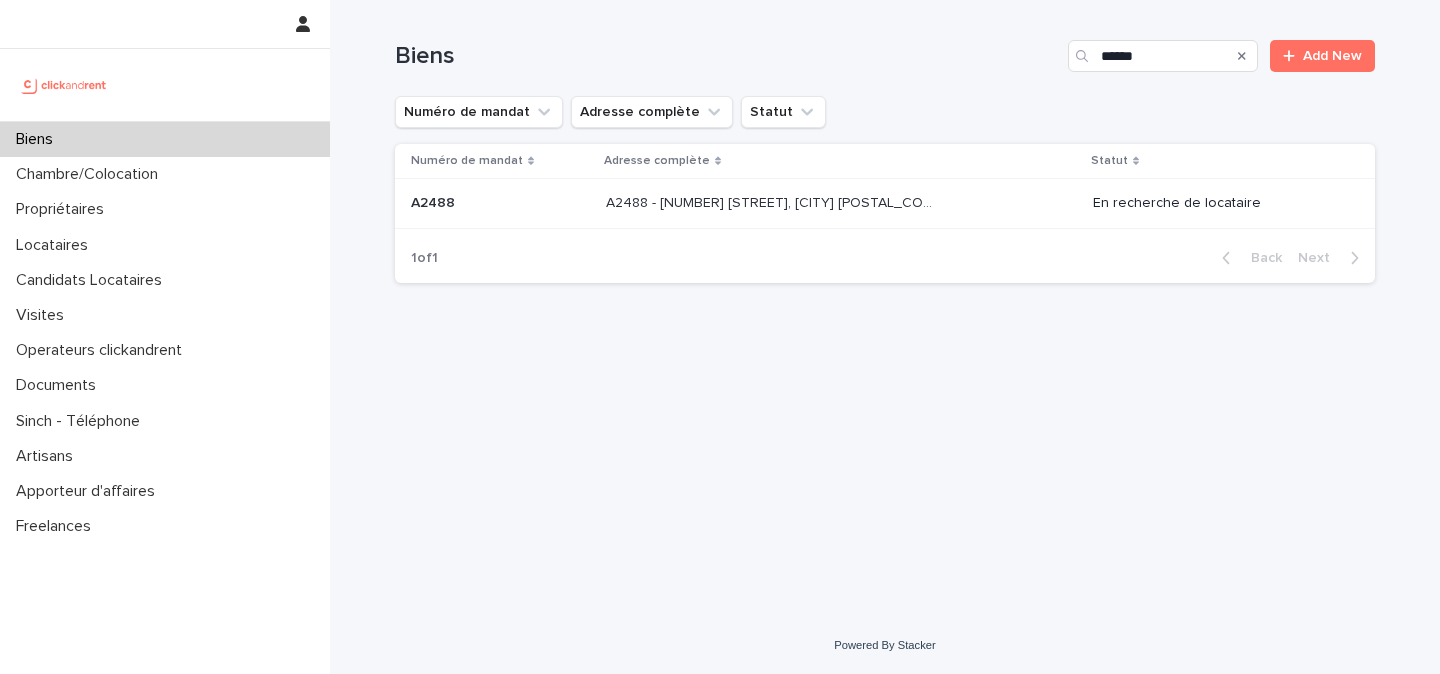 scroll, scrollTop: 0, scrollLeft: 0, axis: both 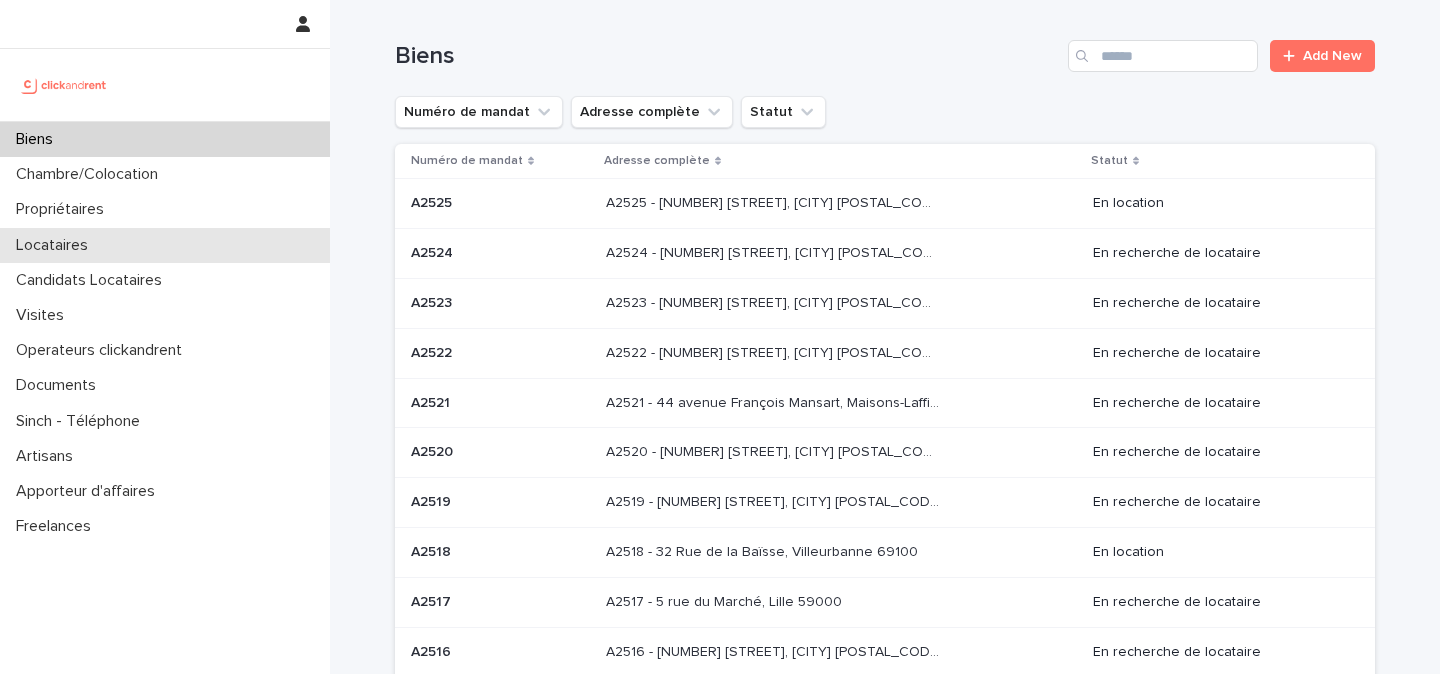 click on "Locataires" at bounding box center (165, 245) 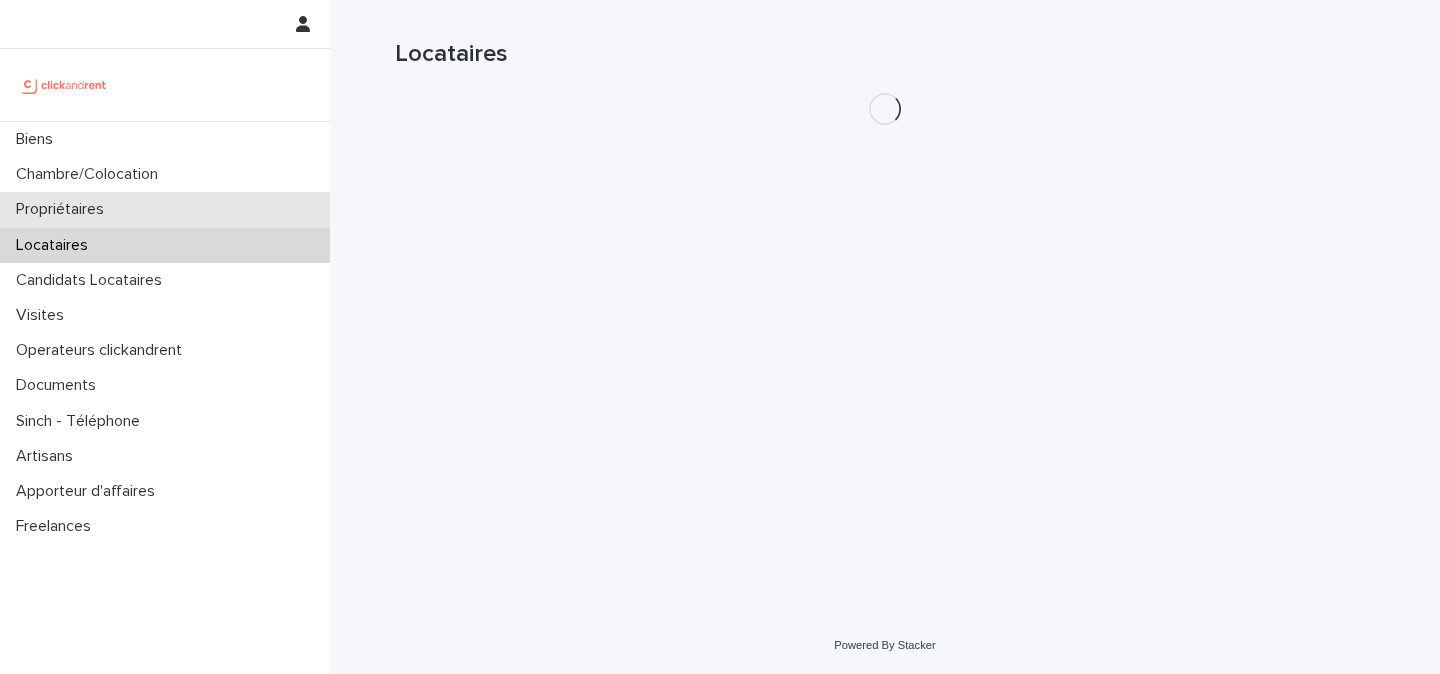 click on "Propriétaires" at bounding box center (64, 209) 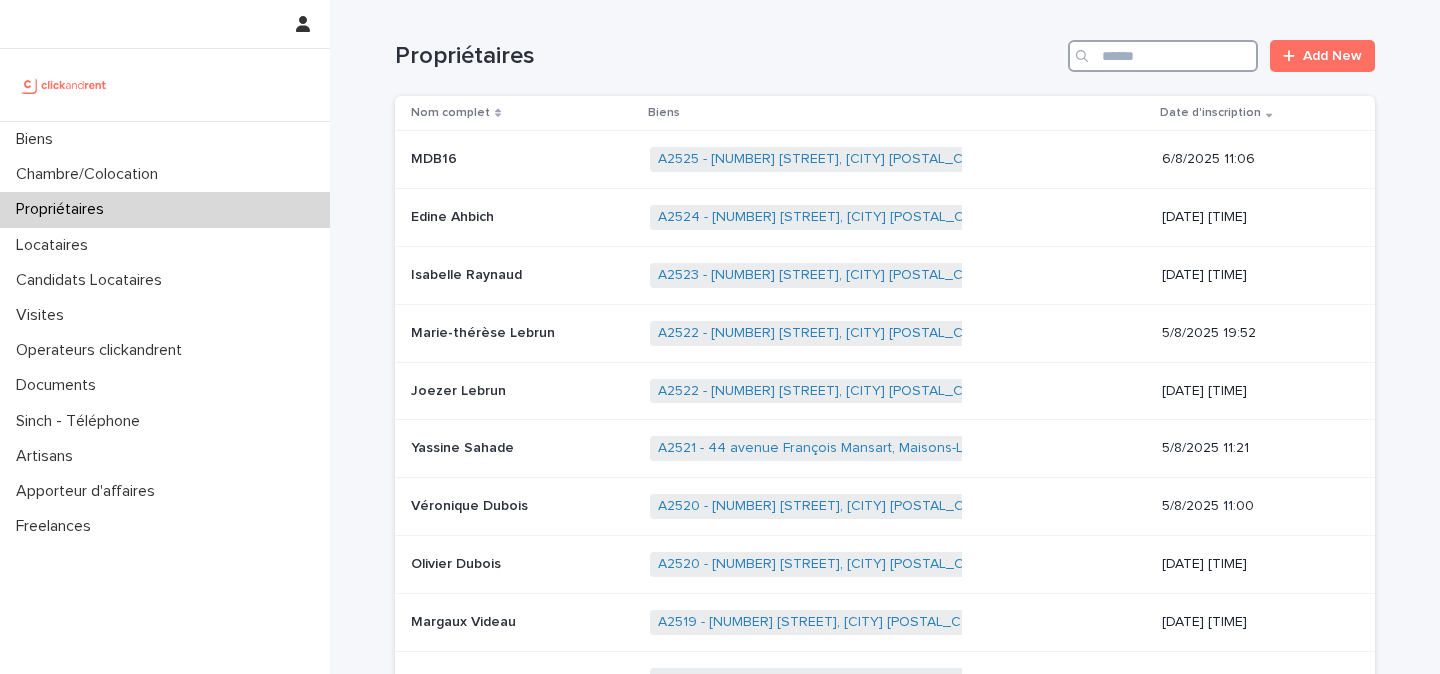 click at bounding box center [1163, 56] 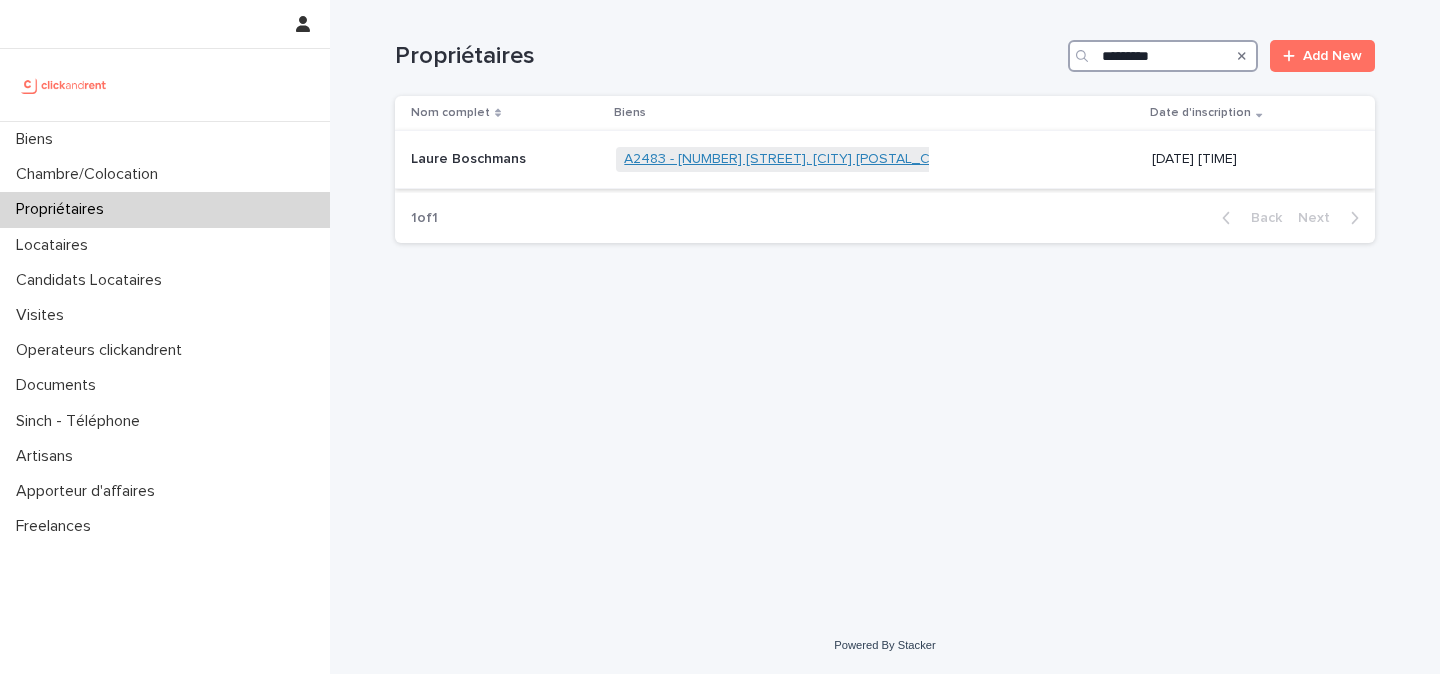 type on "*********" 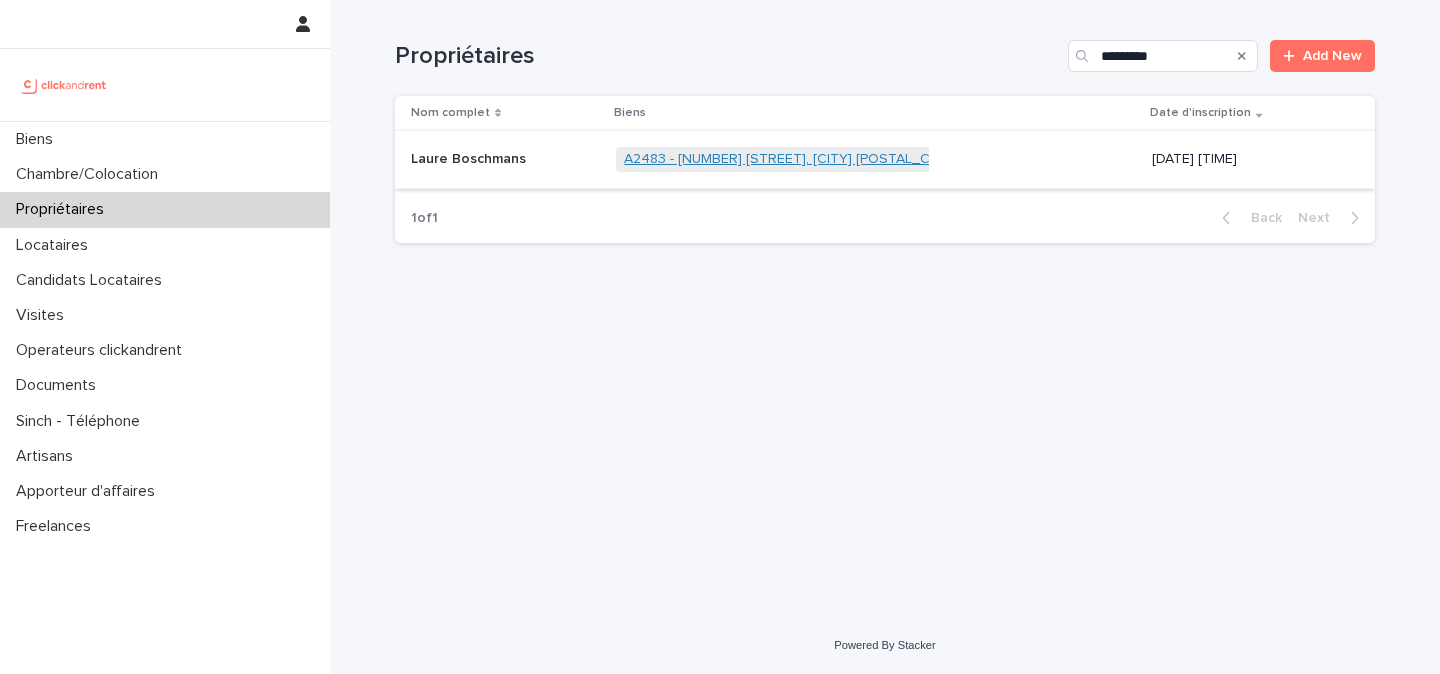 click on "A2483 - [NUMBER] [STREET], [CITY] [POSTAL_CODE]" at bounding box center [793, 159] 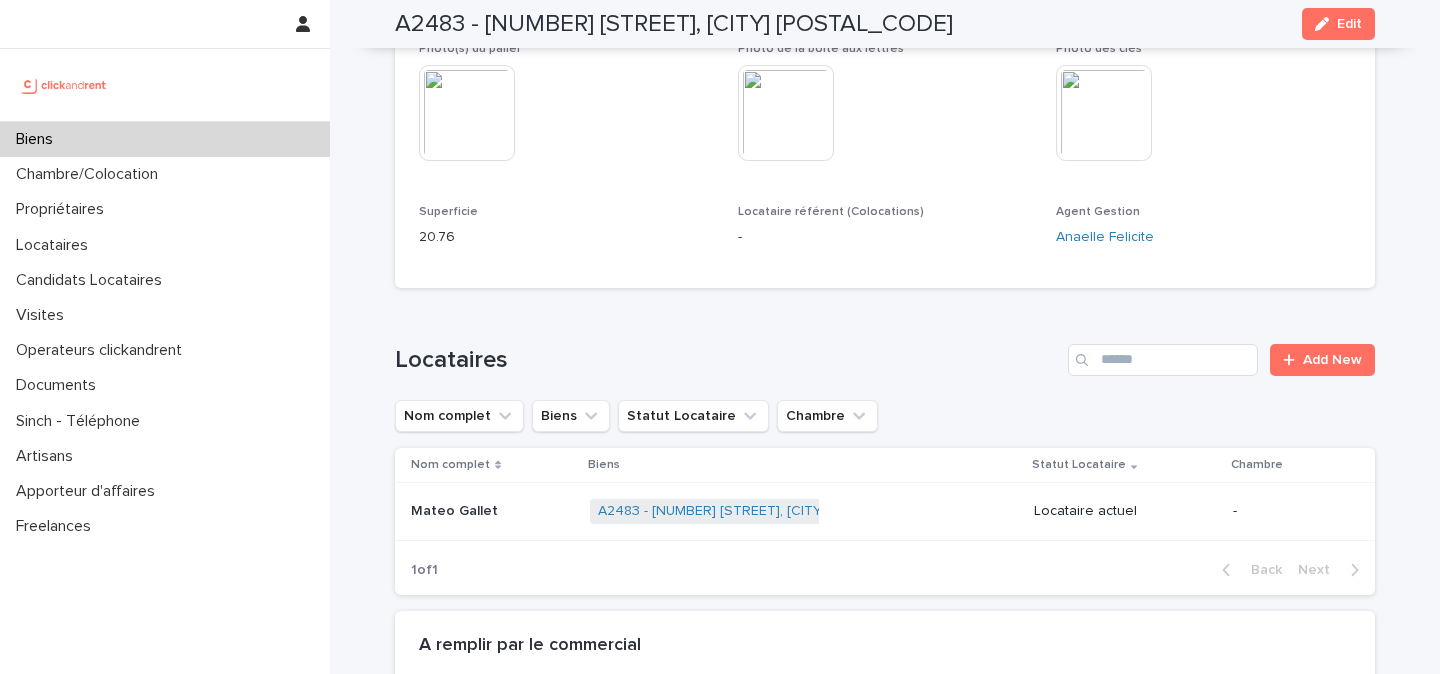 scroll, scrollTop: 772, scrollLeft: 0, axis: vertical 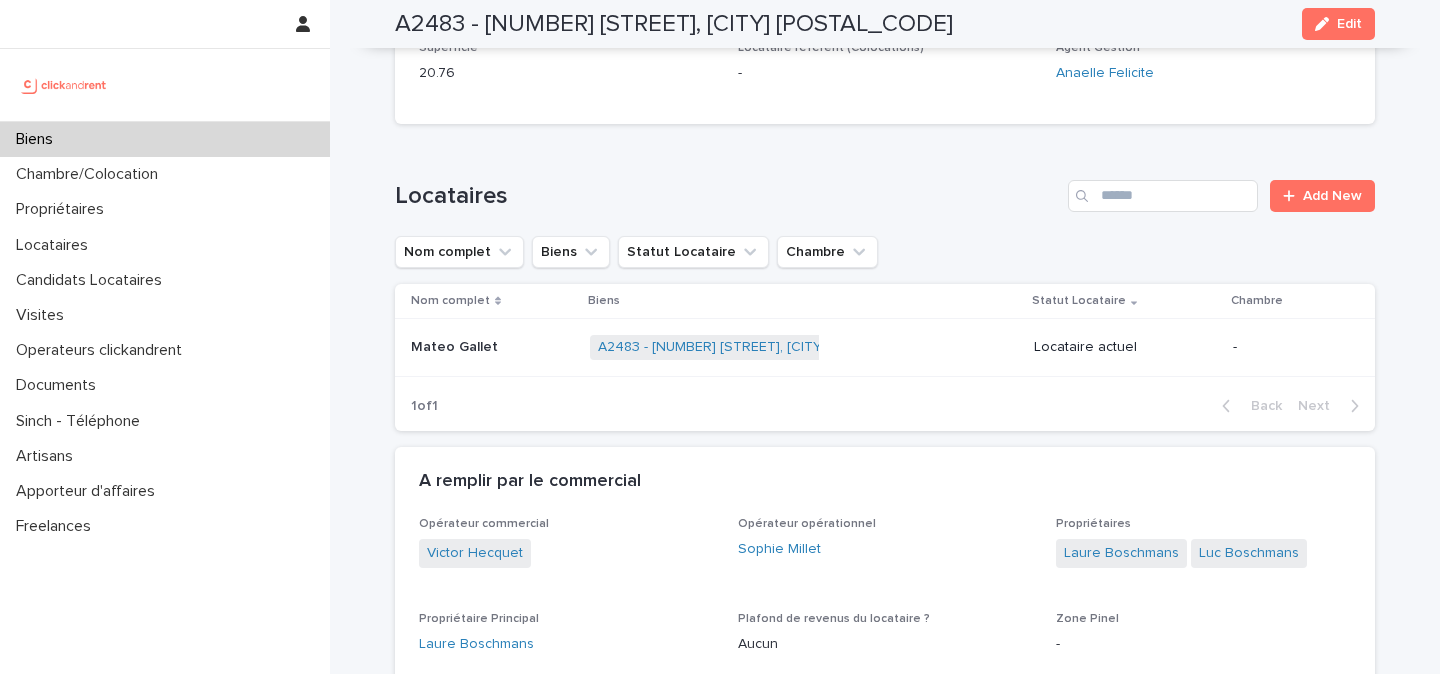 click on "A2483 - [NUMBER] [STREET], [CITY] [POSTAL_CODE] + 0" at bounding box center (804, 347) 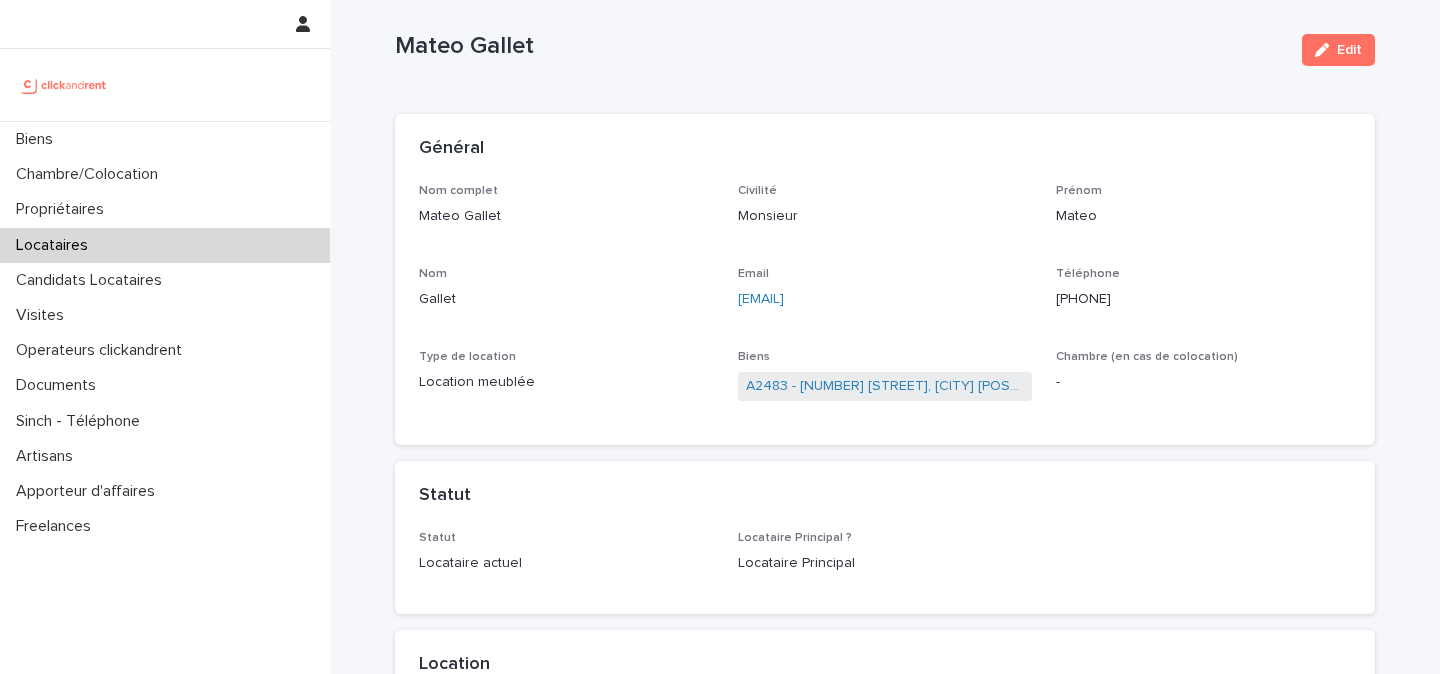 scroll, scrollTop: 0, scrollLeft: 0, axis: both 